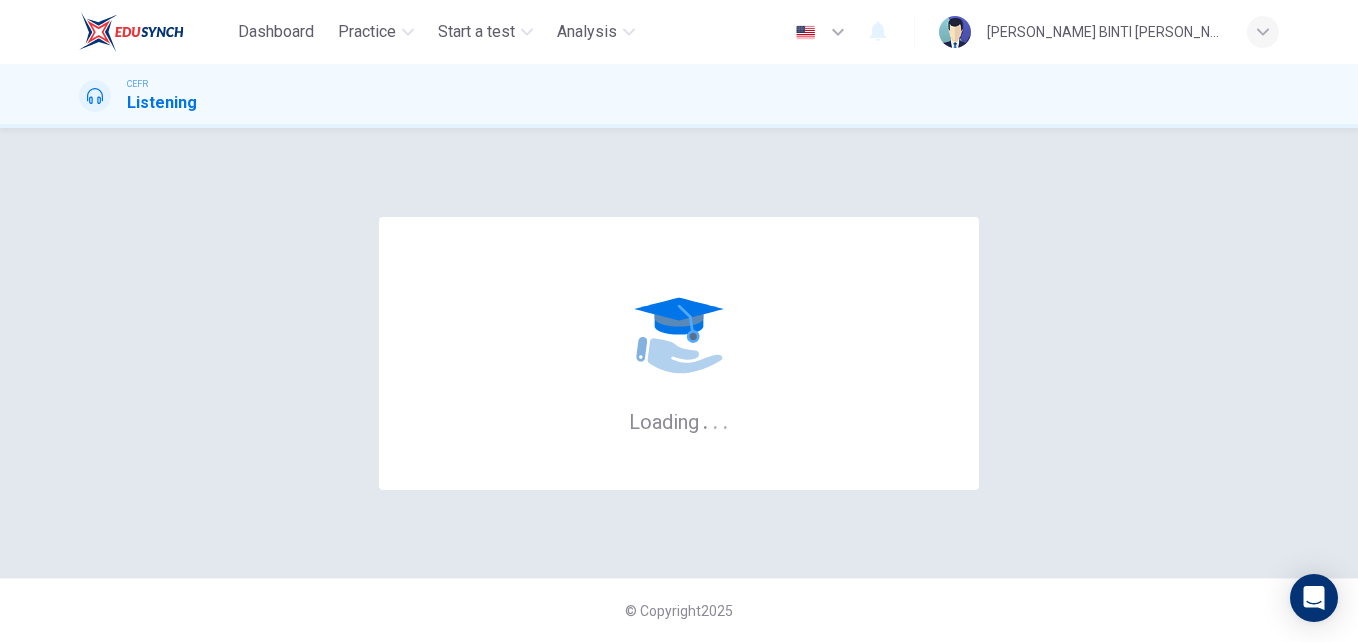 scroll, scrollTop: 0, scrollLeft: 0, axis: both 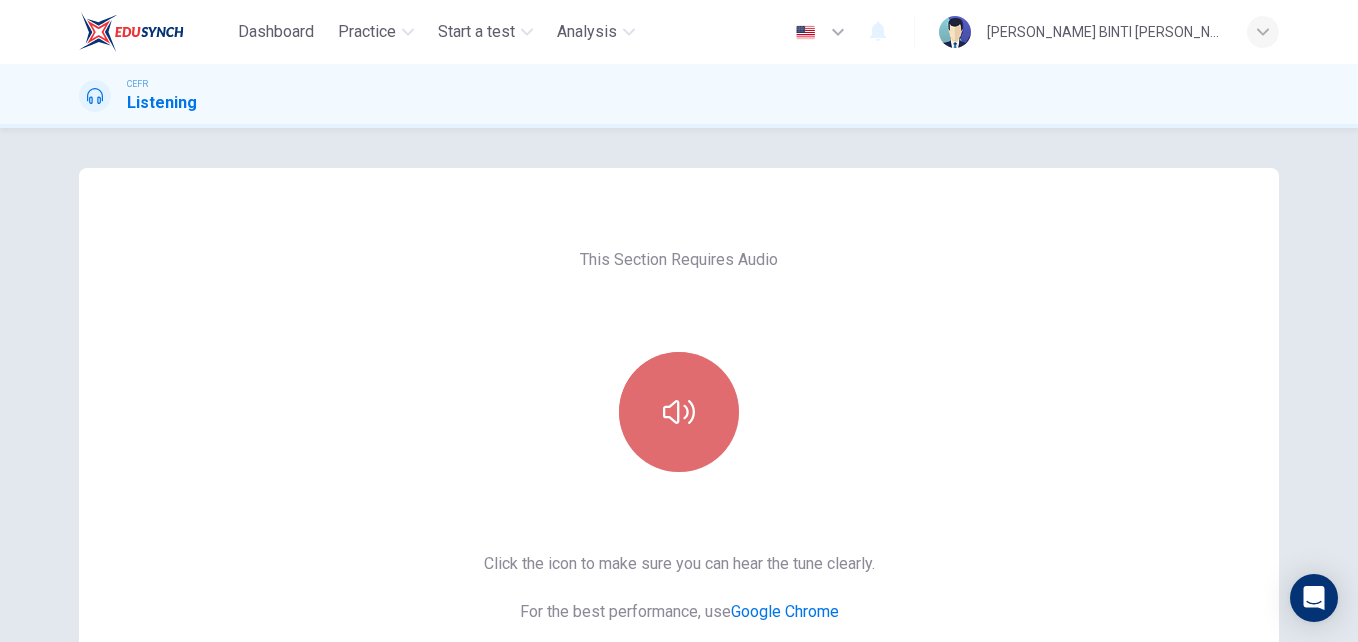 click at bounding box center [679, 412] 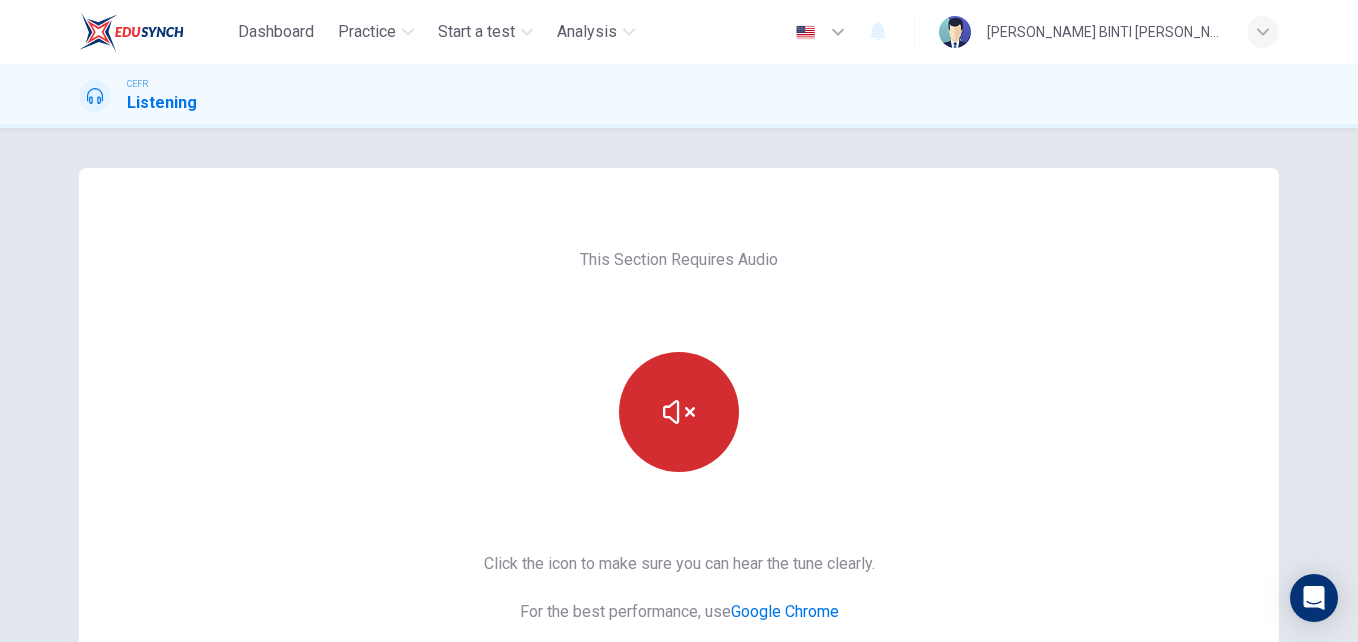 click at bounding box center [679, 412] 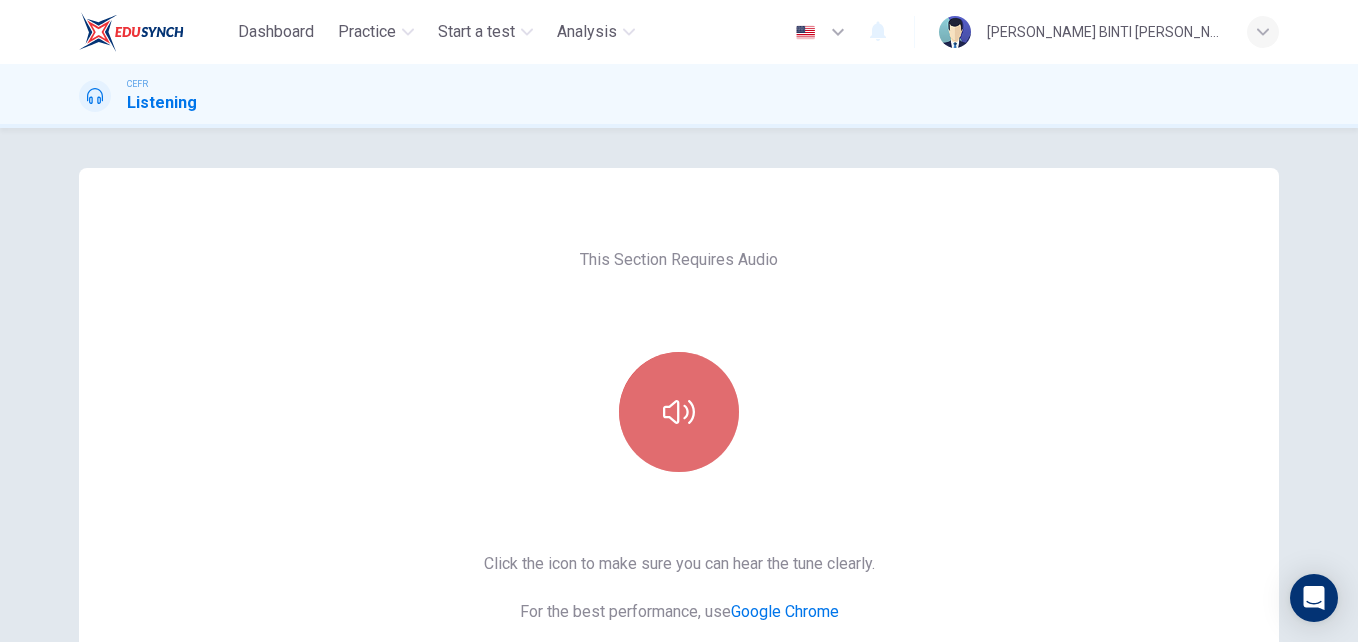 click at bounding box center (679, 412) 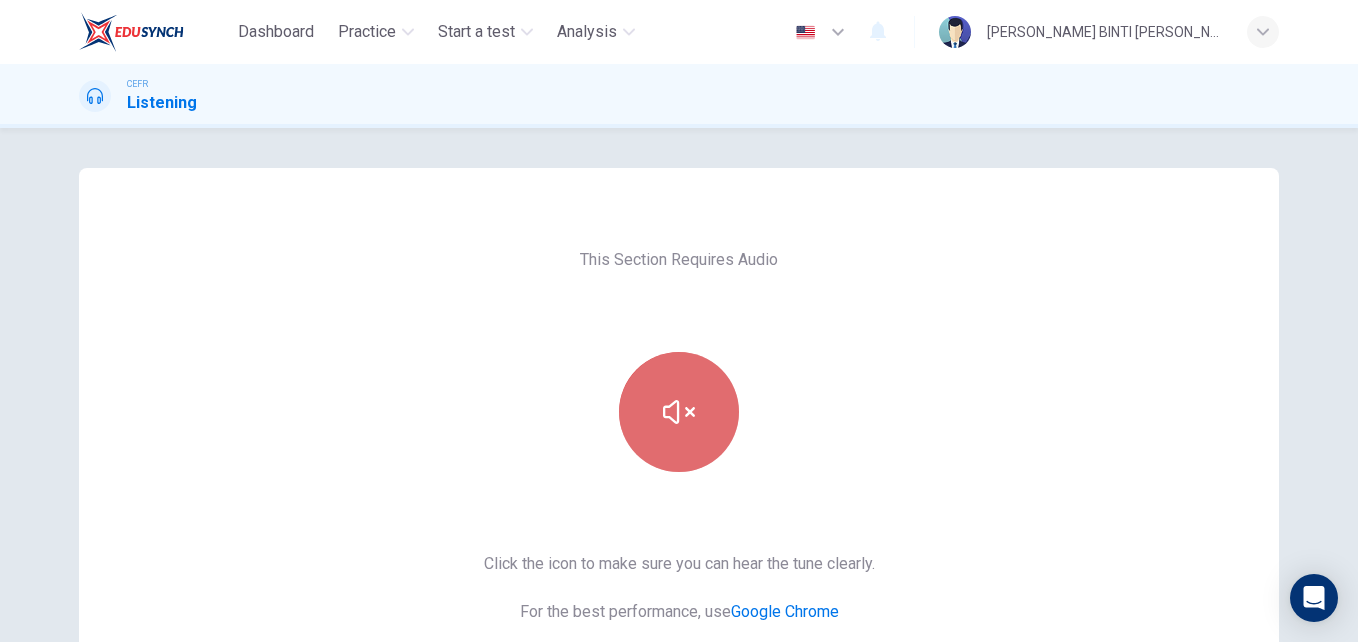 click at bounding box center (679, 412) 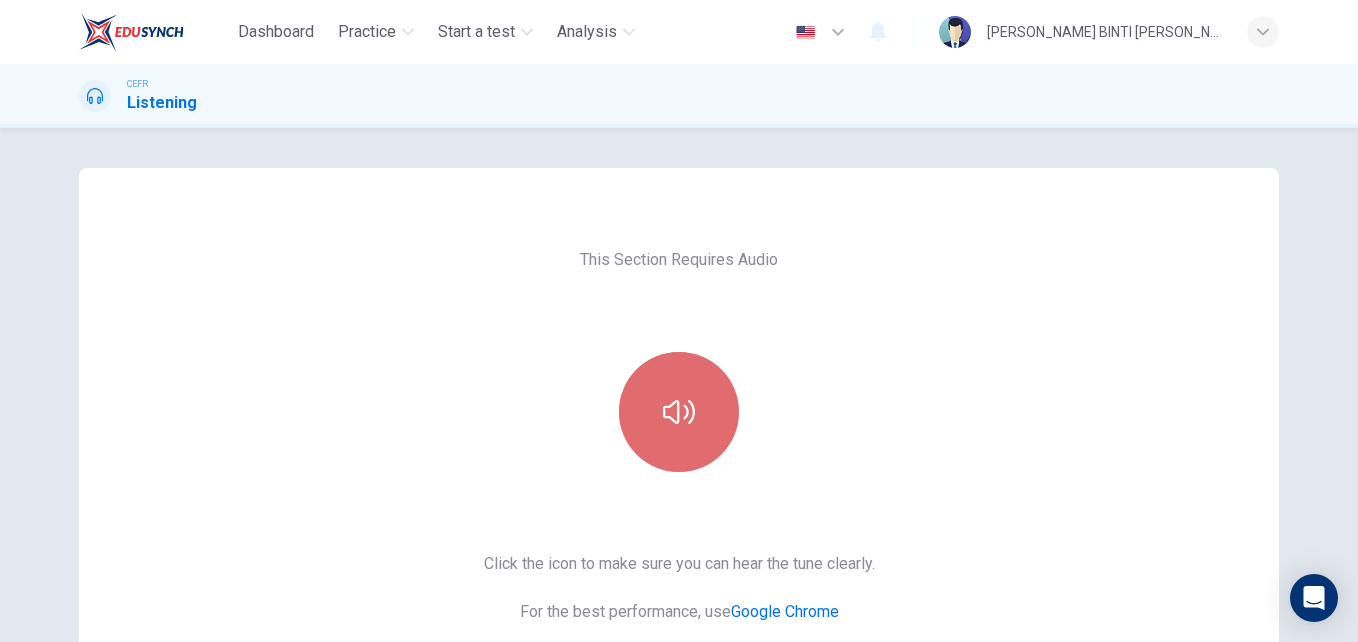 click at bounding box center (679, 412) 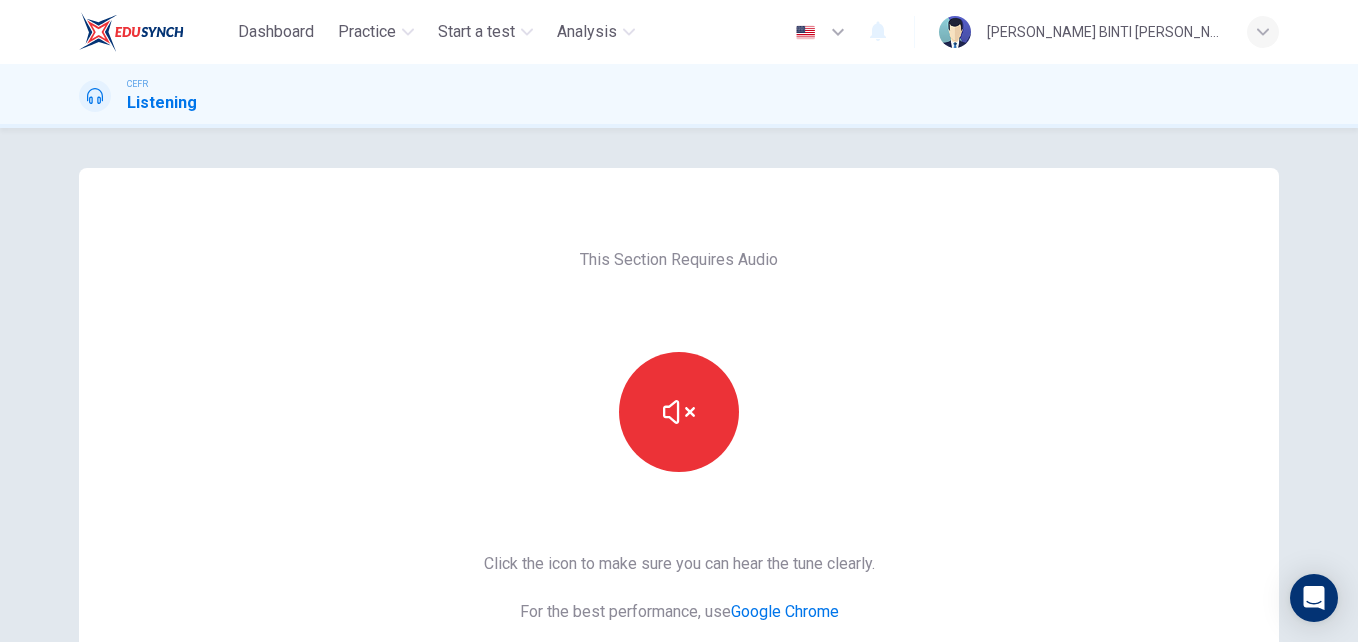 click on "This Section Requires Audio Click the icon to make sure you can hear the tune clearly. For the best performance, use  Google Chrome Sounds good!" at bounding box center (679, 515) 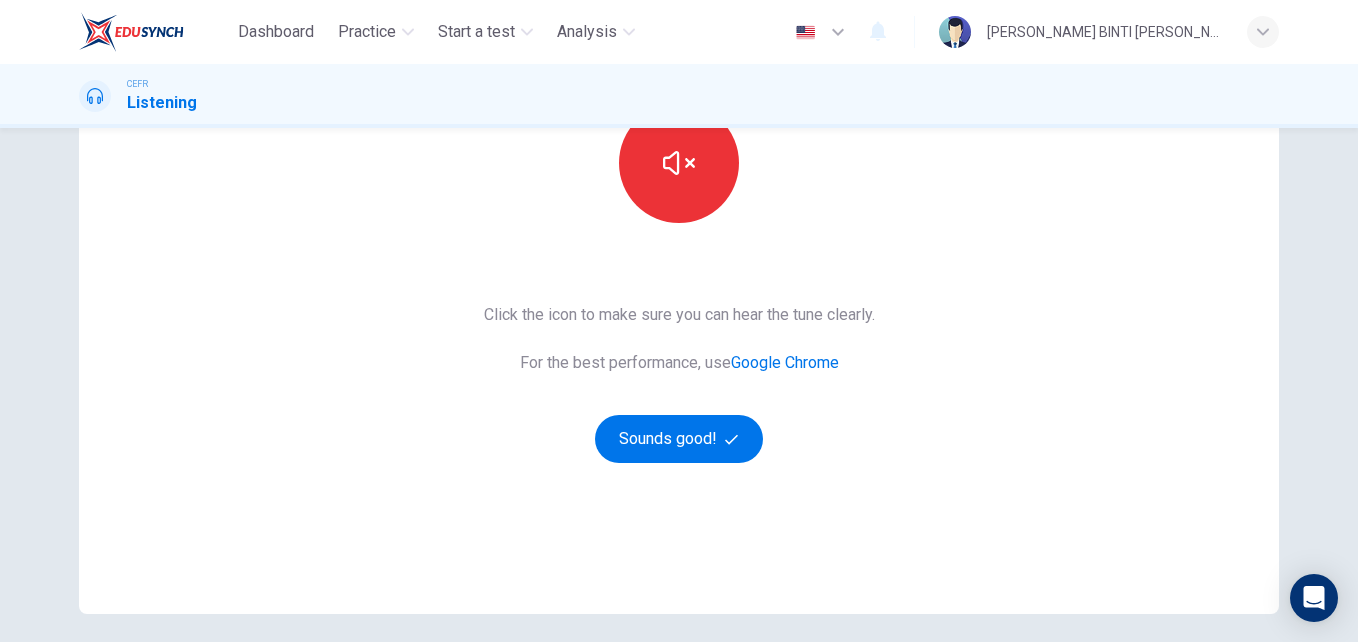 scroll, scrollTop: 257, scrollLeft: 0, axis: vertical 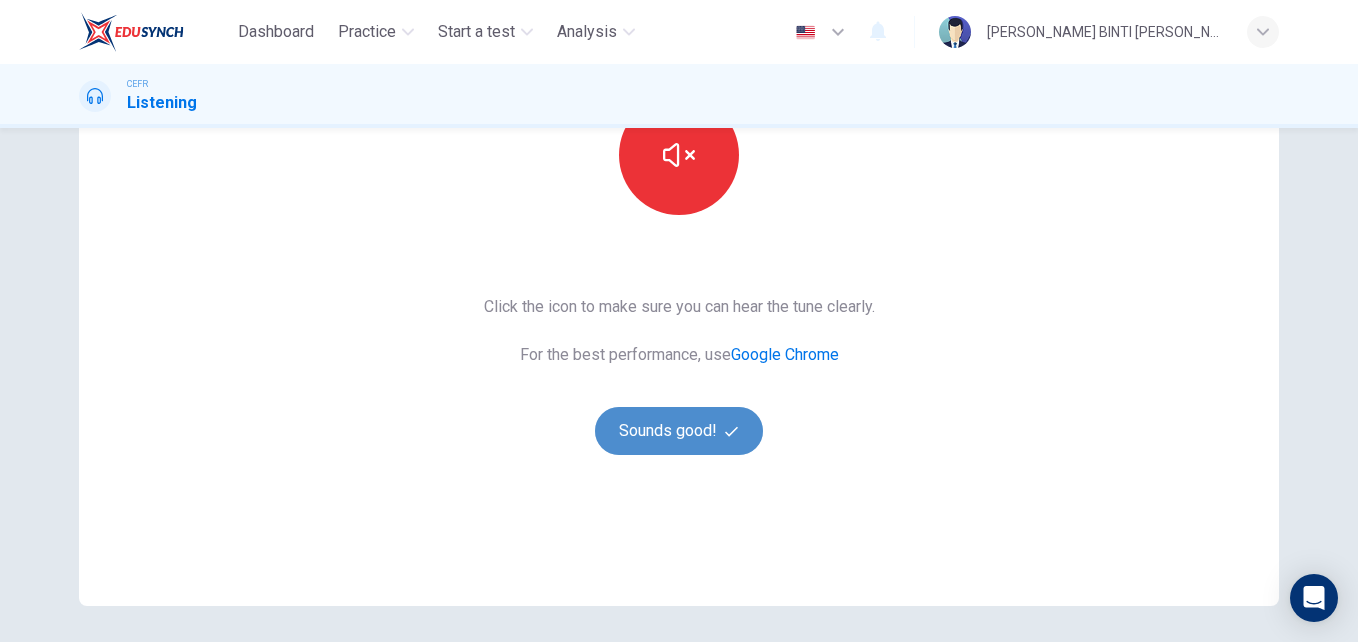 click on "Sounds good!" at bounding box center [679, 431] 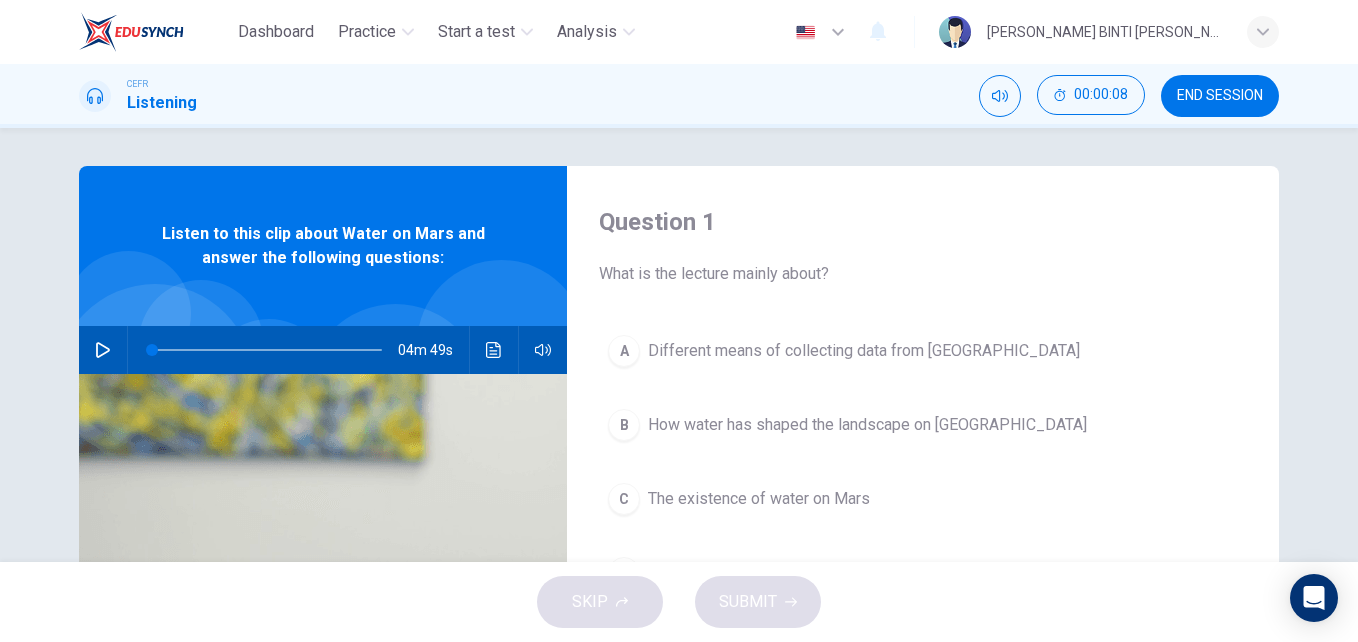 scroll, scrollTop: 3, scrollLeft: 0, axis: vertical 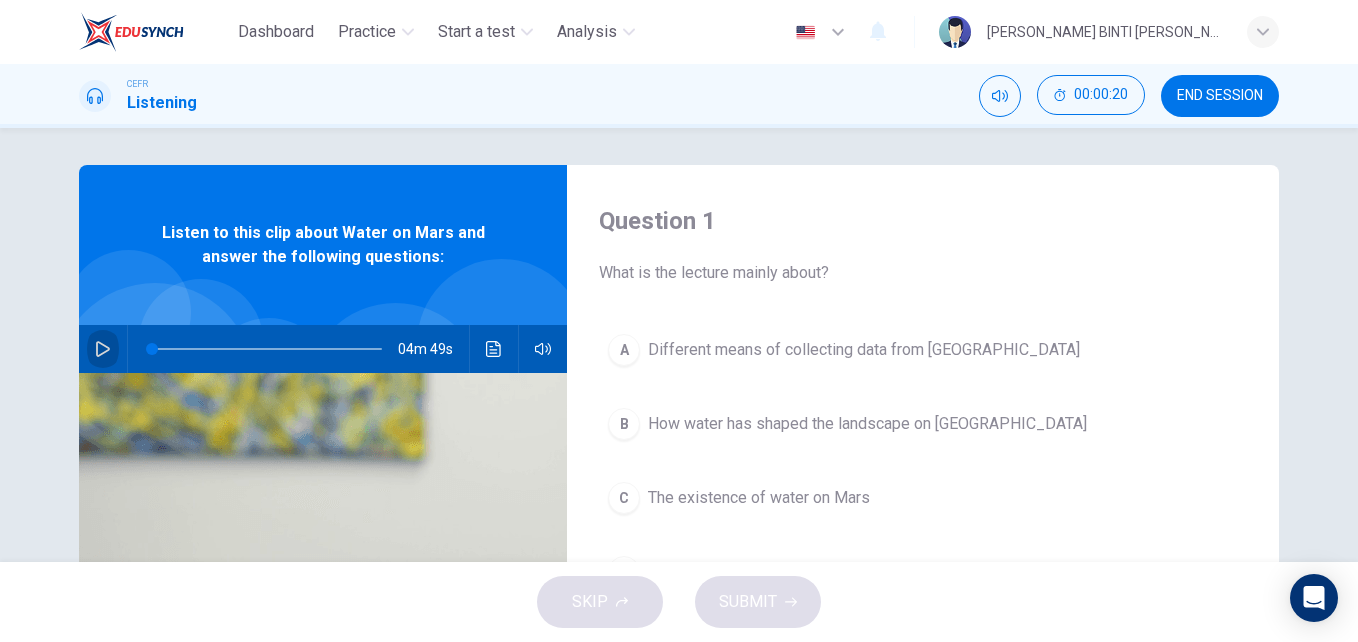 click at bounding box center (103, 349) 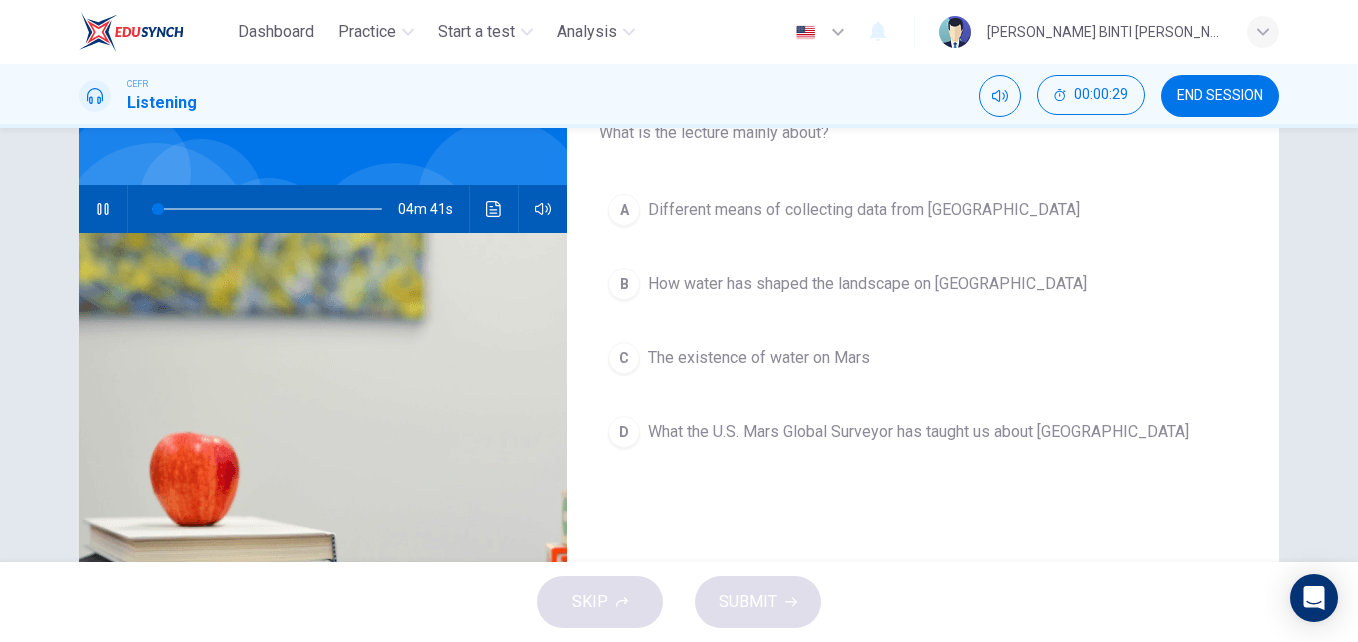 scroll, scrollTop: 141, scrollLeft: 0, axis: vertical 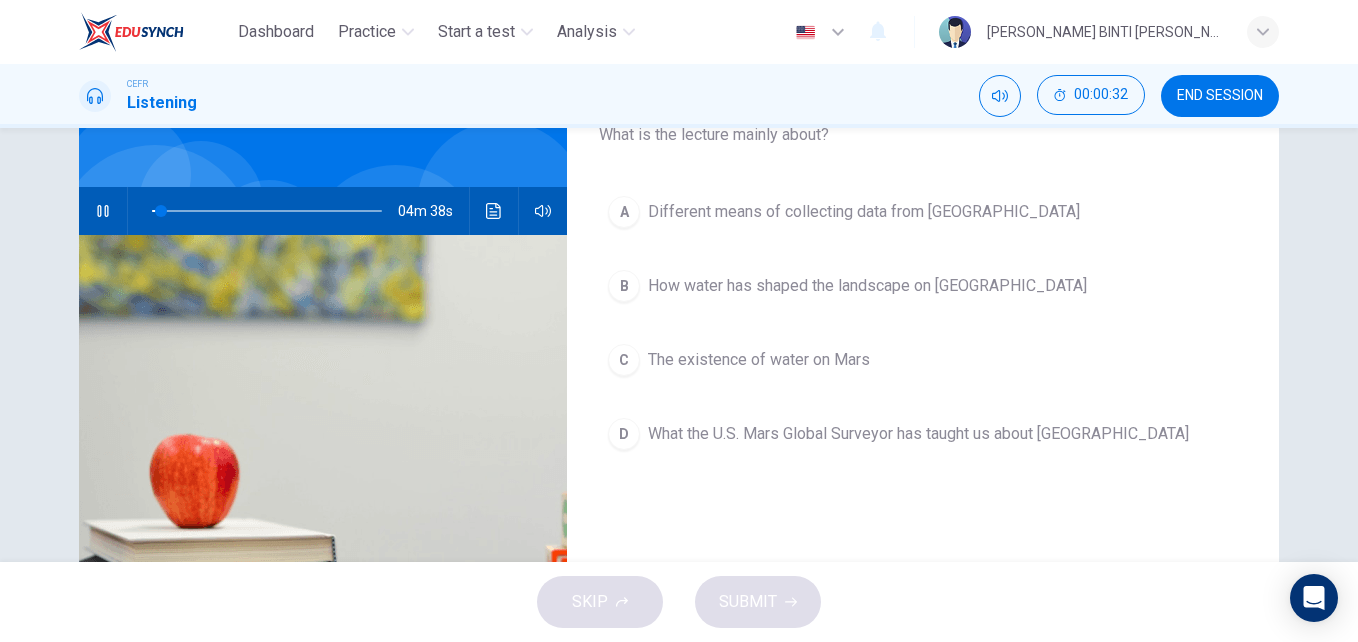 type on "4" 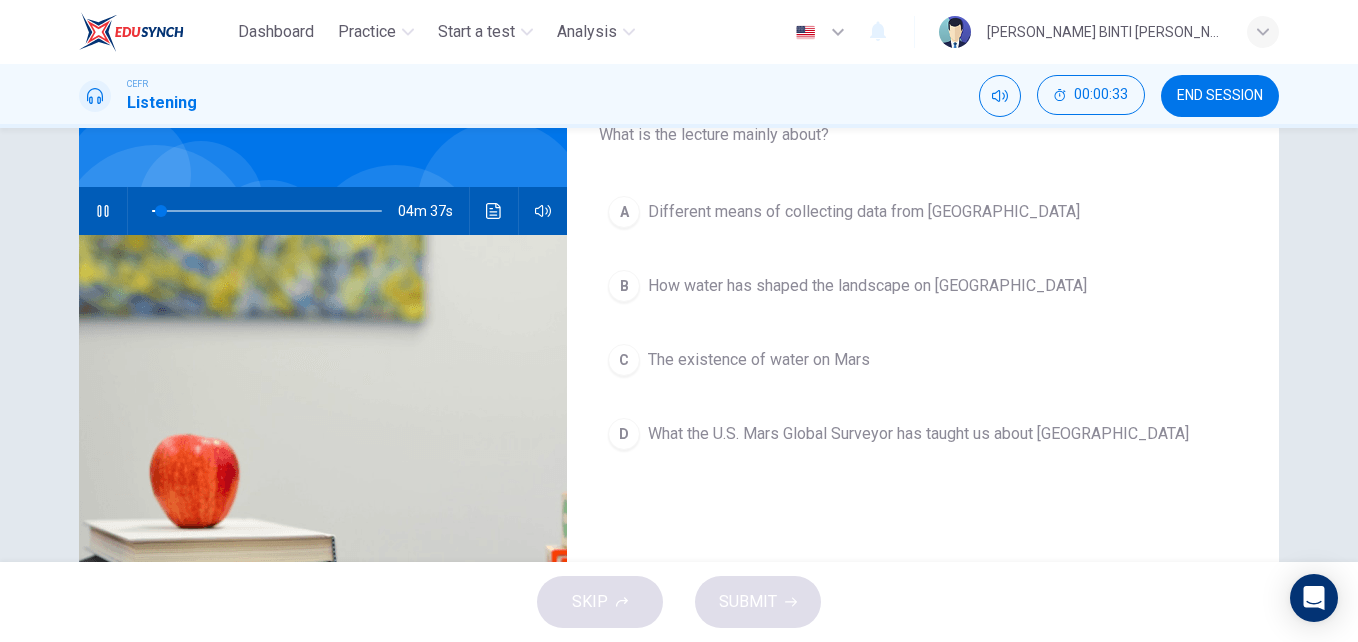 type 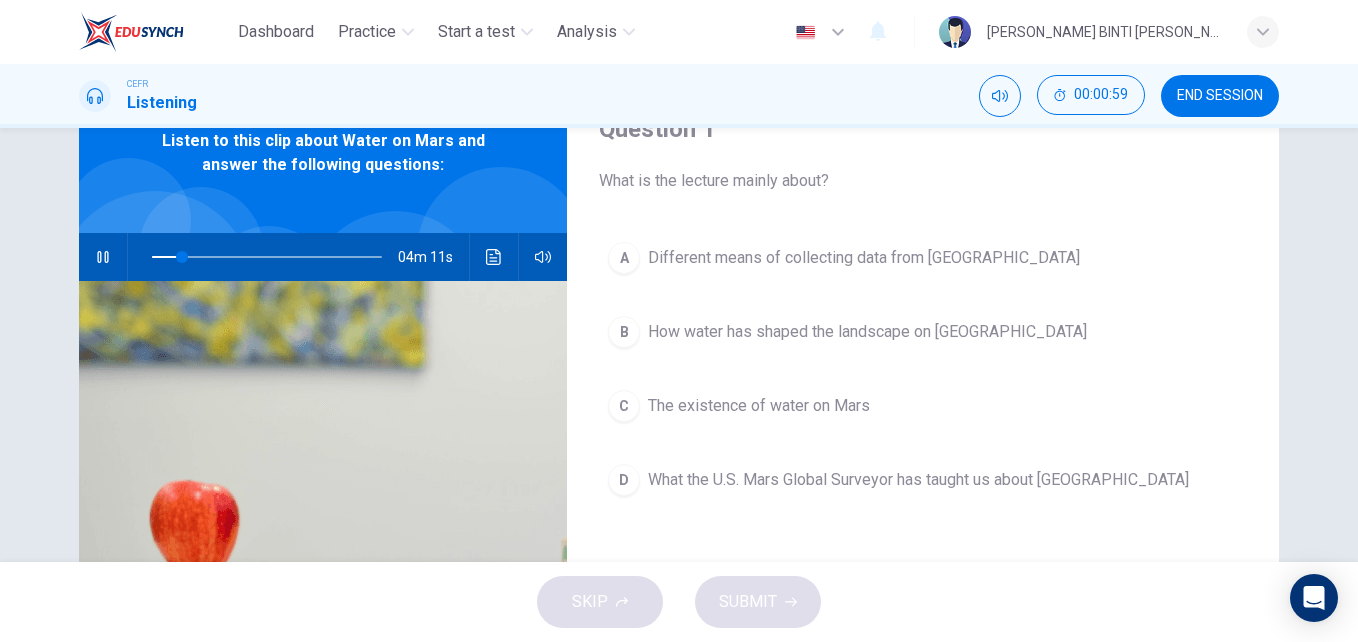scroll, scrollTop: 95, scrollLeft: 0, axis: vertical 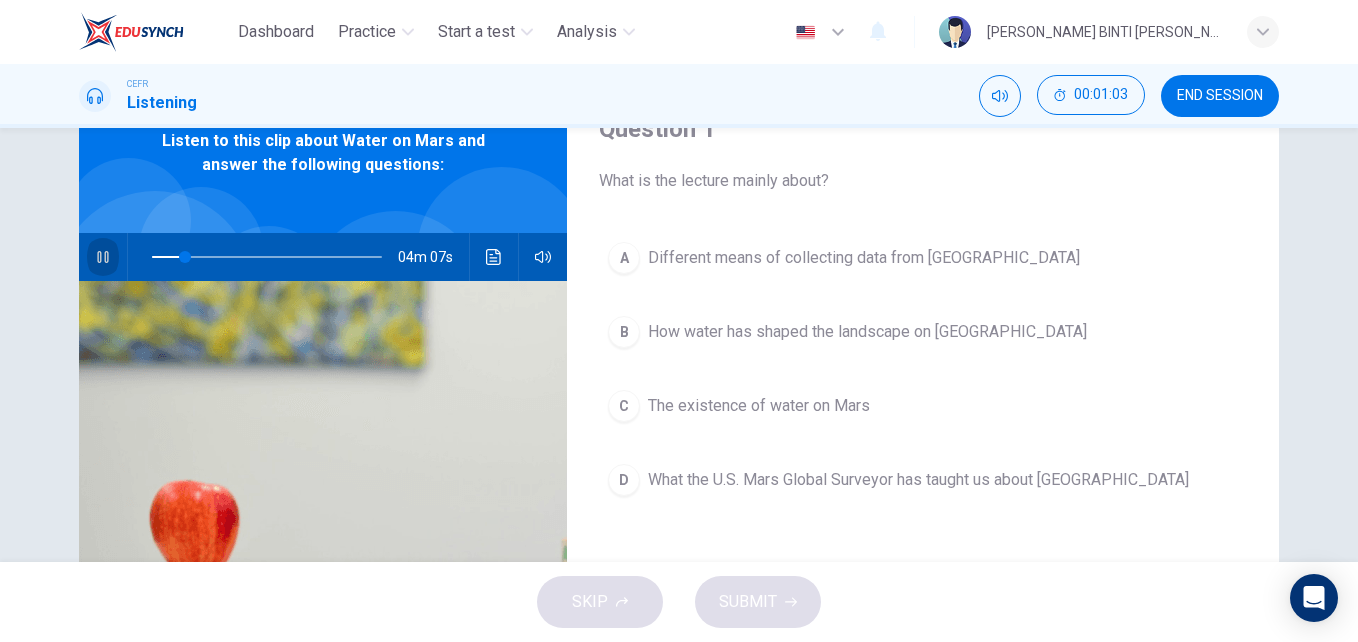 click on "C" at bounding box center [624, 406] 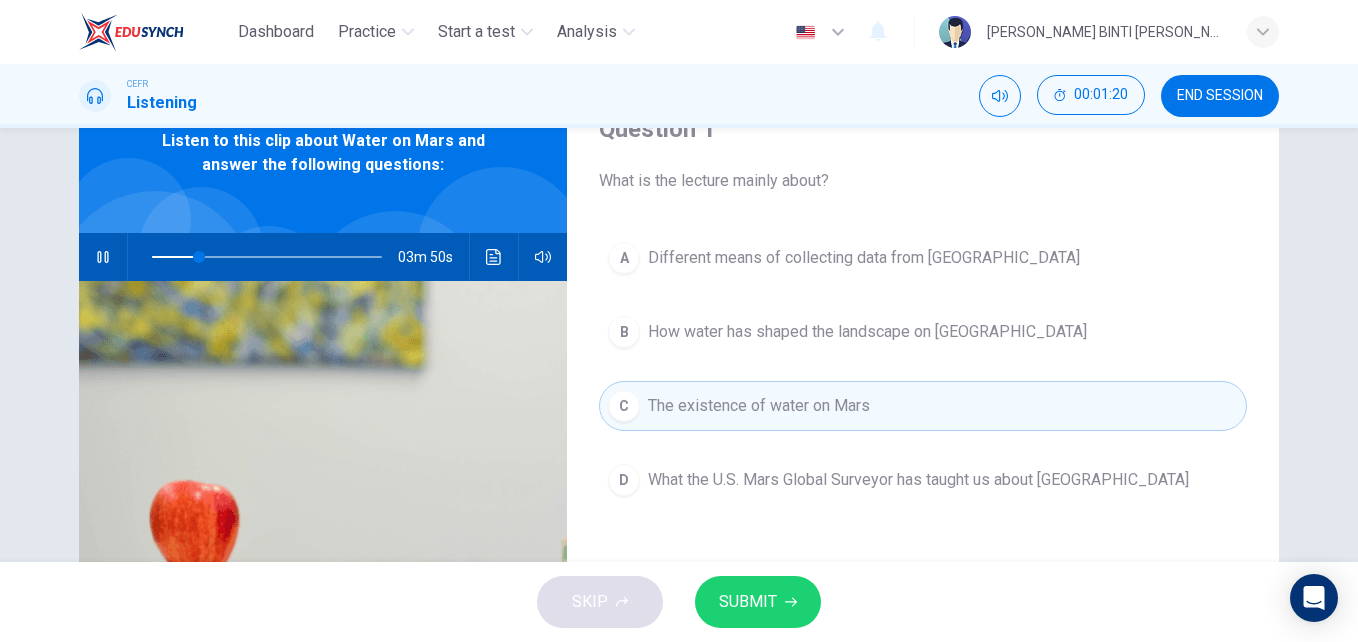 click on "SUBMIT" at bounding box center [758, 602] 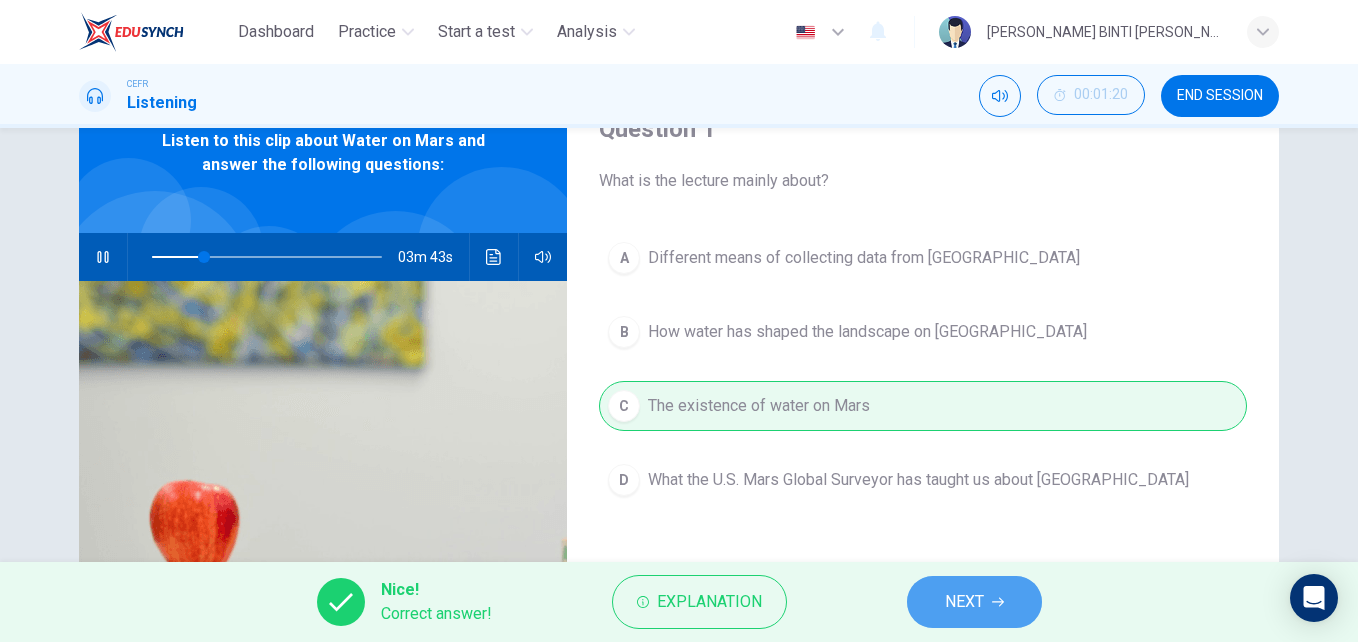 click on "NEXT" at bounding box center (974, 602) 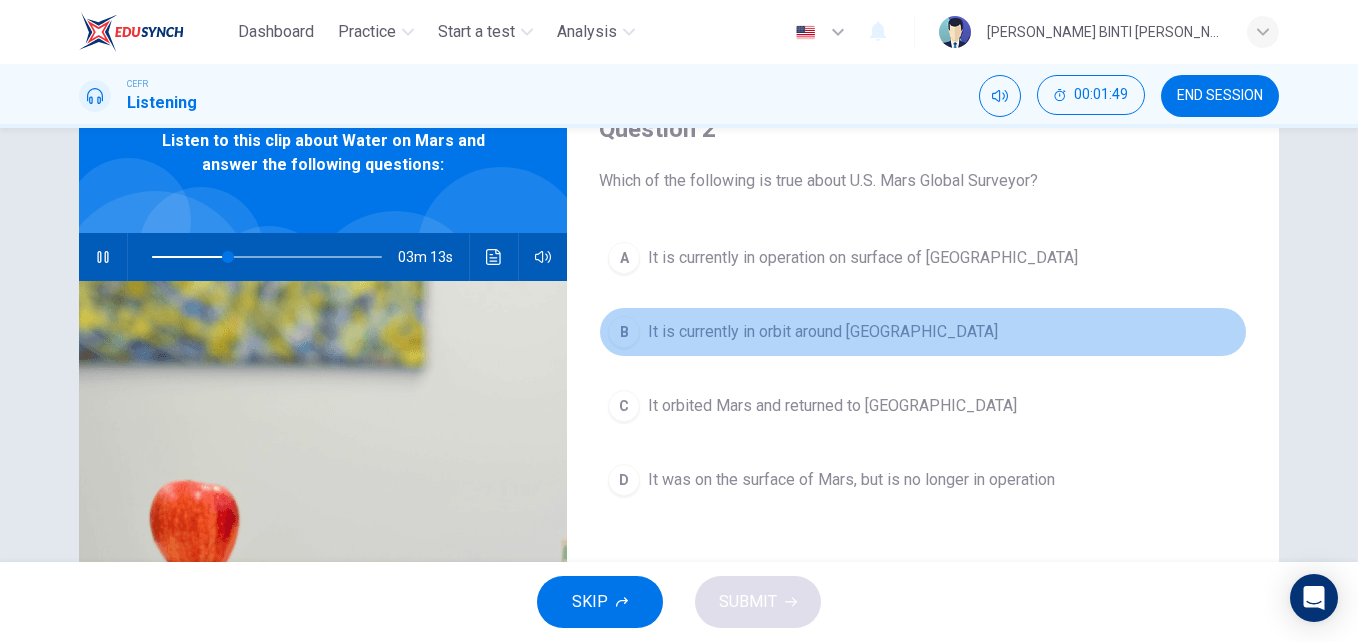 click on "B" at bounding box center (624, 332) 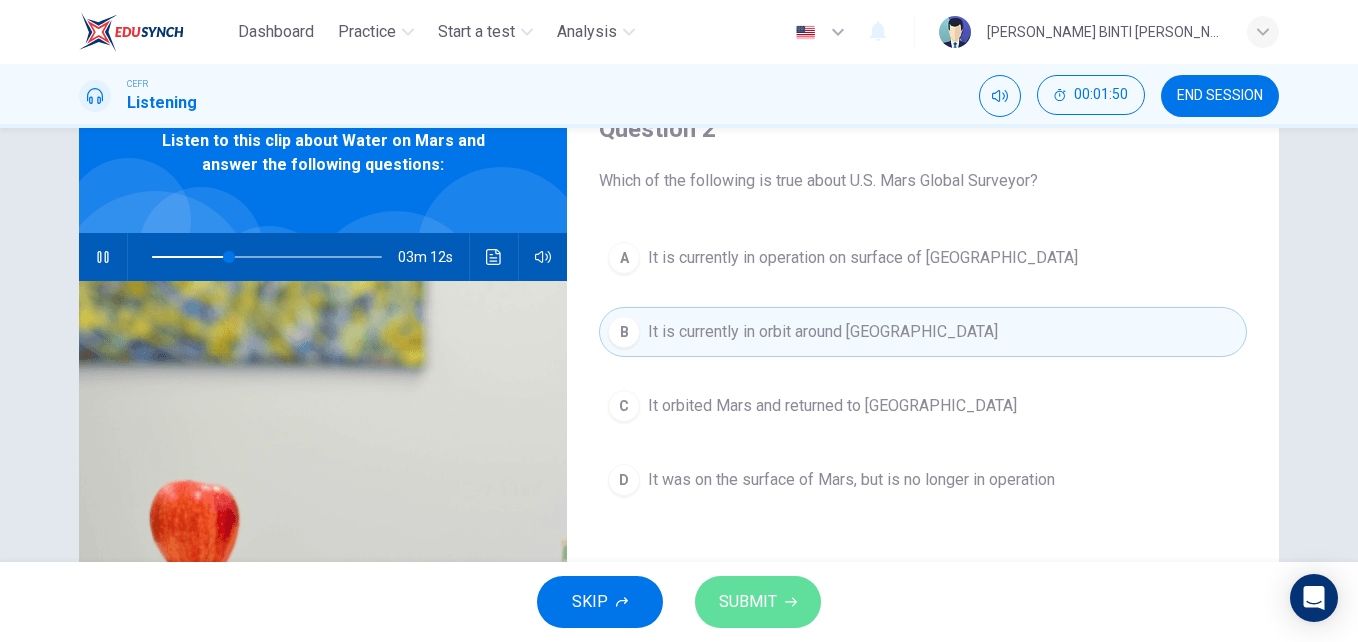 click on "SUBMIT" at bounding box center [748, 602] 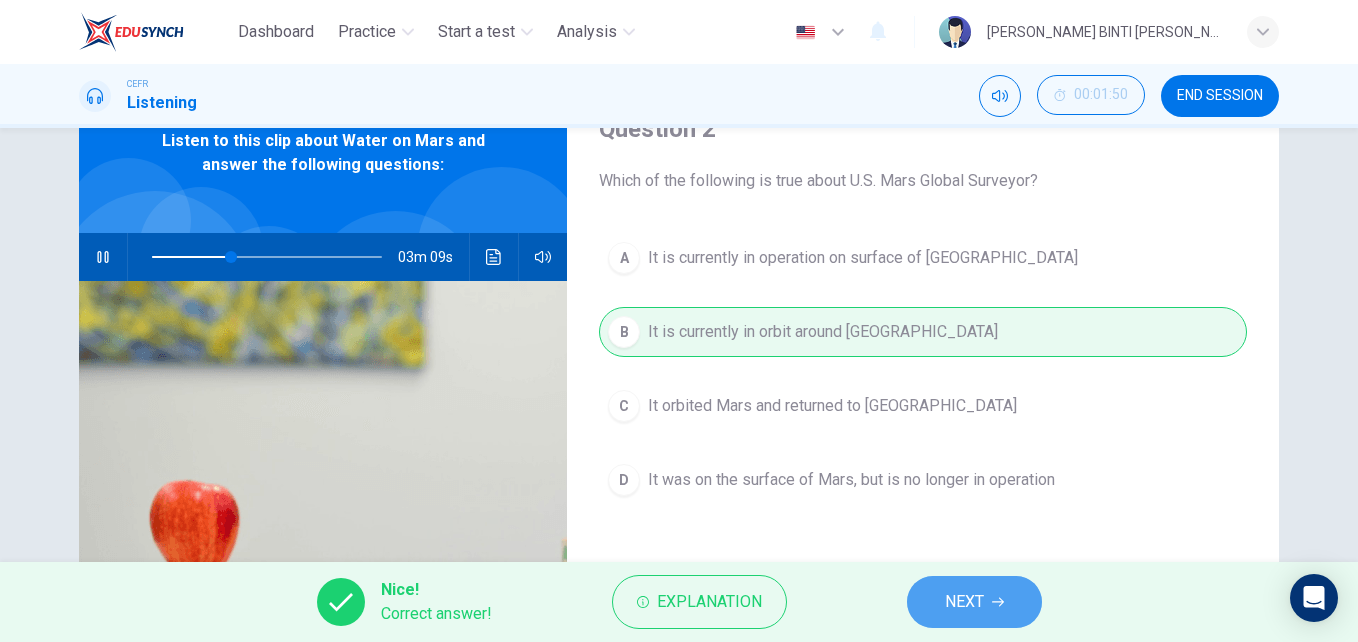 click on "NEXT" at bounding box center [964, 602] 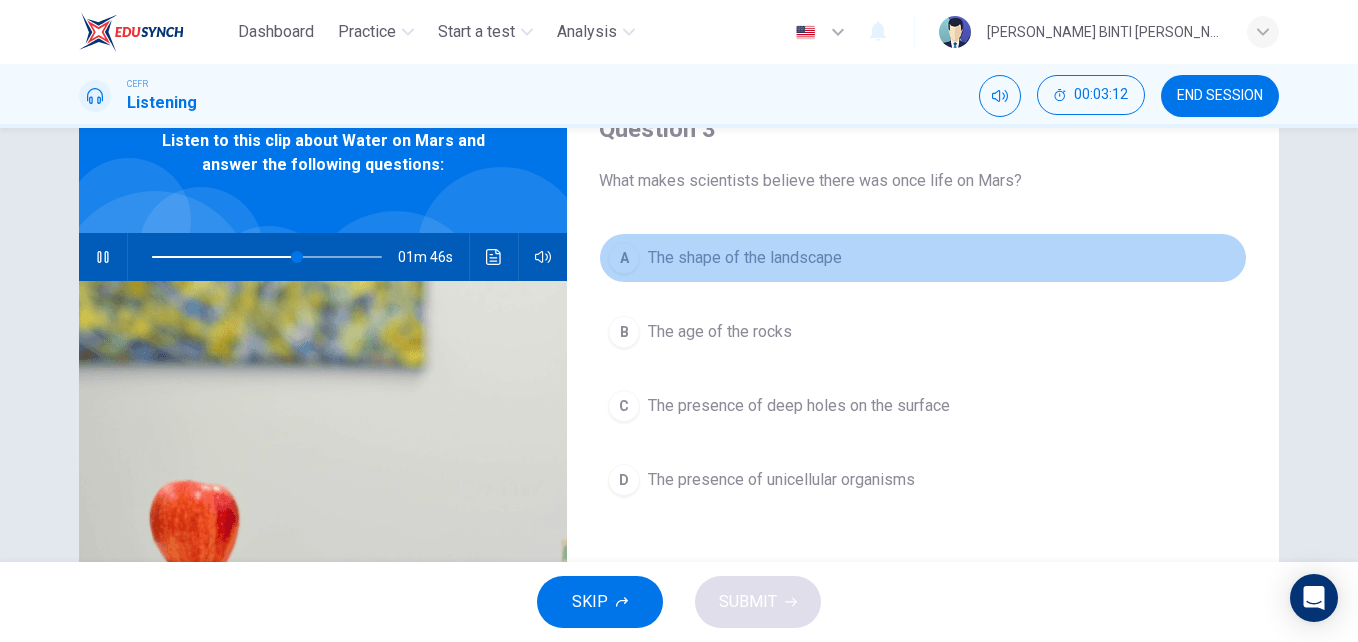 click on "A" at bounding box center [624, 258] 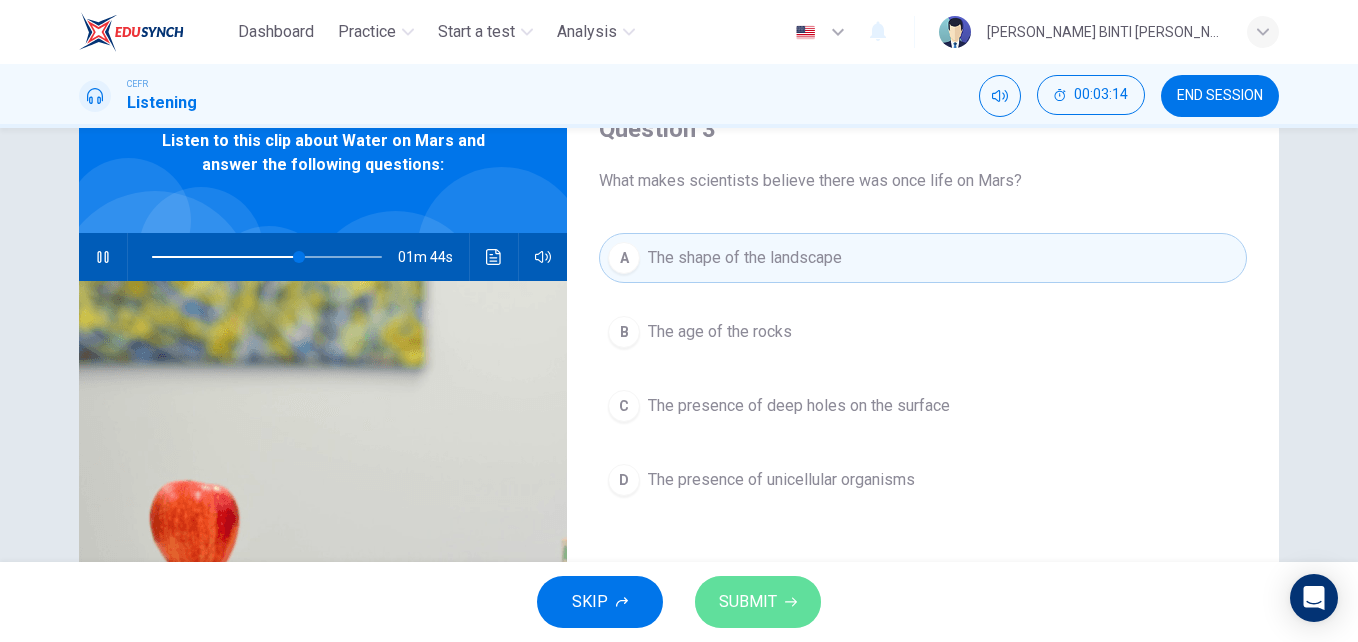 click on "SUBMIT" at bounding box center (748, 602) 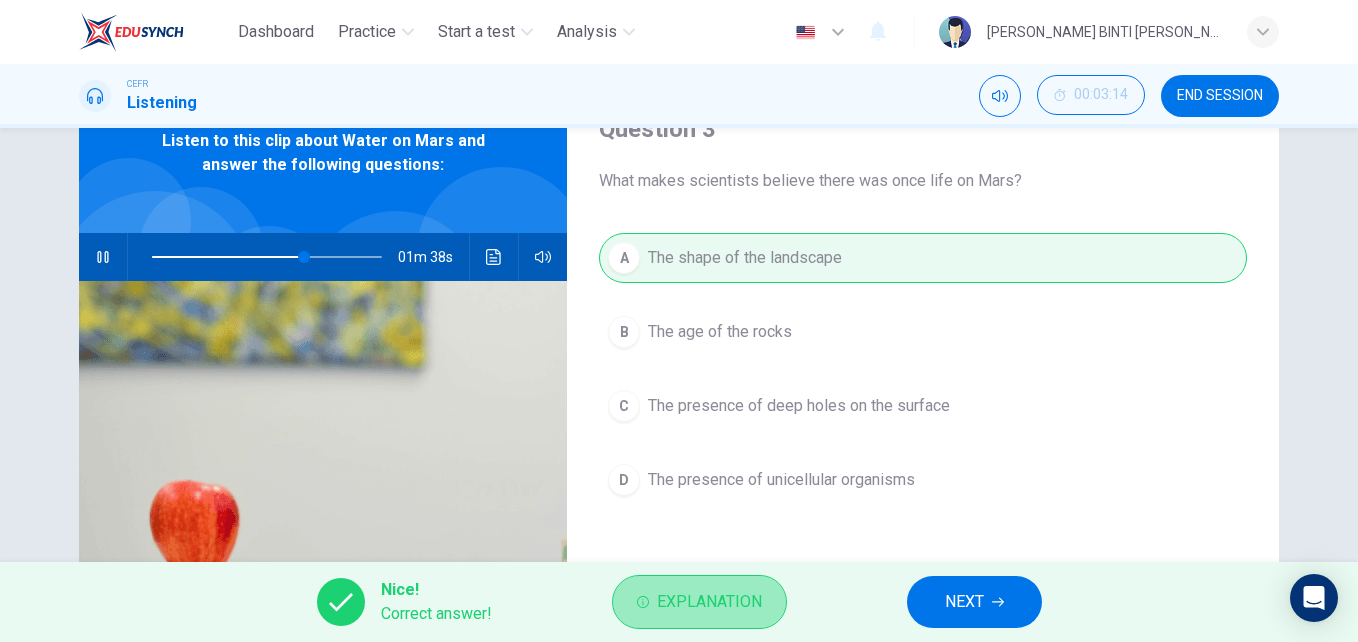 click on "Explanation" at bounding box center (709, 602) 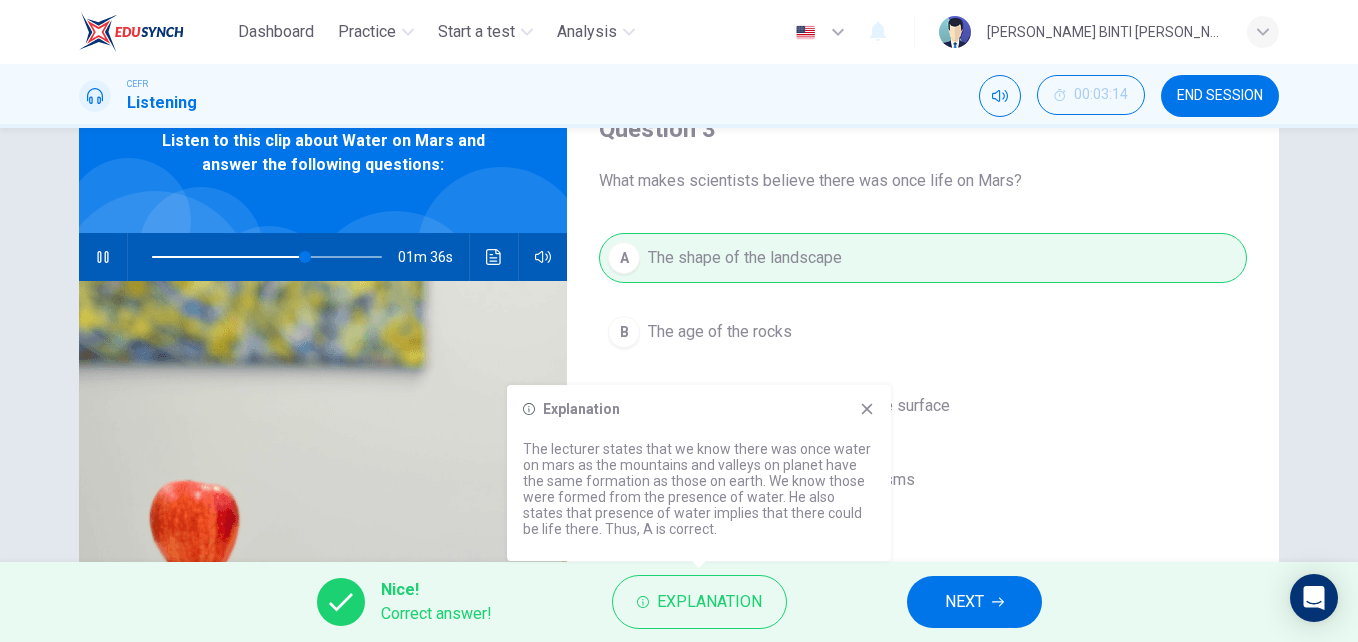 click on "NEXT" at bounding box center (964, 602) 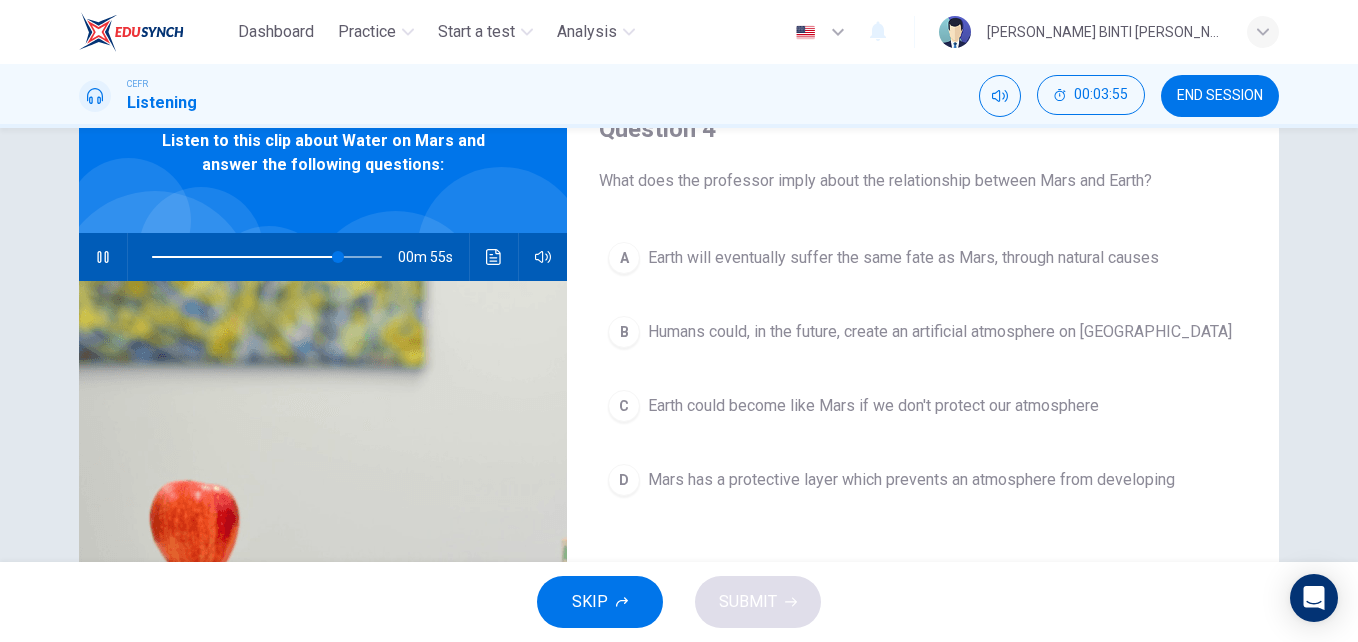 click on "D Mars has a protective layer which prevents an atmosphere from developing" at bounding box center [923, 480] 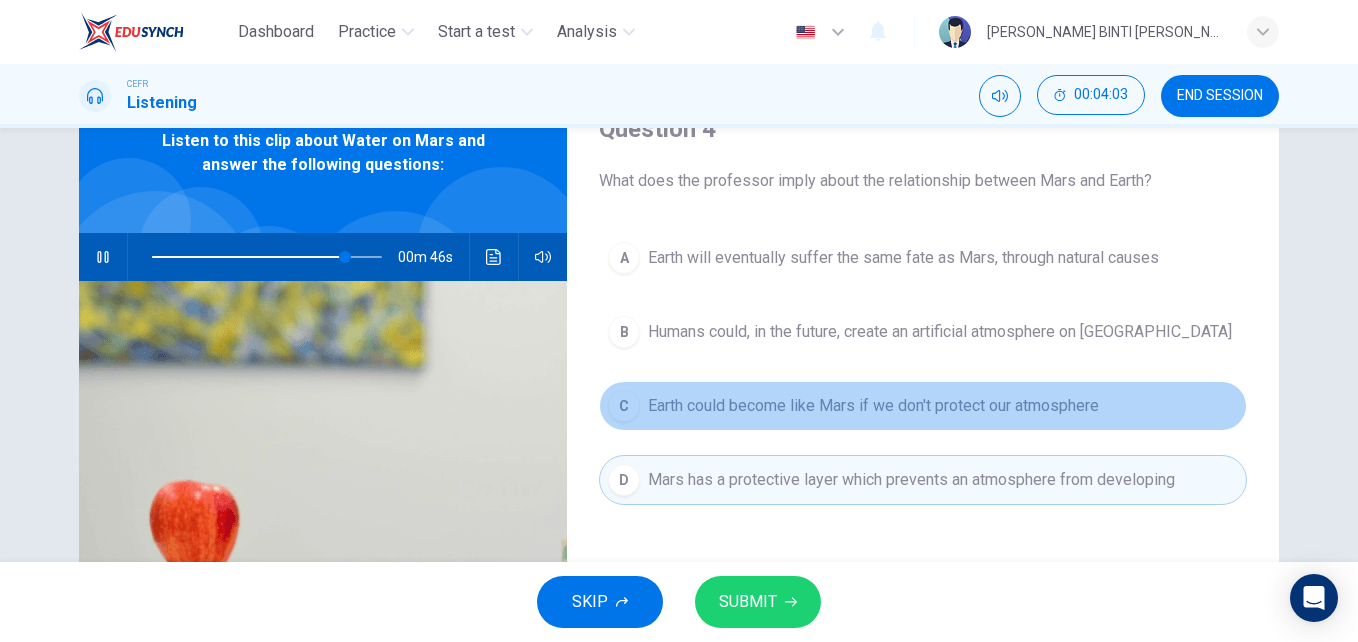 click on "C" at bounding box center [624, 406] 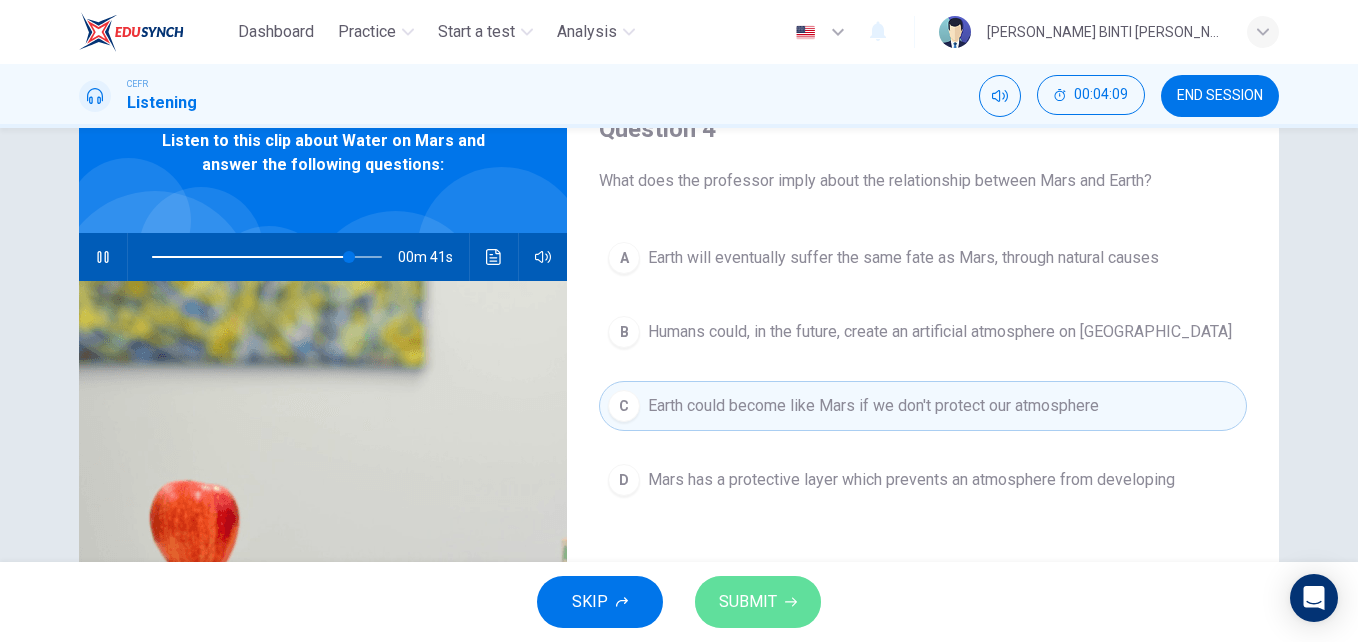 click on "SUBMIT" at bounding box center [748, 602] 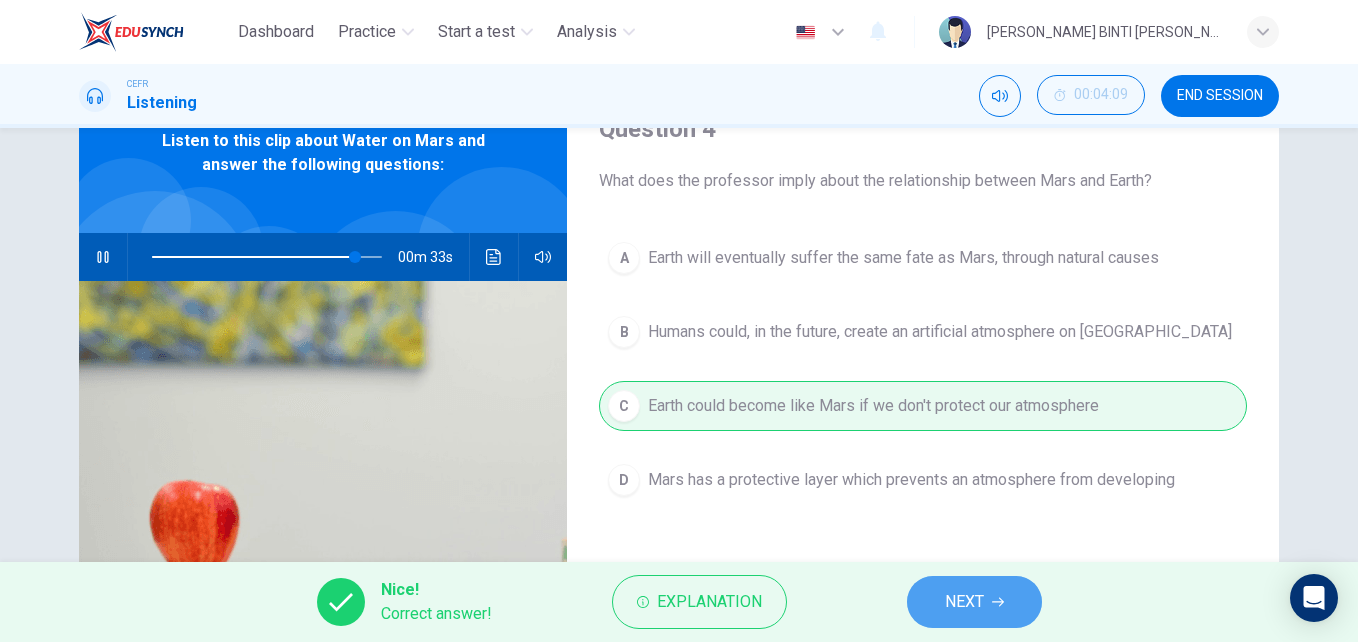 click on "NEXT" at bounding box center (964, 602) 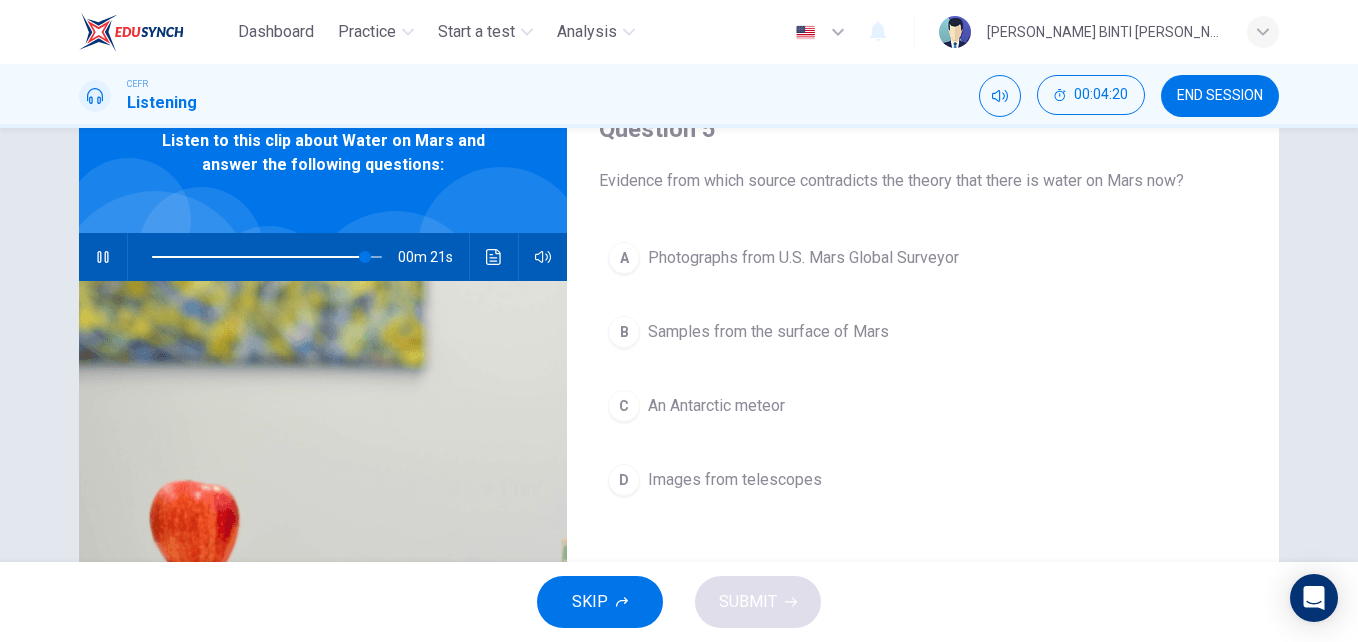click on "C" at bounding box center [624, 406] 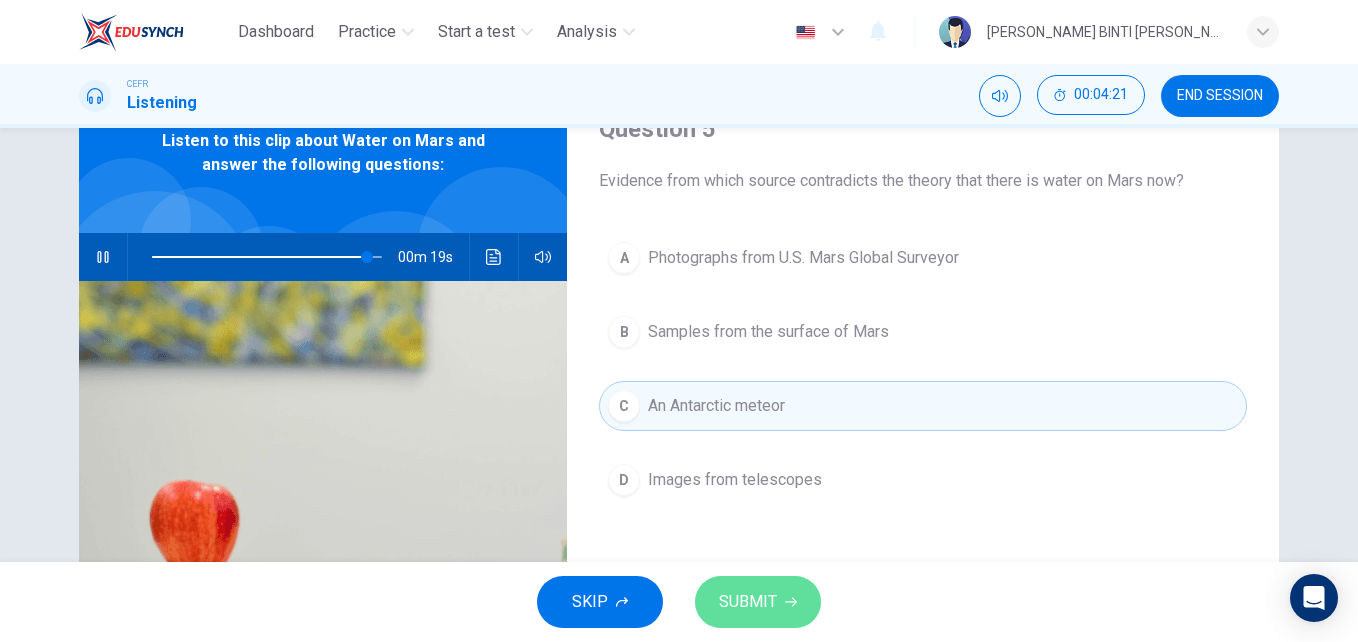 click on "SUBMIT" at bounding box center [748, 602] 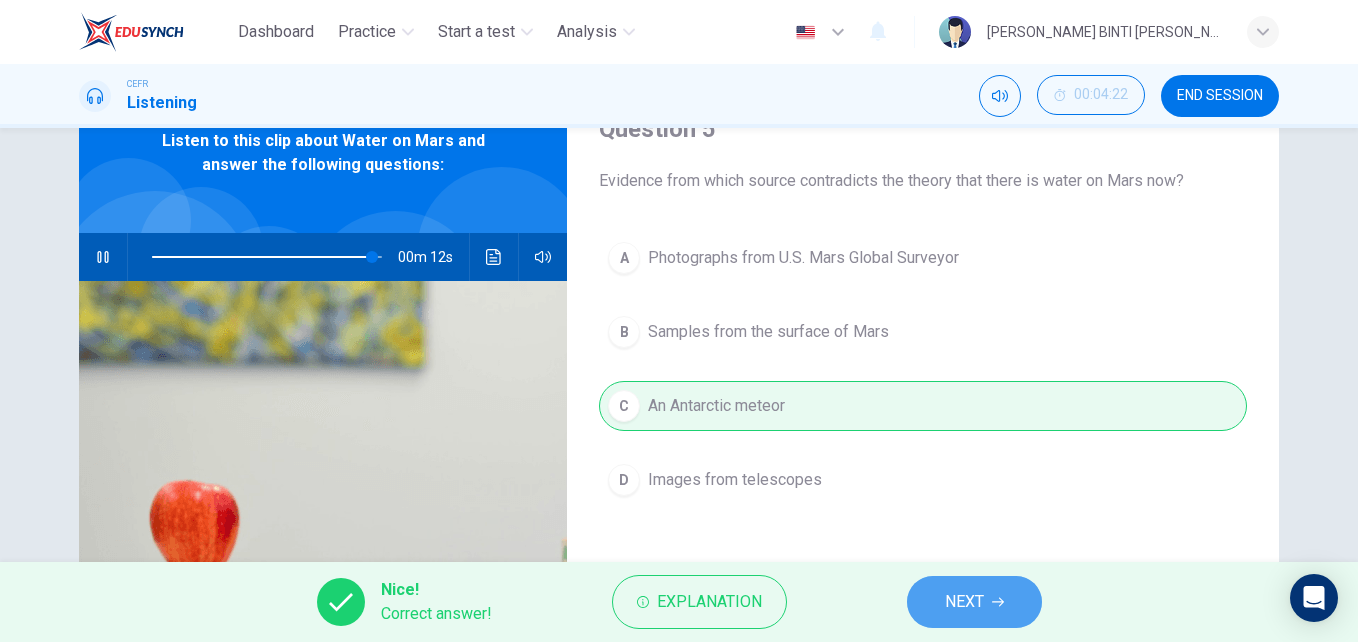 click on "NEXT" at bounding box center [964, 602] 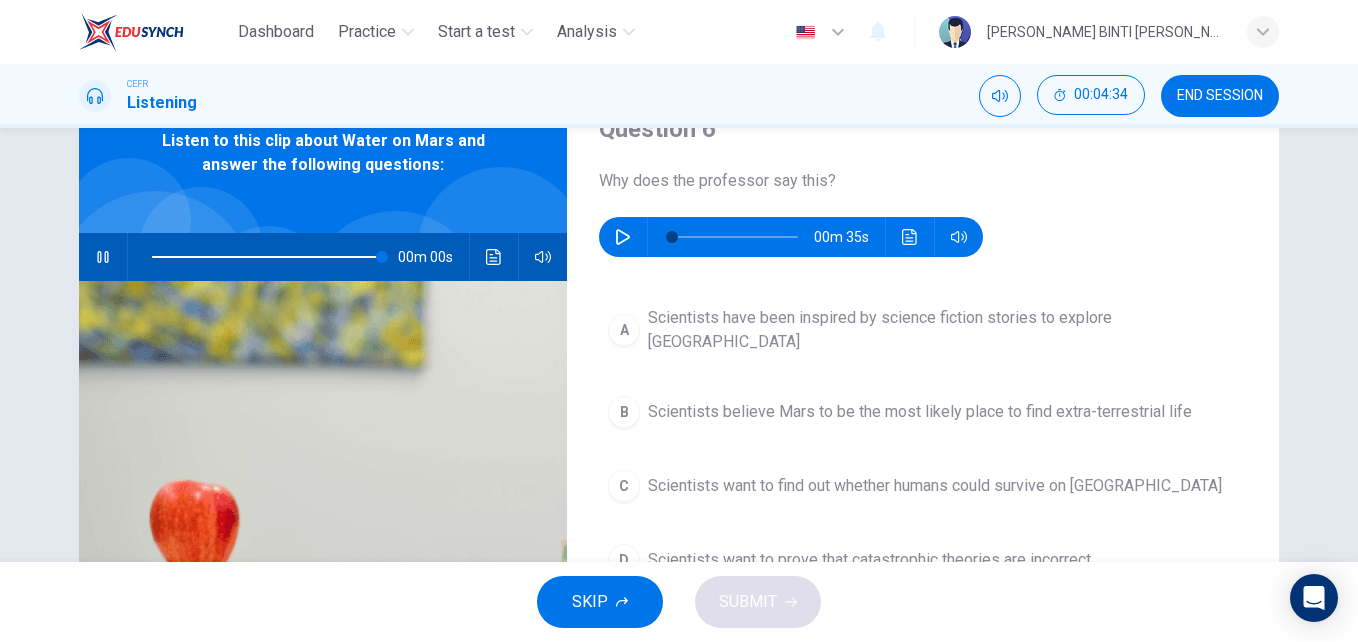 type on "0" 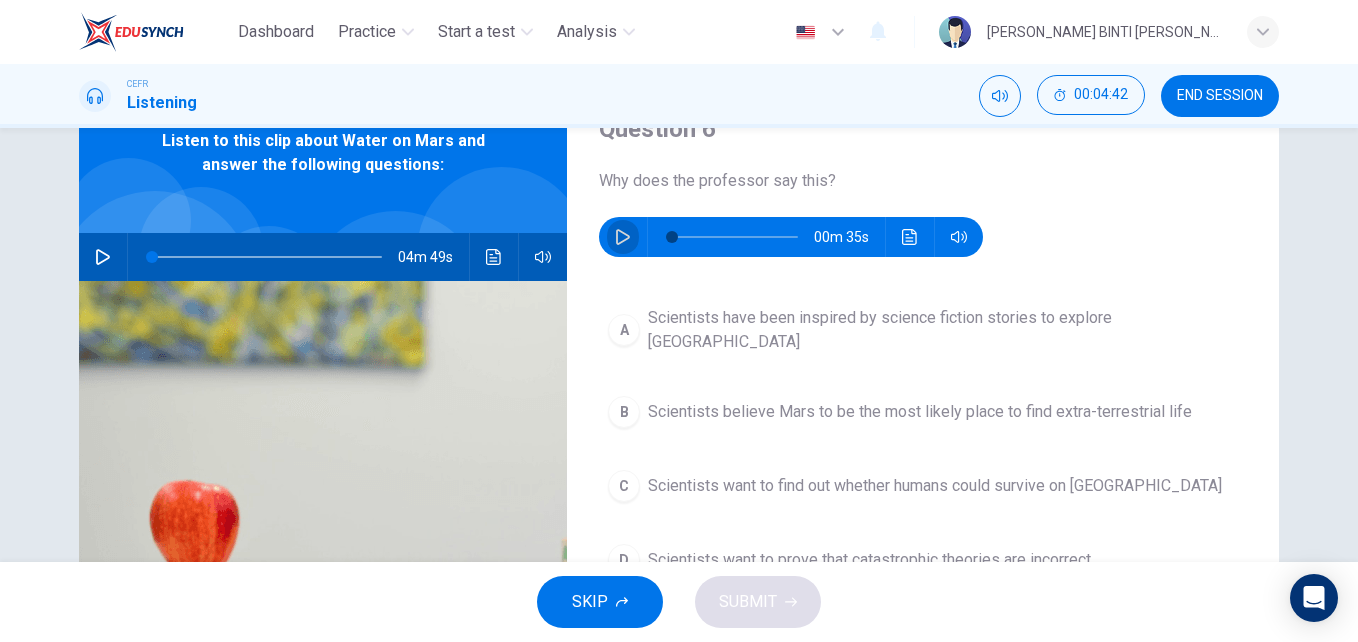 click at bounding box center [623, 237] 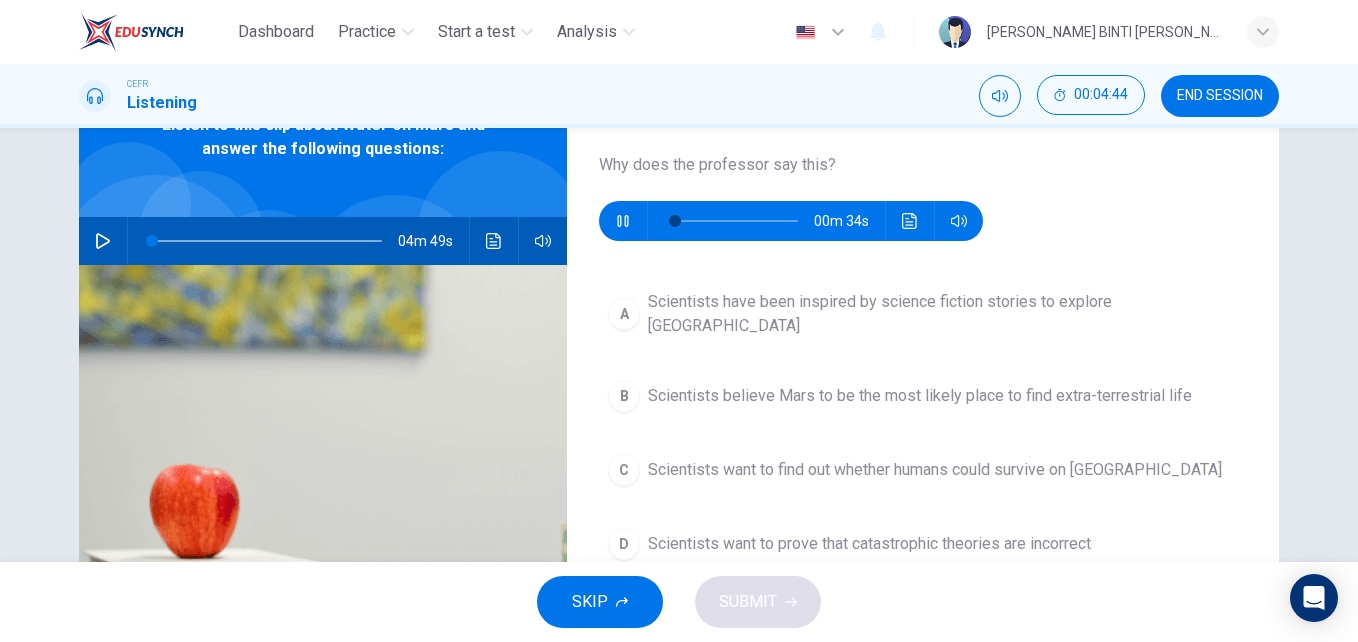scroll, scrollTop: 102, scrollLeft: 0, axis: vertical 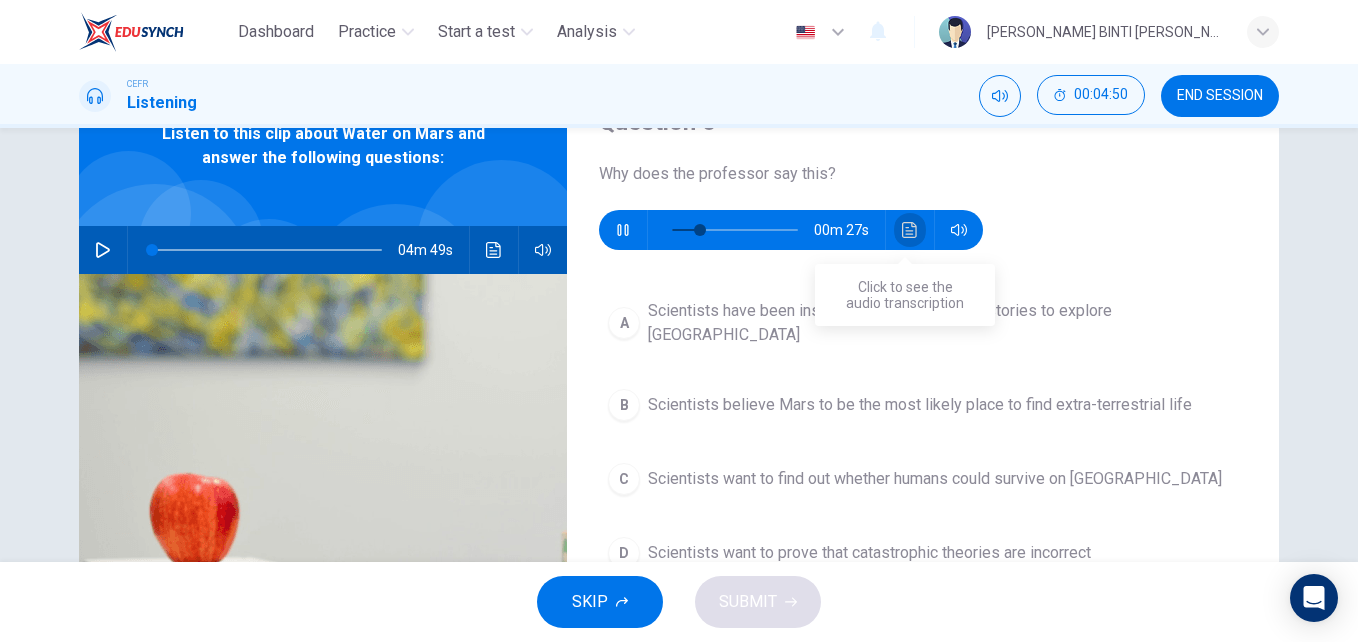click at bounding box center [910, 230] 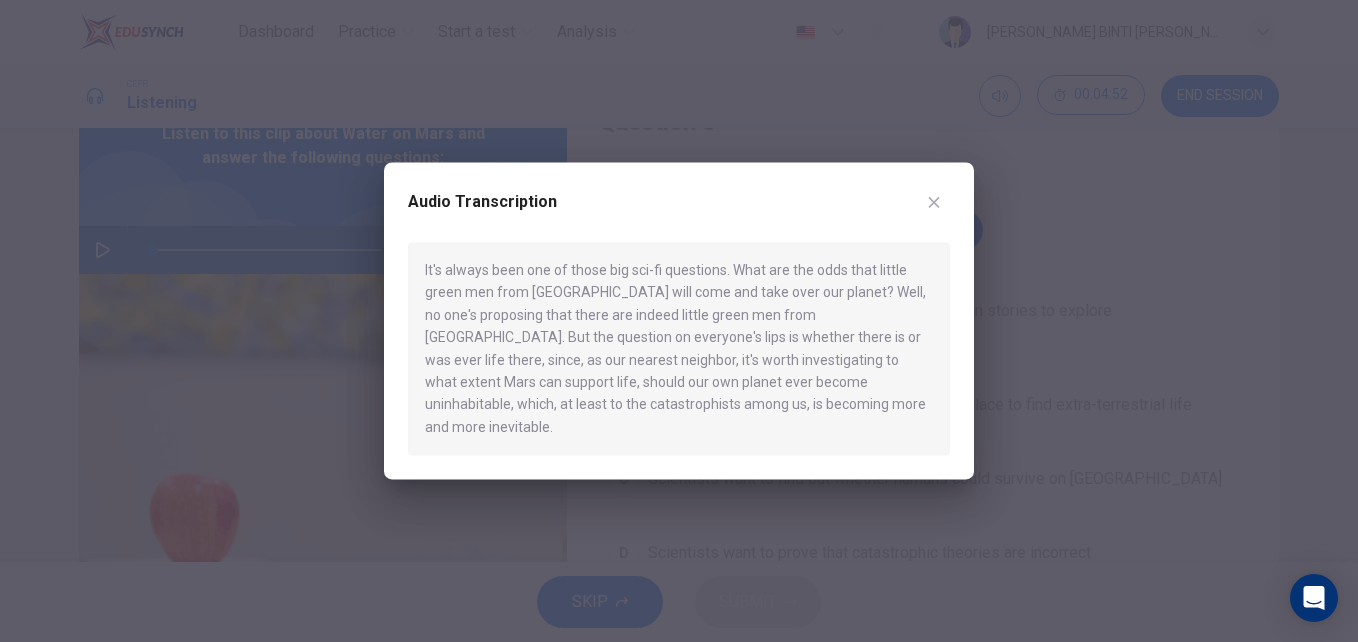 click 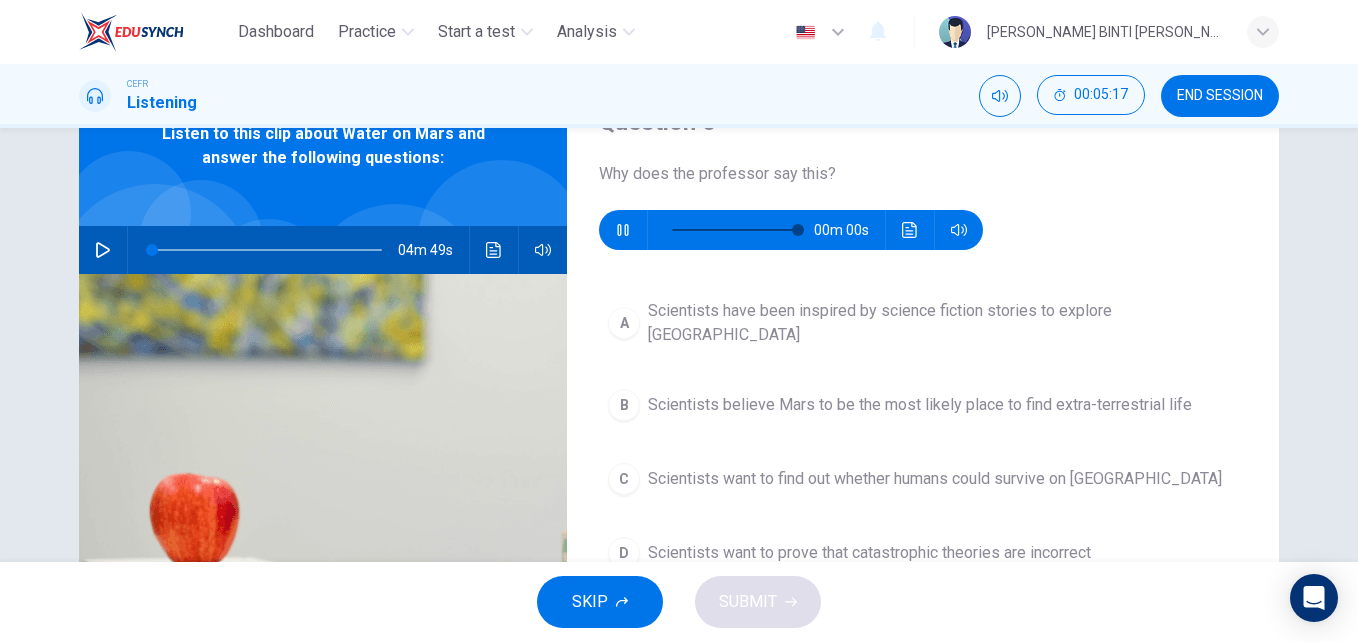 type on "0" 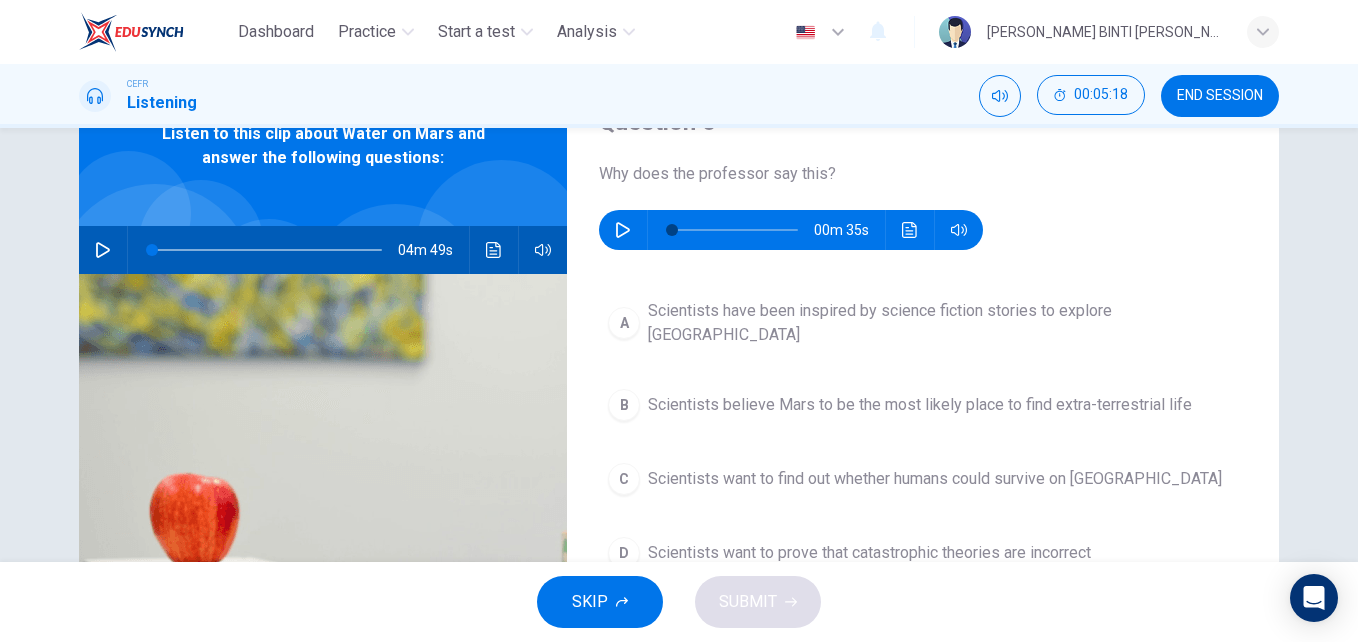 click on "C" at bounding box center [624, 479] 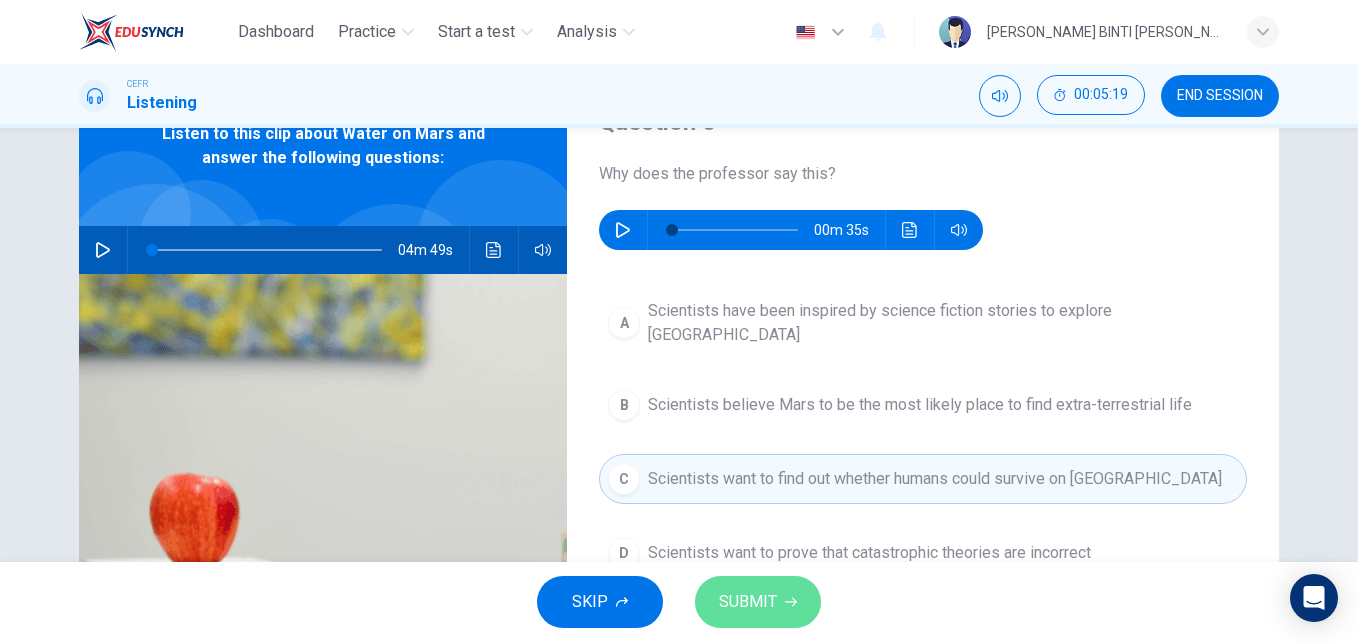click on "SUBMIT" at bounding box center (748, 602) 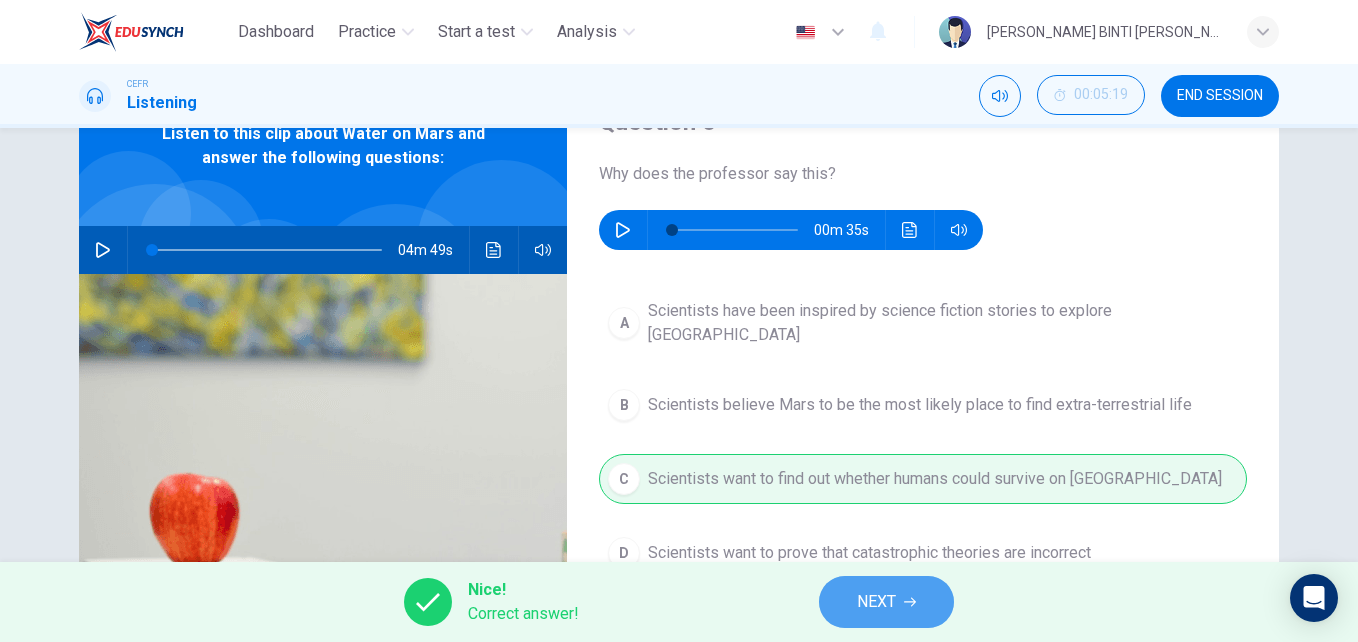 click on "NEXT" at bounding box center (876, 602) 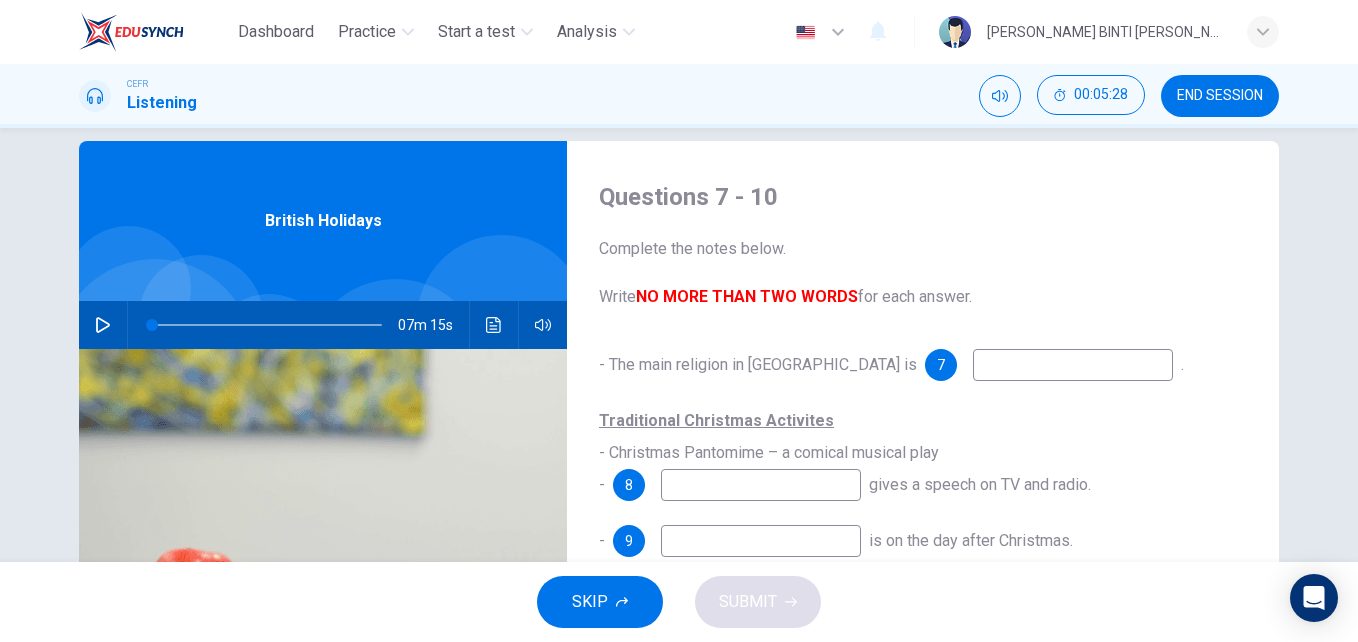 scroll, scrollTop: 70, scrollLeft: 0, axis: vertical 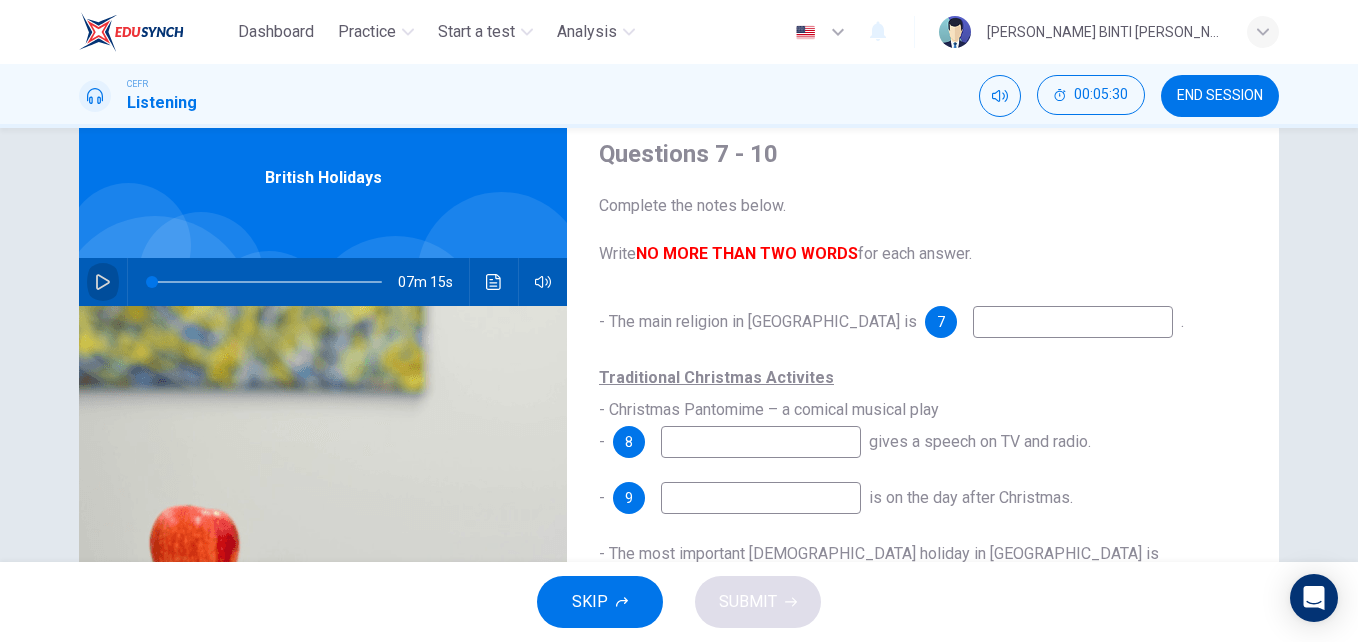click 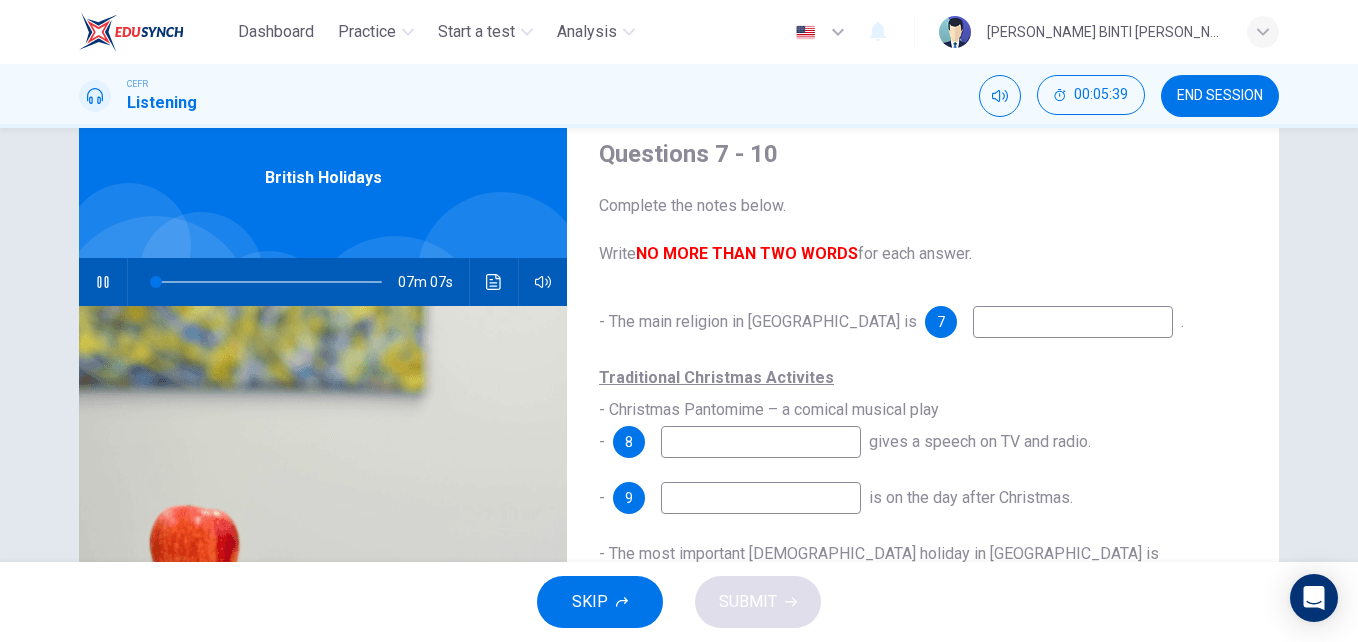 click at bounding box center [1073, 322] 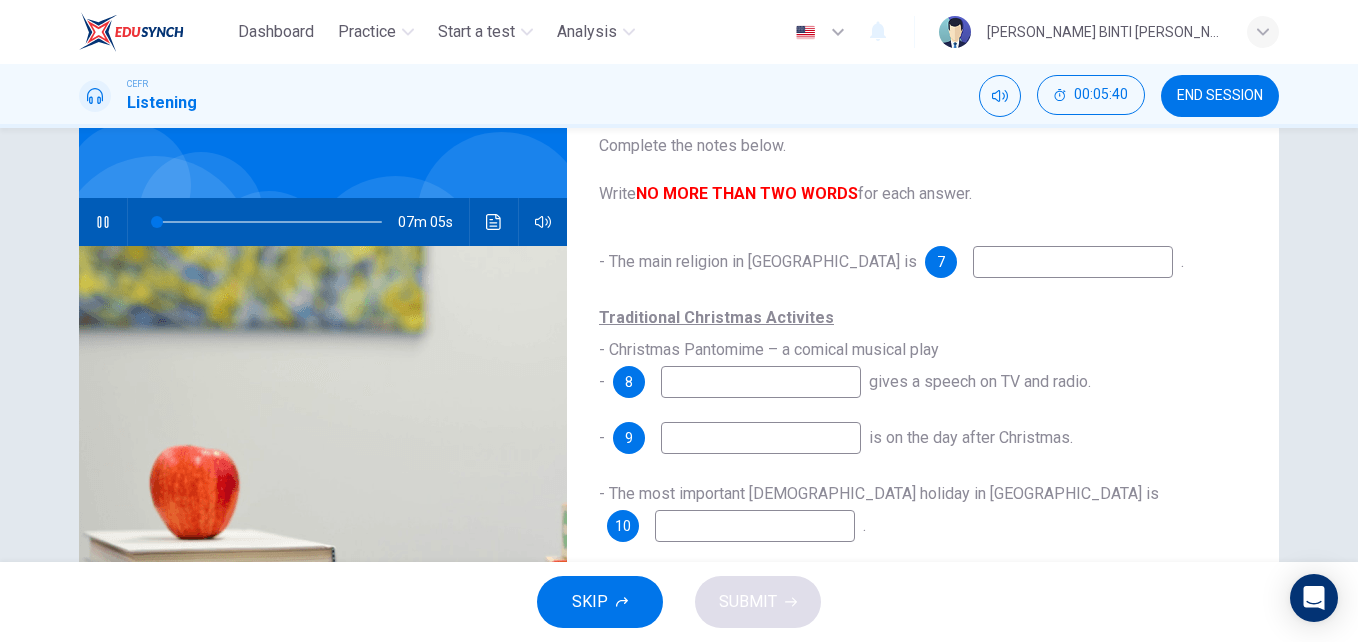 scroll, scrollTop: 129, scrollLeft: 0, axis: vertical 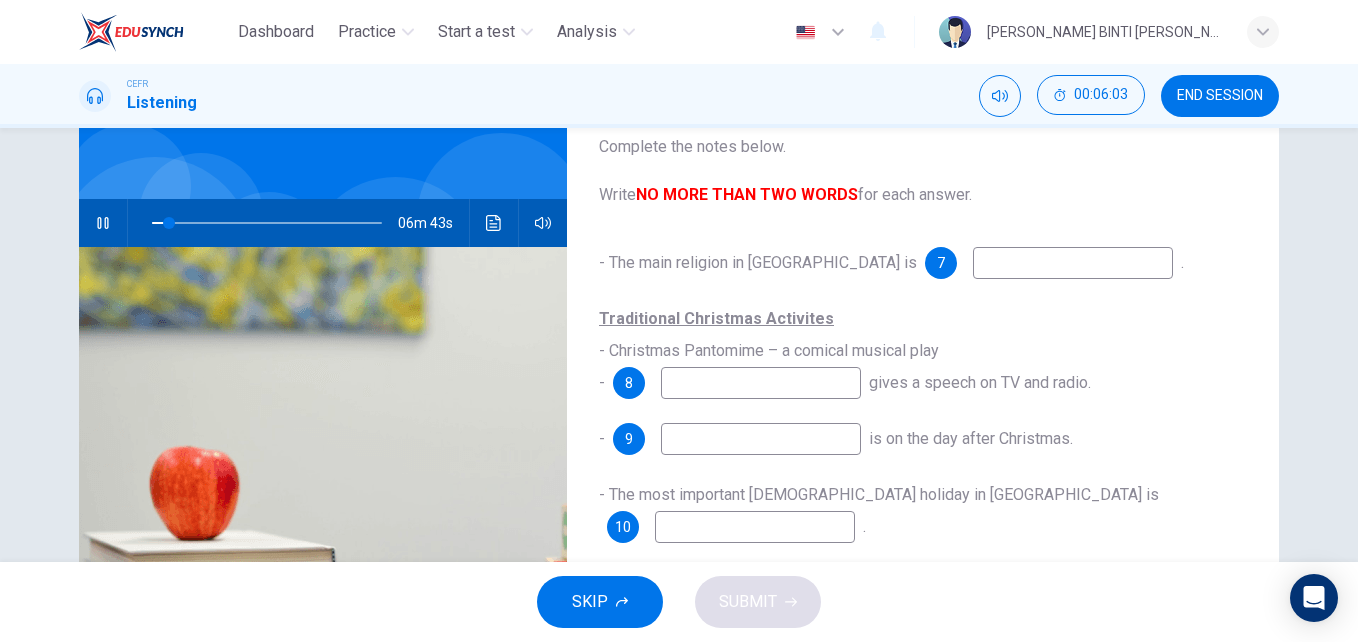 type on "8" 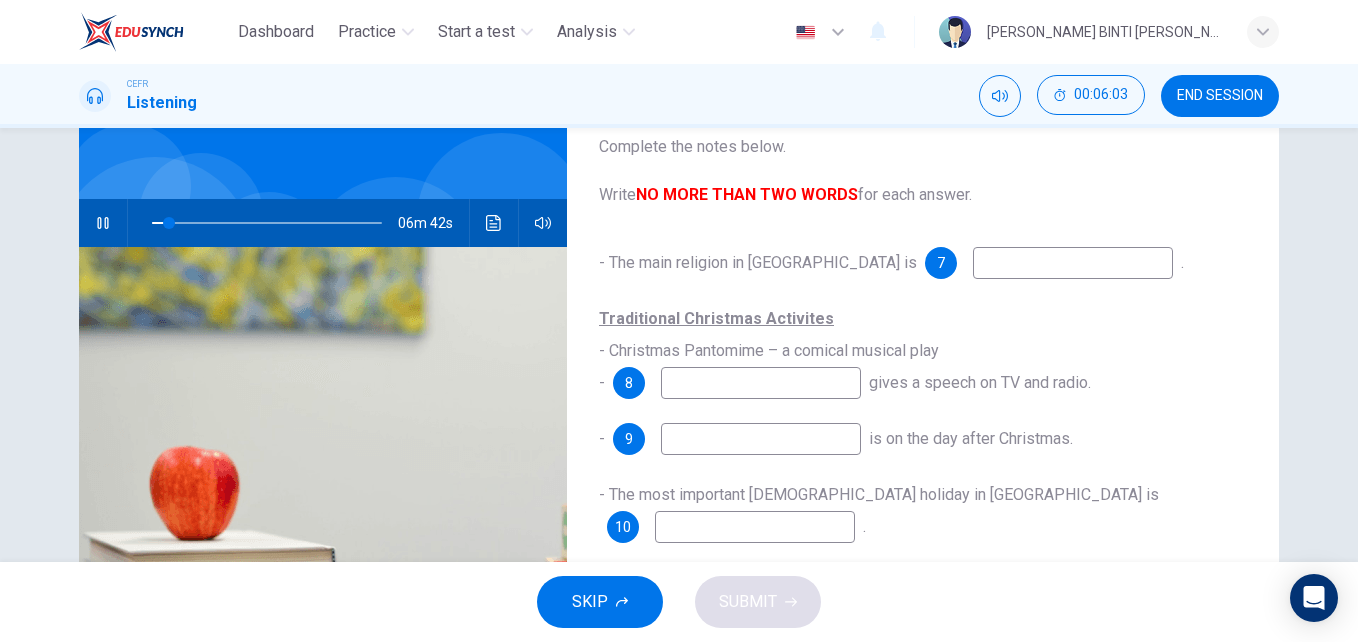 type on "C" 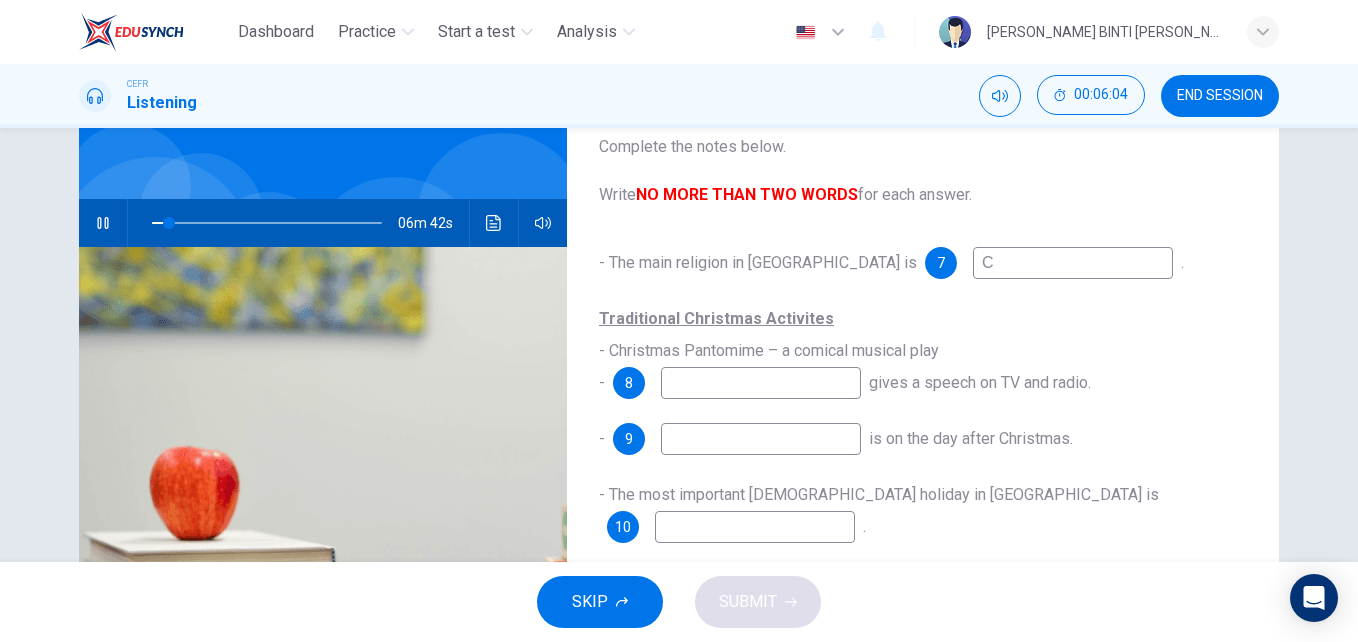 type on "8" 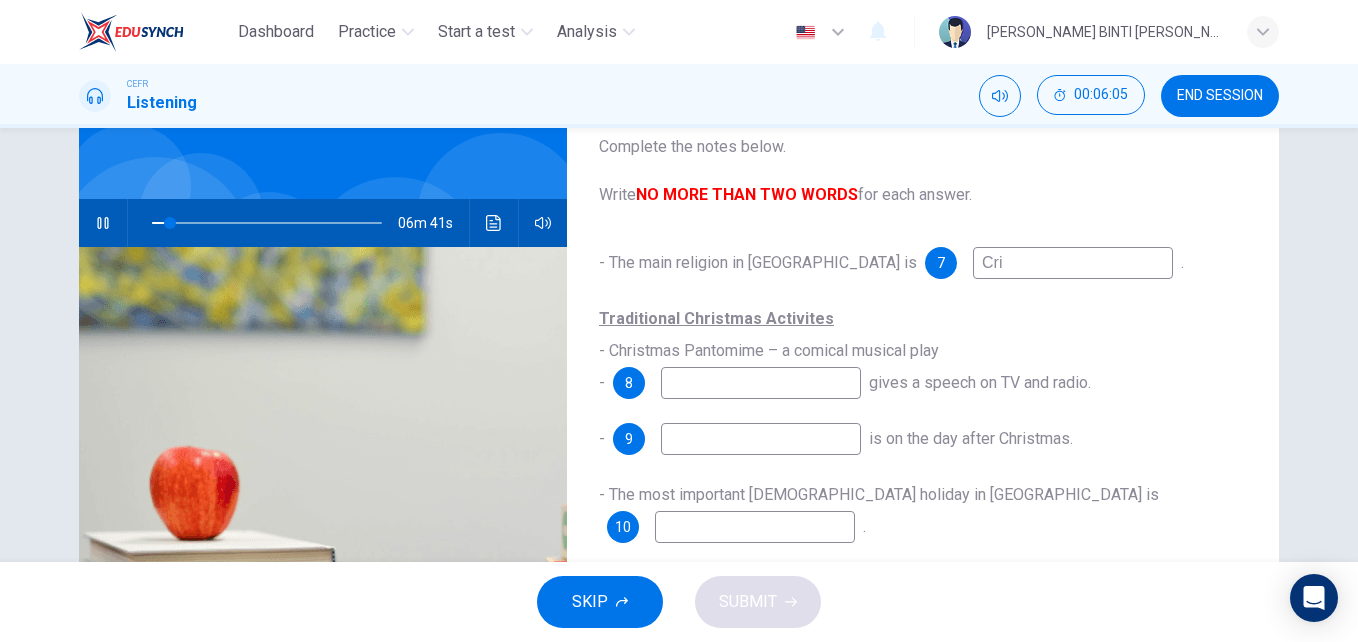 type on "[PERSON_NAME]" 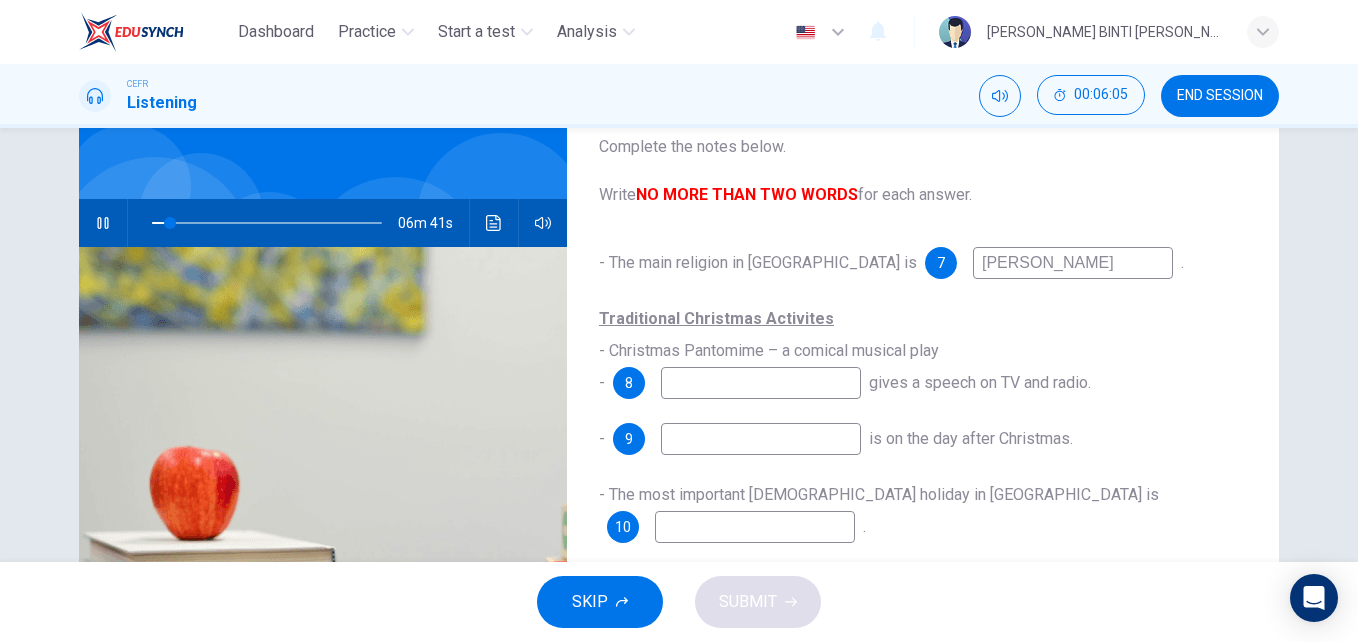 type on "8" 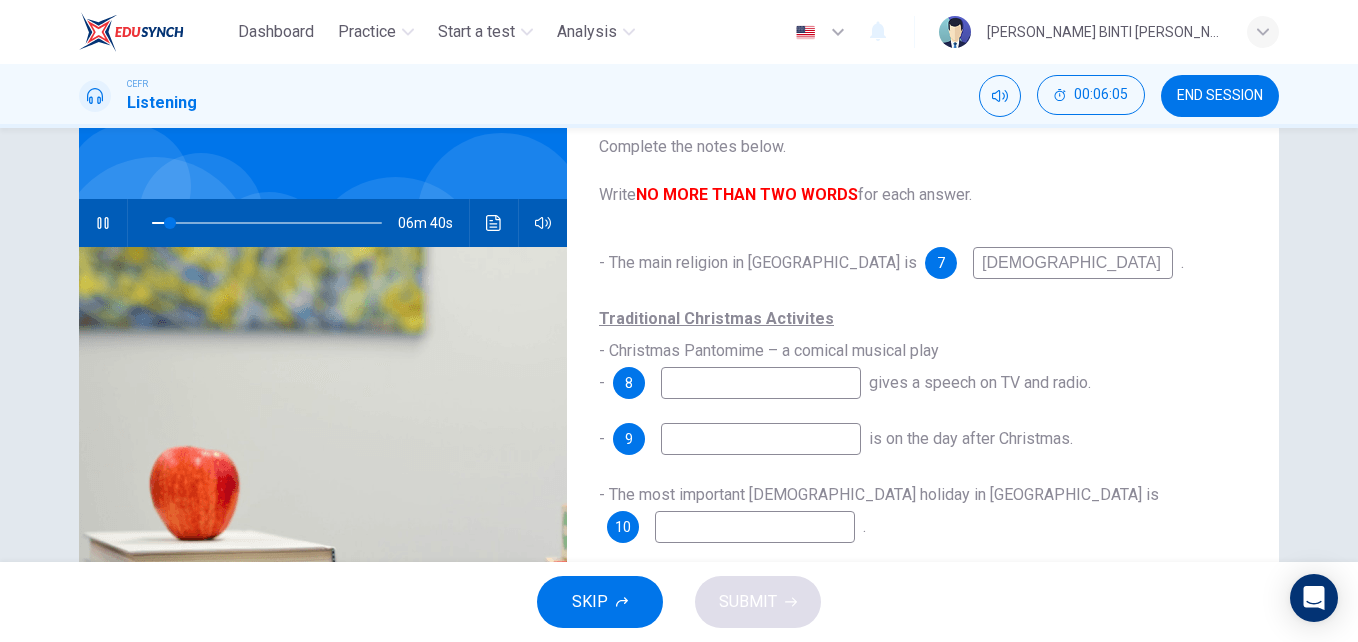 type on "[DEMOGRAPHIC_DATA]" 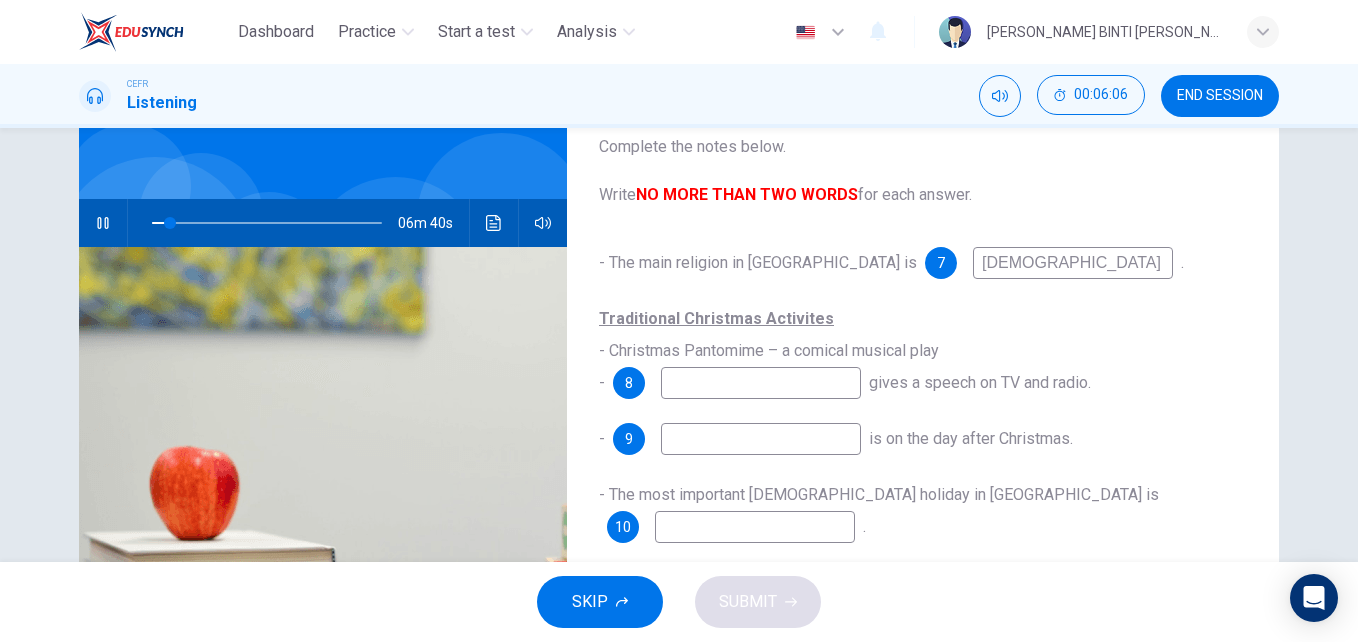 type on "8" 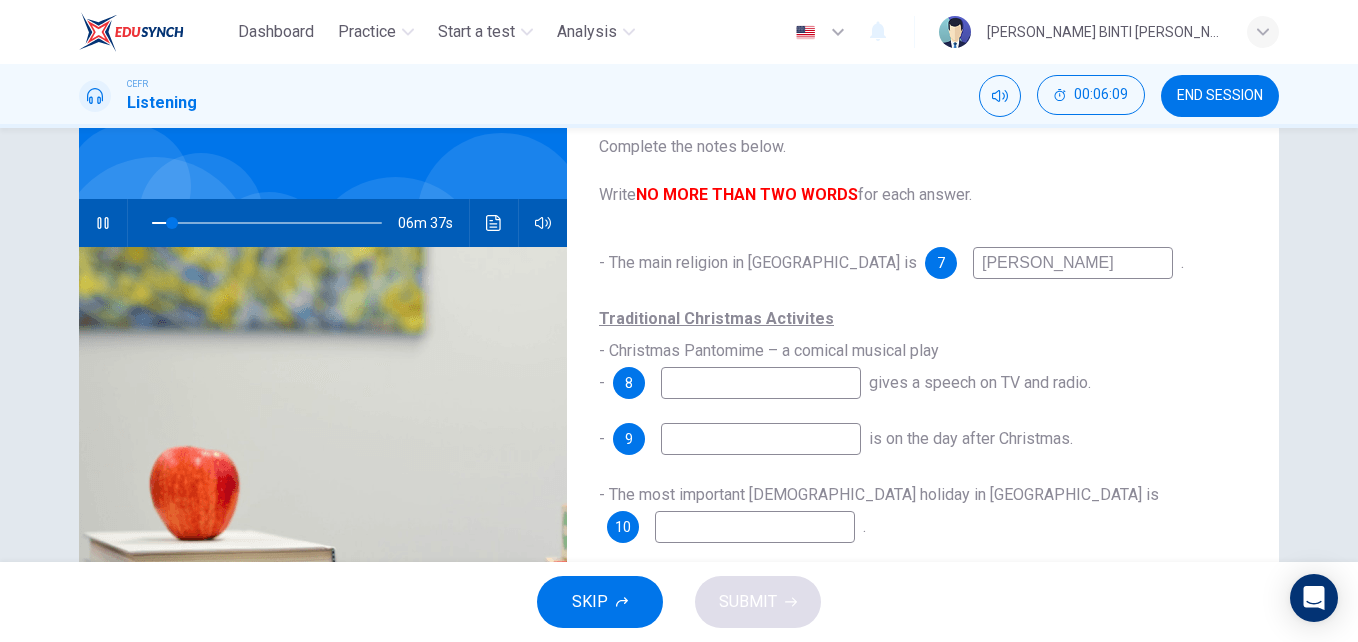 type on "9" 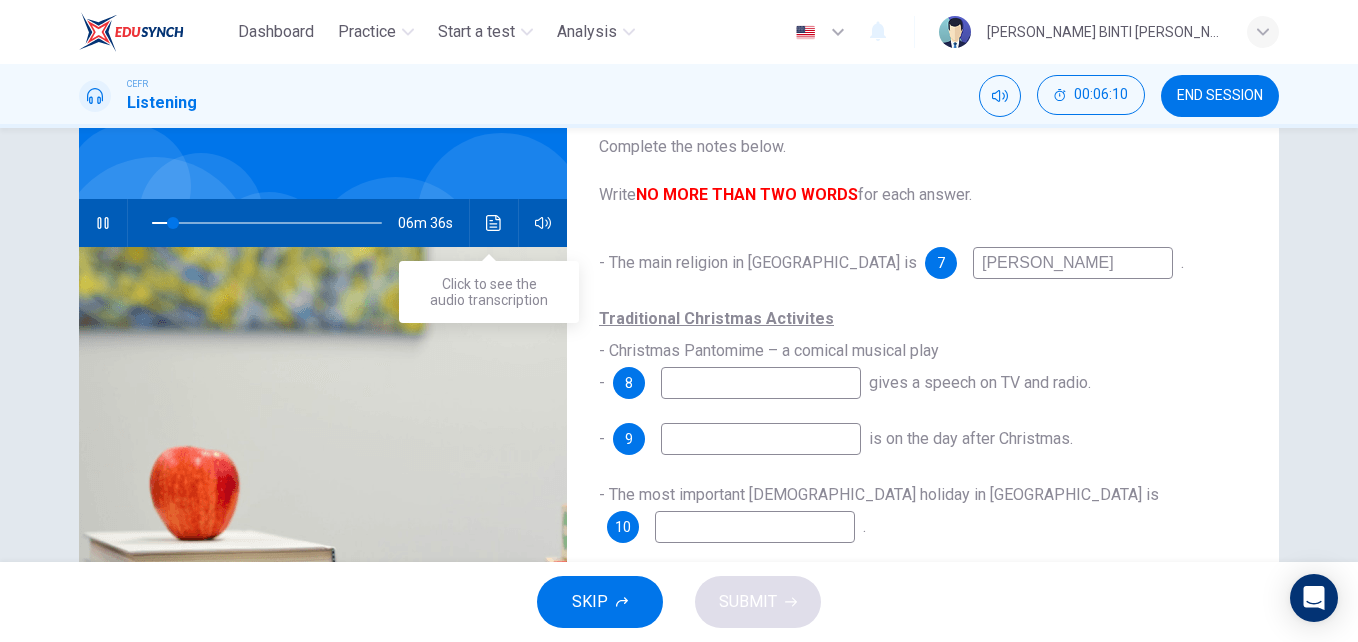 type on "[PERSON_NAME]" 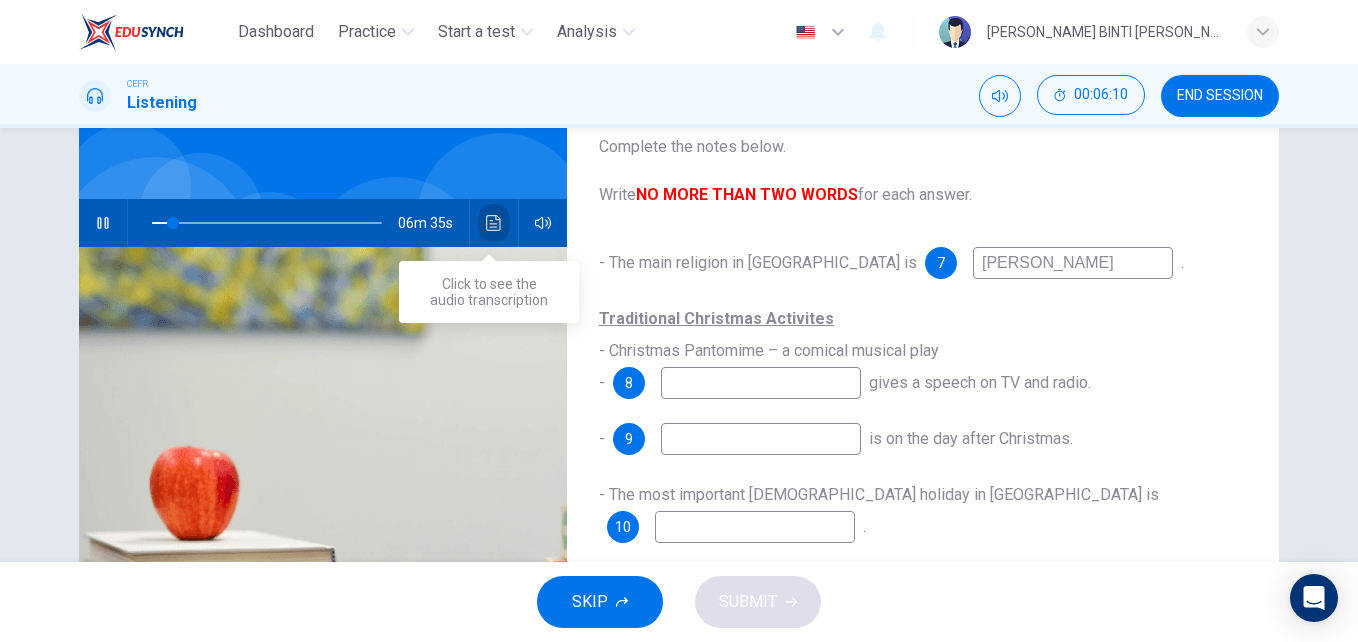 click 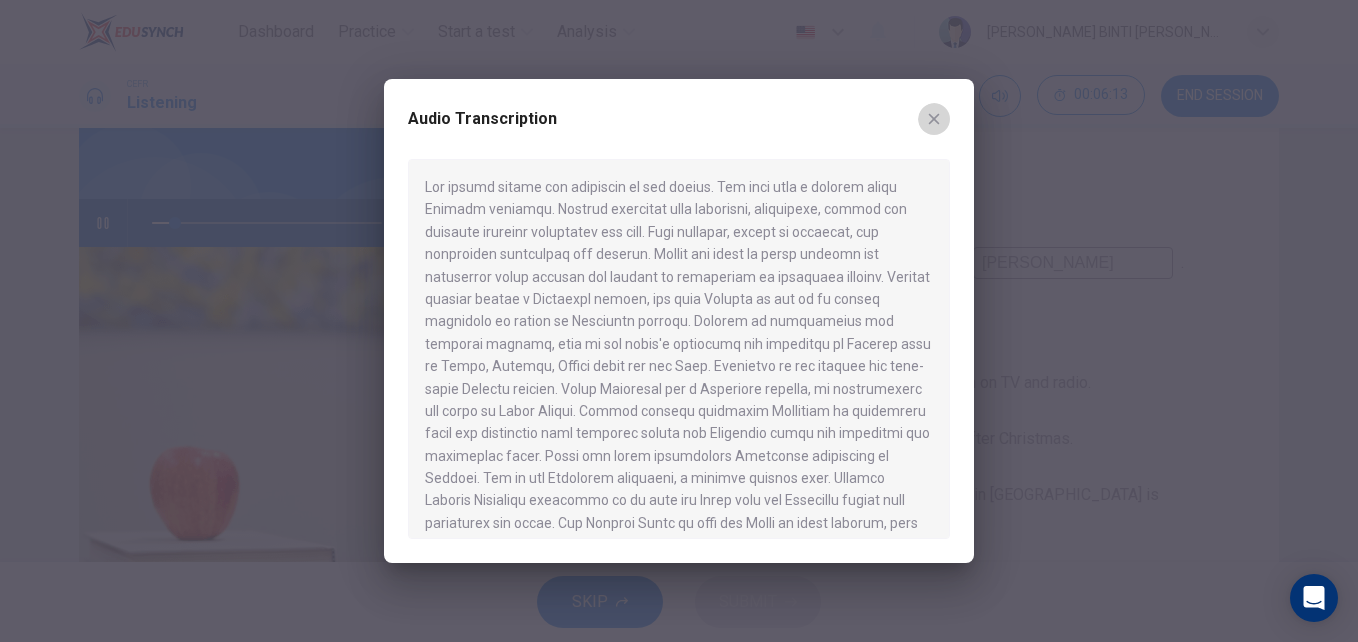 click at bounding box center (934, 119) 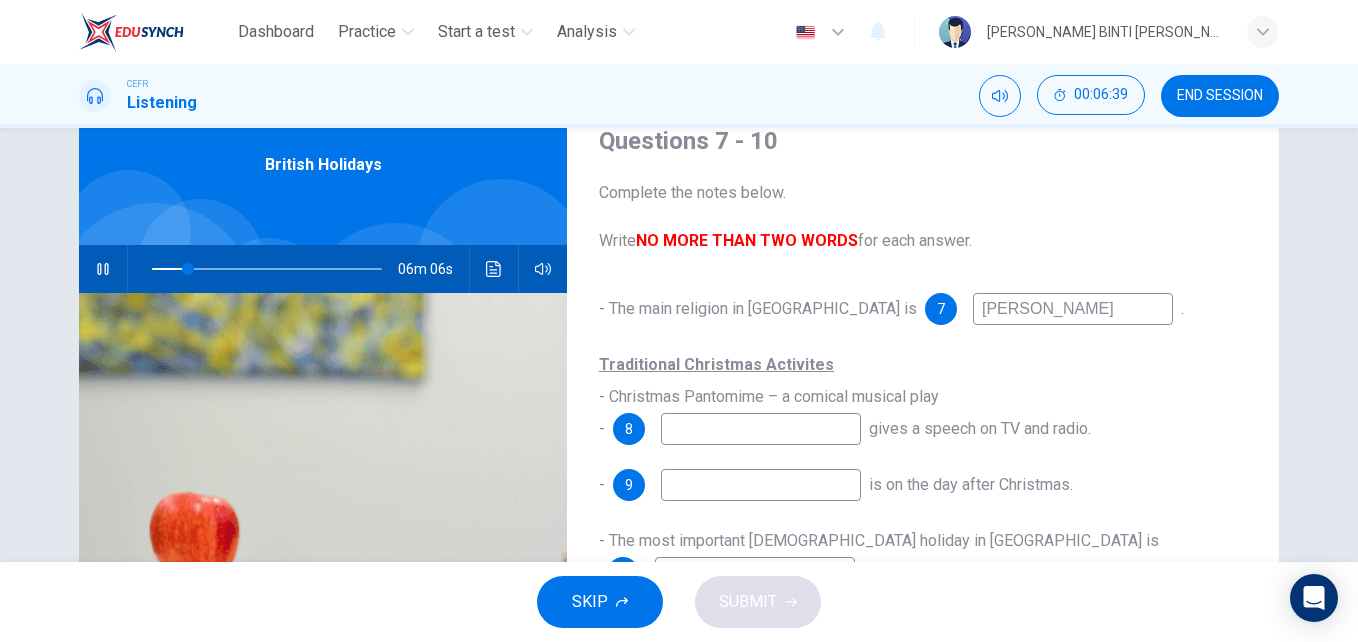 scroll, scrollTop: 82, scrollLeft: 0, axis: vertical 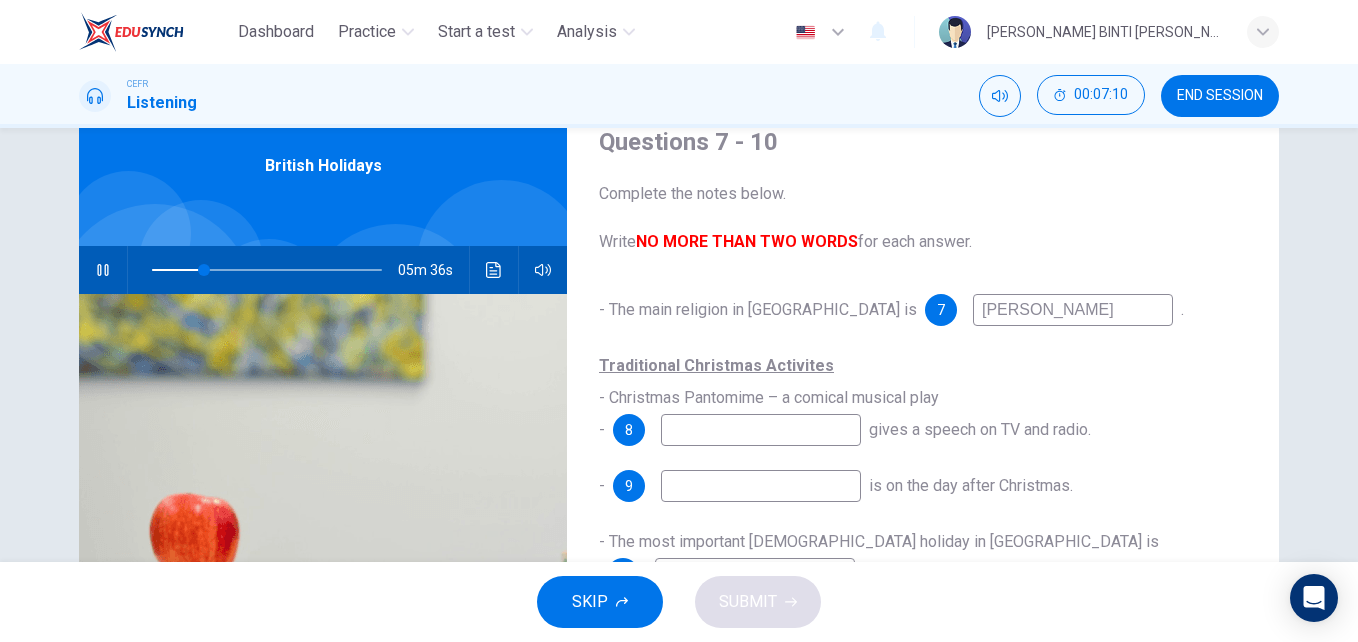 click at bounding box center (761, 430) 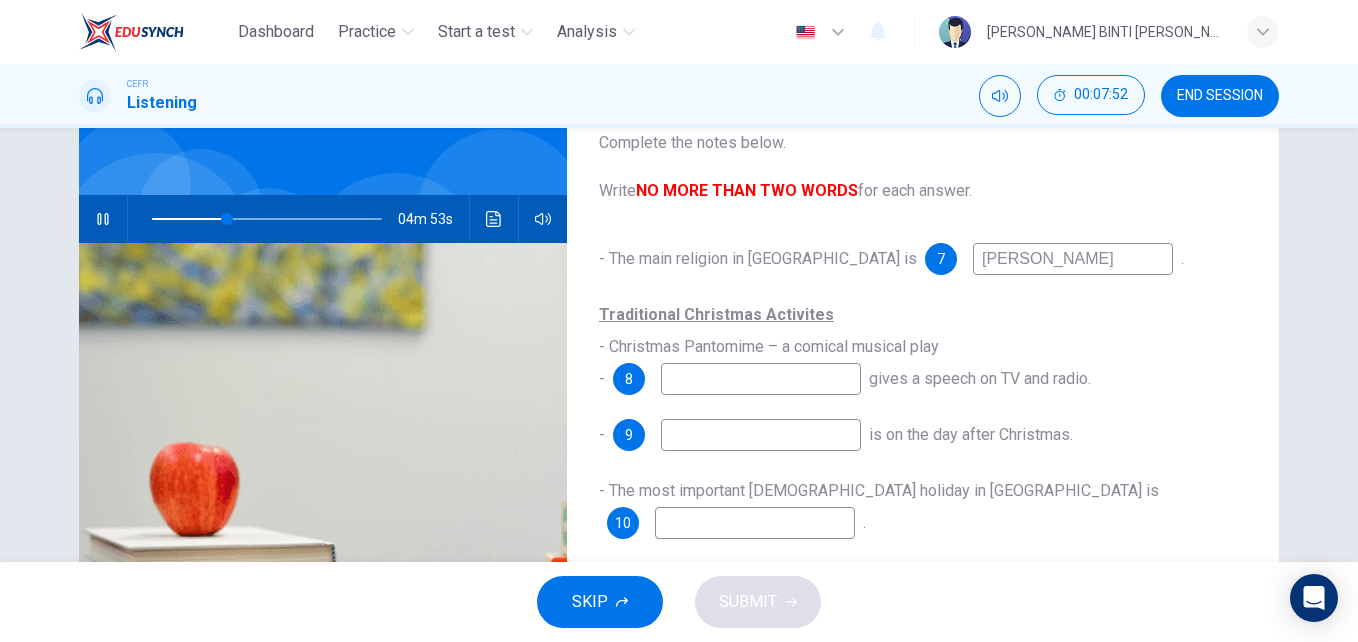 scroll, scrollTop: 142, scrollLeft: 0, axis: vertical 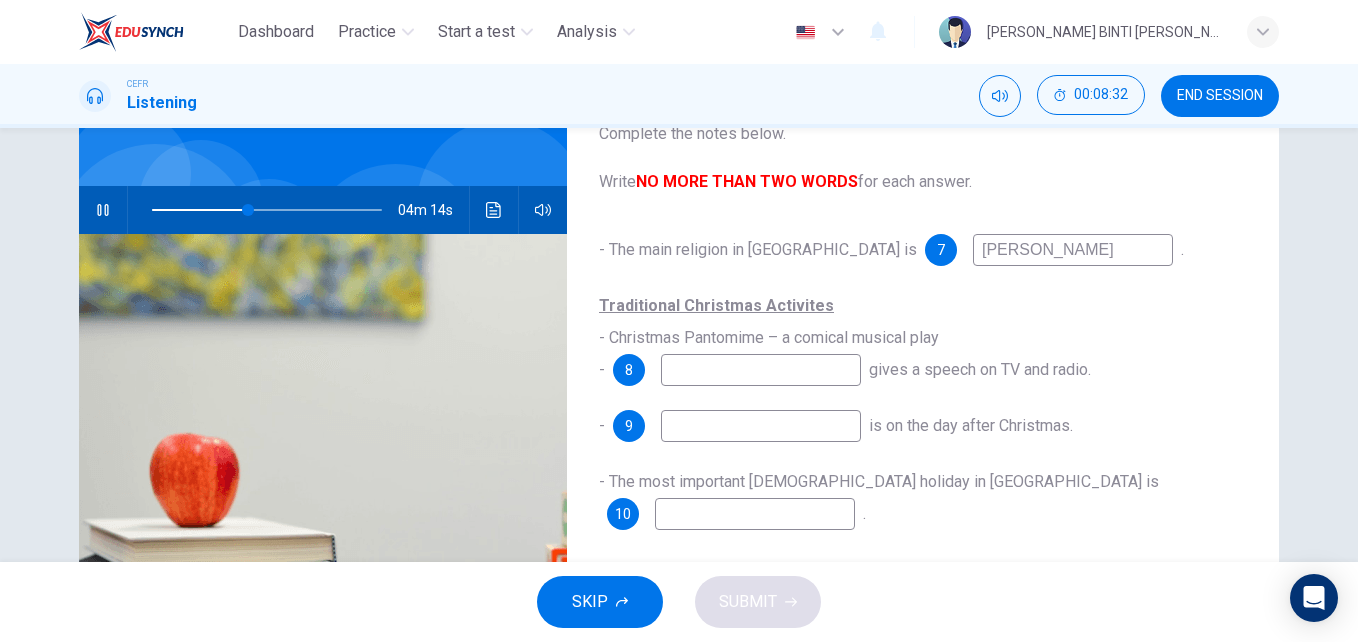 type on "42" 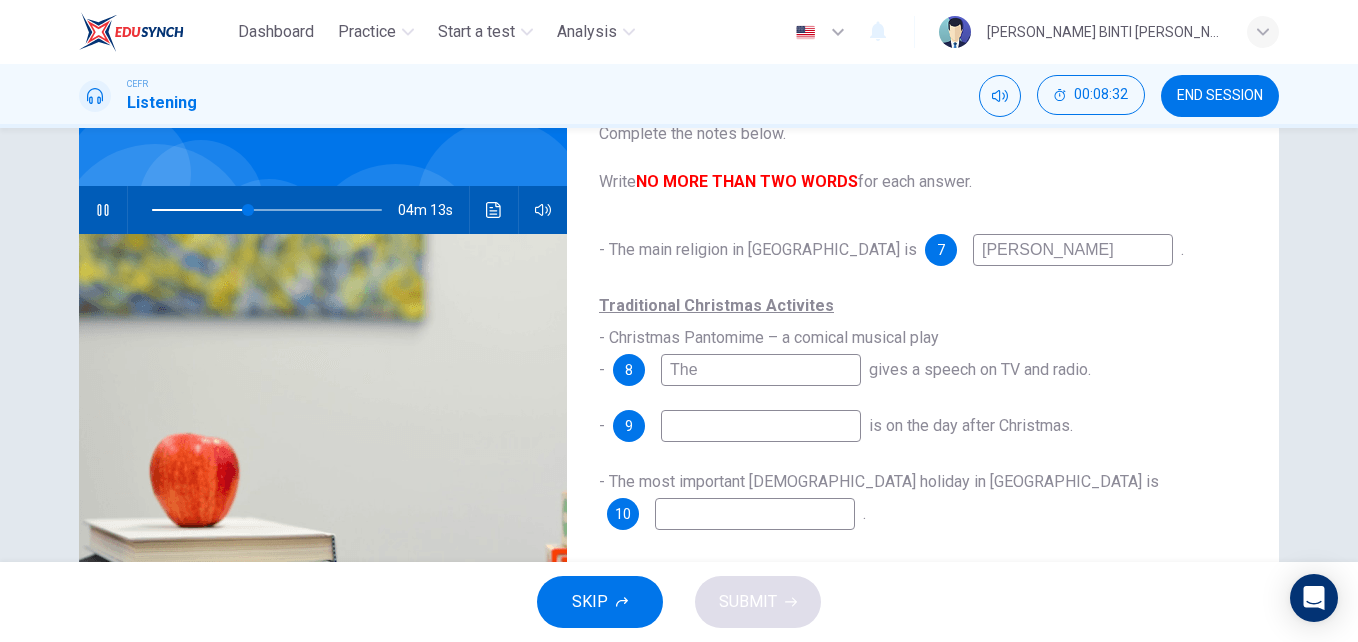type on "The" 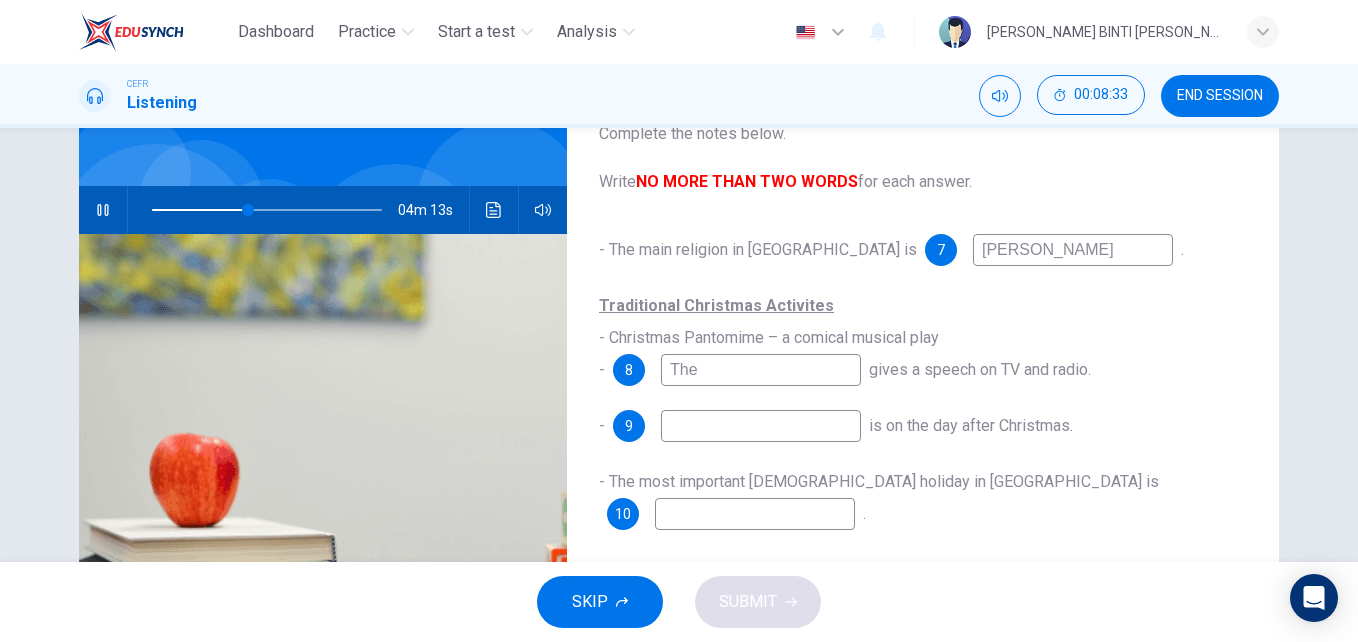 type on "42" 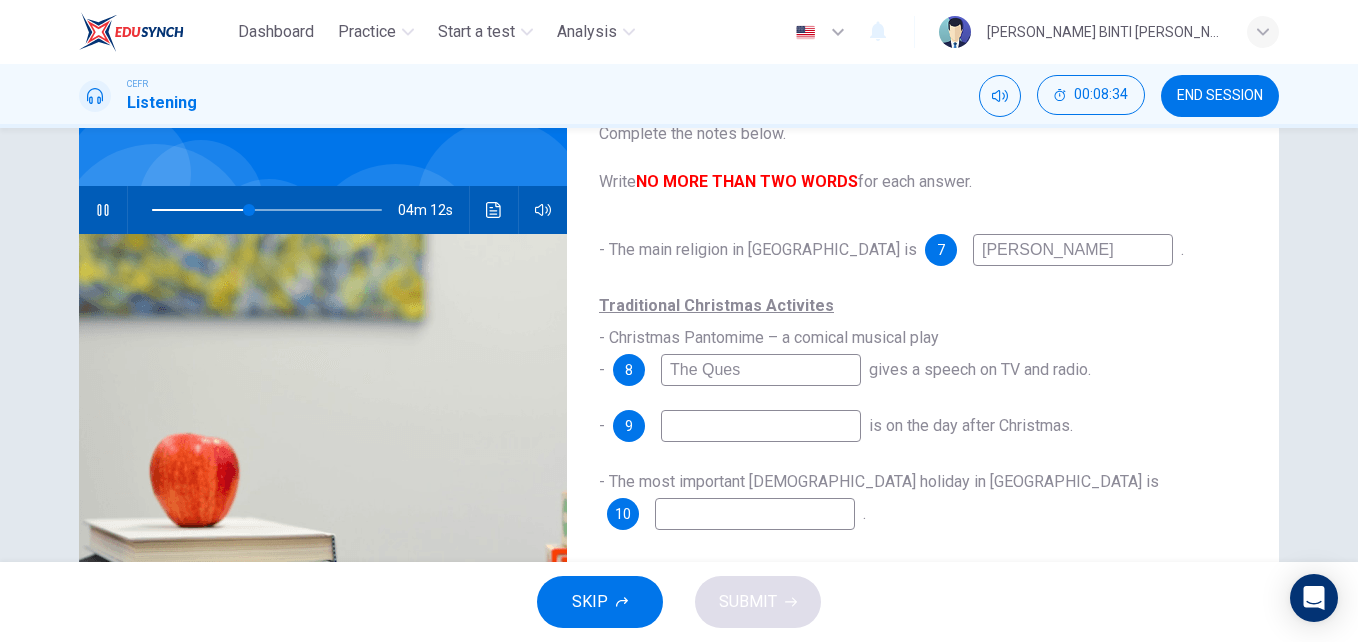 type on "The Que" 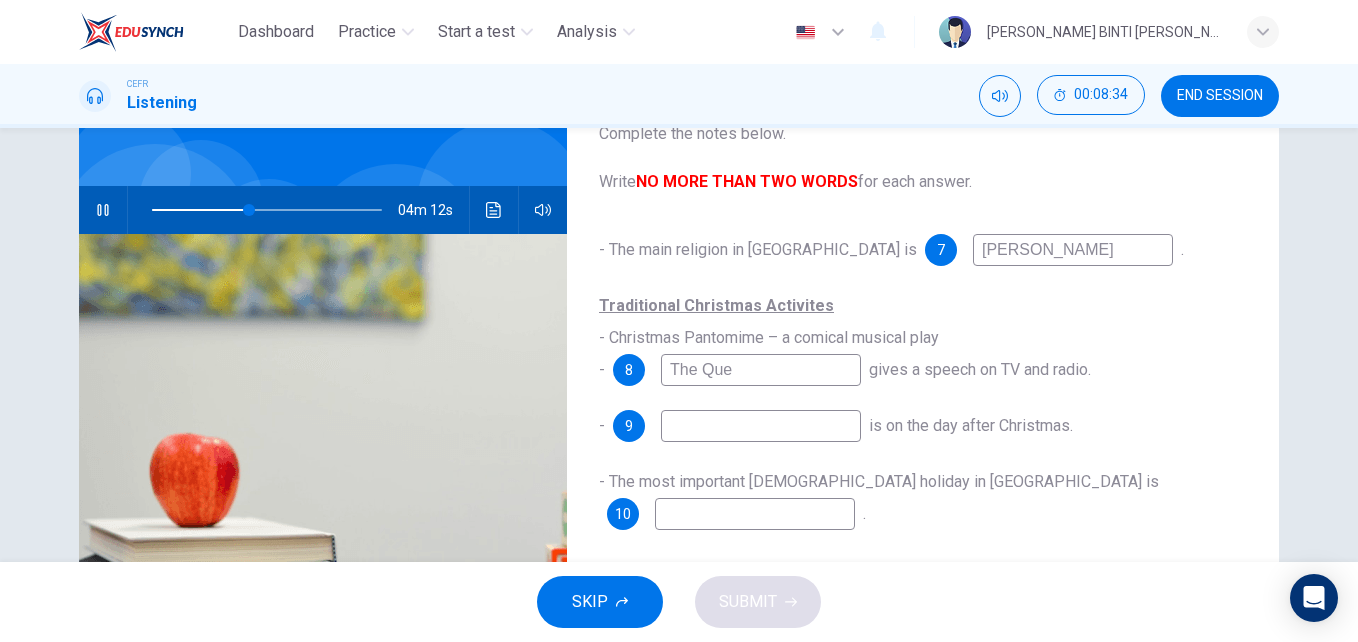 type on "42" 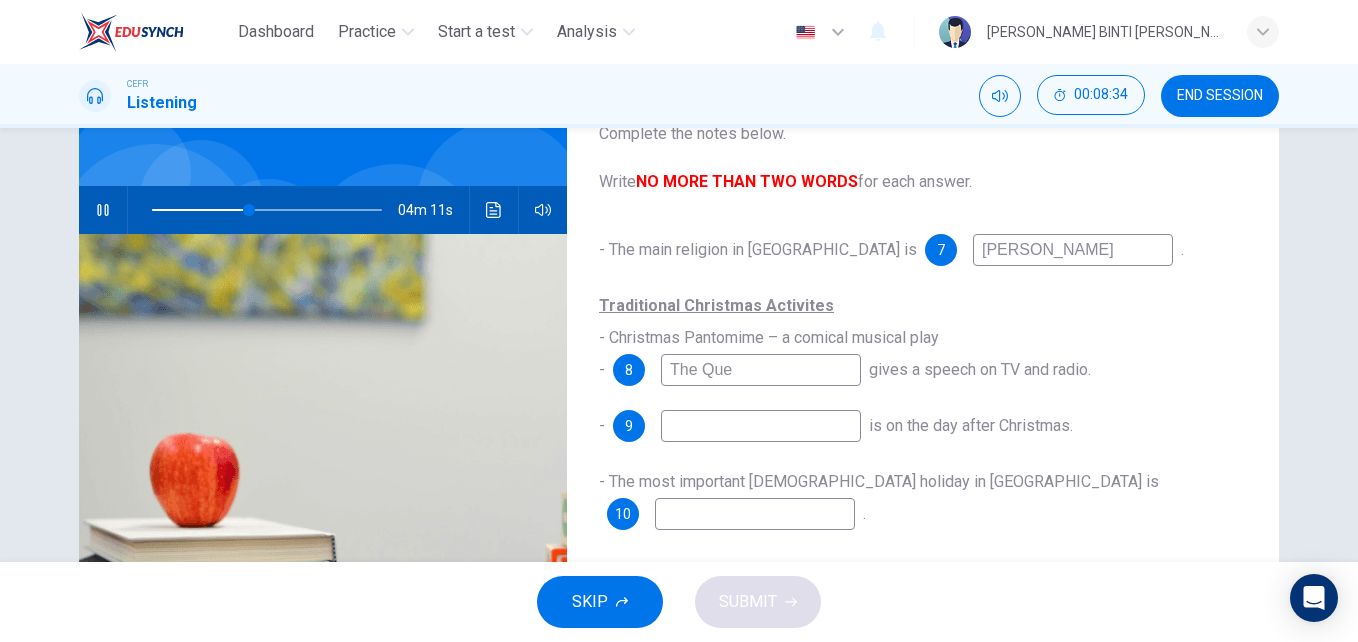 type on "The Quee" 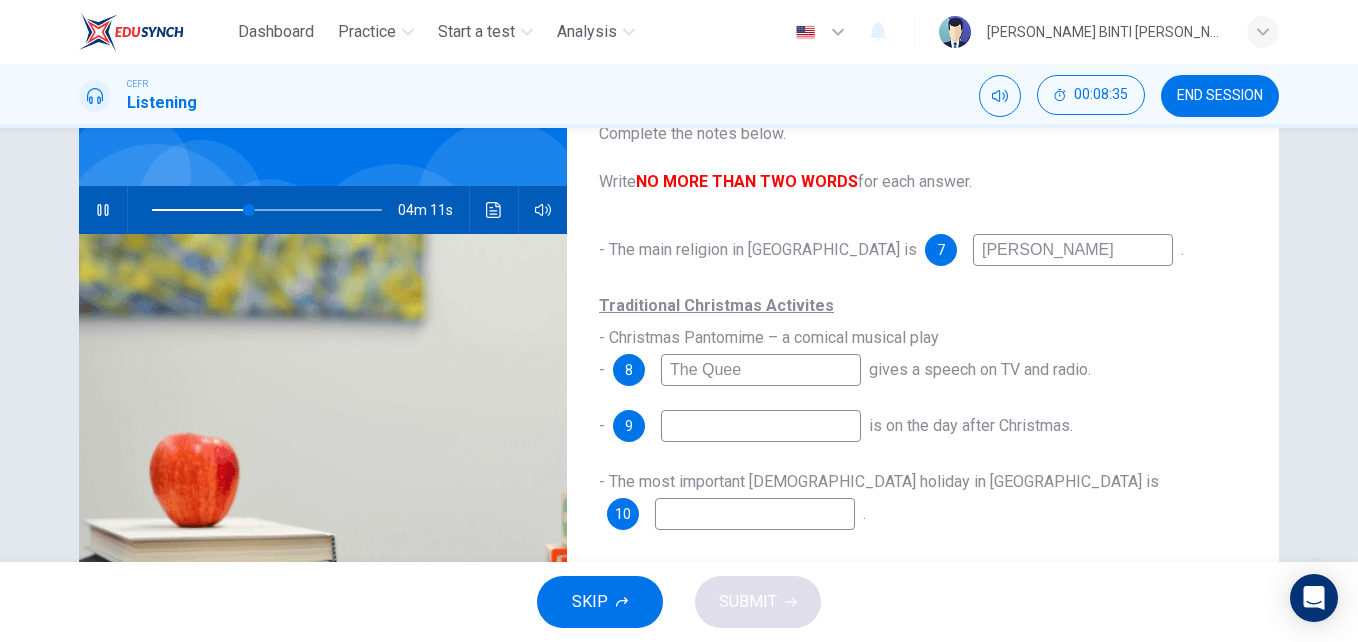 type on "42" 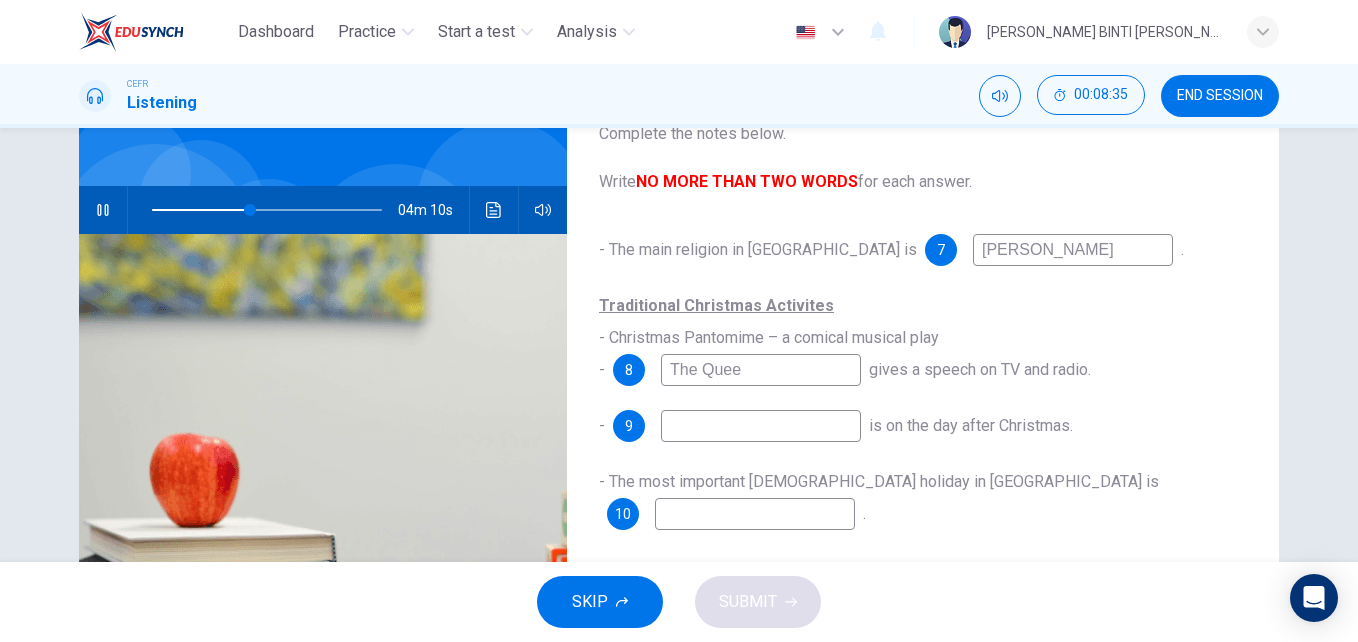 type on "The Queen" 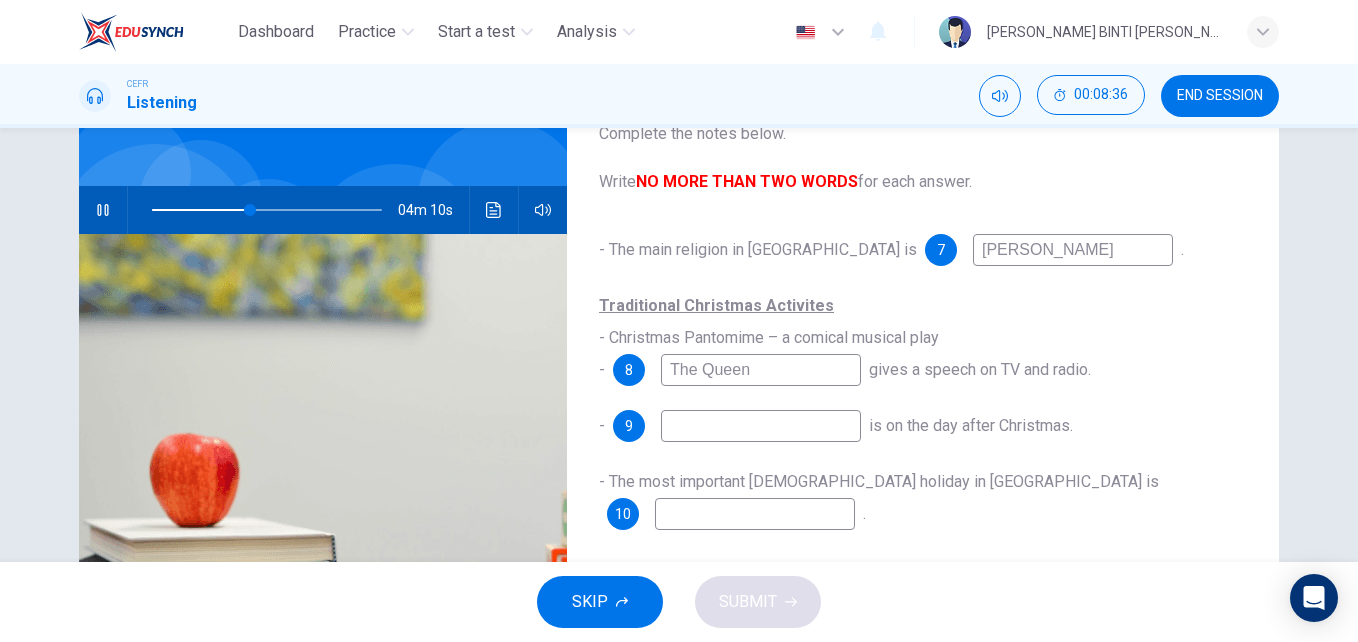 type on "43" 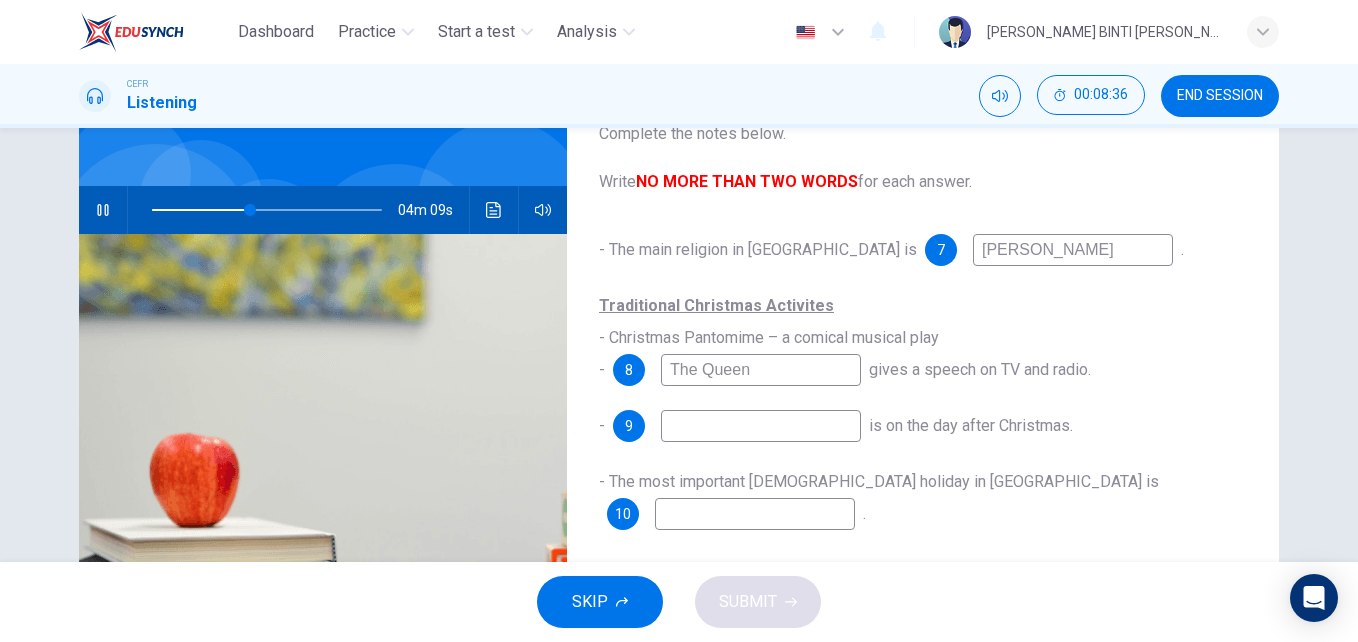 type on "The Queen" 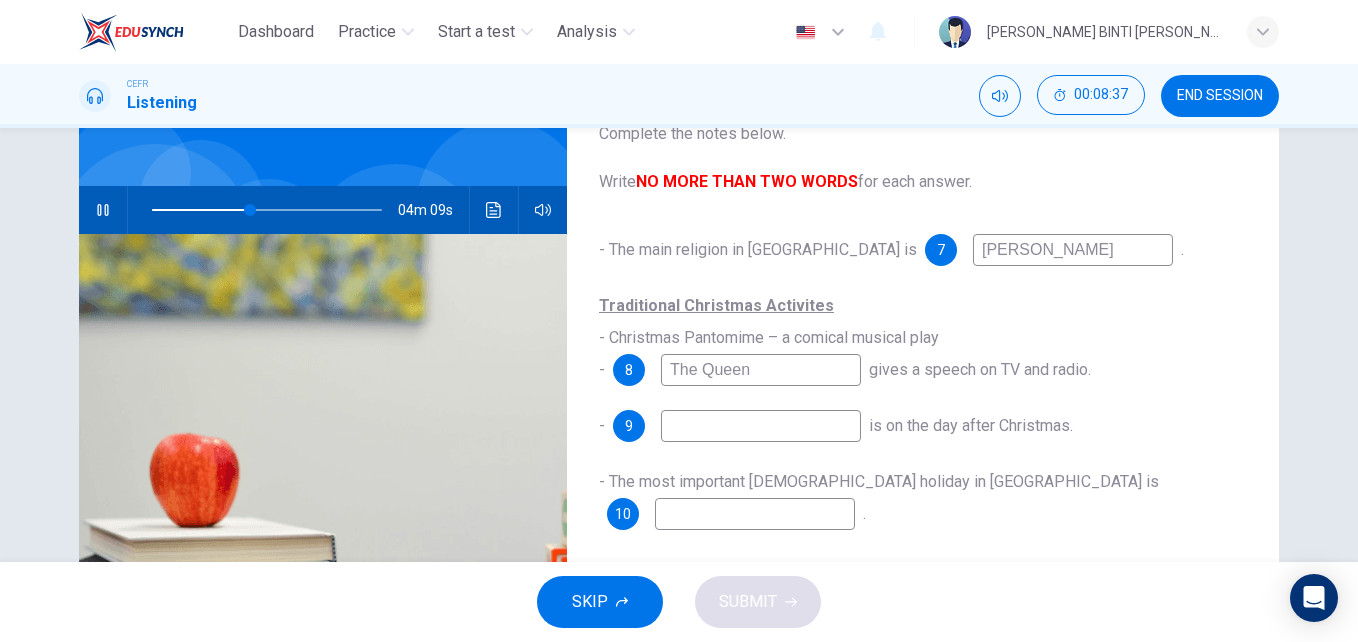 click at bounding box center (761, 426) 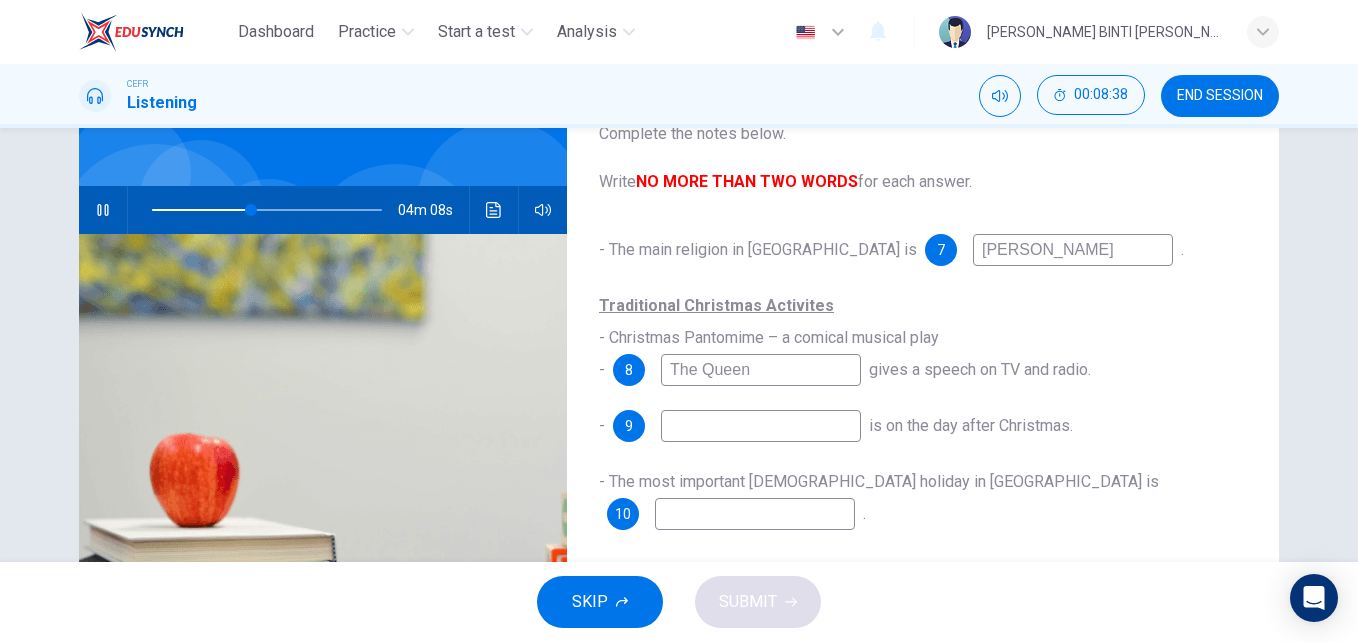 type on "43" 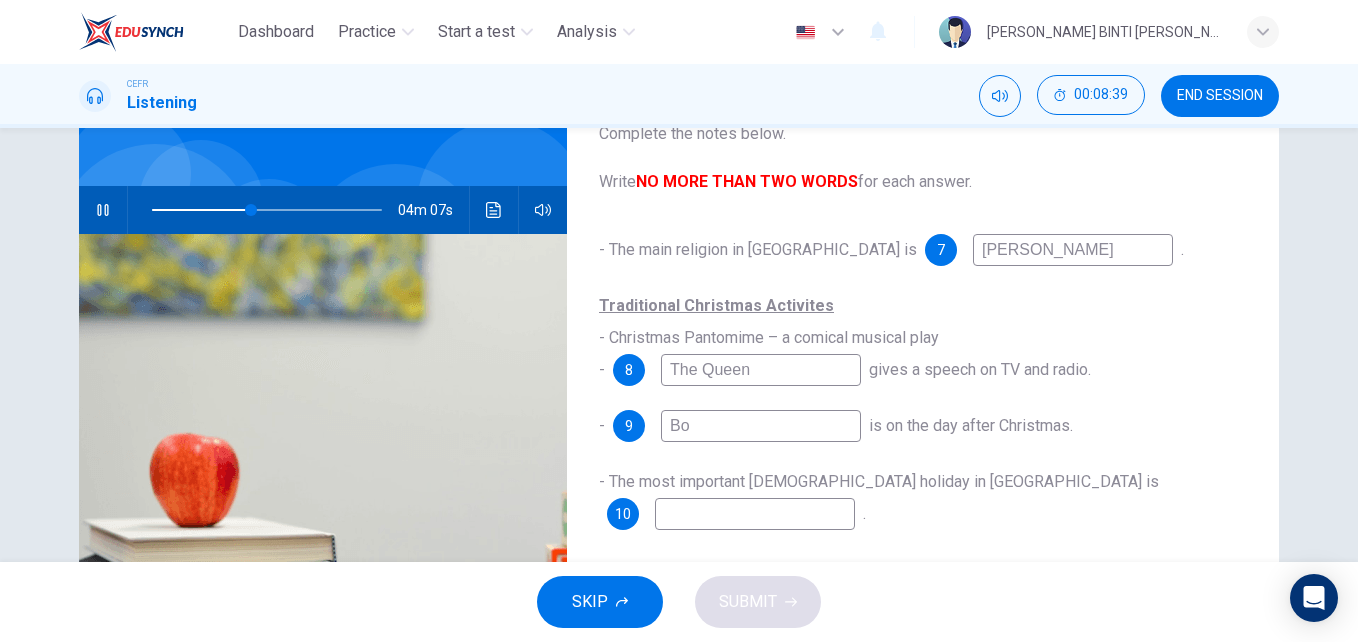 type on "Box" 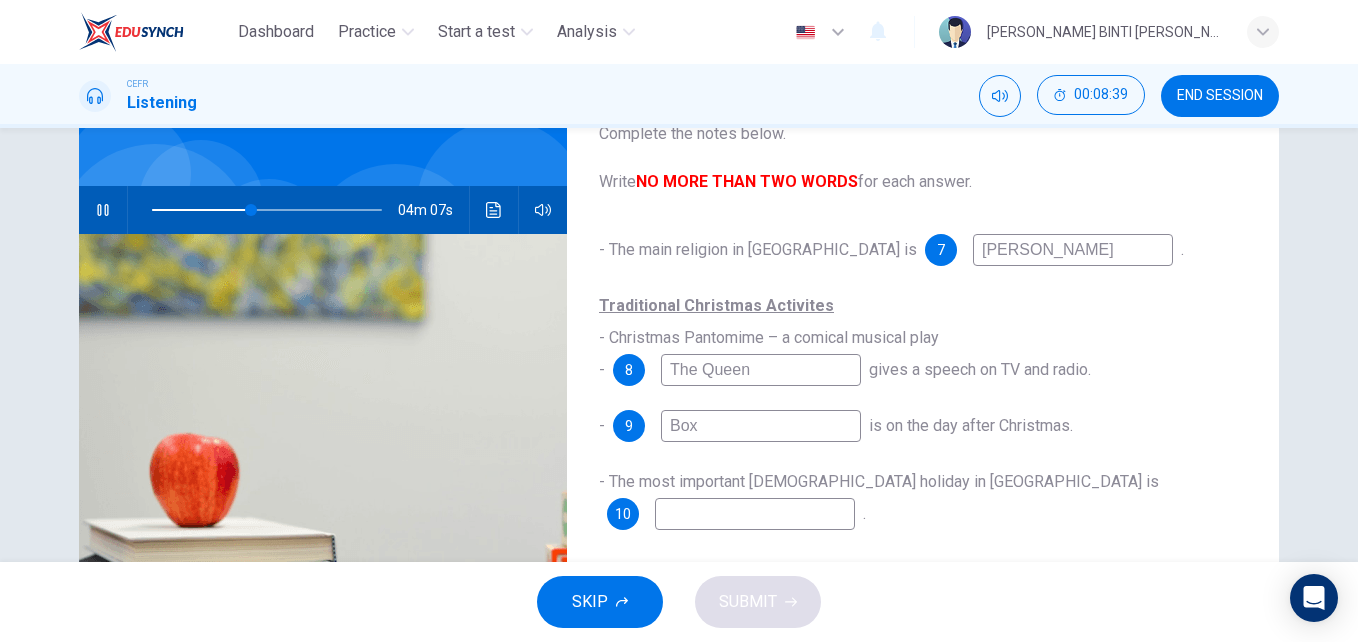 type on "43" 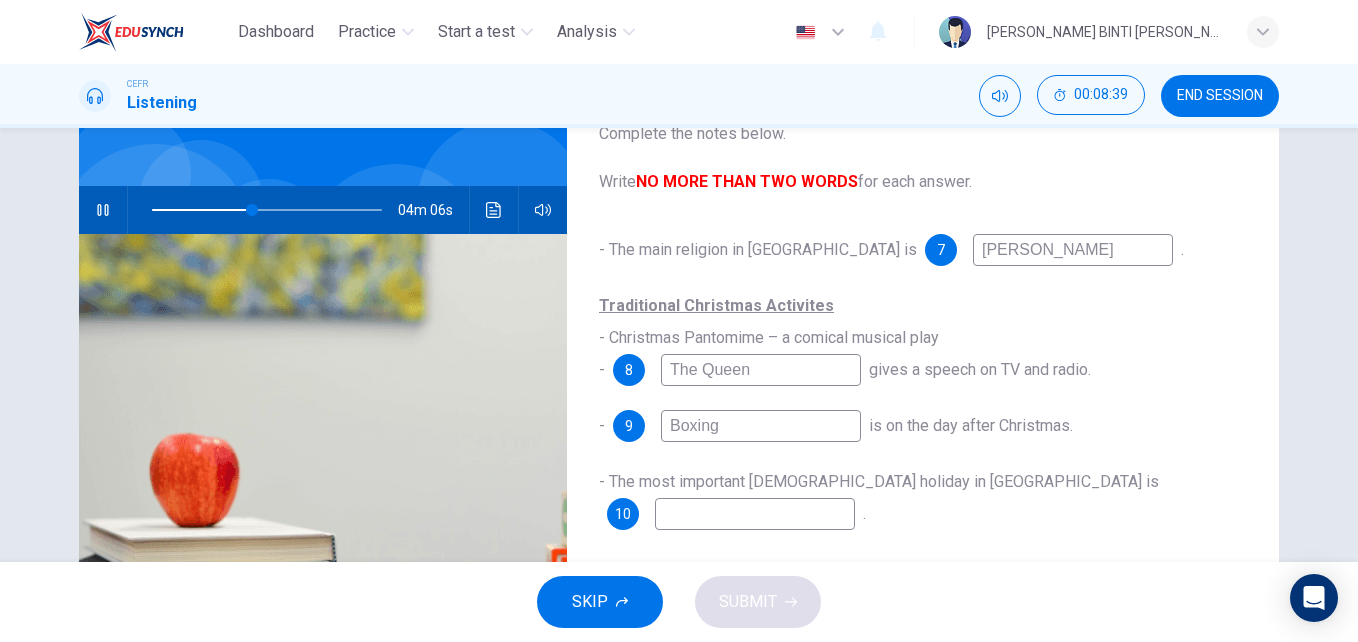 type on "Boxing" 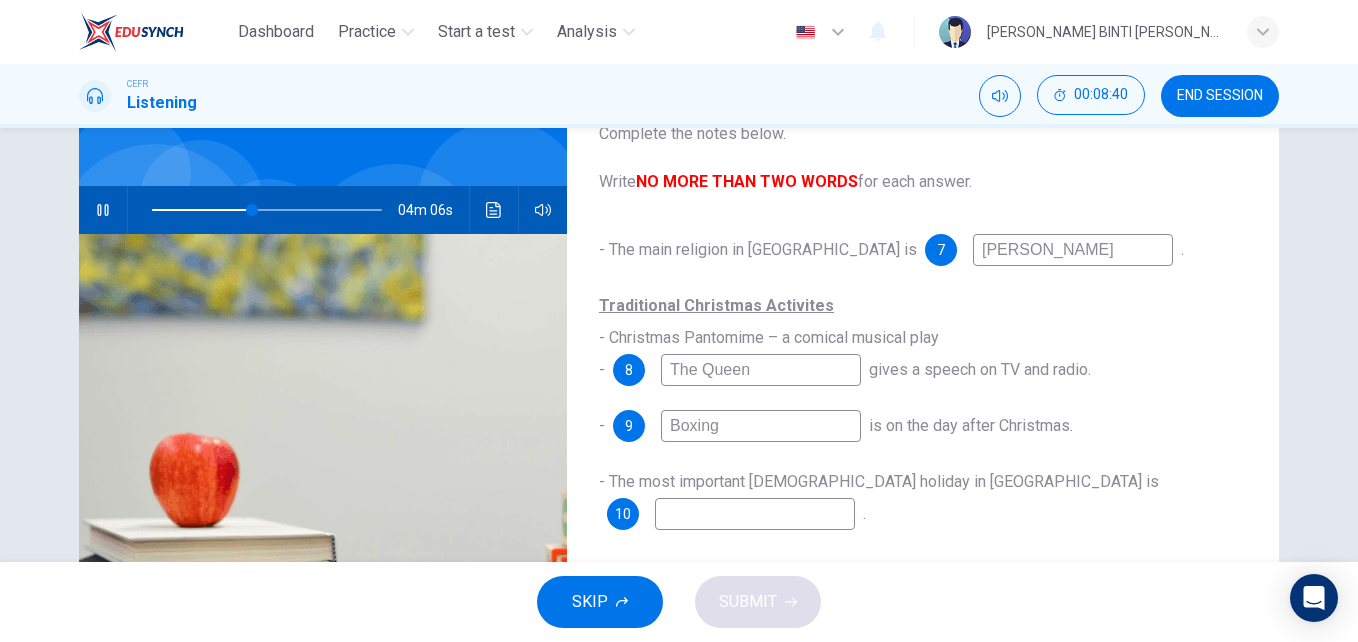 type on "44" 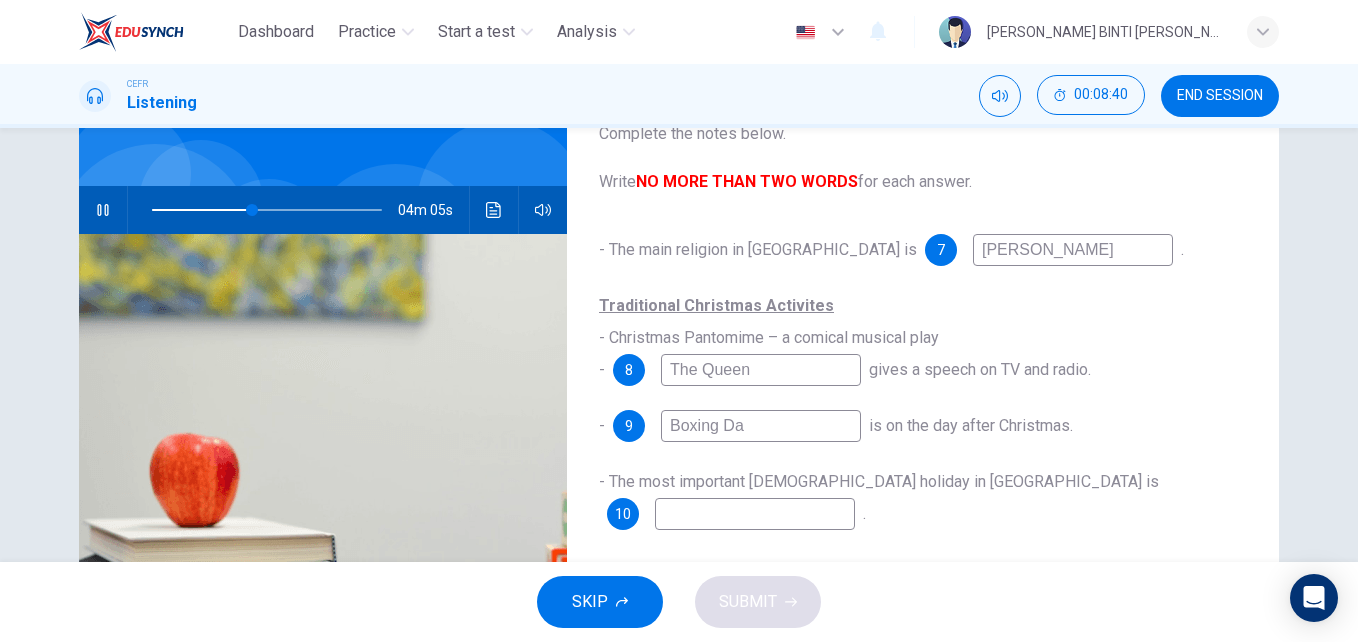 type on "[DATE]" 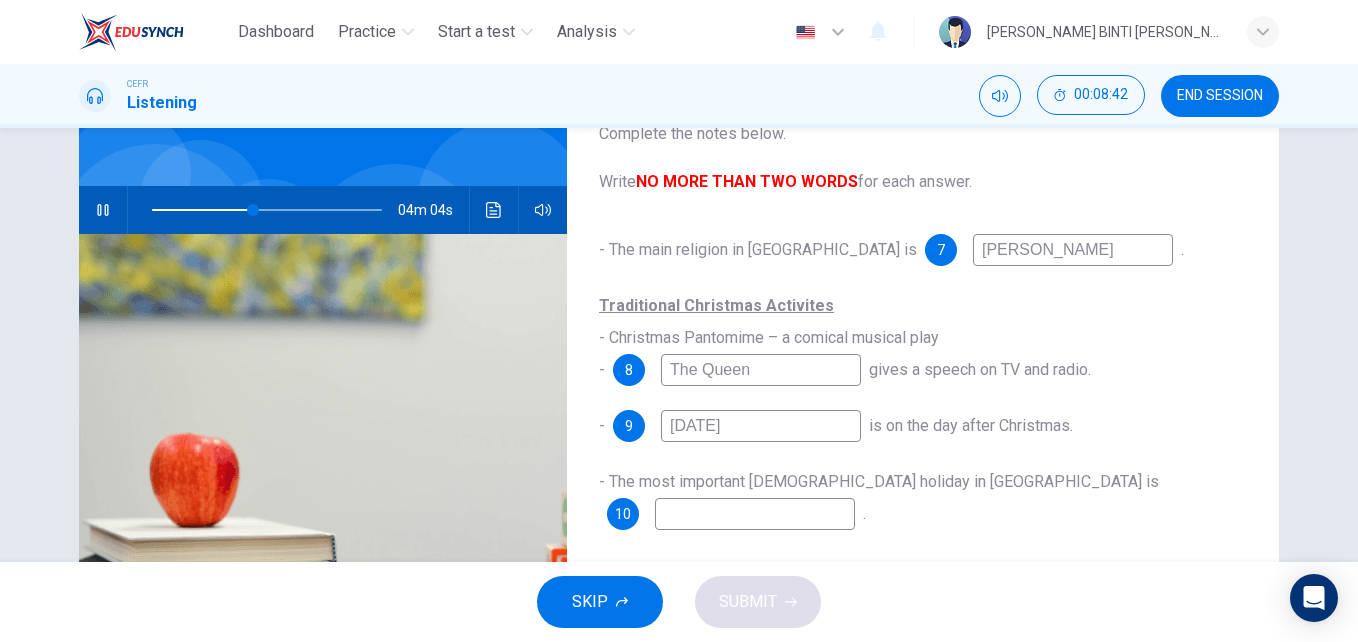 type on "44" 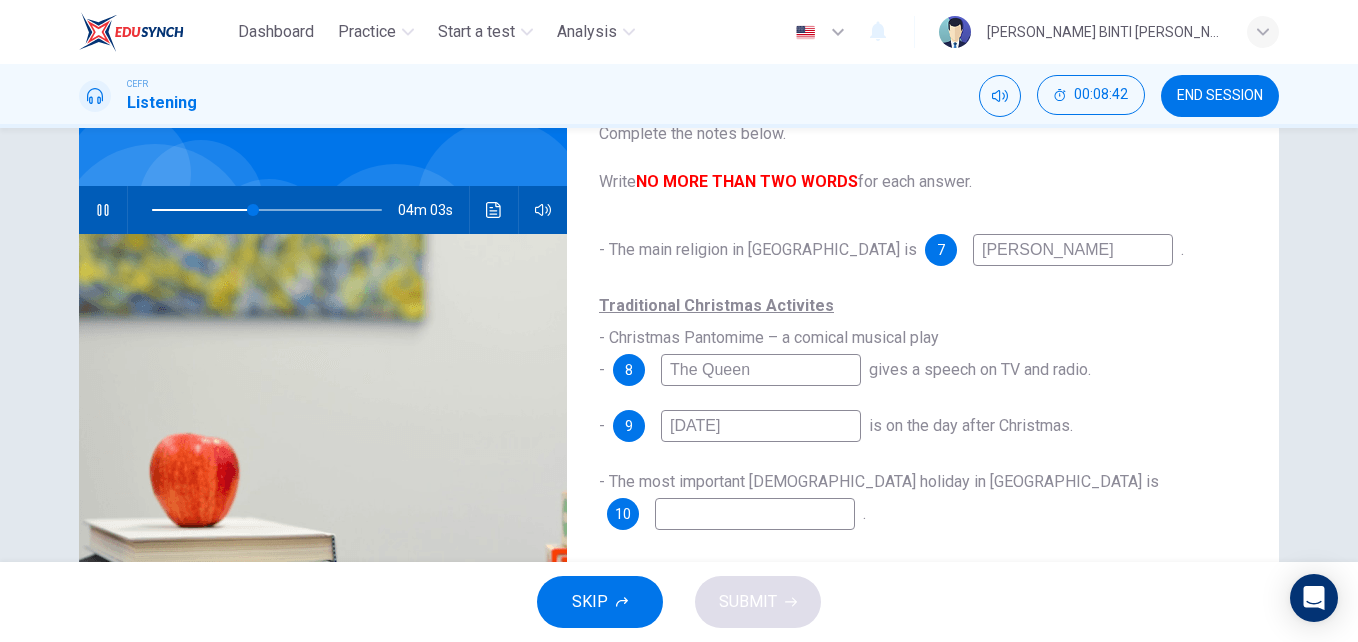 click at bounding box center (755, 514) 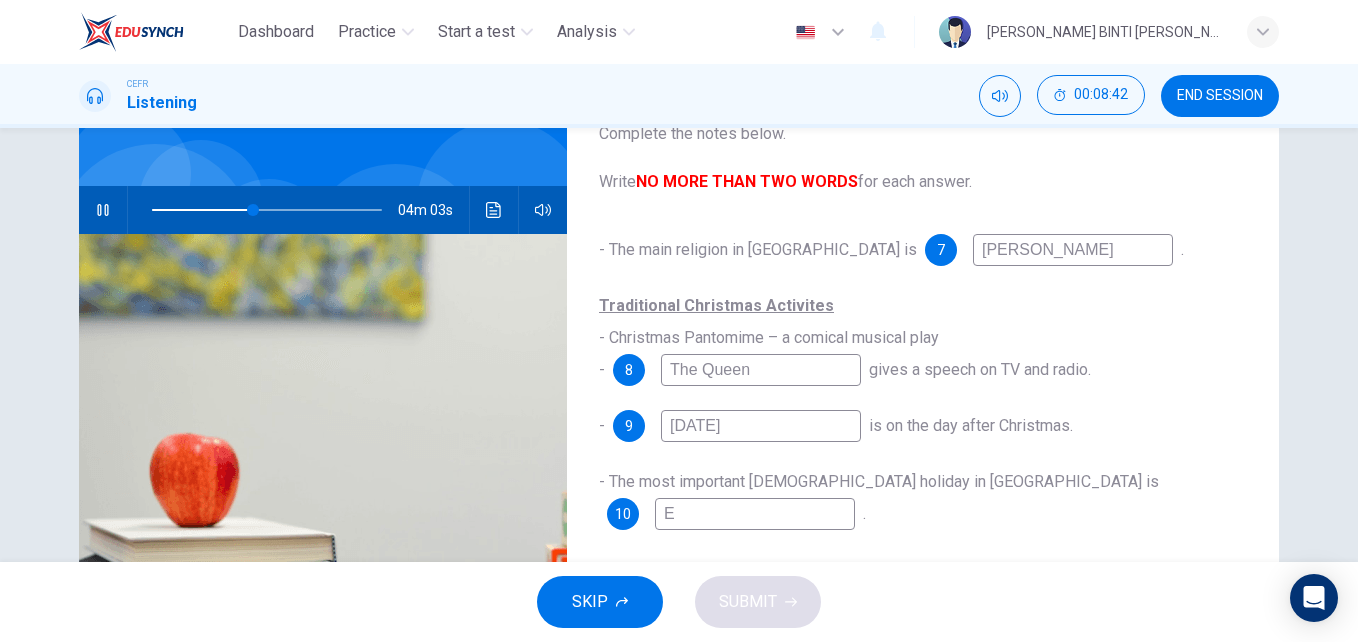 type on "44" 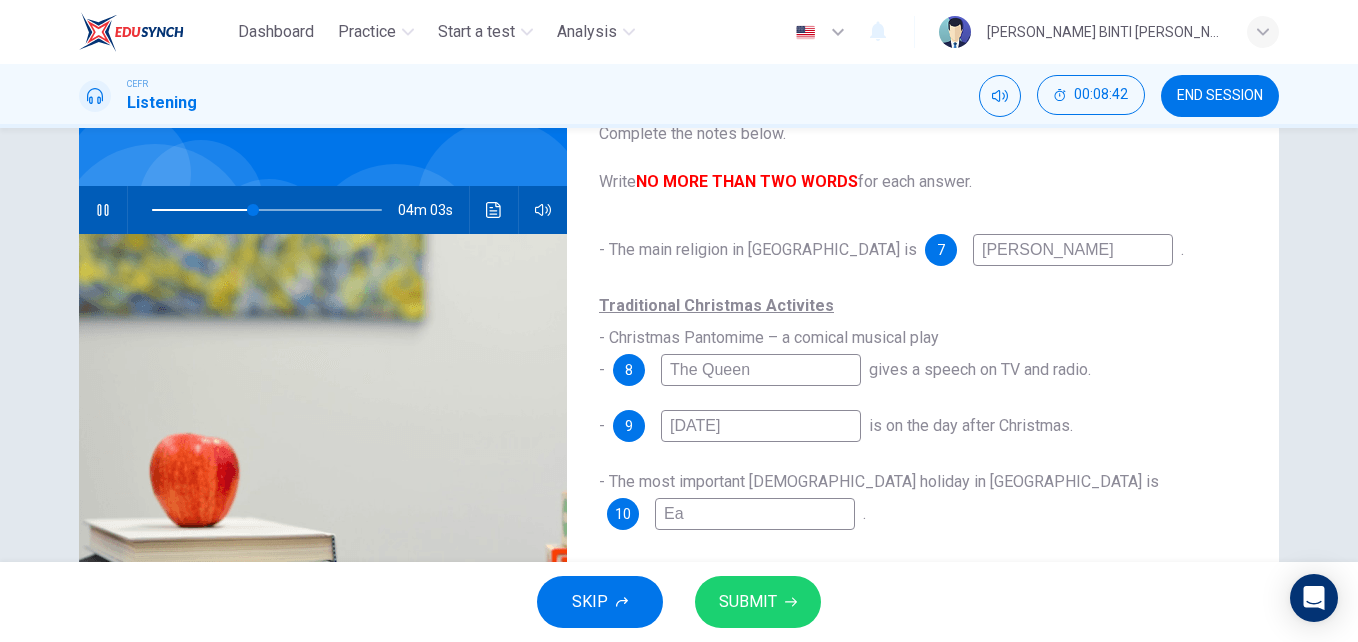 type on "Eas" 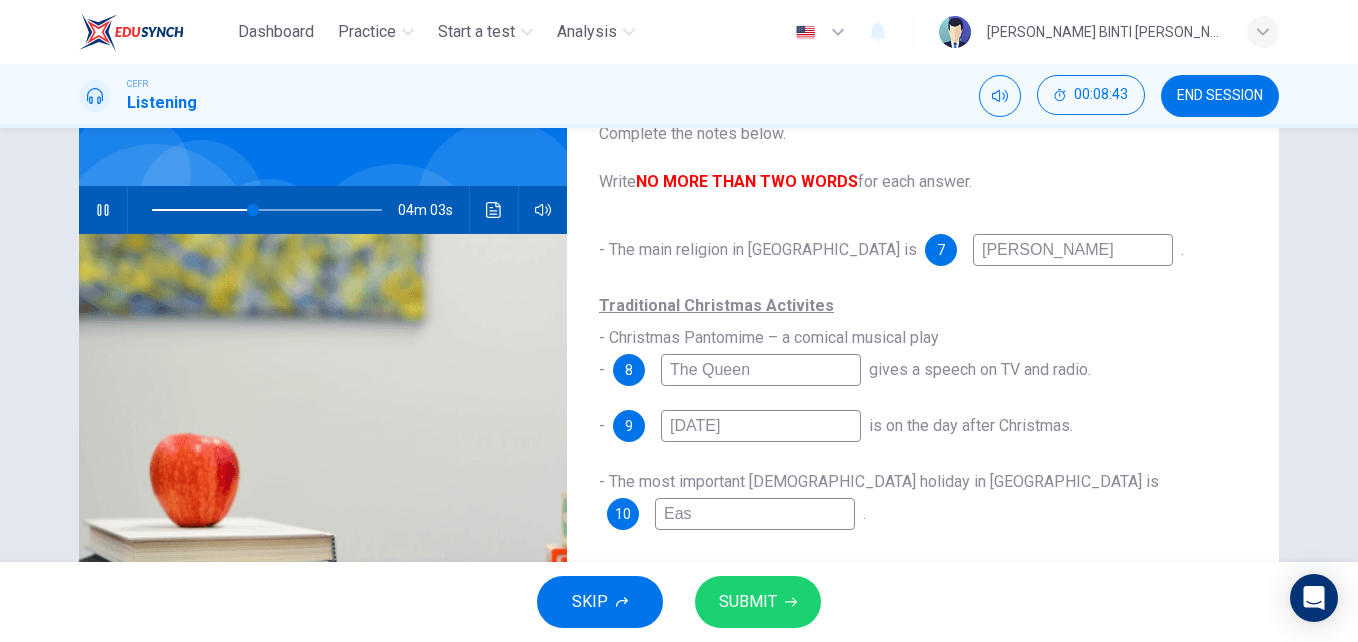 type on "44" 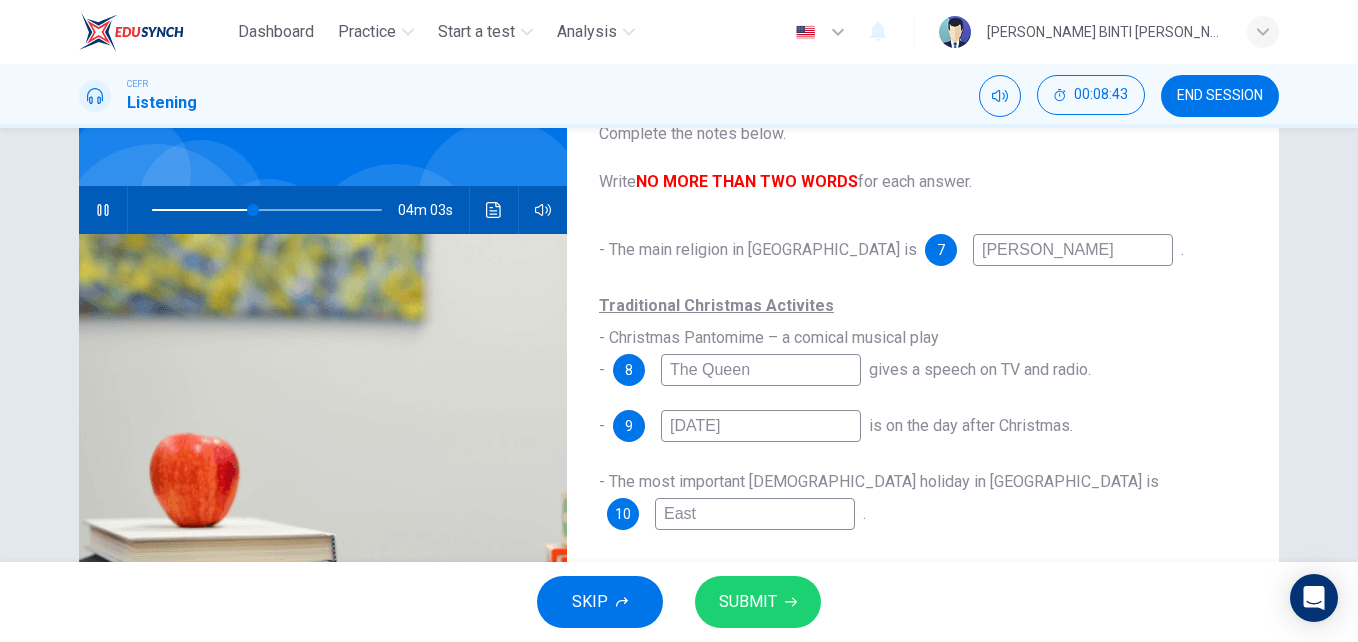 type on "44" 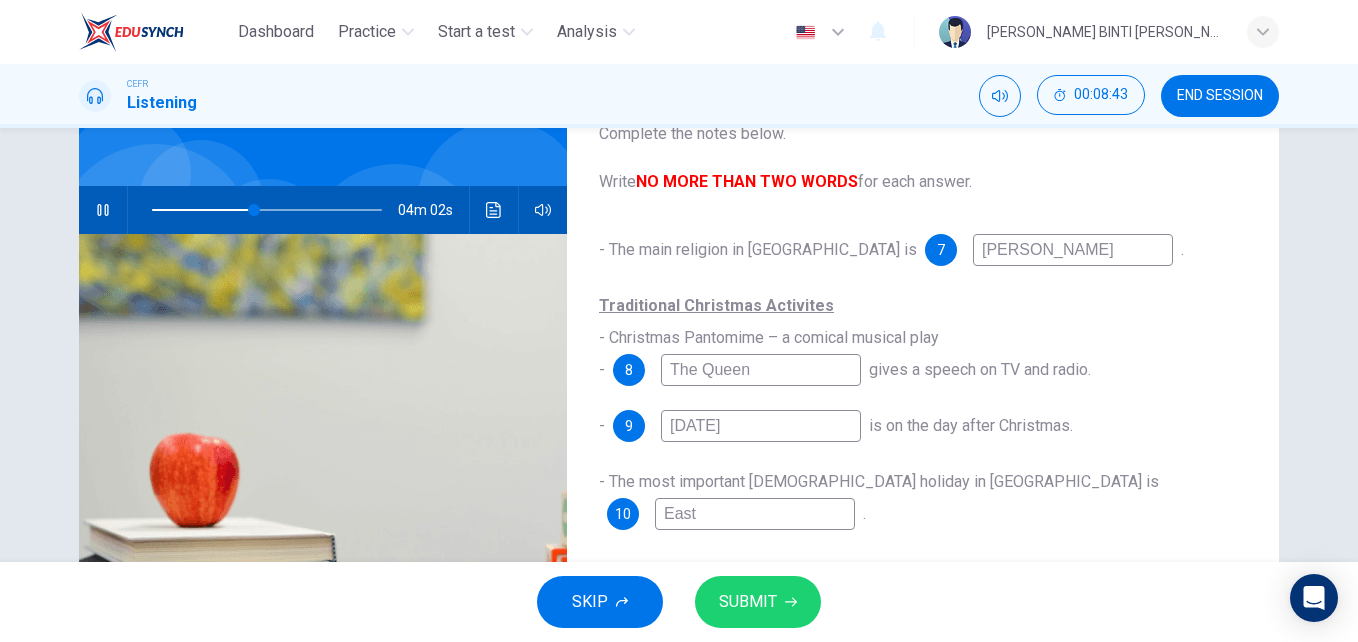 type on "Easte" 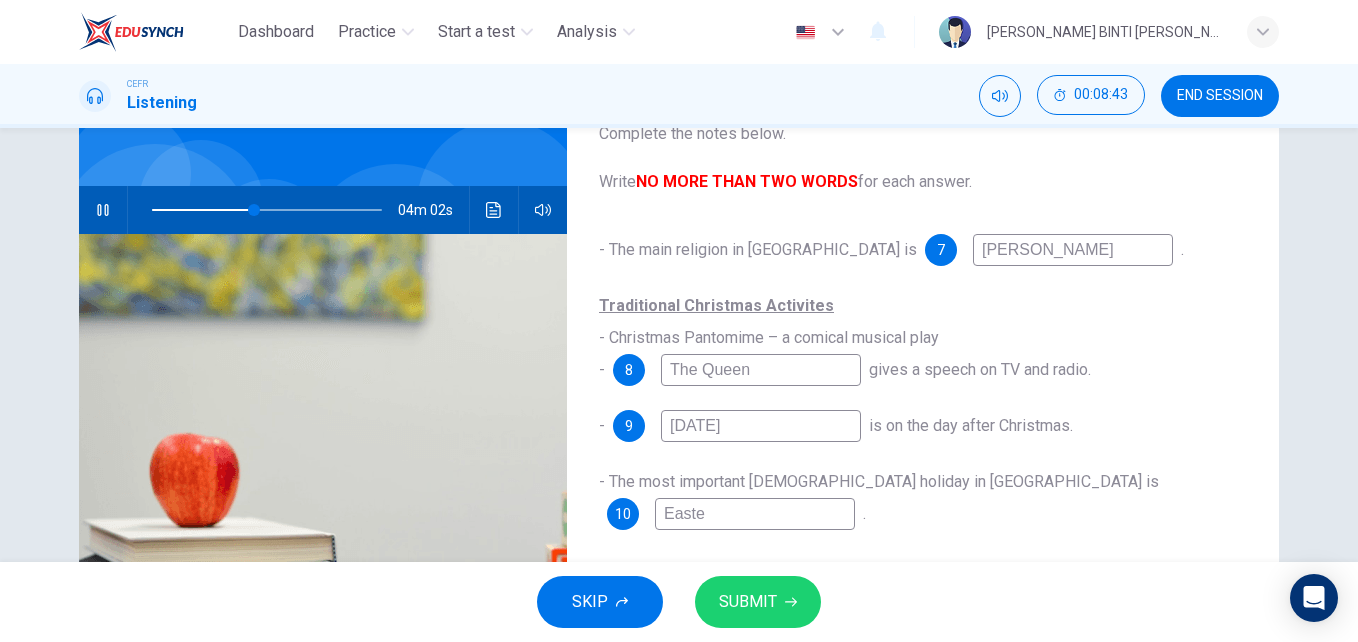 type on "44" 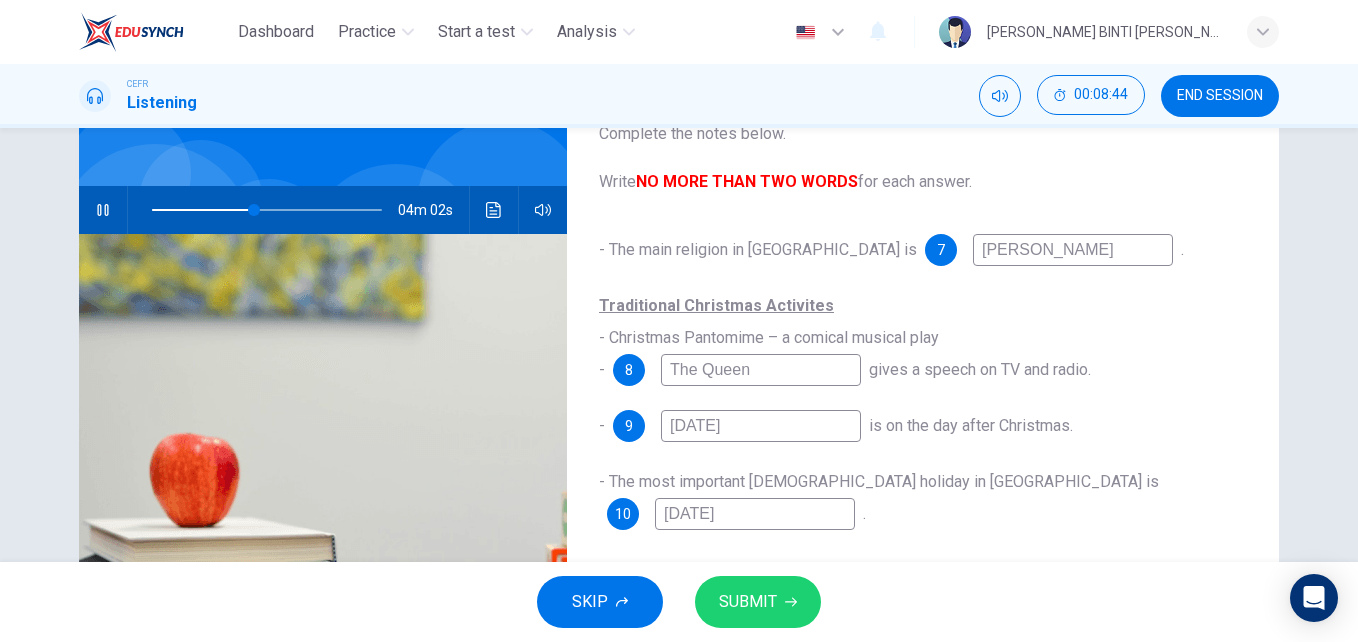 type on "45" 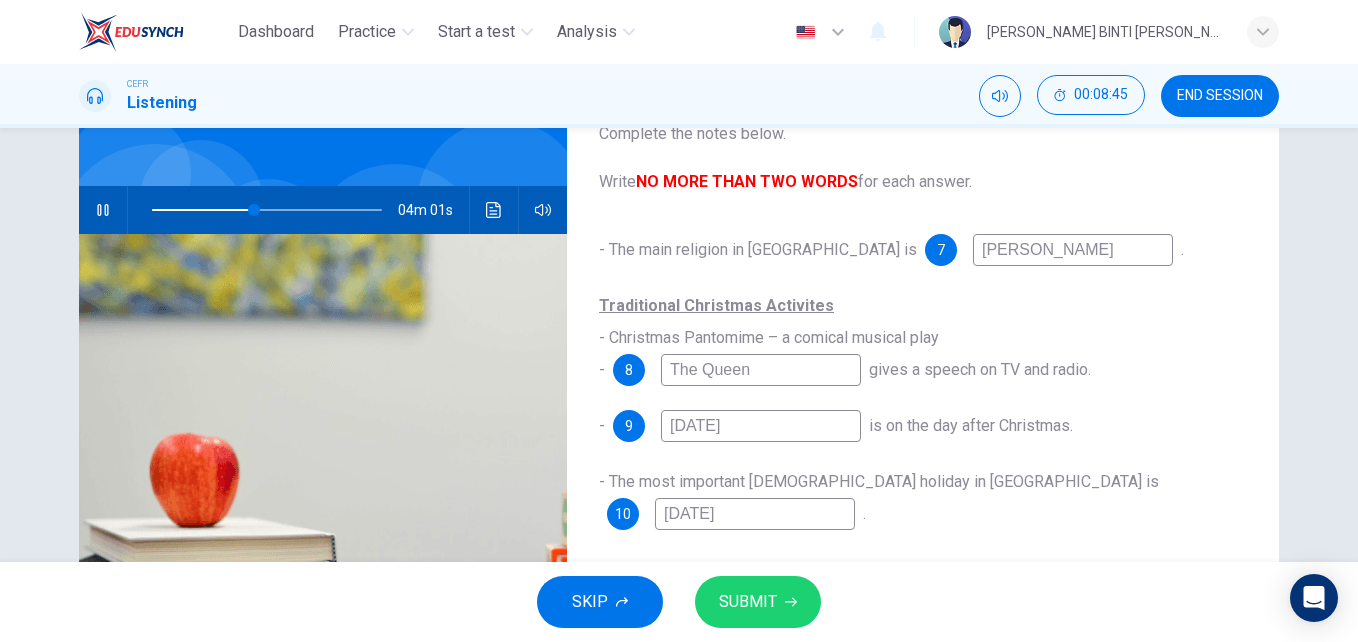 type on "[DATE]" 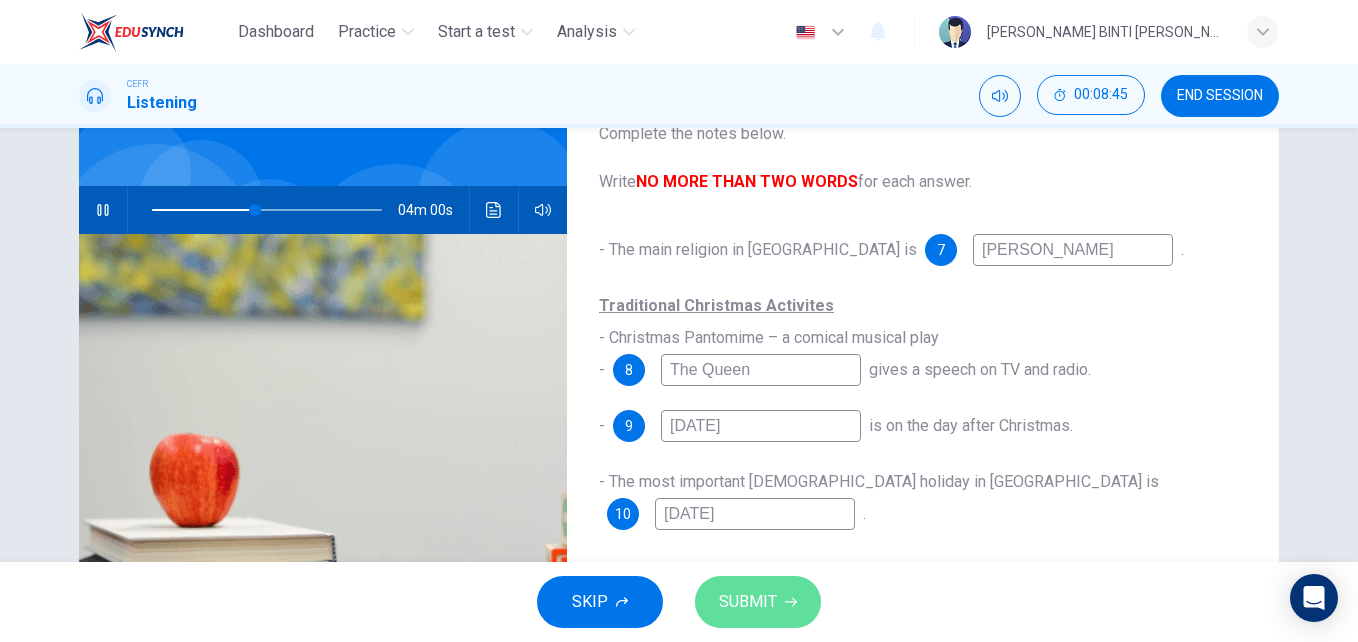 click on "SUBMIT" at bounding box center (748, 602) 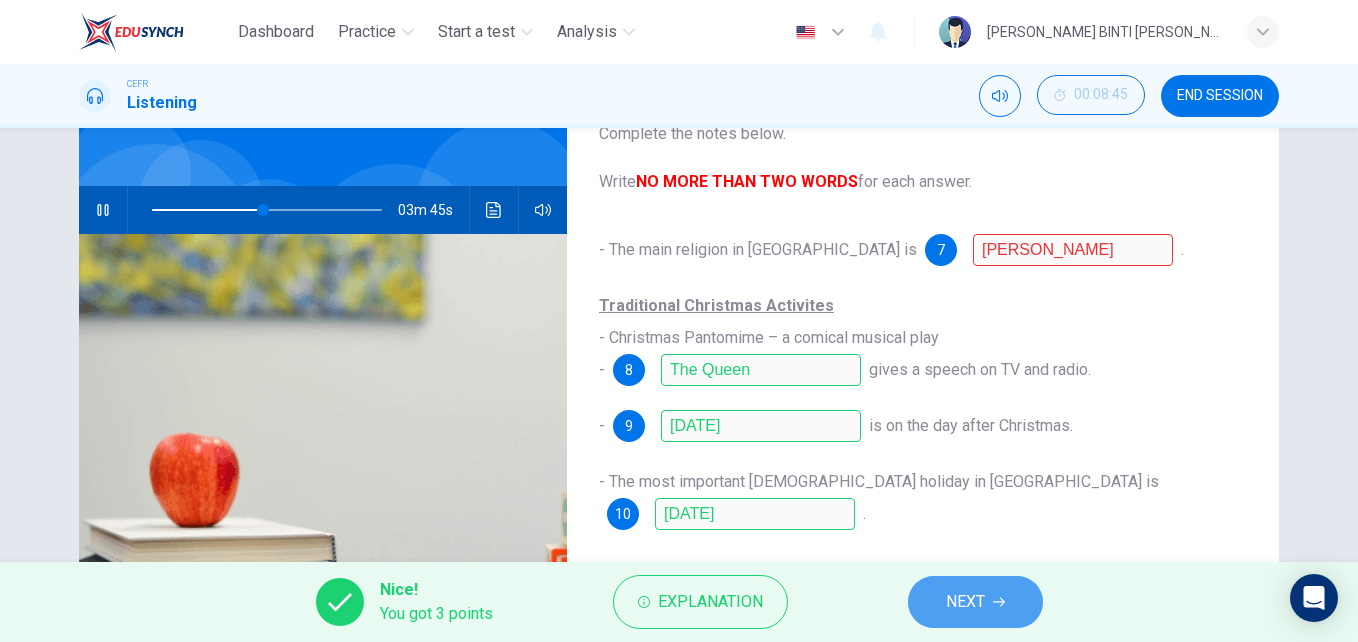 click on "NEXT" at bounding box center [975, 602] 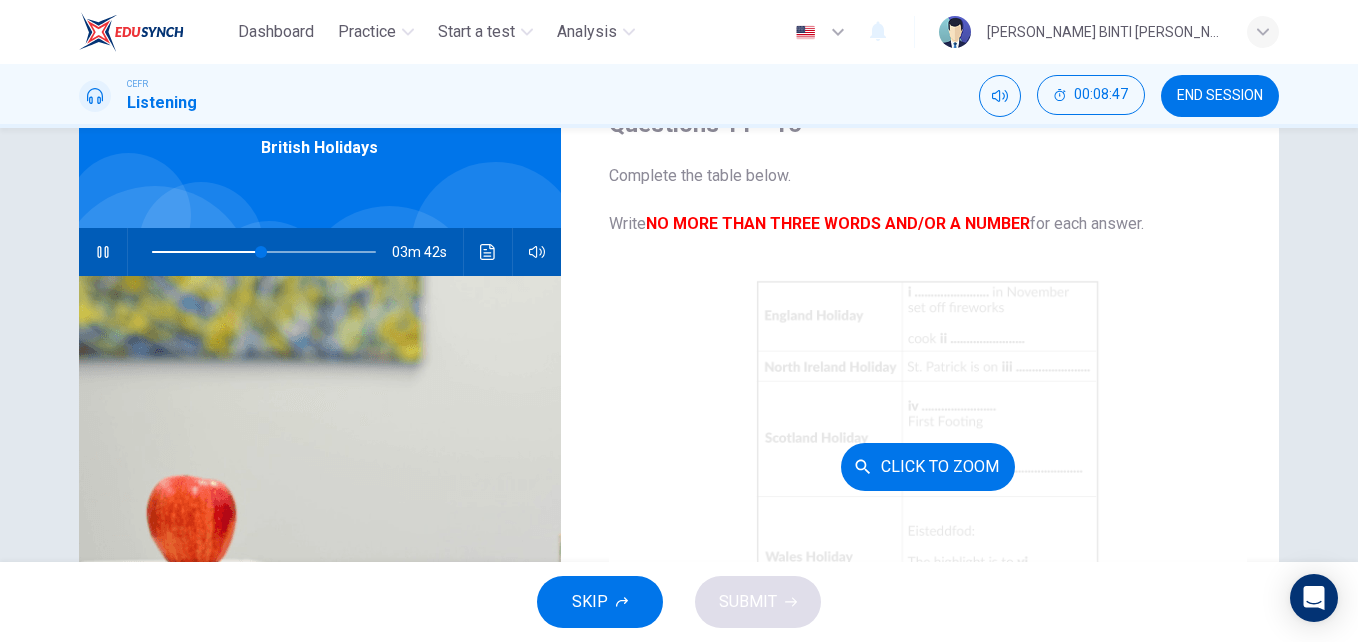scroll, scrollTop: 99, scrollLeft: 0, axis: vertical 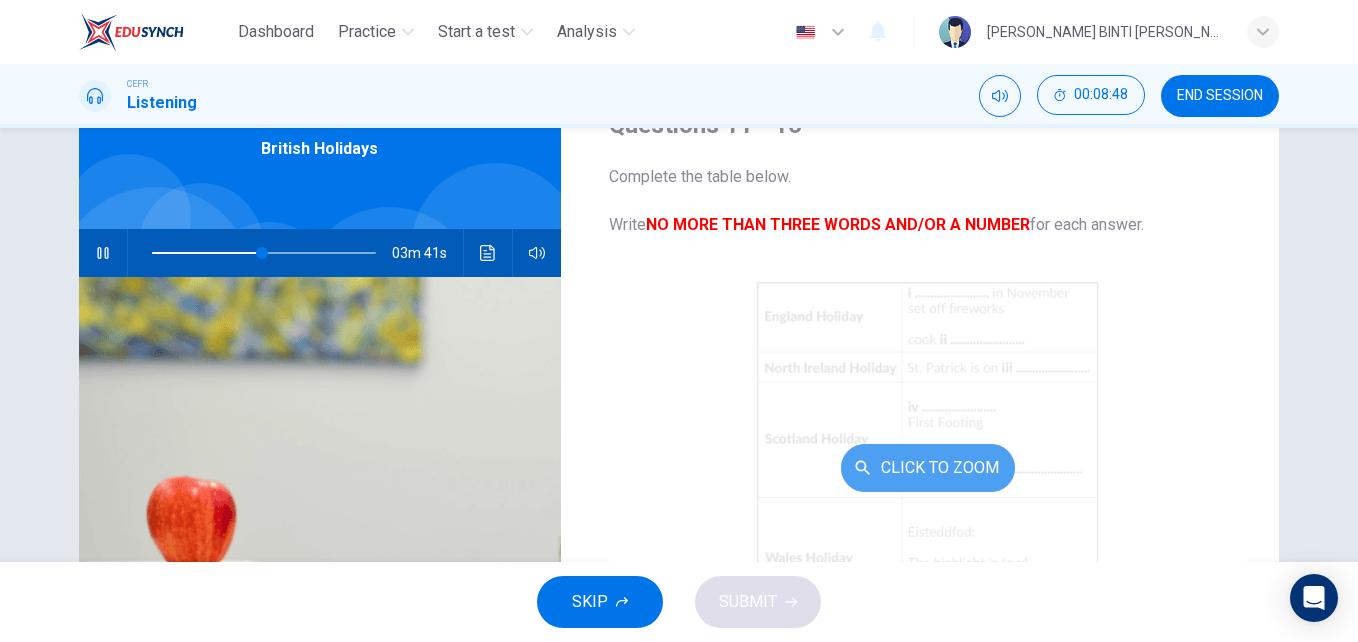 click on "Click to Zoom" at bounding box center (928, 468) 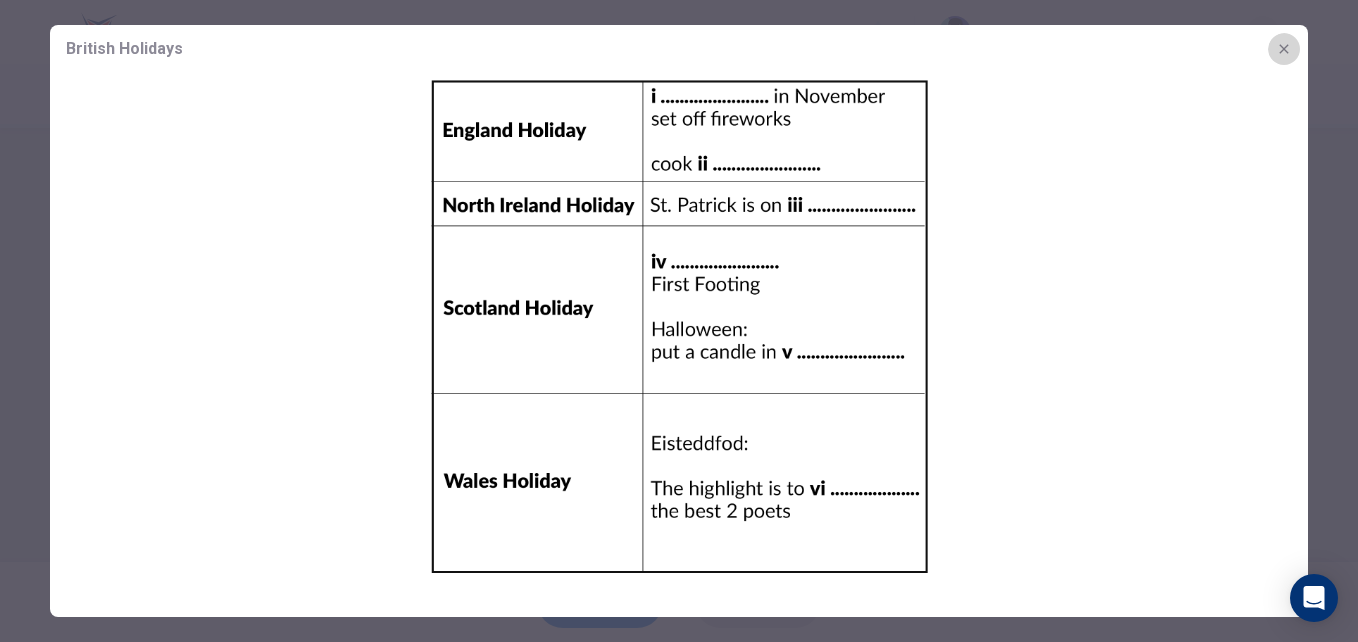 click 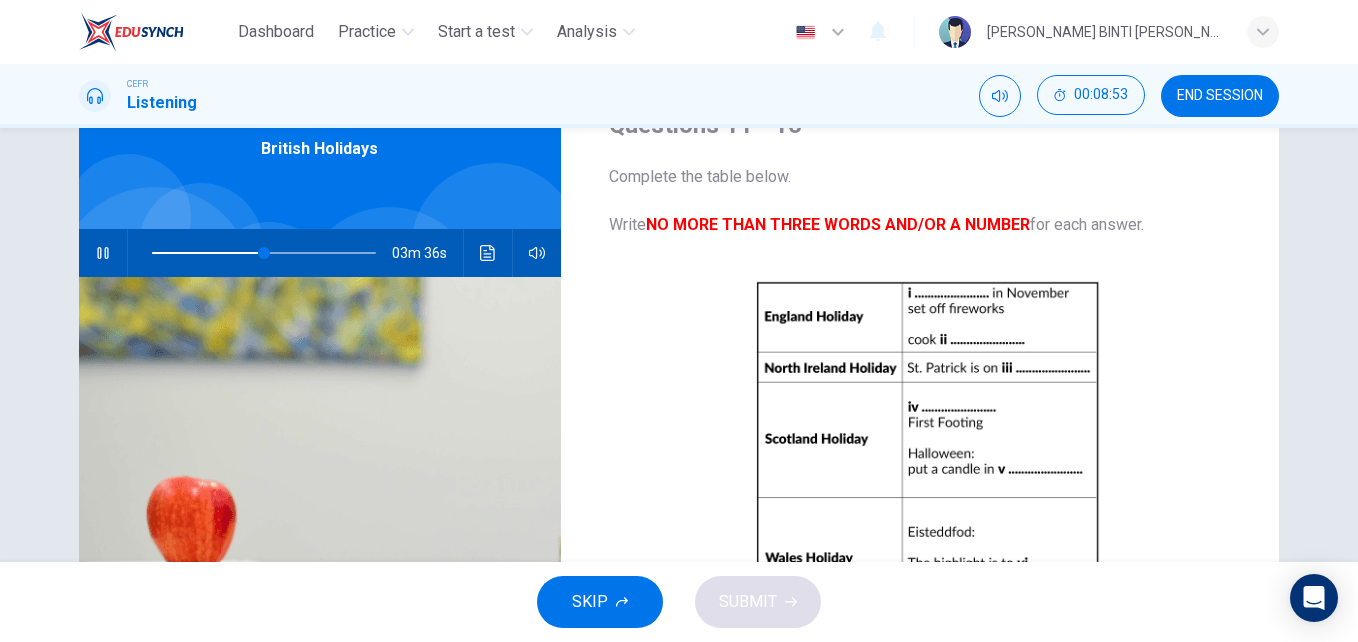 scroll, scrollTop: 286, scrollLeft: 0, axis: vertical 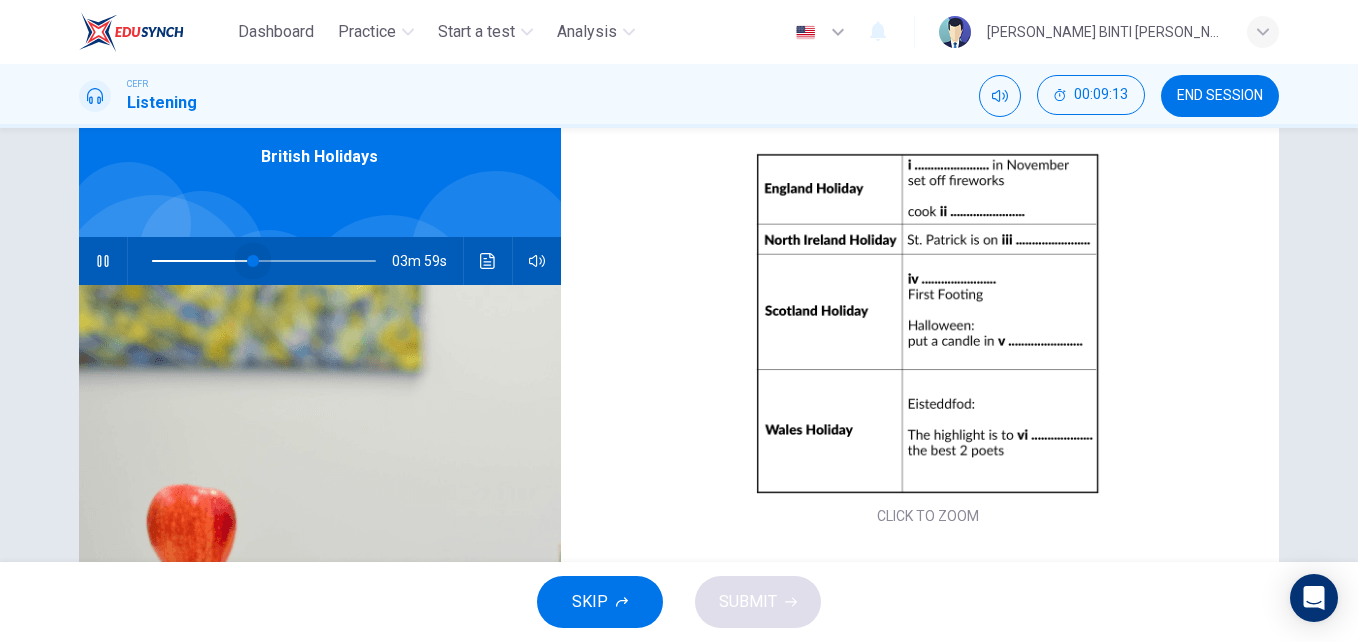 click at bounding box center (264, 261) 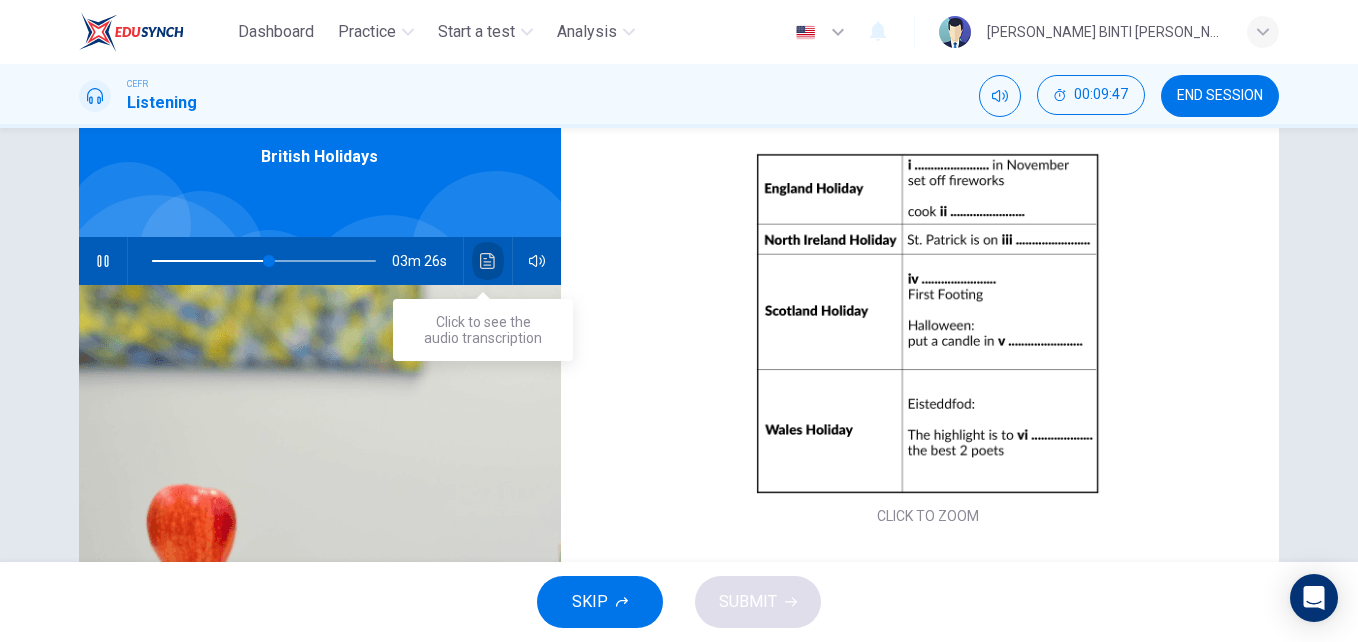 click at bounding box center [488, 261] 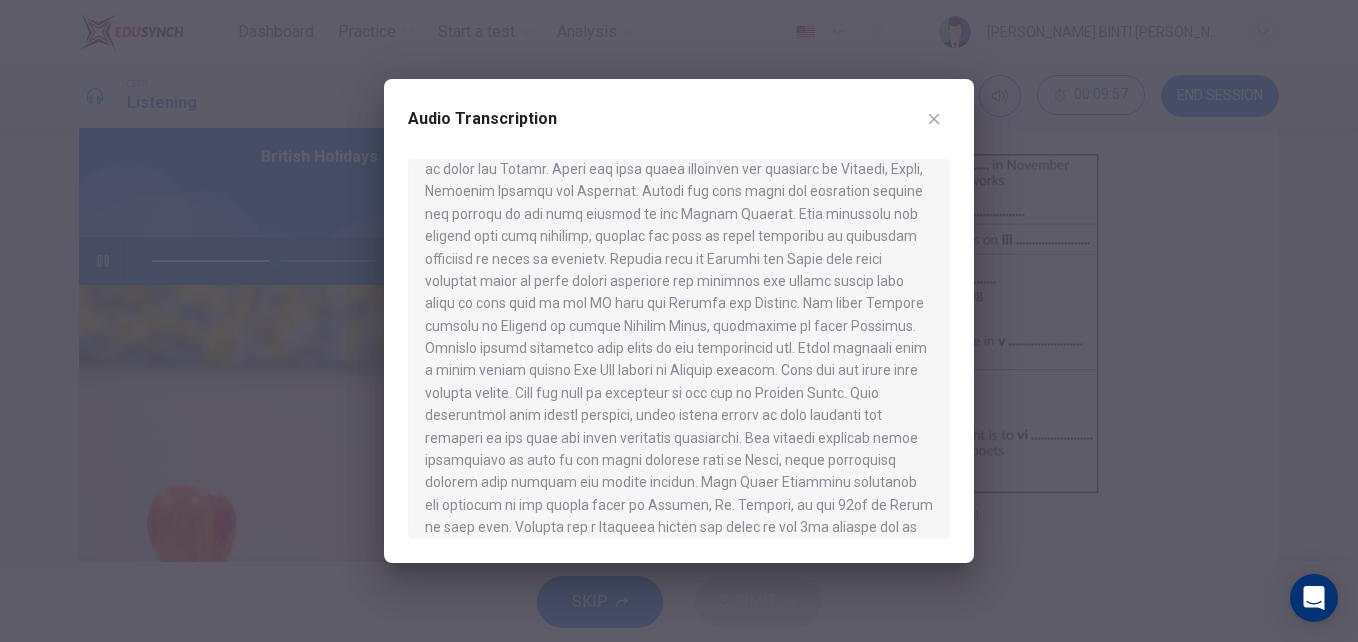 scroll, scrollTop: 646, scrollLeft: 0, axis: vertical 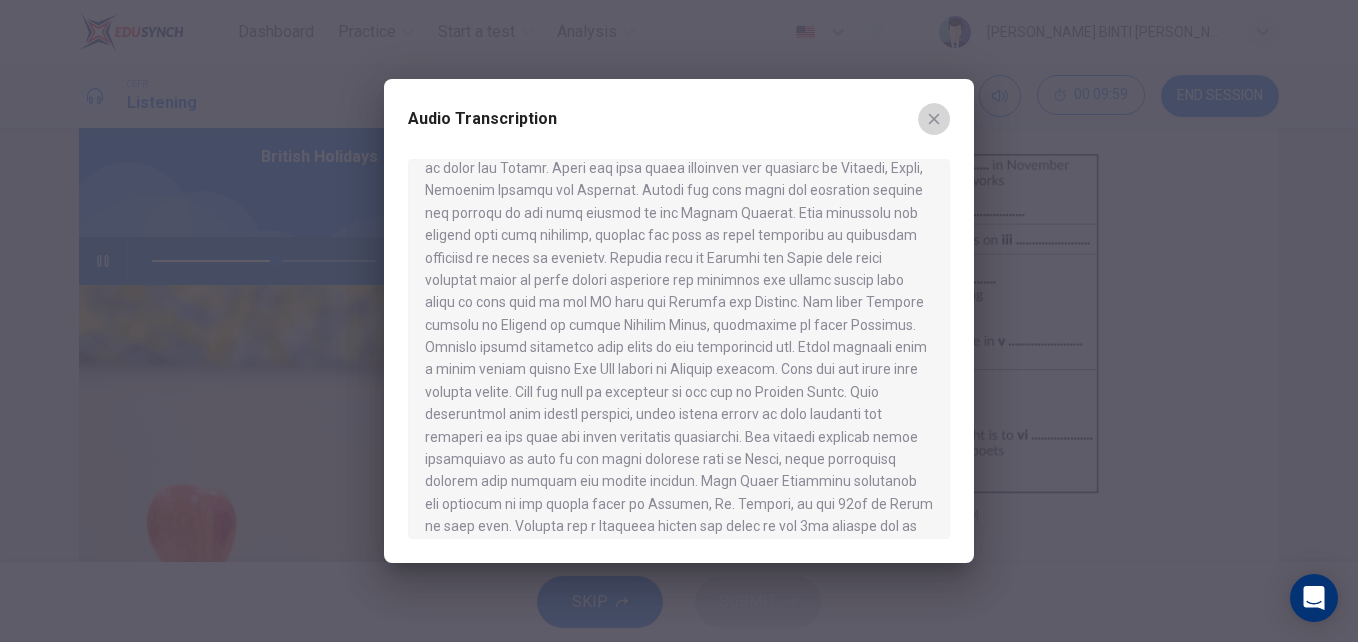 click 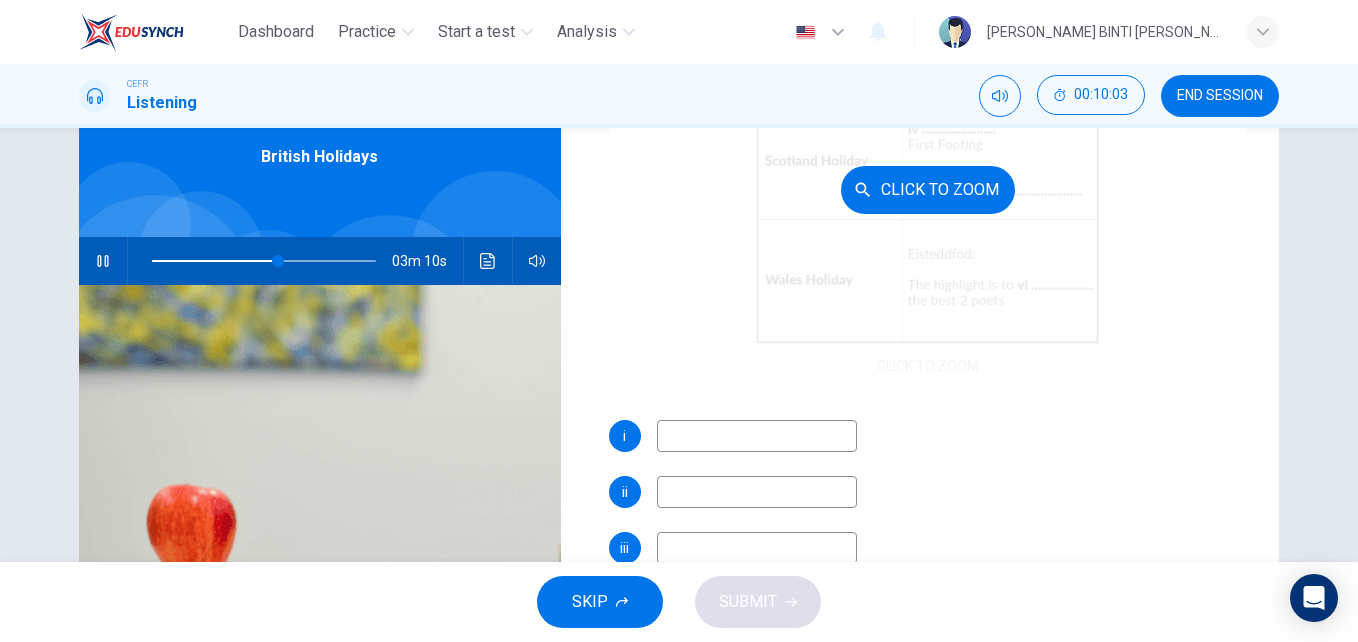scroll, scrollTop: 285, scrollLeft: 0, axis: vertical 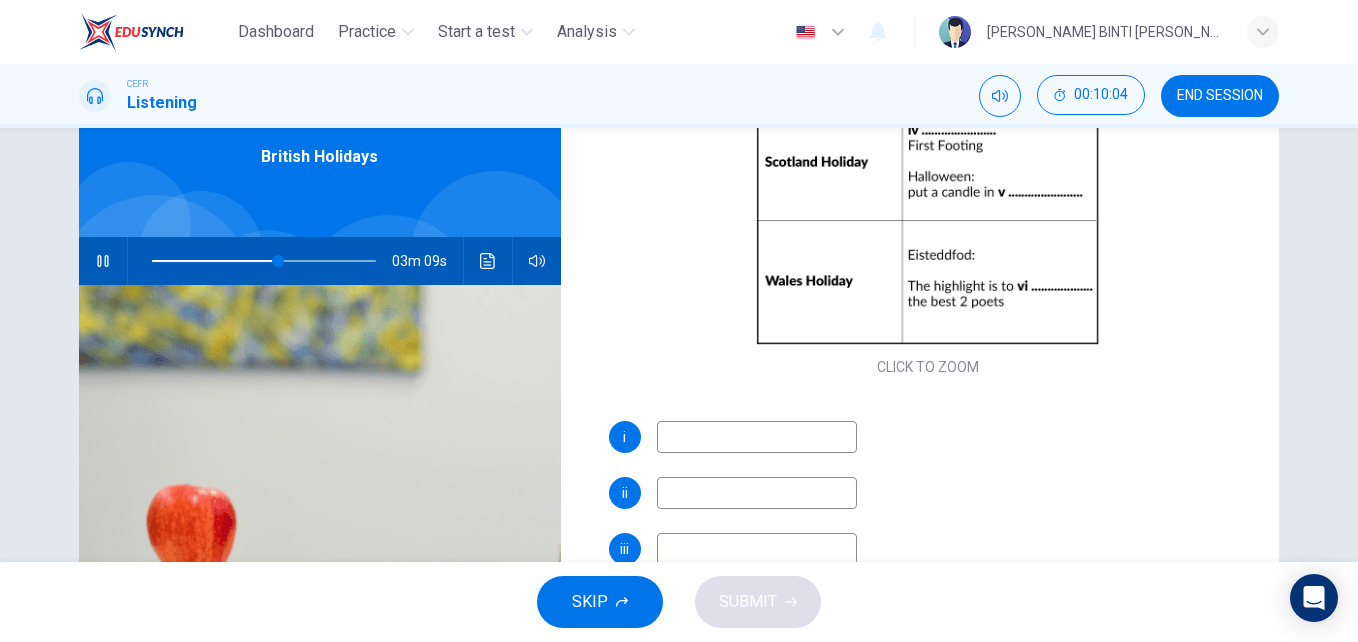click at bounding box center (757, 437) 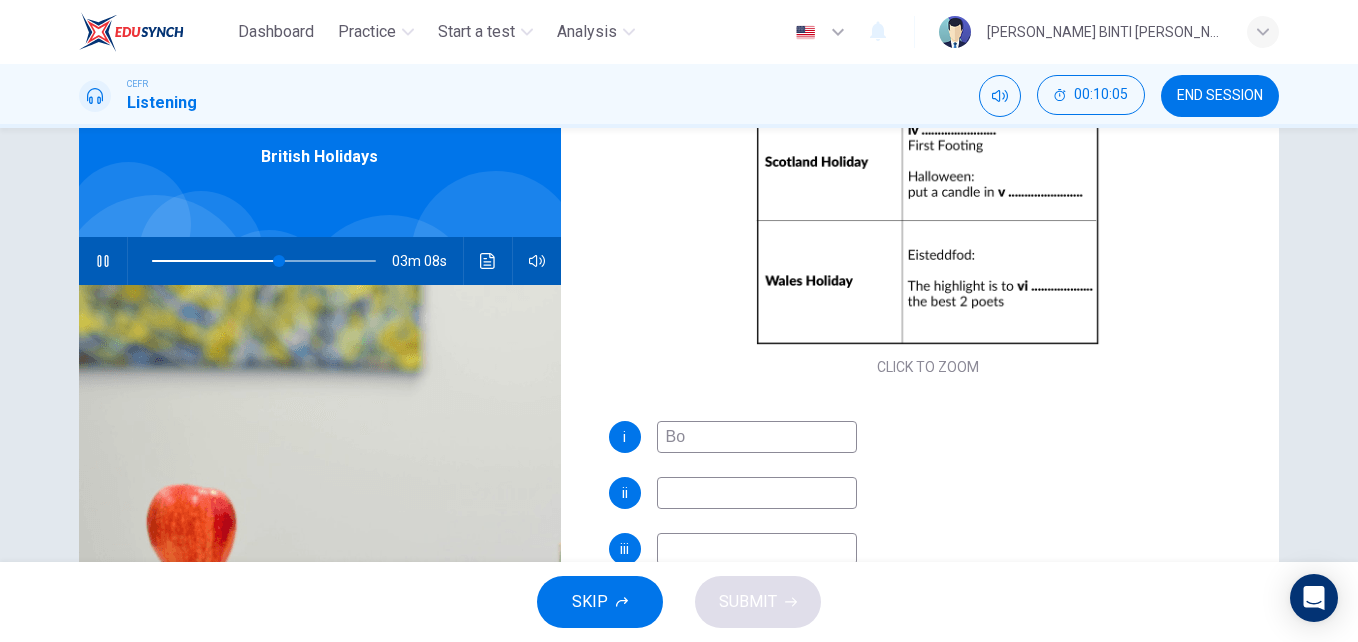 type on "Bon" 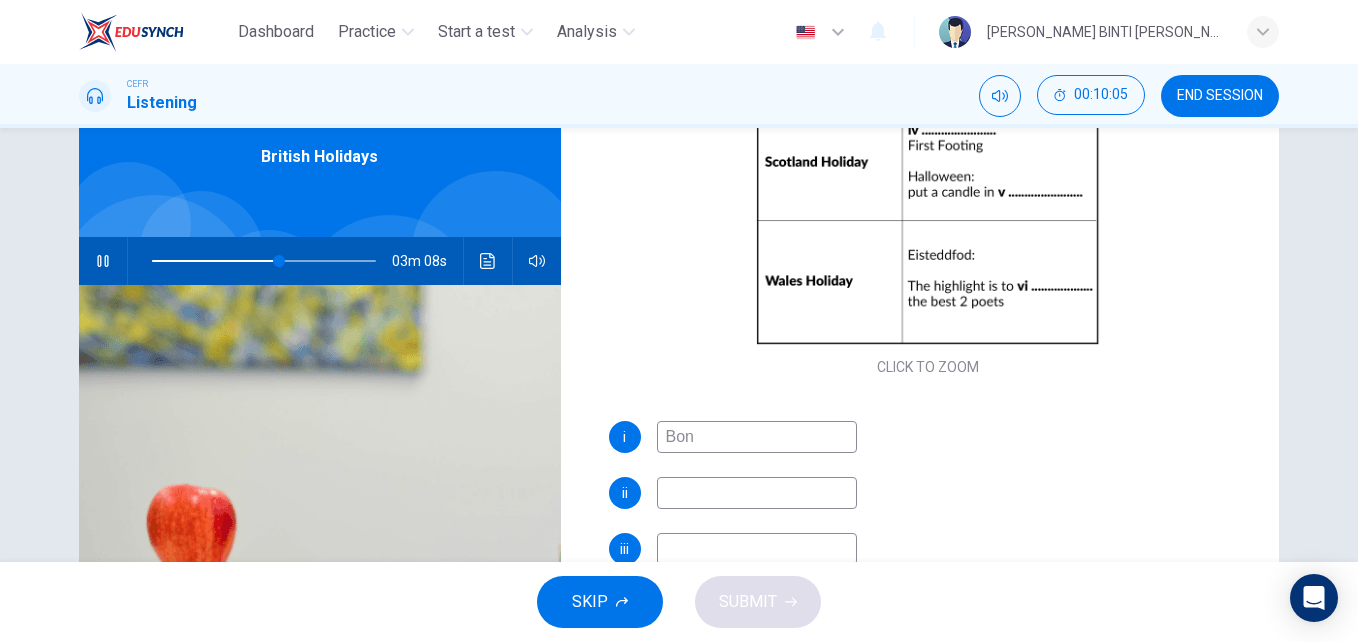 type on "57" 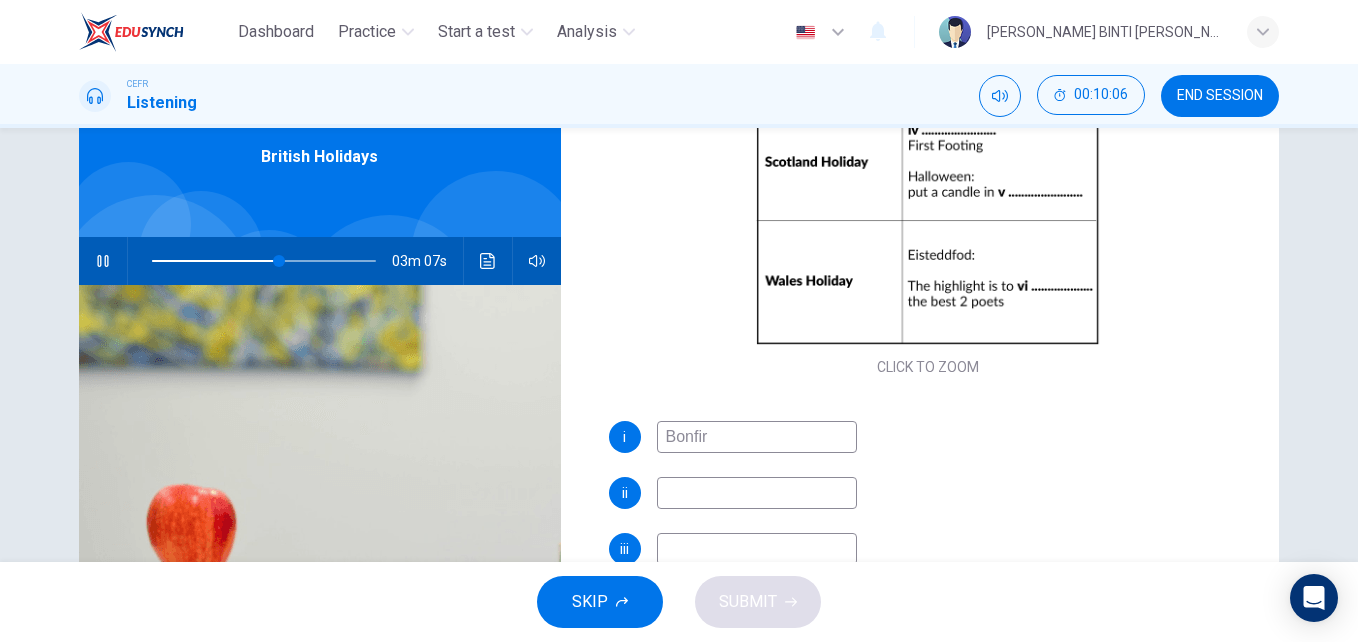 type on "Bonfire" 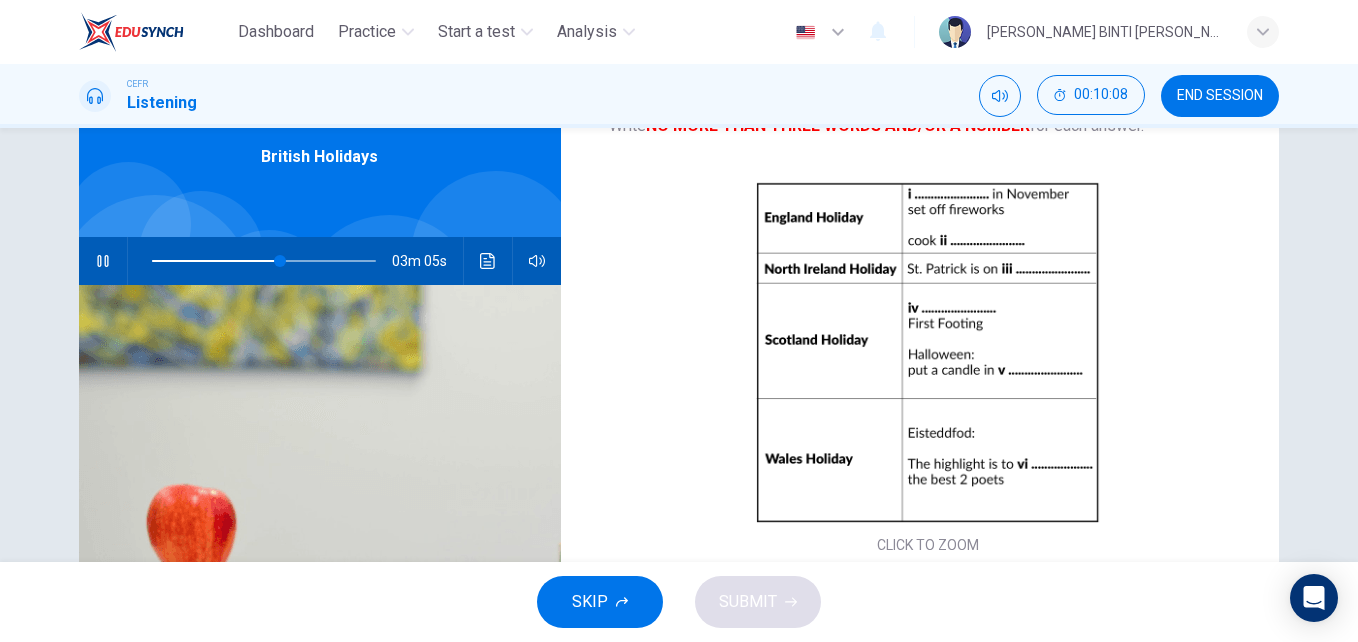 scroll, scrollTop: 109, scrollLeft: 0, axis: vertical 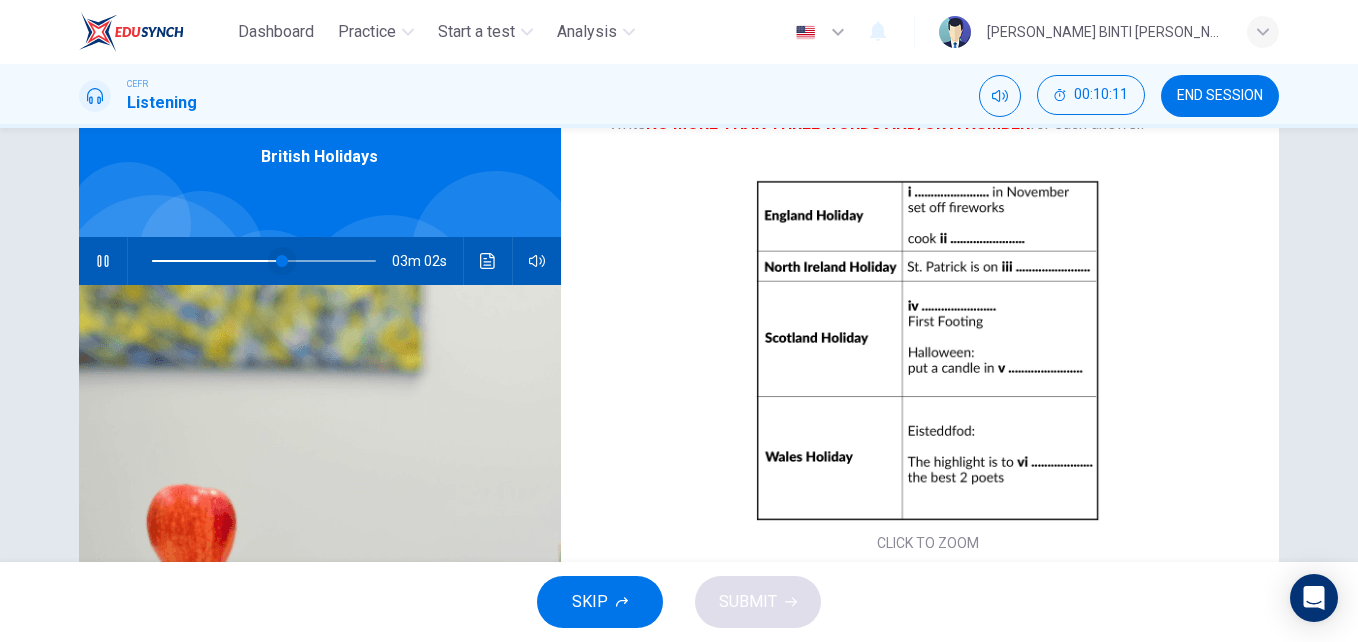type on "58" 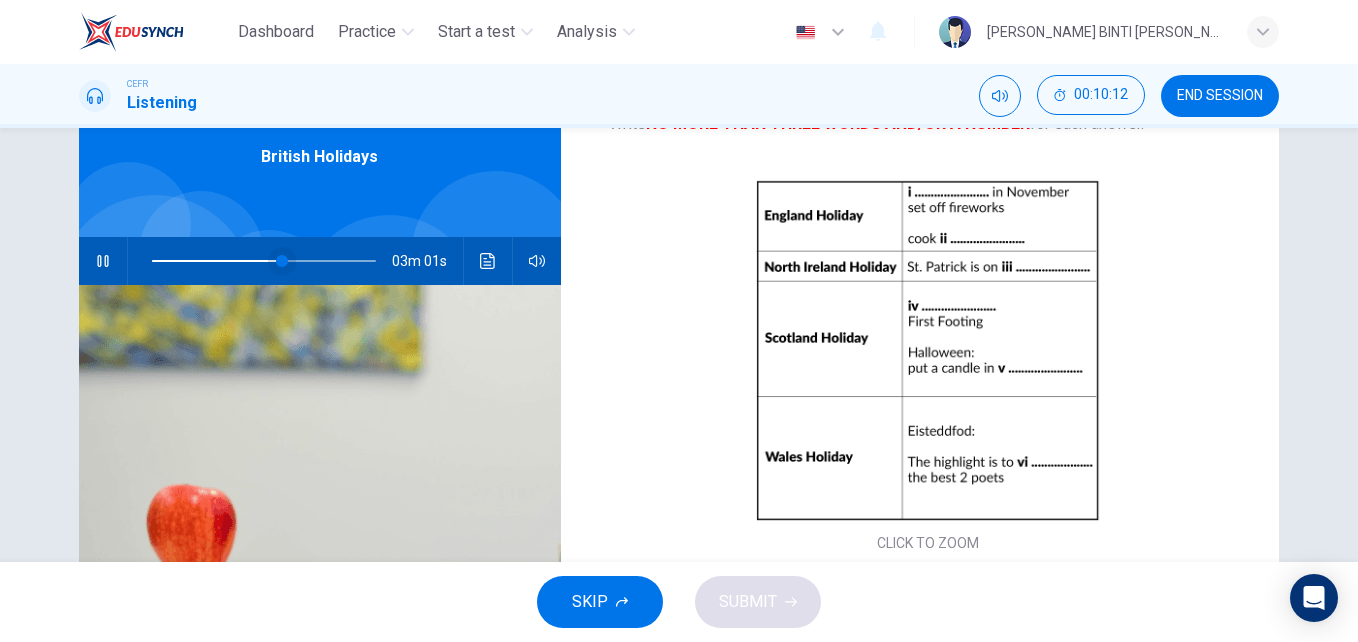 type on "Bonfire" 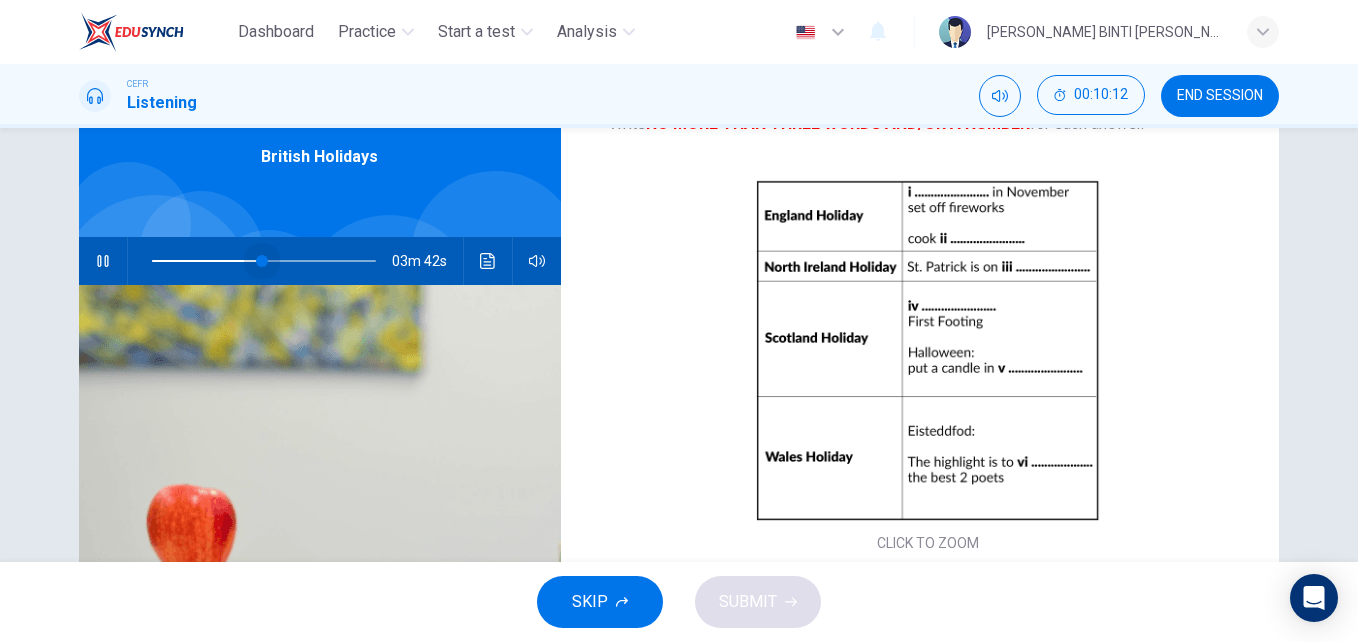 click at bounding box center (262, 261) 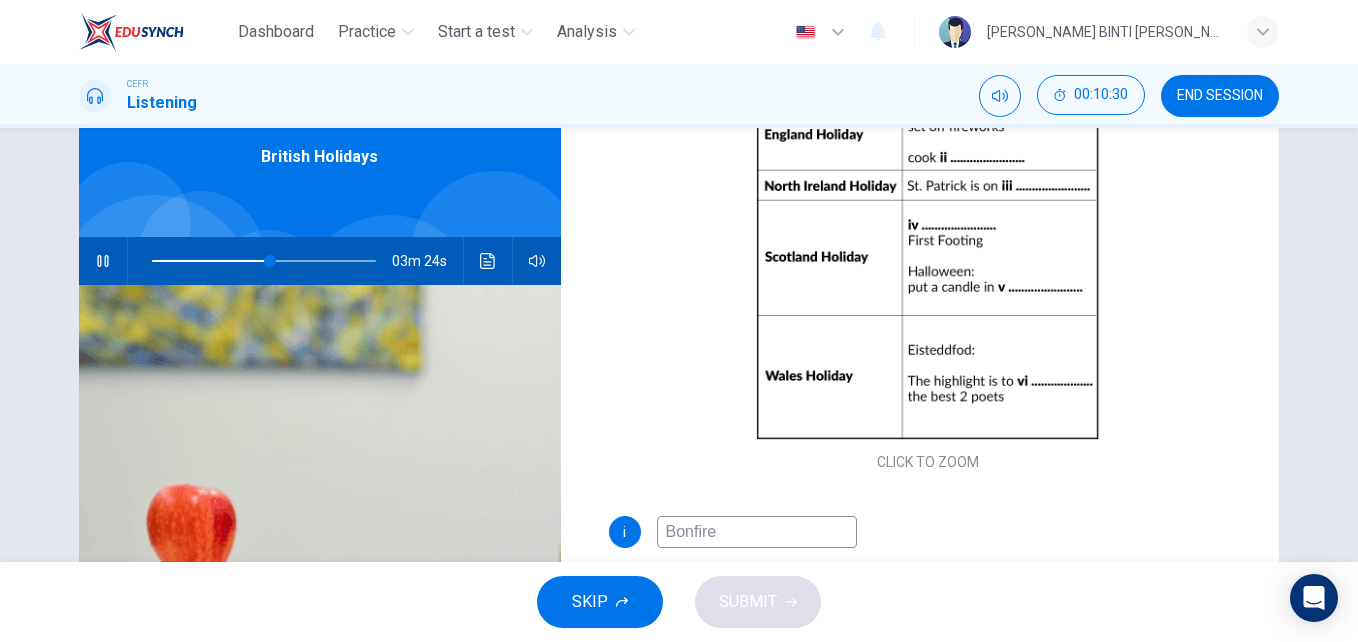 scroll, scrollTop: 193, scrollLeft: 0, axis: vertical 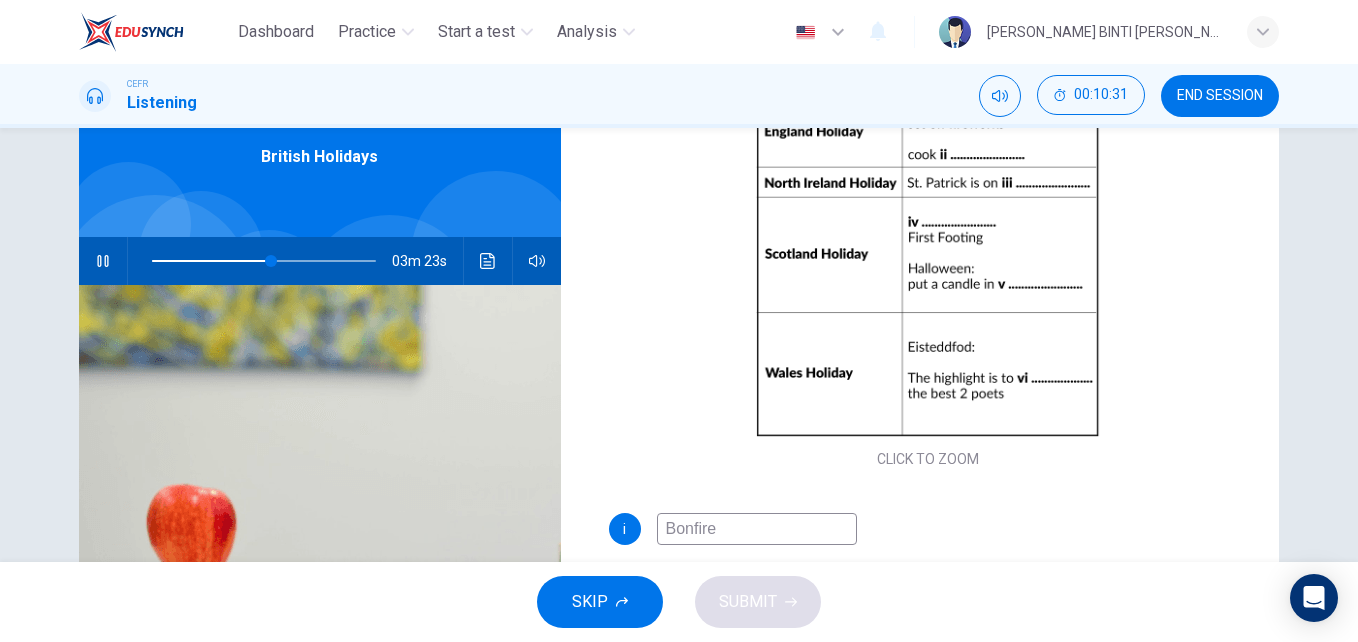 click on "Bonfire" at bounding box center [757, 529] 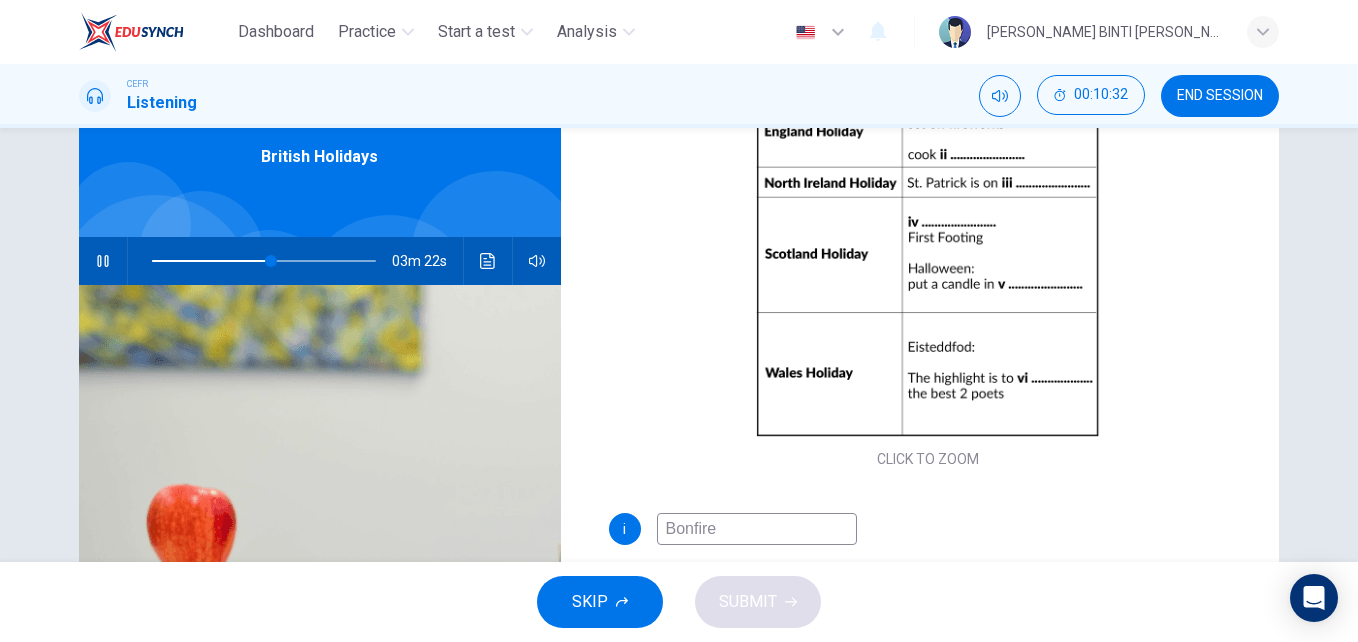 type on "Bonfire N" 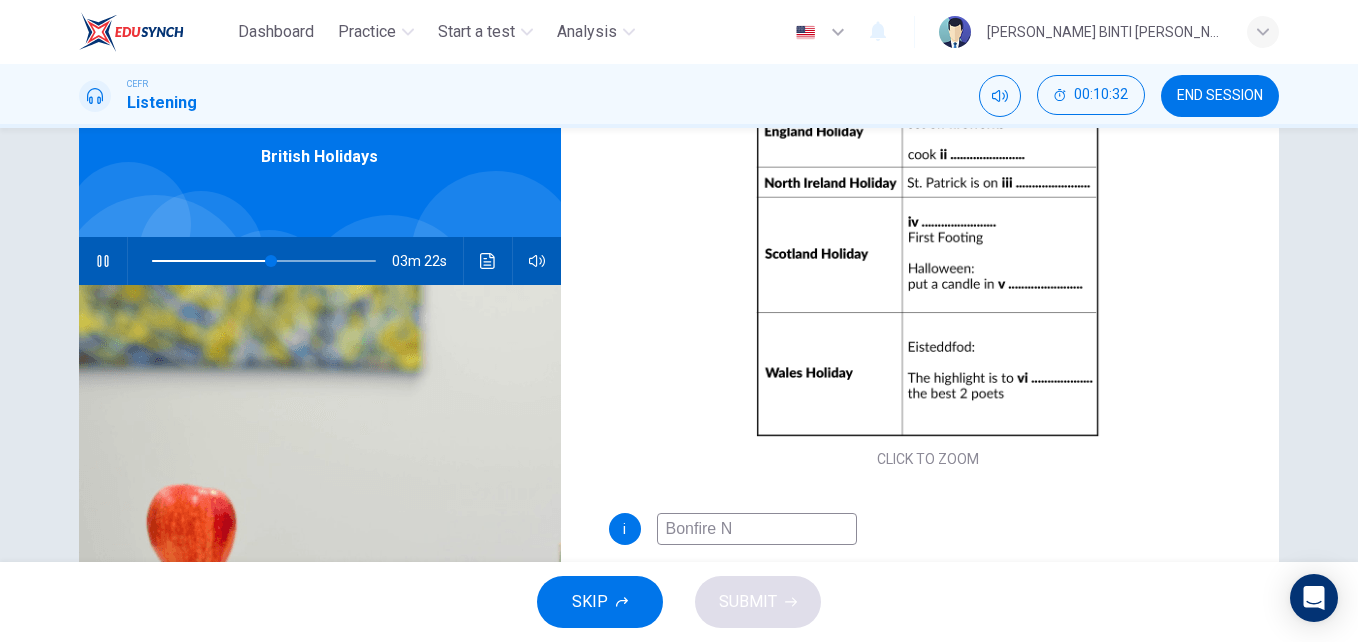 type on "54" 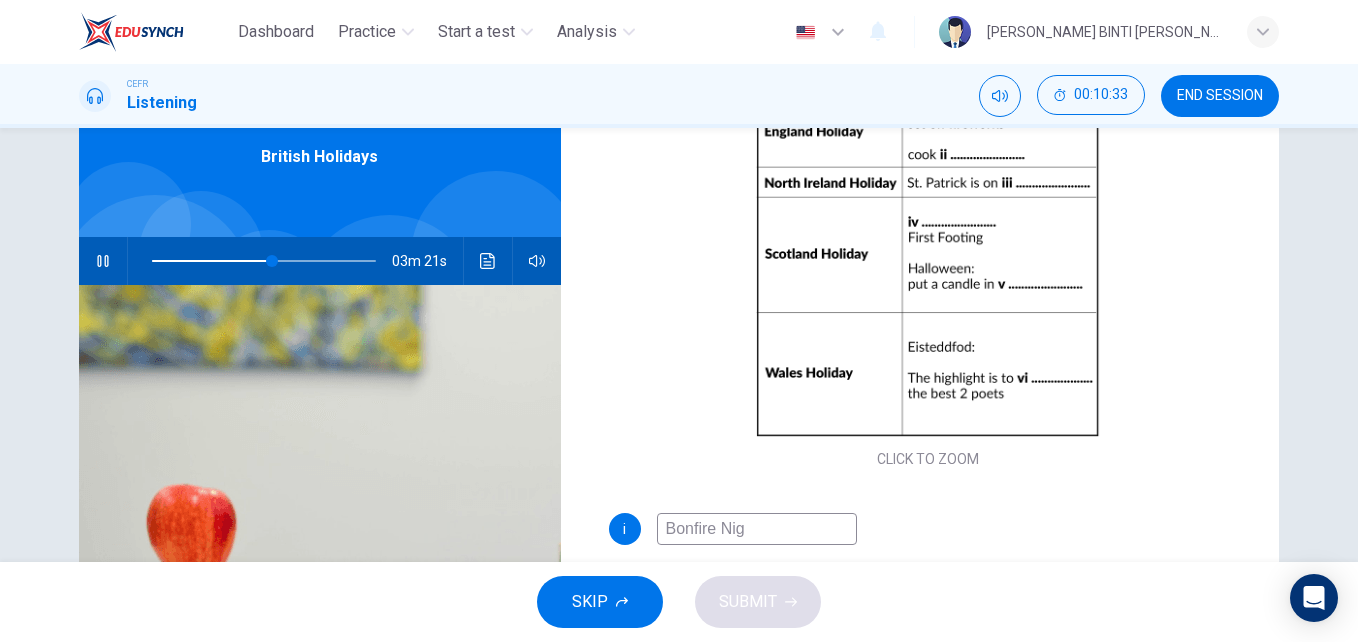 type on "Bonfire Nigh" 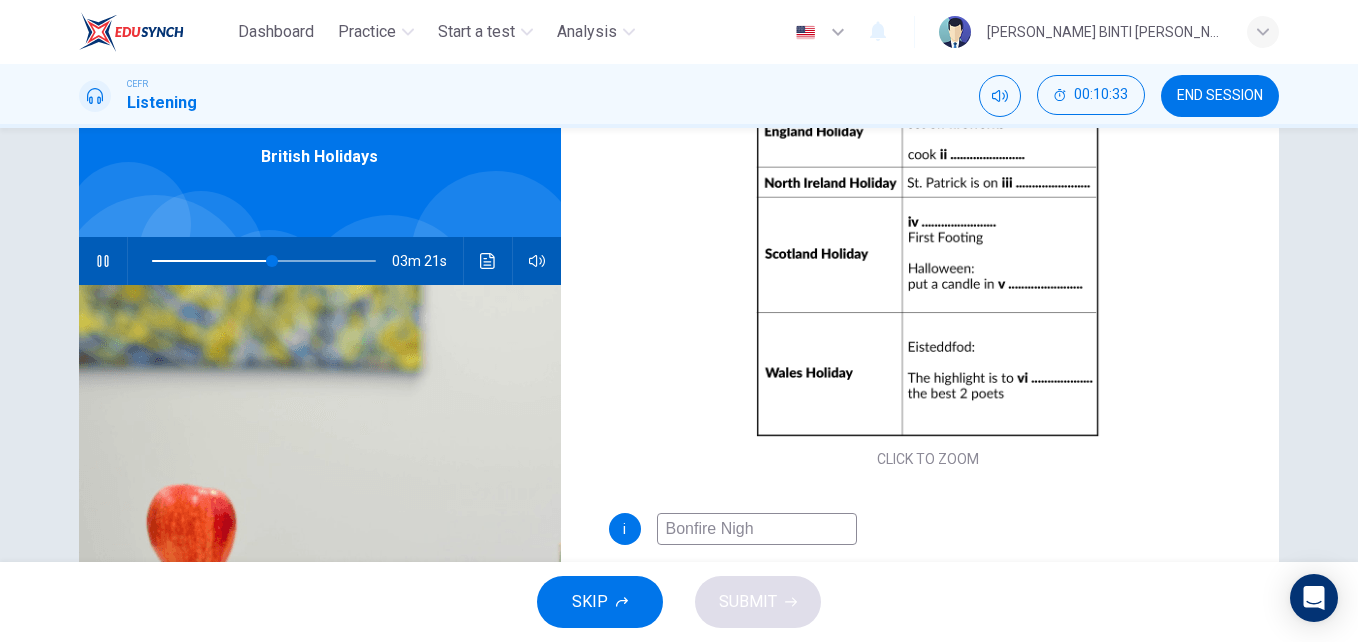 type on "54" 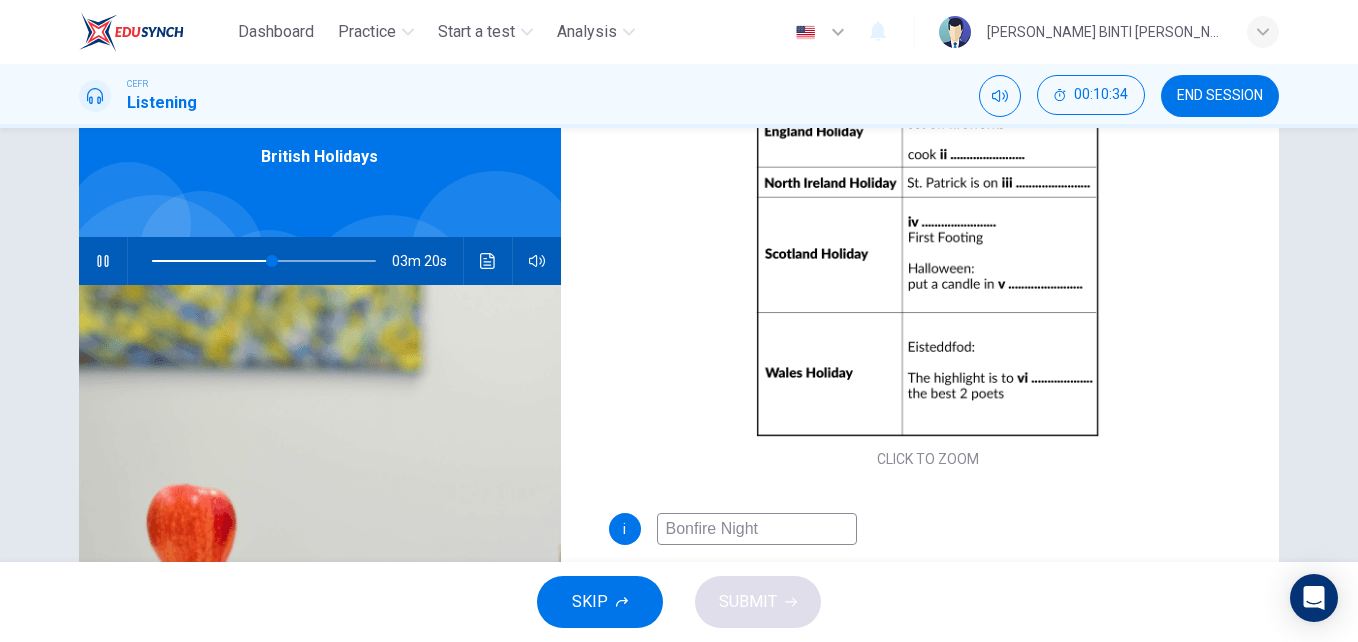scroll, scrollTop: 286, scrollLeft: 0, axis: vertical 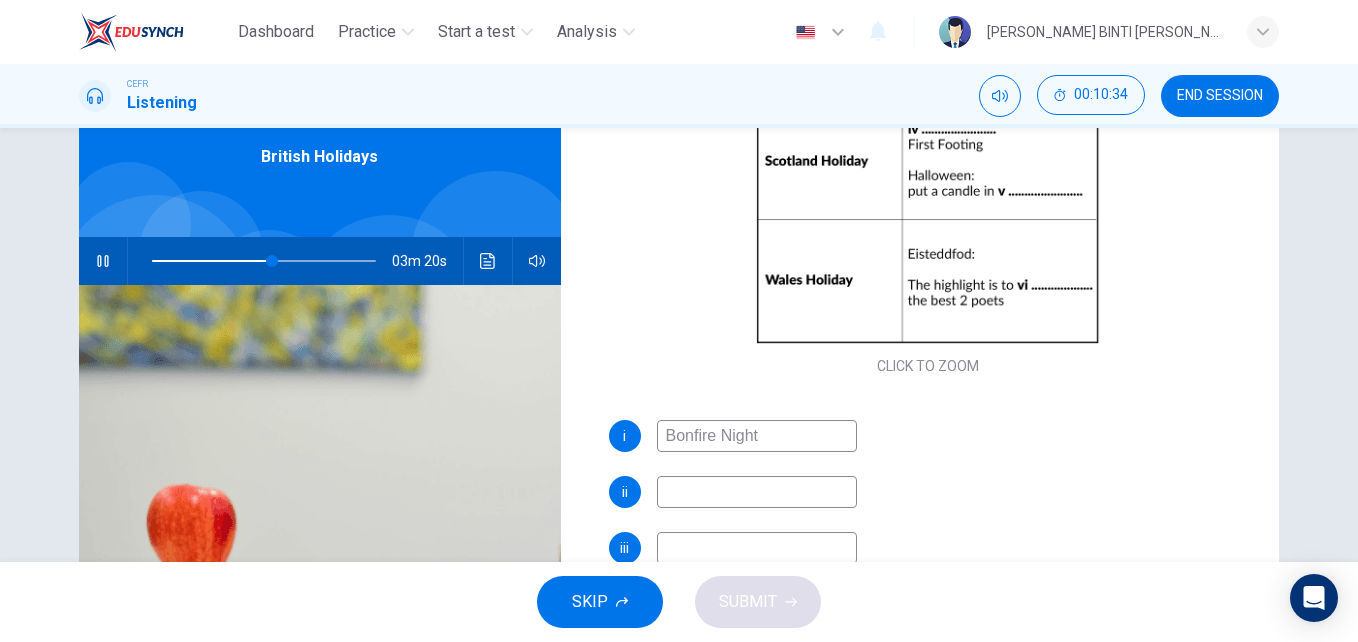 type on "54" 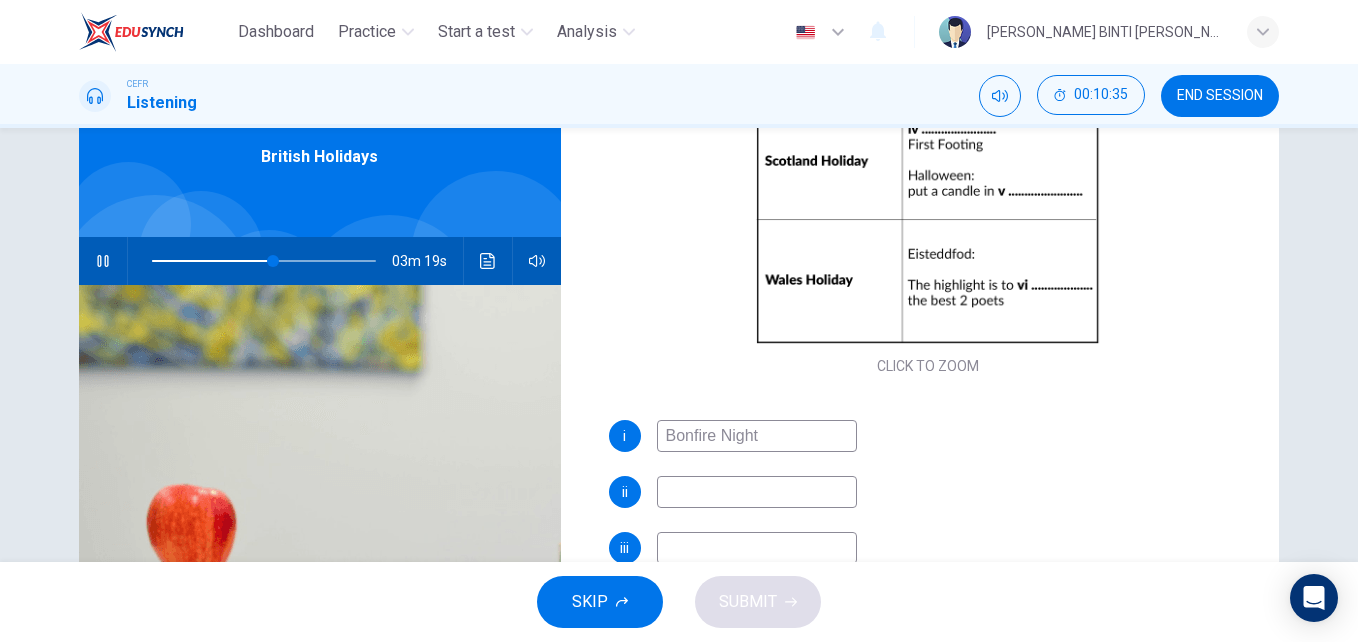 type on "Bonfire Night" 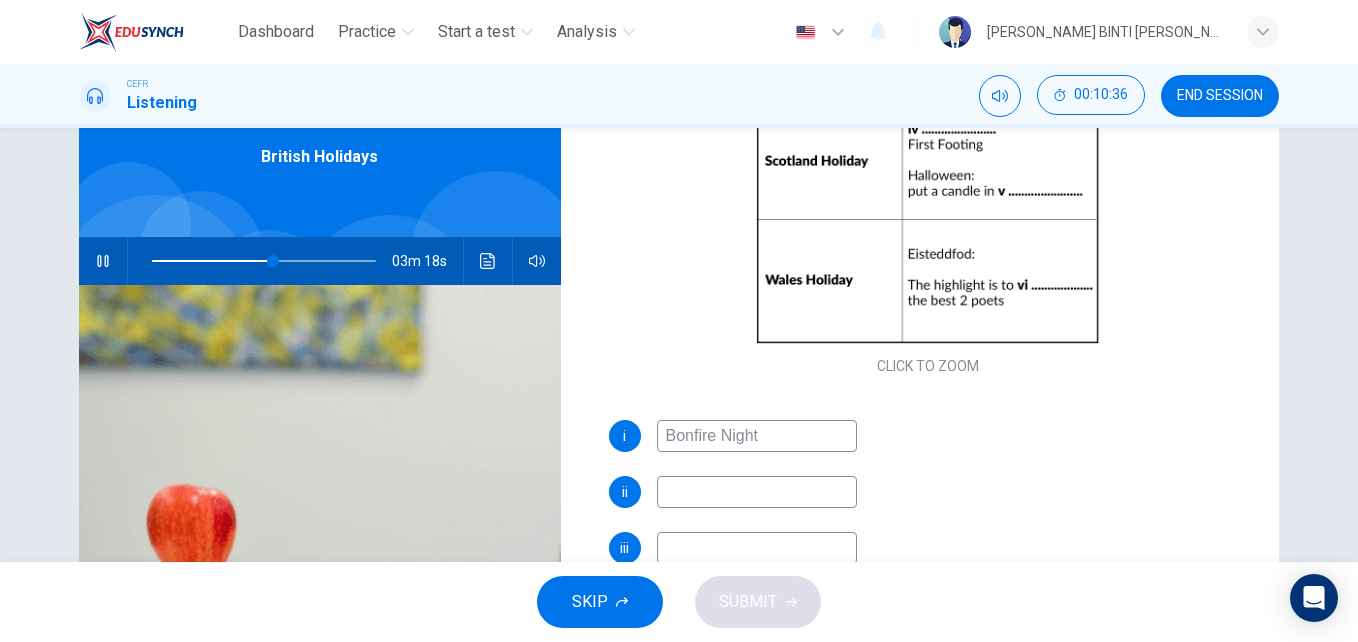 type on "55" 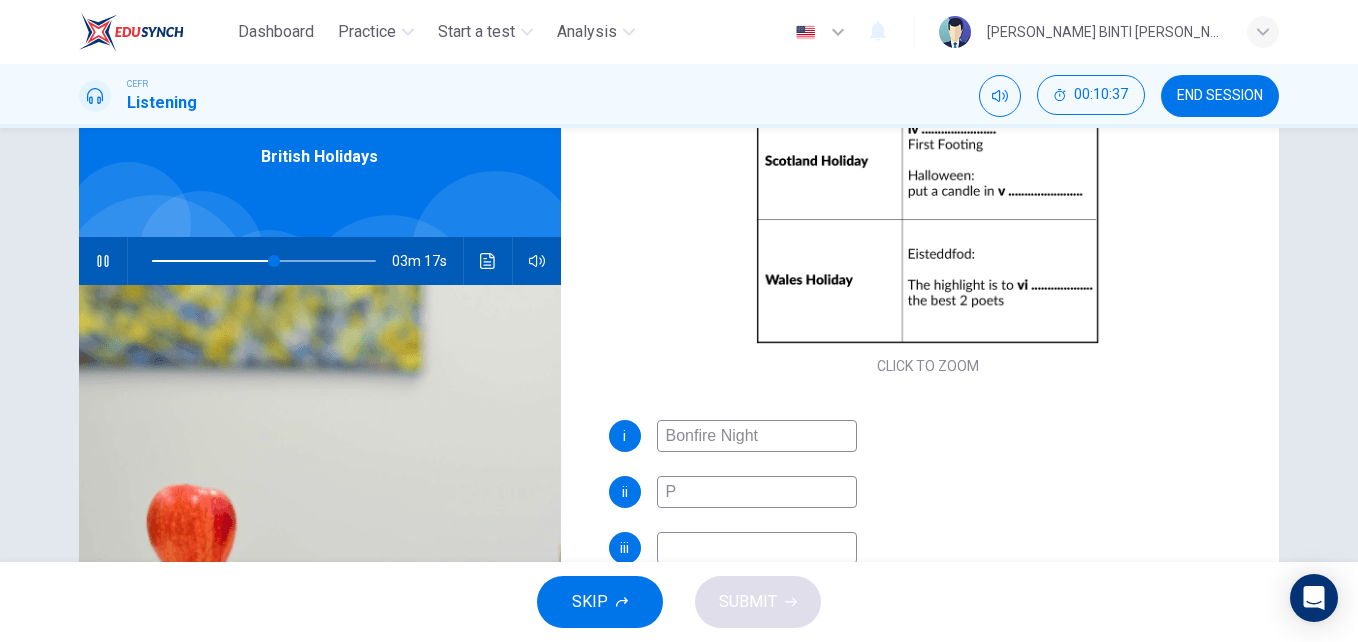 type on "Po" 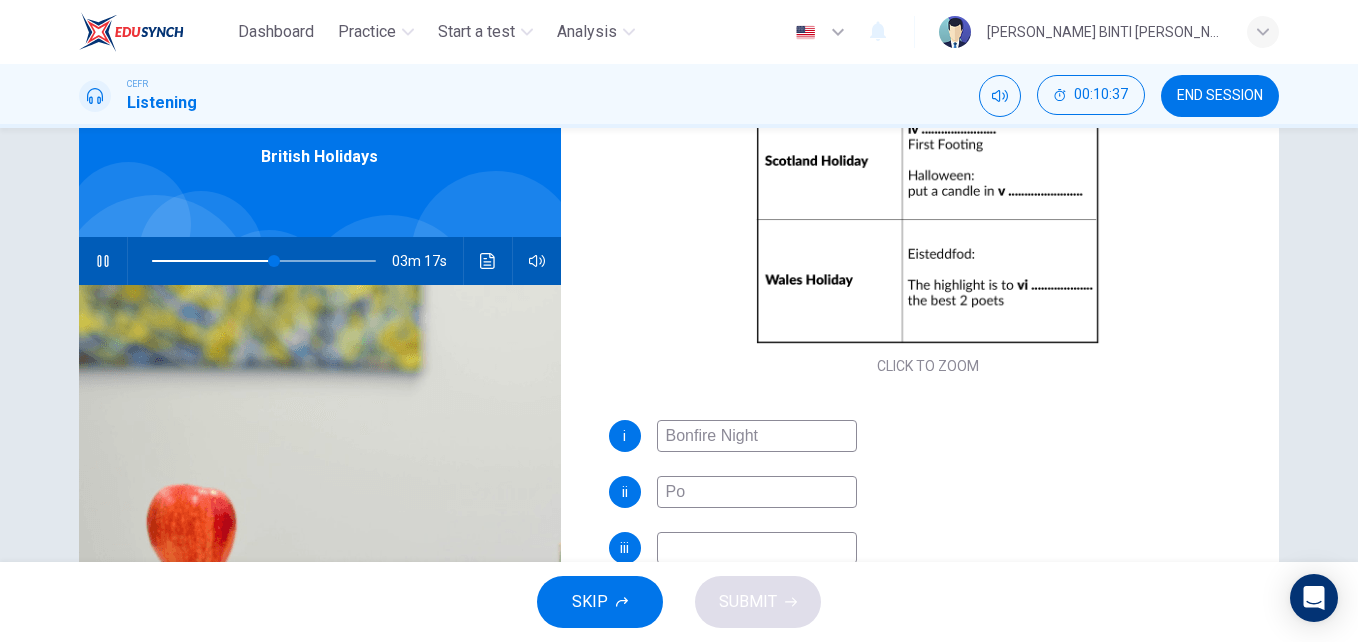 type on "55" 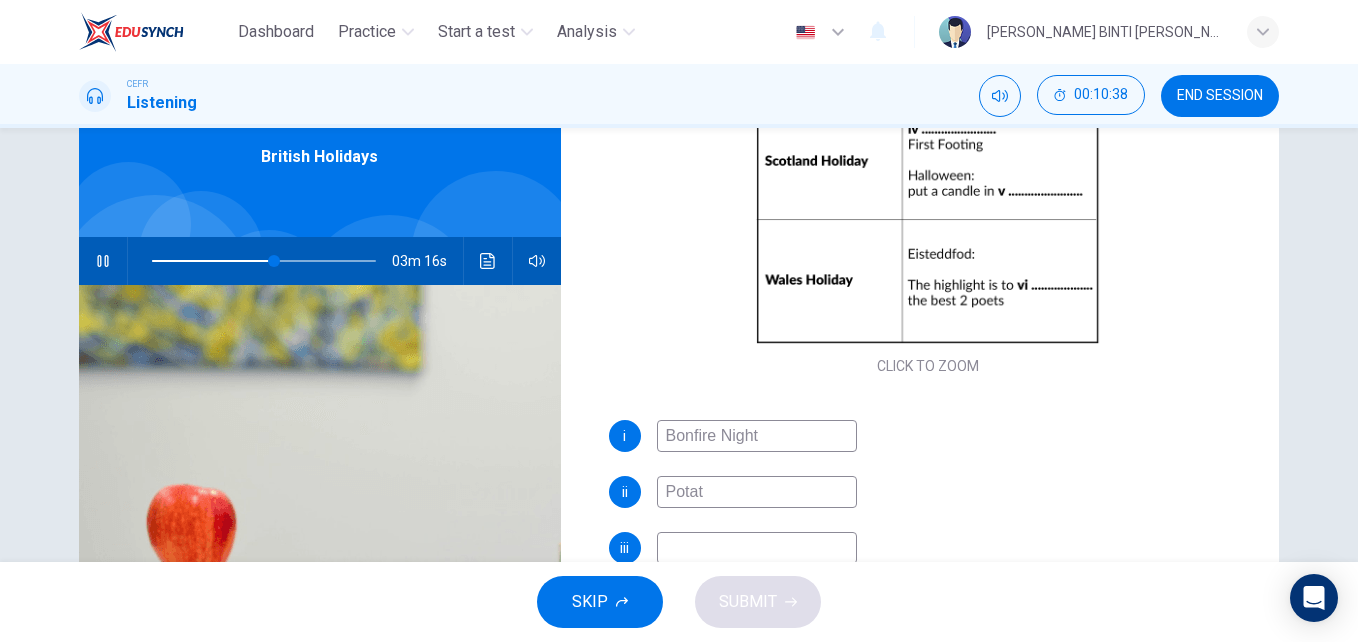 type on "Potato" 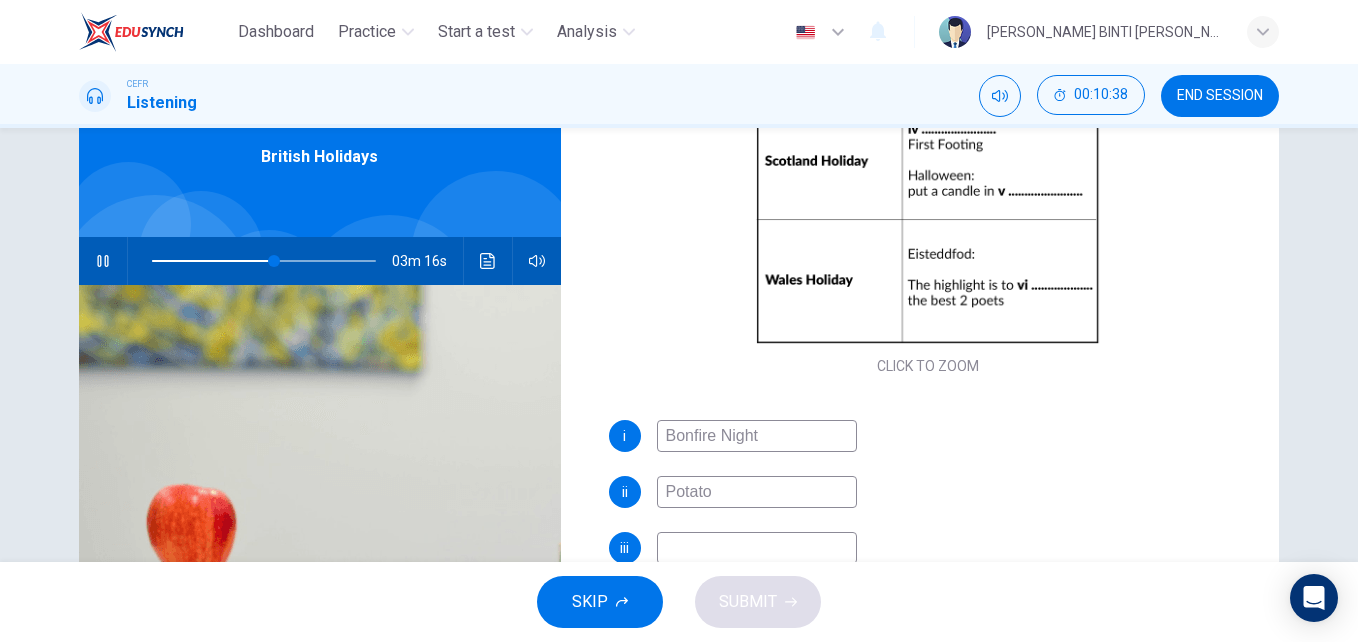 type on "55" 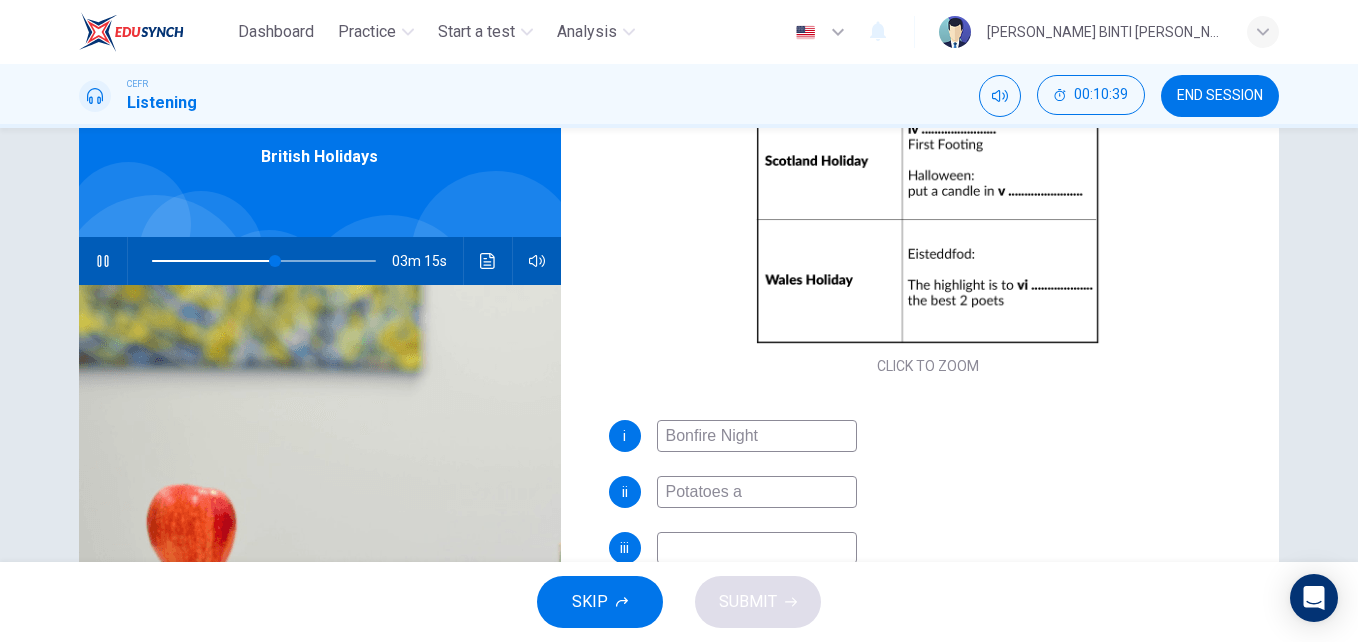 type on "Potatoes an" 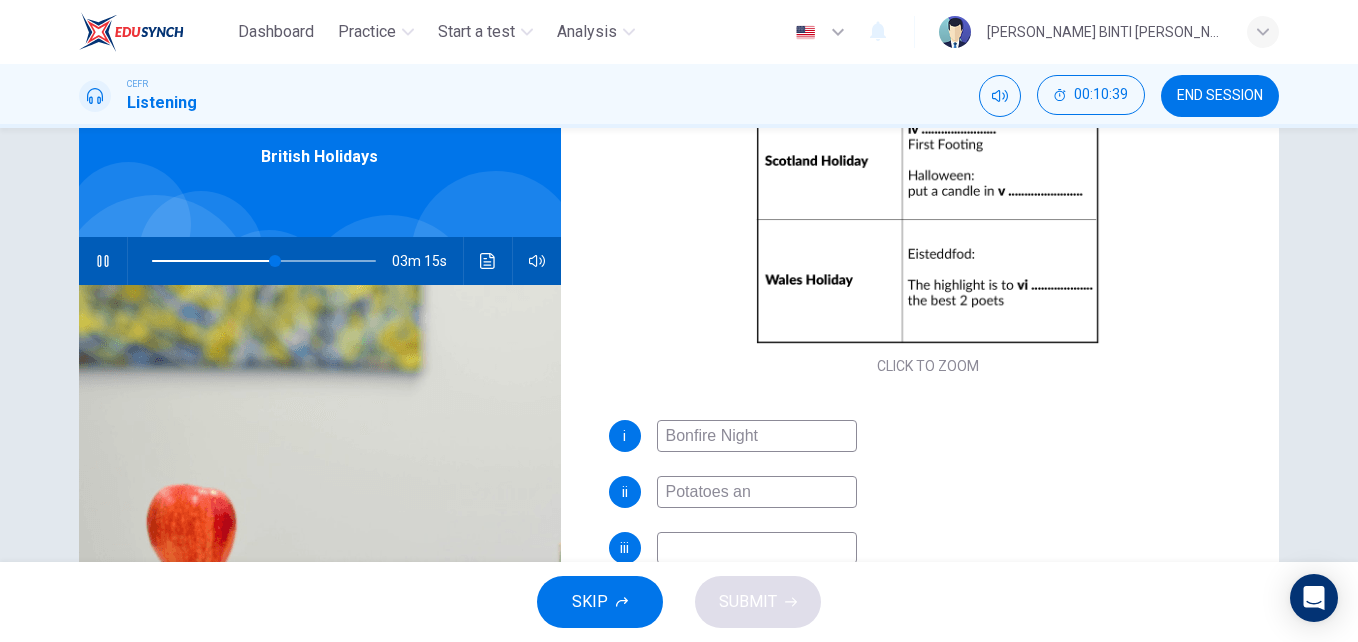 type on "55" 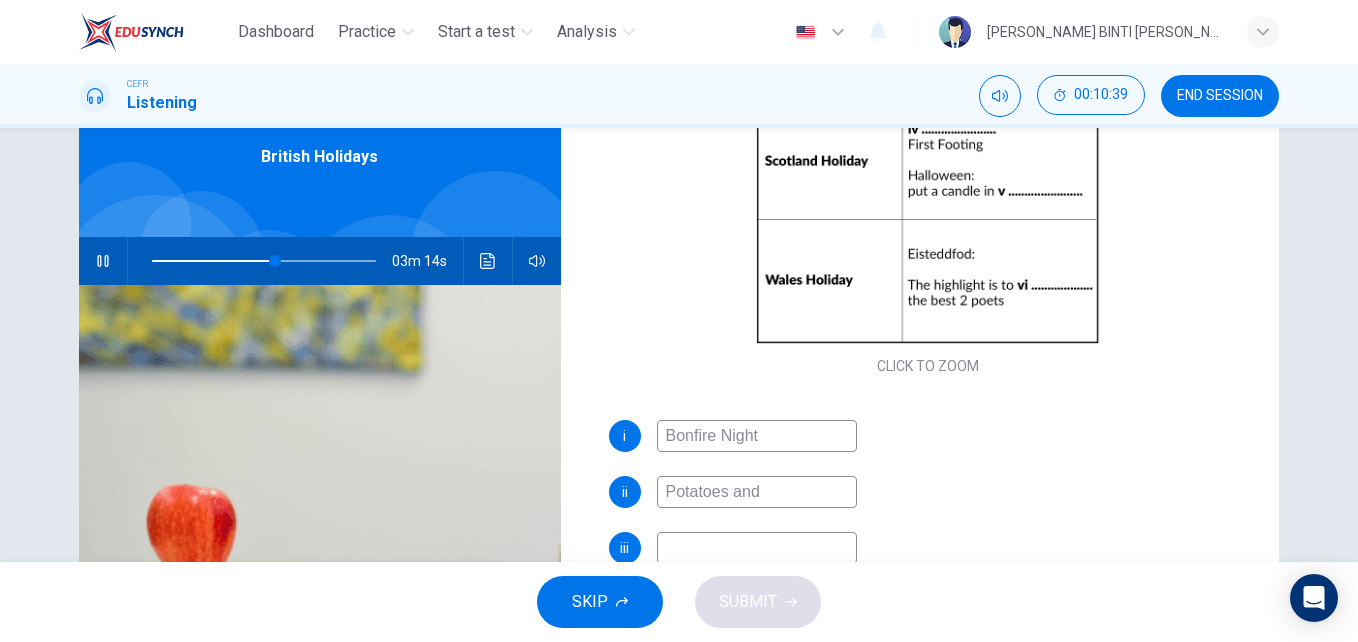 type on "Potatoes and" 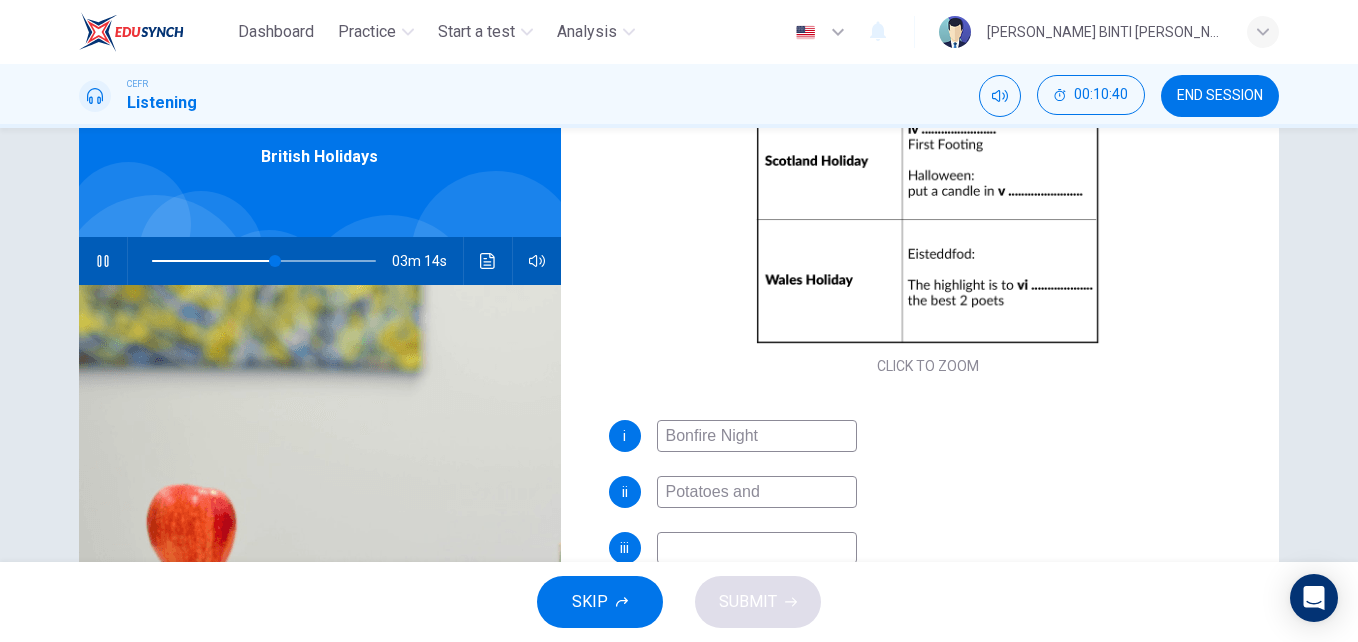 type on "55" 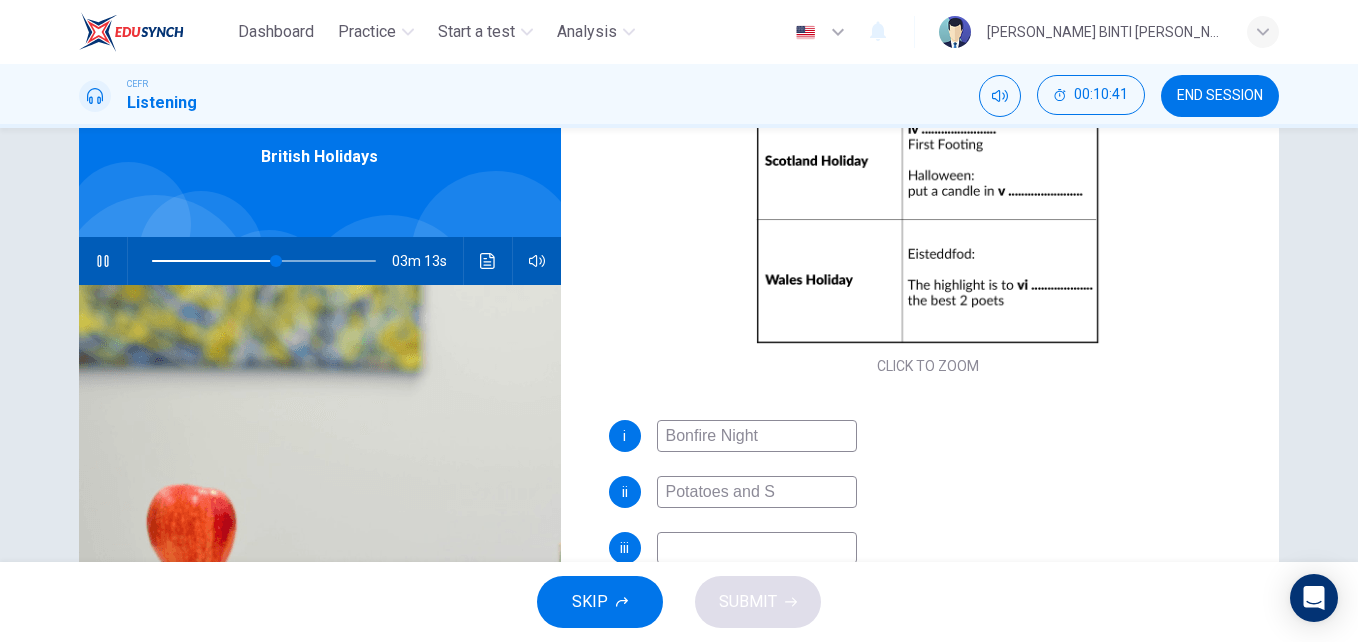 type on "Potatoes and Sa" 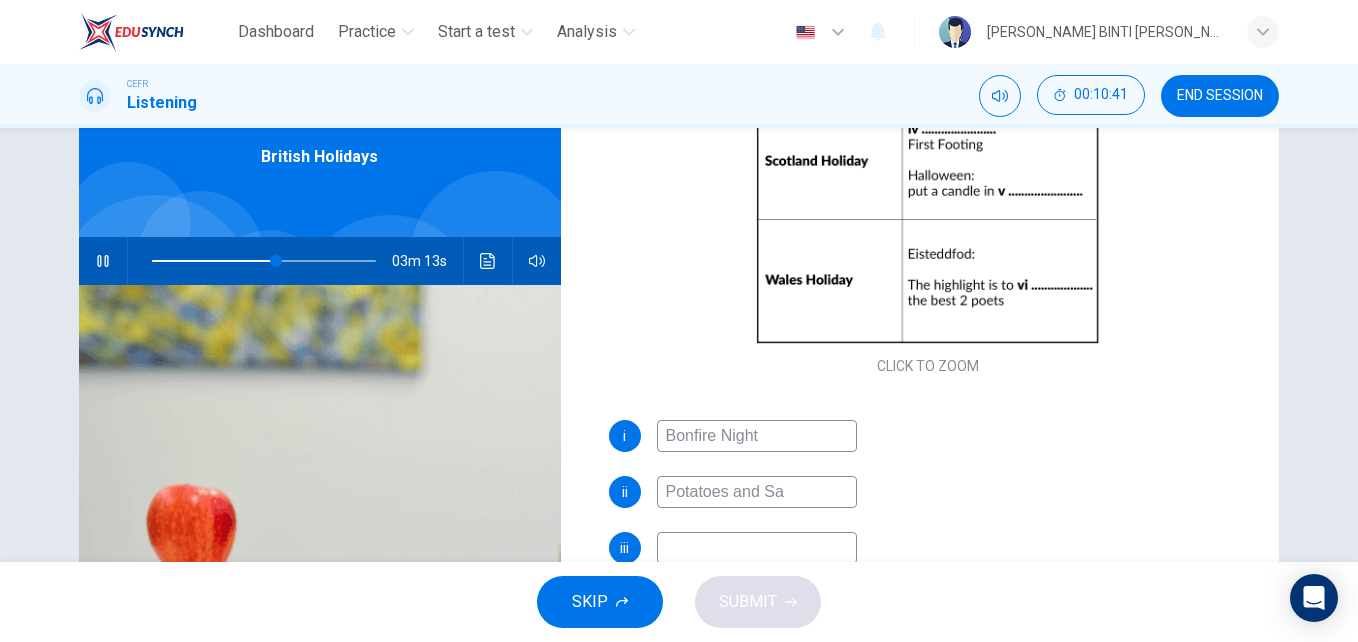 type on "56" 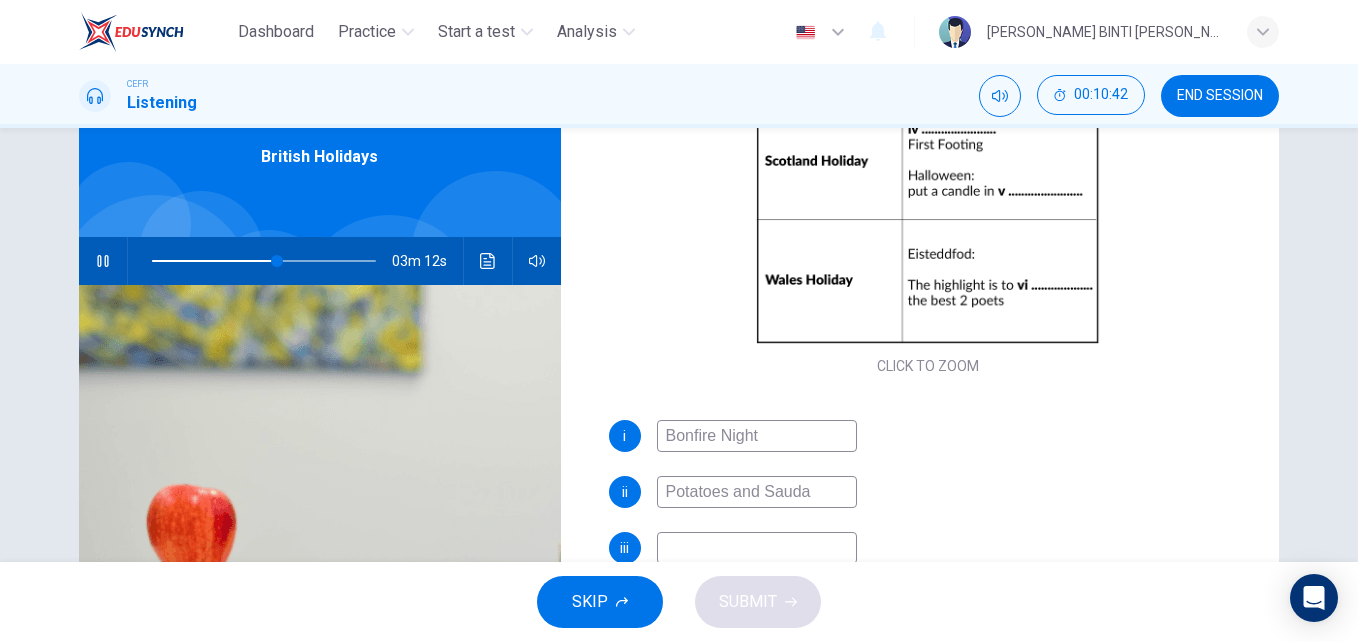 type on "Potatoes and Saudag" 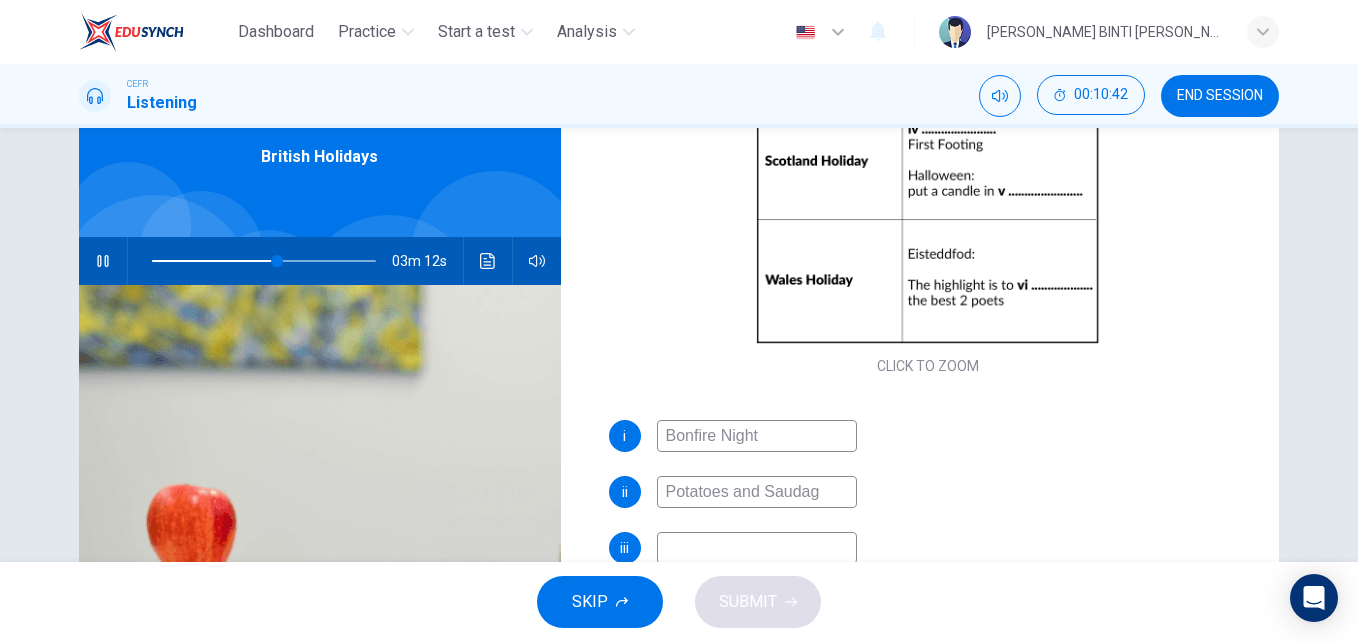 type on "56" 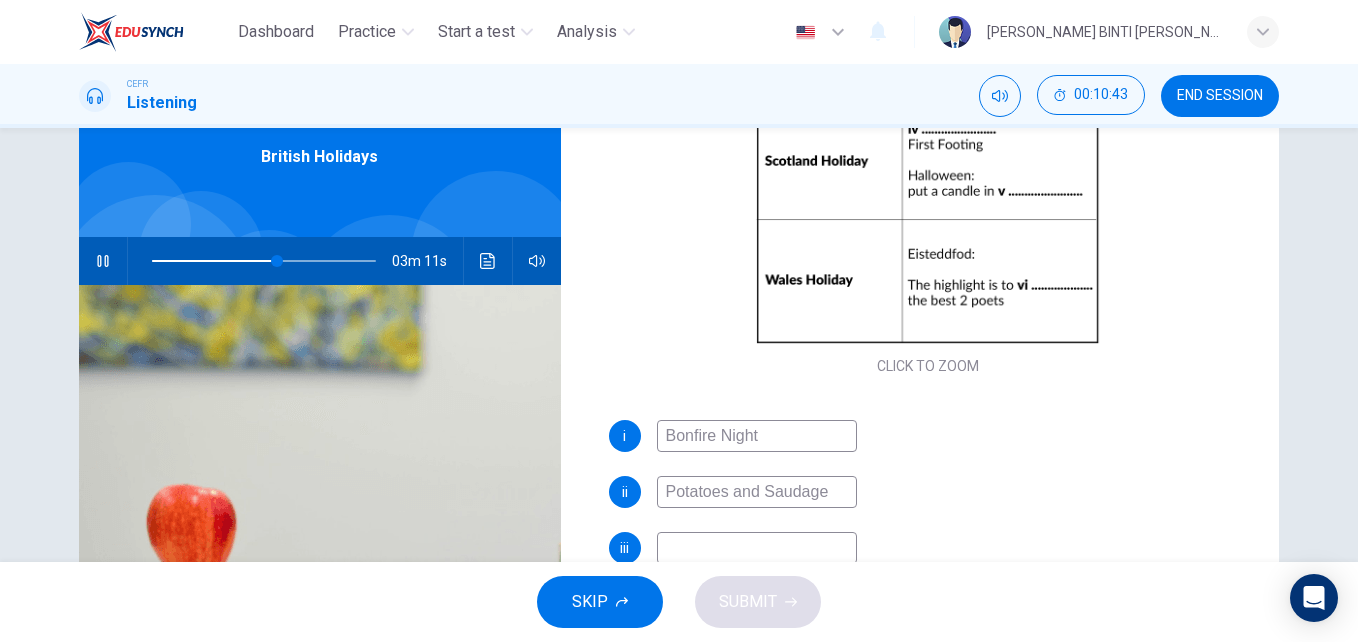 type on "Potatoes and Saudages" 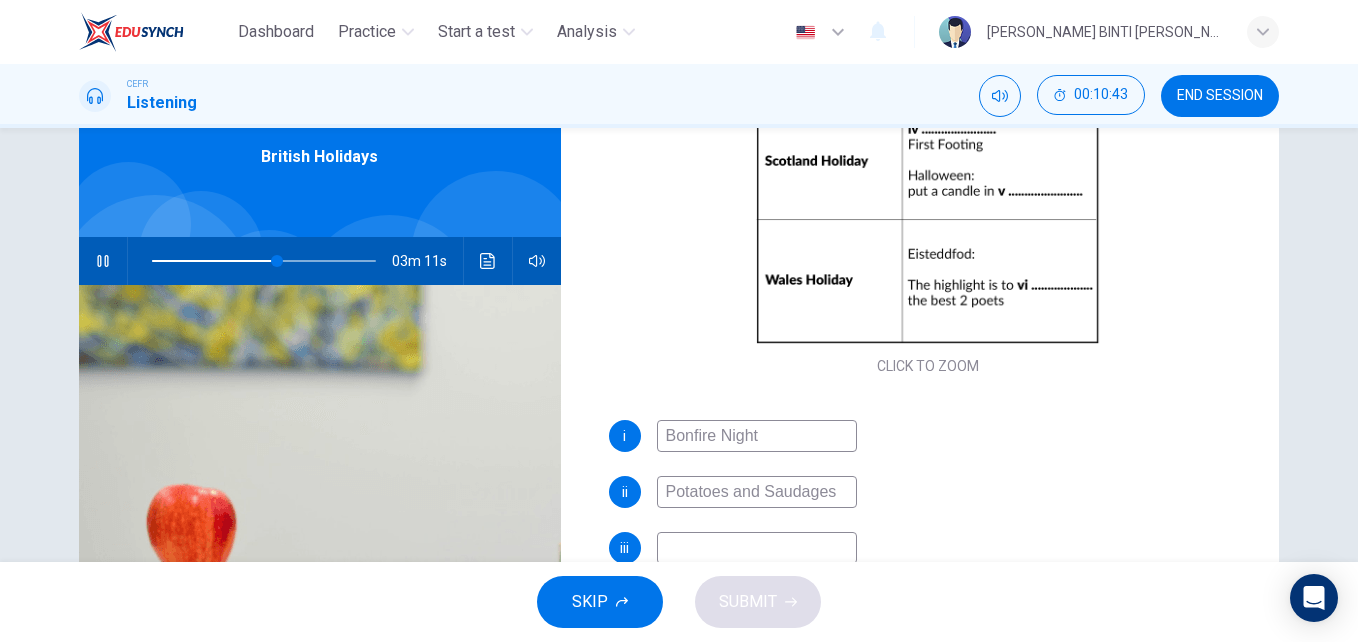 type on "56" 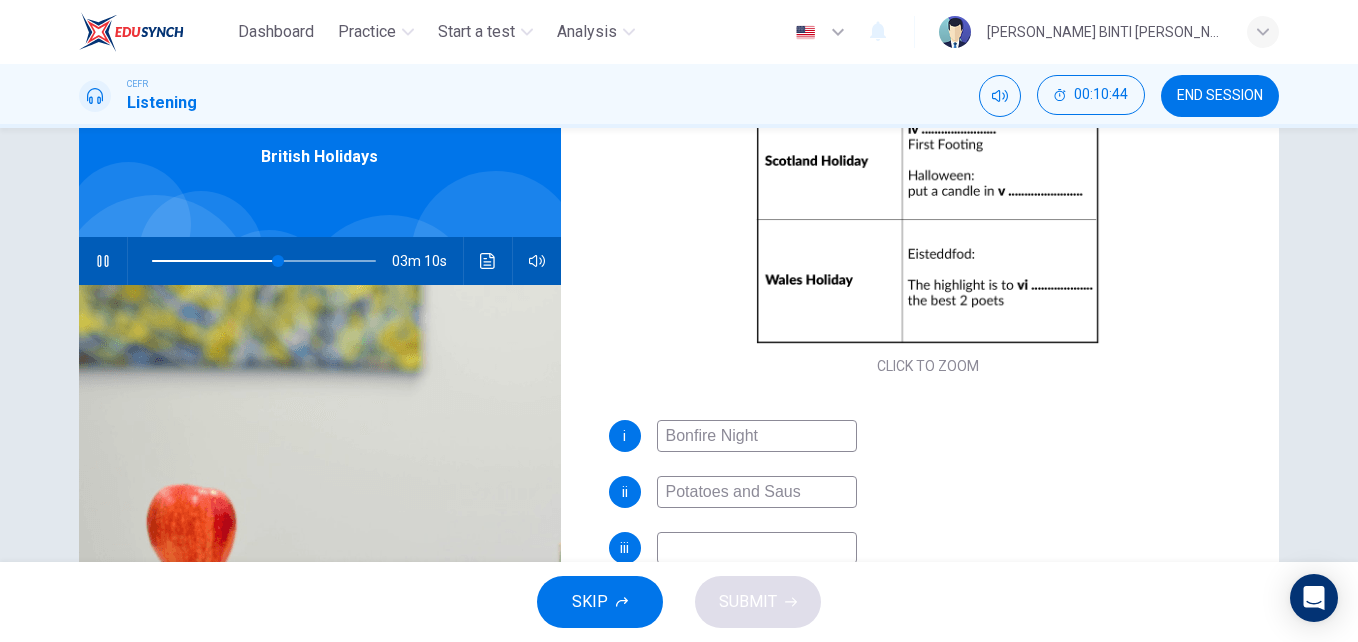 type on "Potatoes and [PERSON_NAME]" 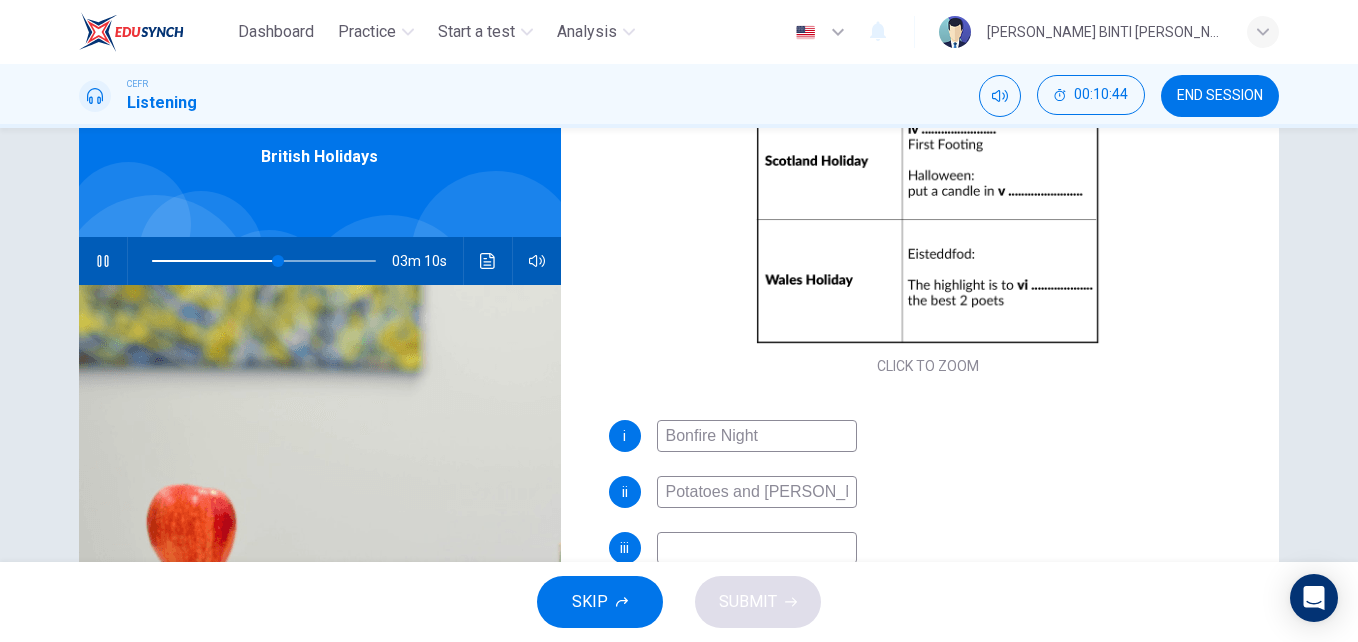 type on "56" 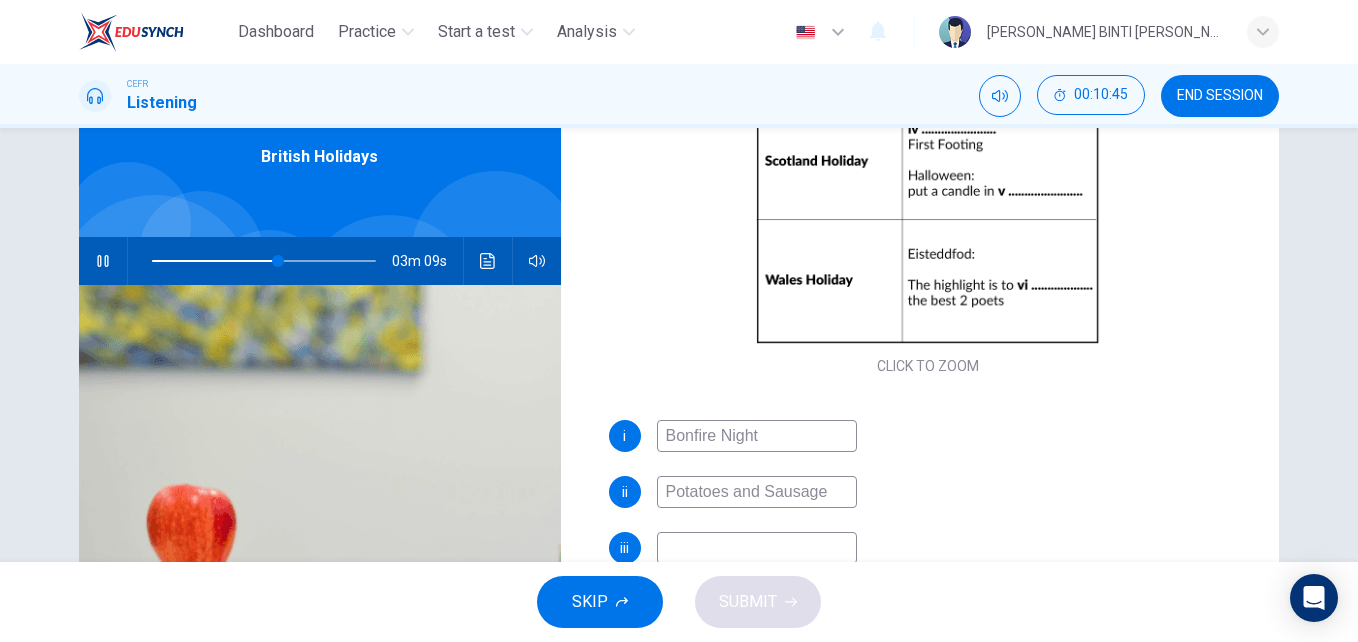 type on "Potatoes and Sausages" 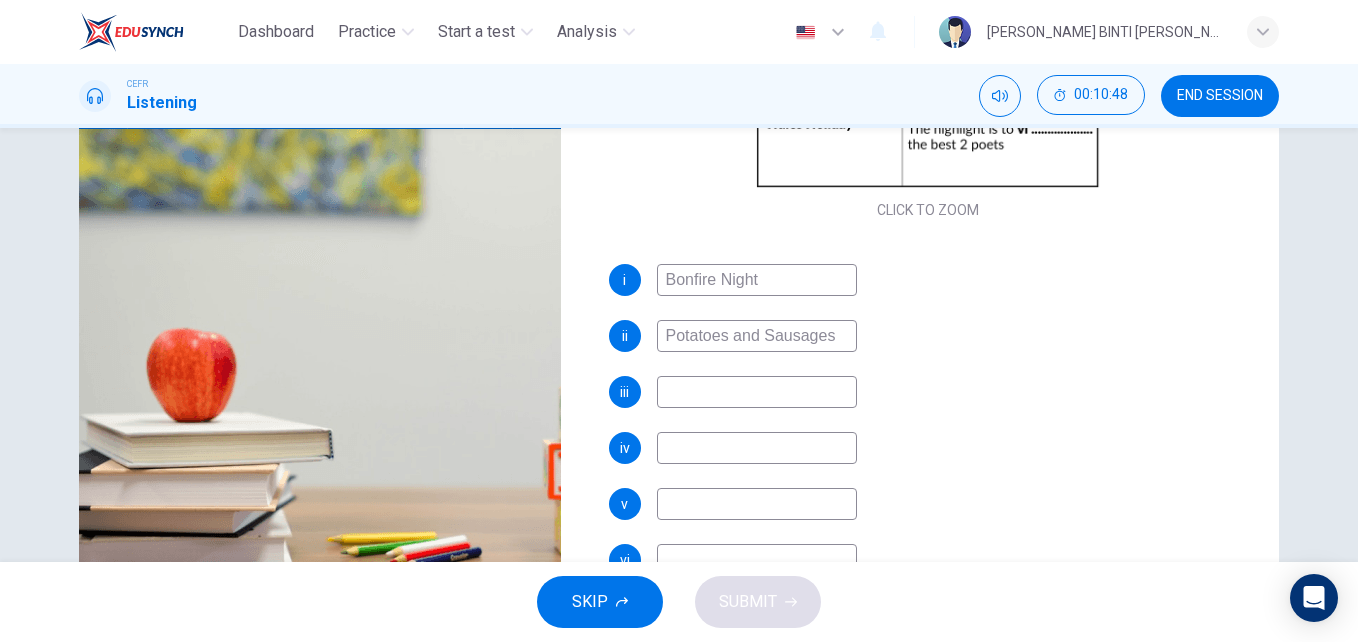 scroll, scrollTop: 247, scrollLeft: 0, axis: vertical 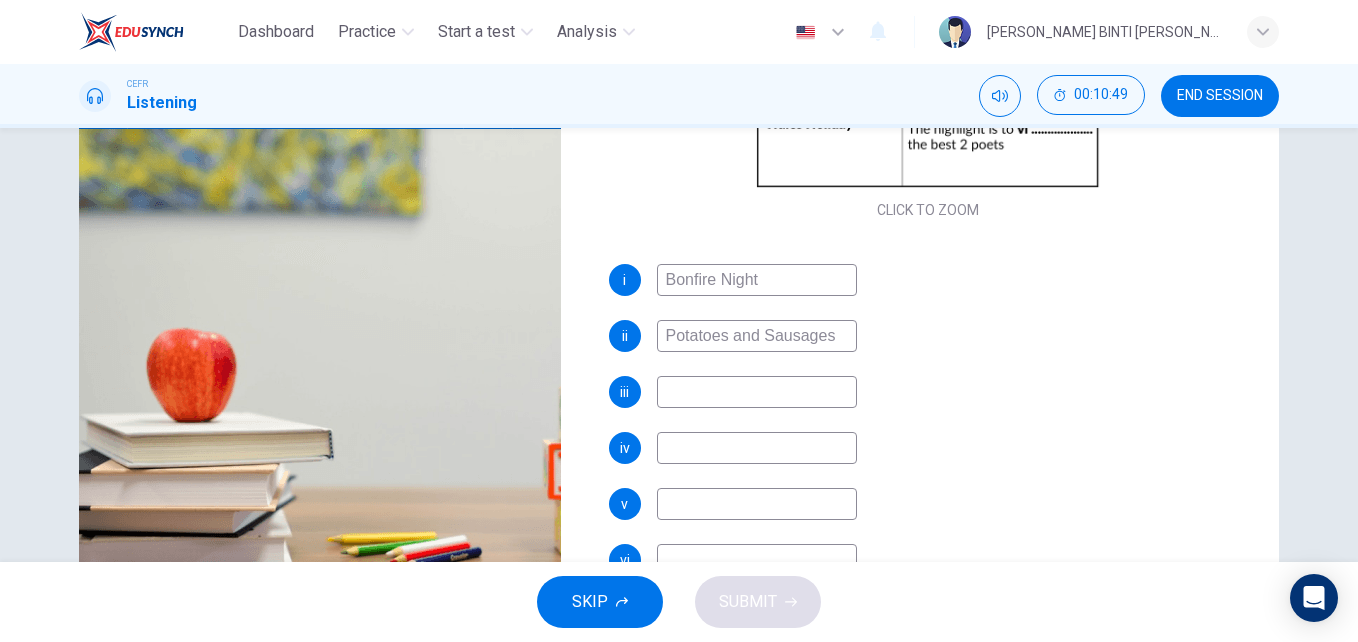 type on "58" 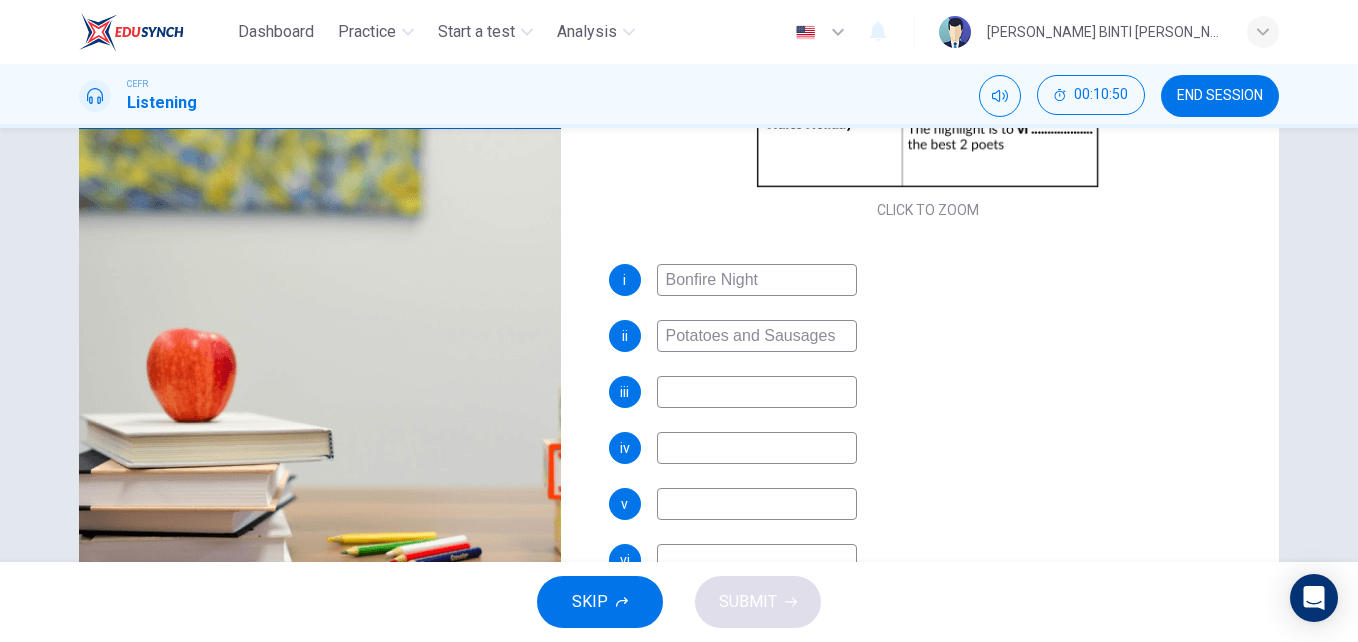 click at bounding box center [757, 392] 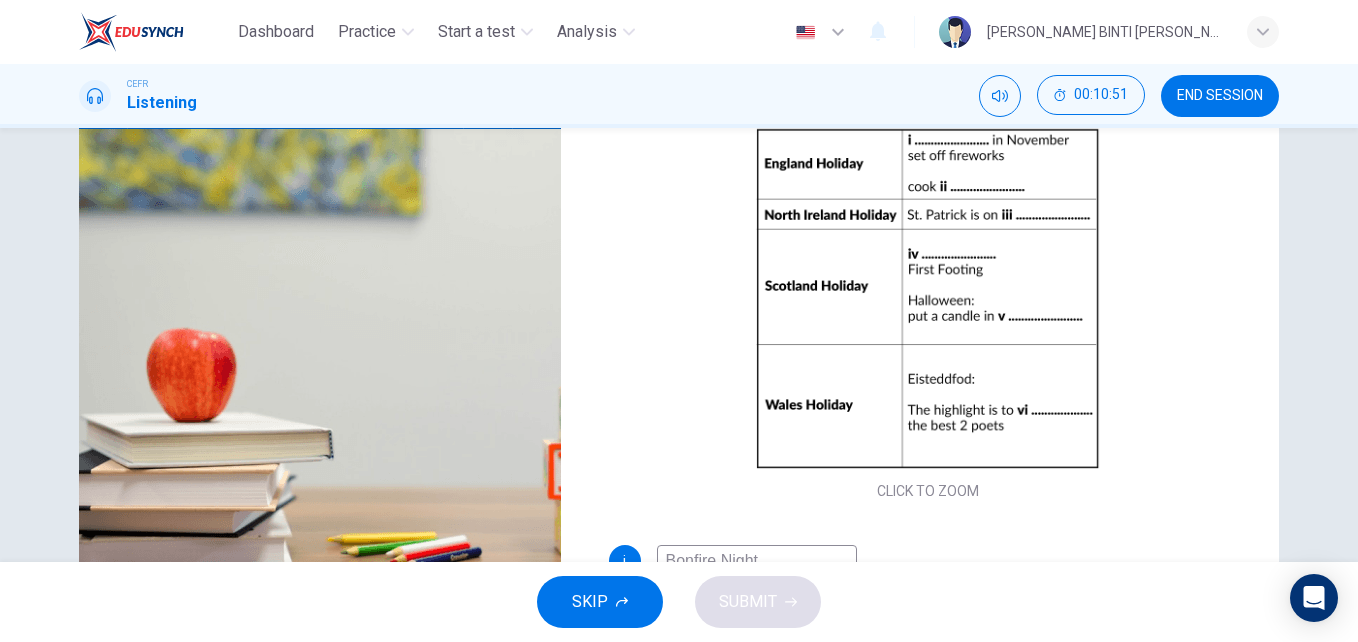 scroll, scrollTop: 4, scrollLeft: 0, axis: vertical 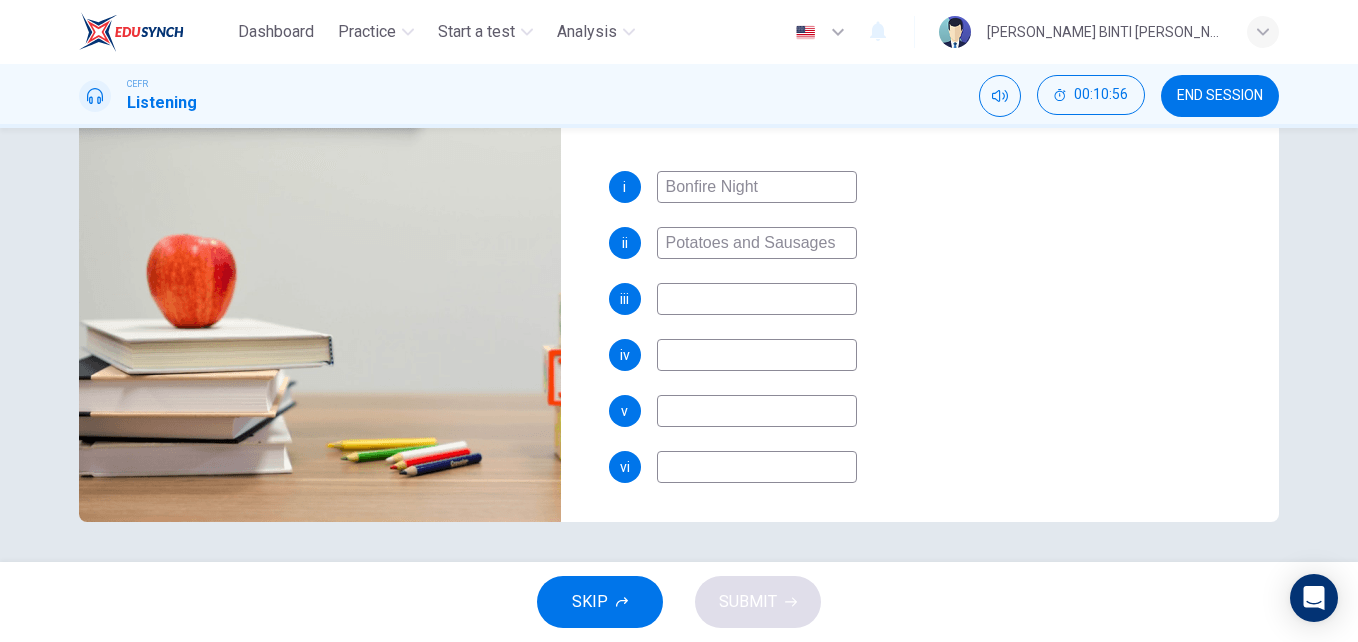 type on "59" 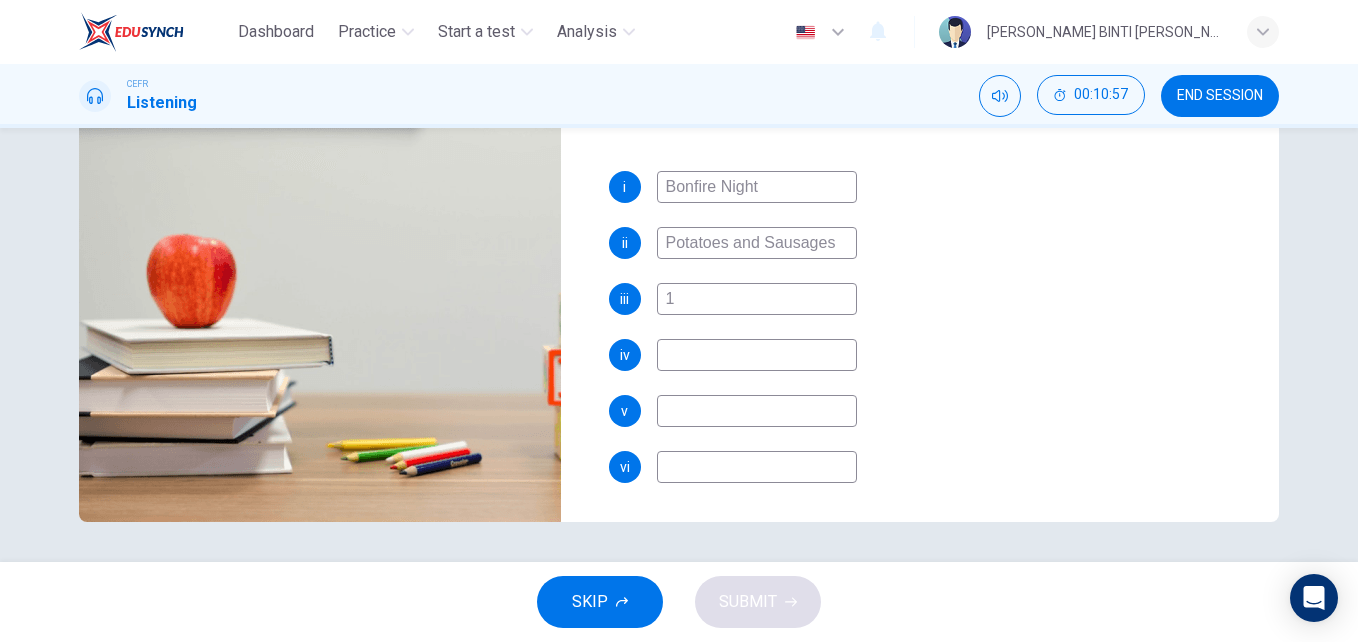 type on "17" 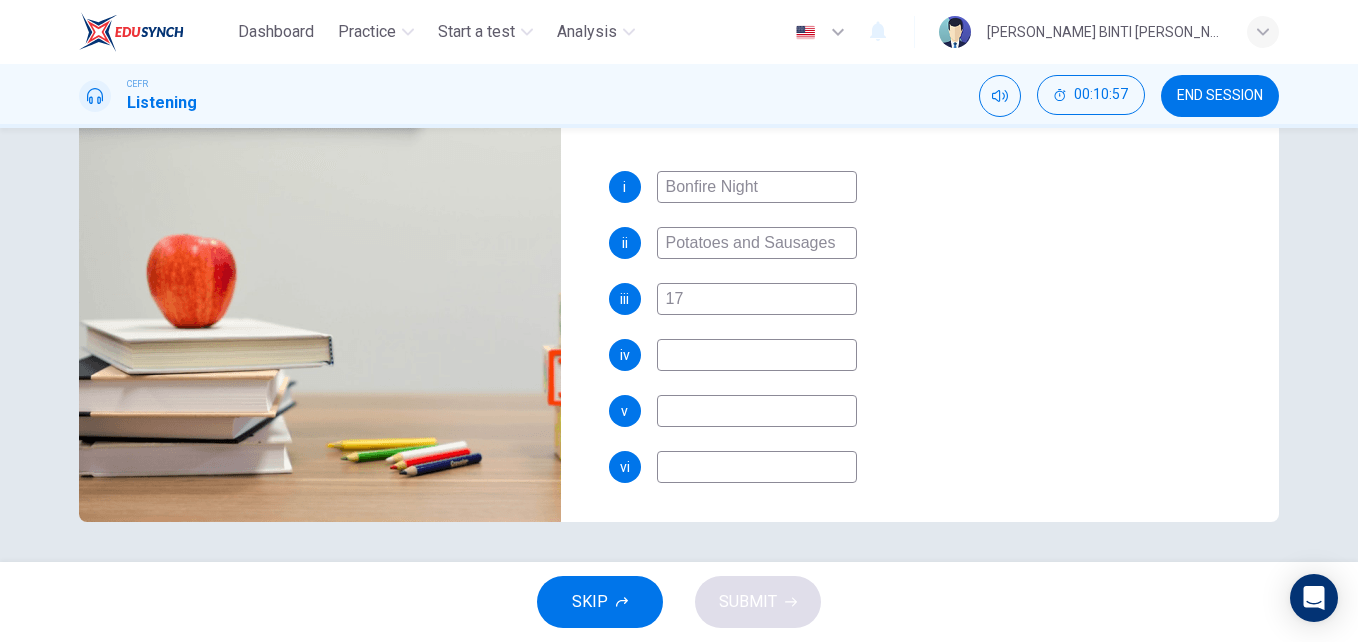 type on "59" 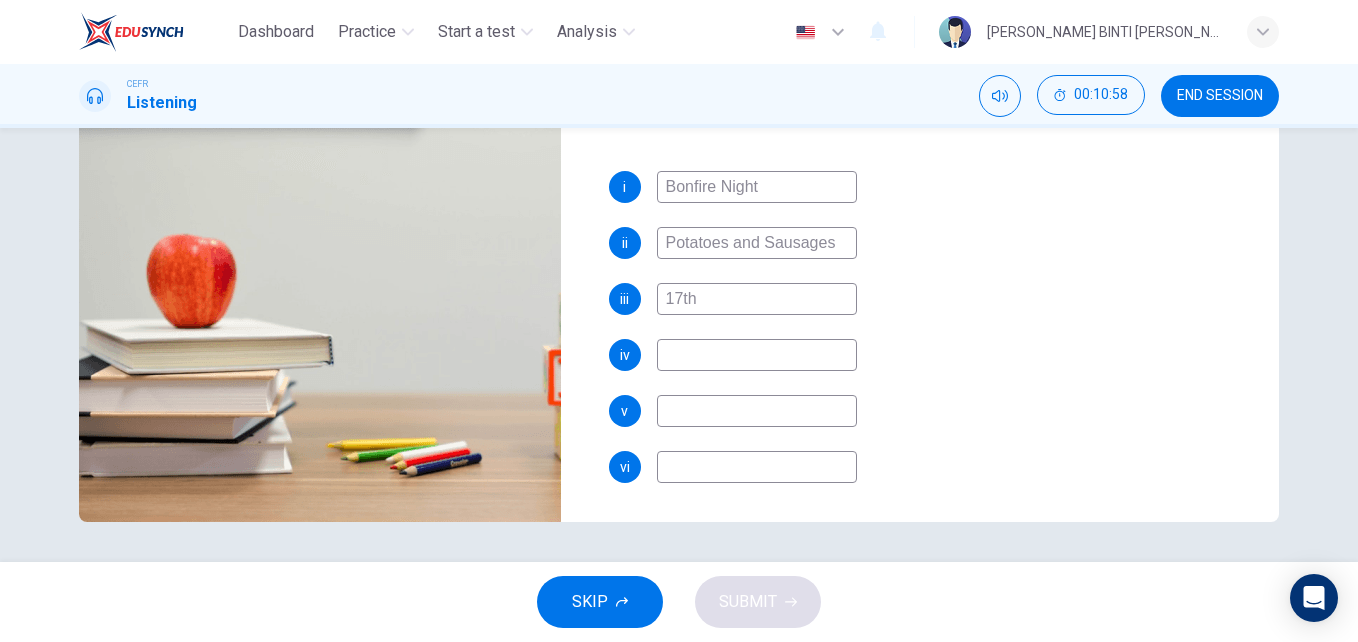 type on "17th" 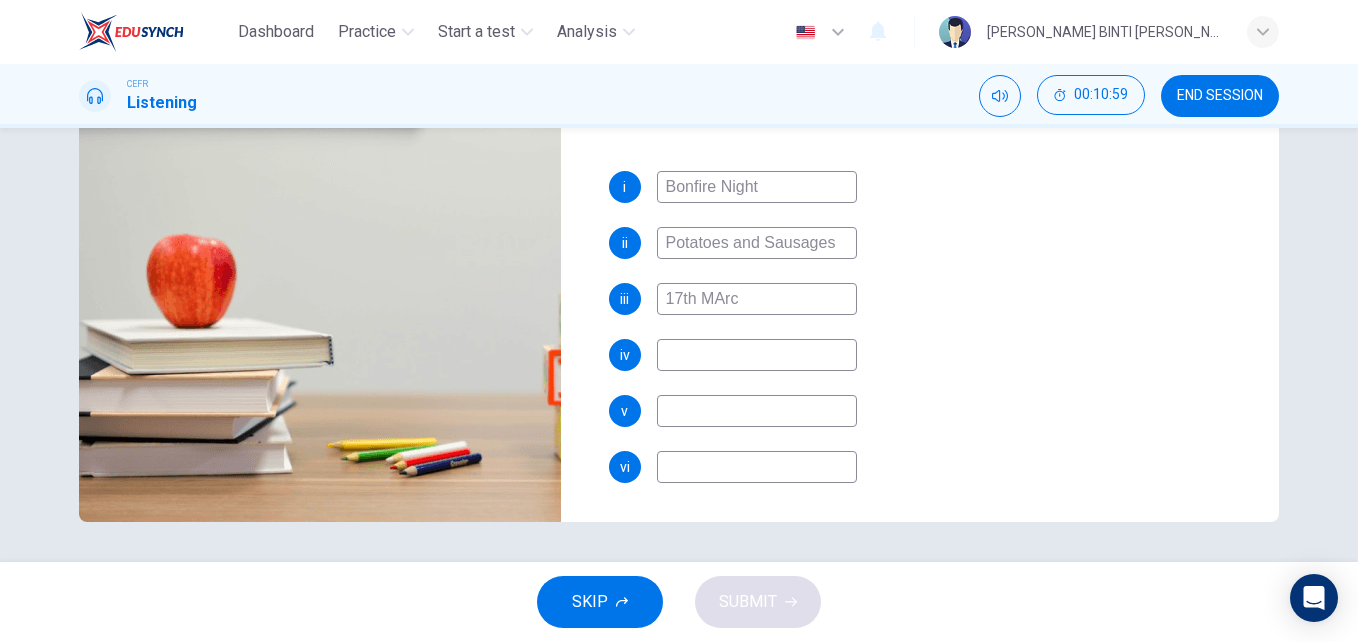 type on "[DATE]" 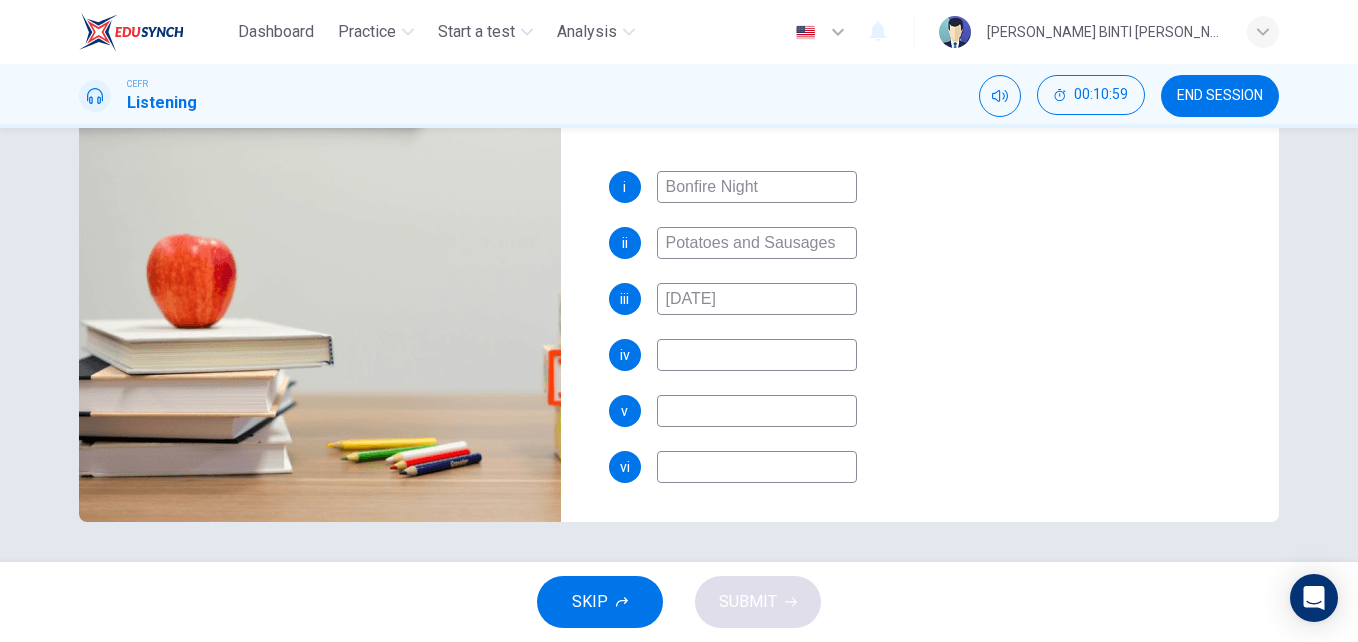 type on "60" 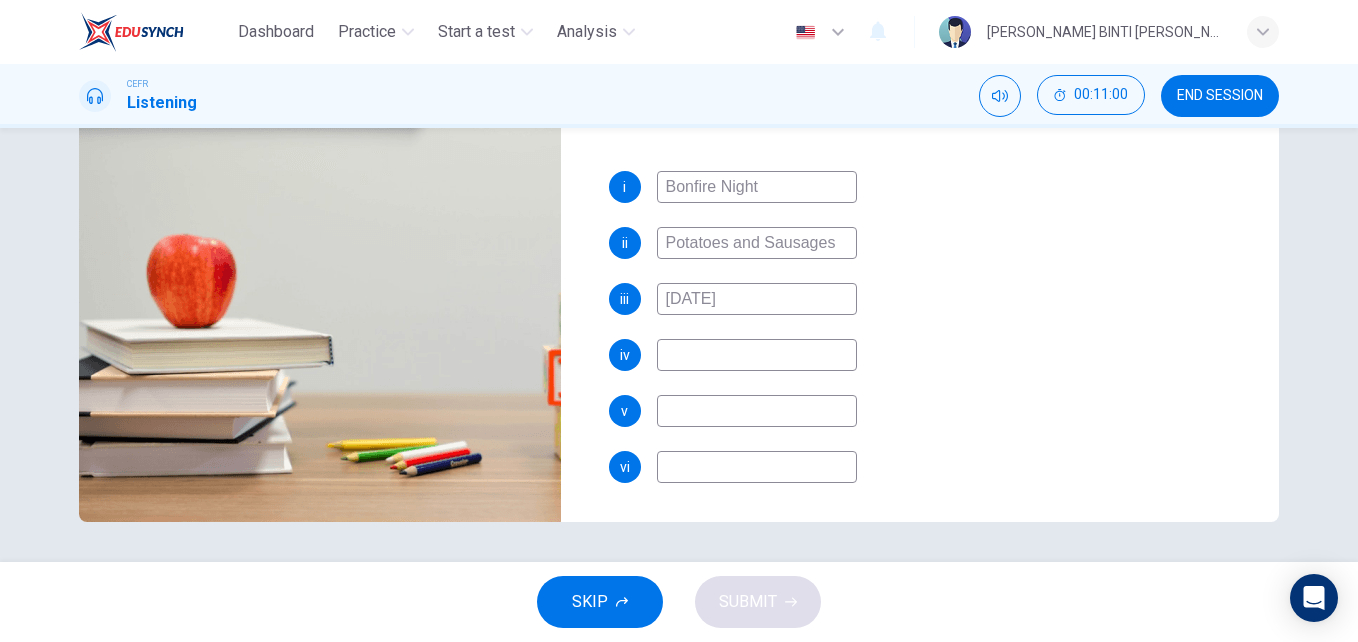 type on "17th MArc" 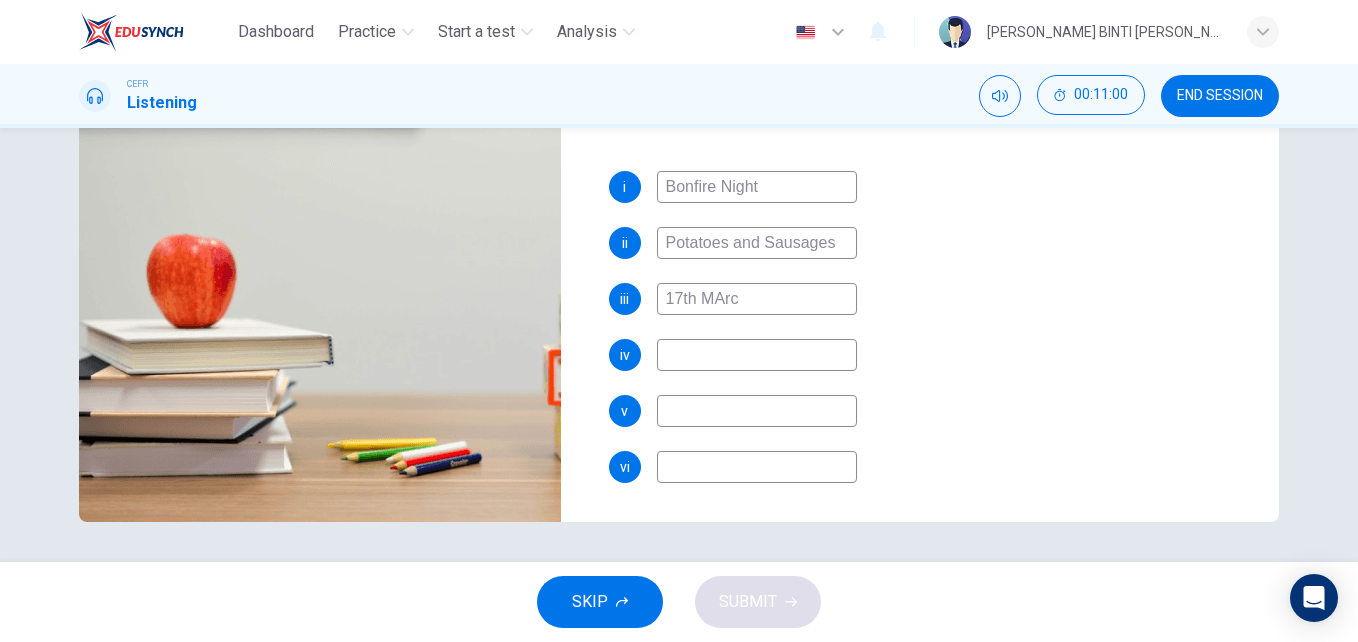 type on "60" 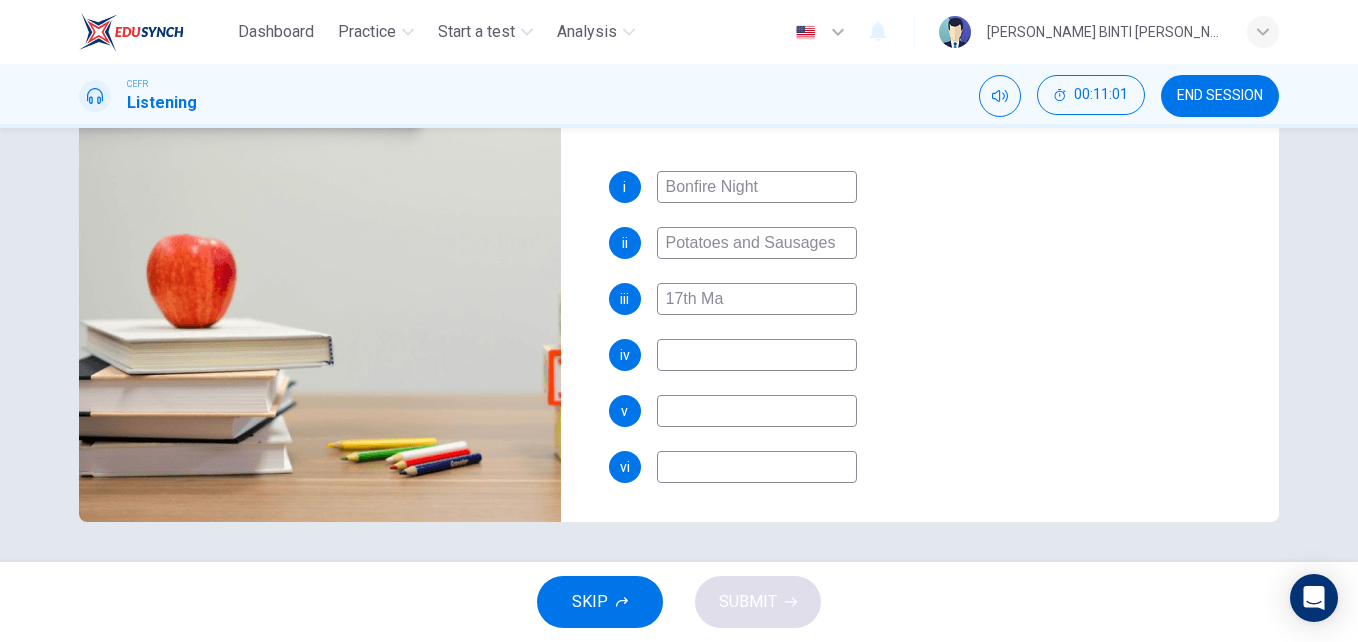 type on "[DATE]" 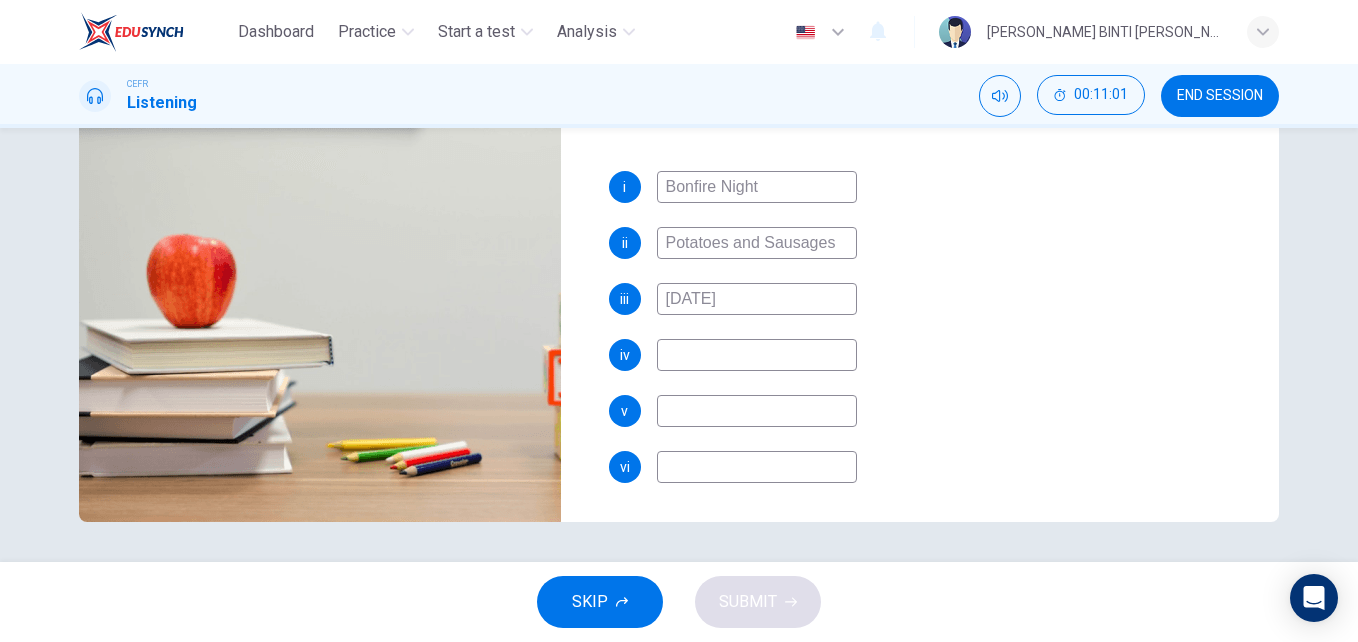 type on "60" 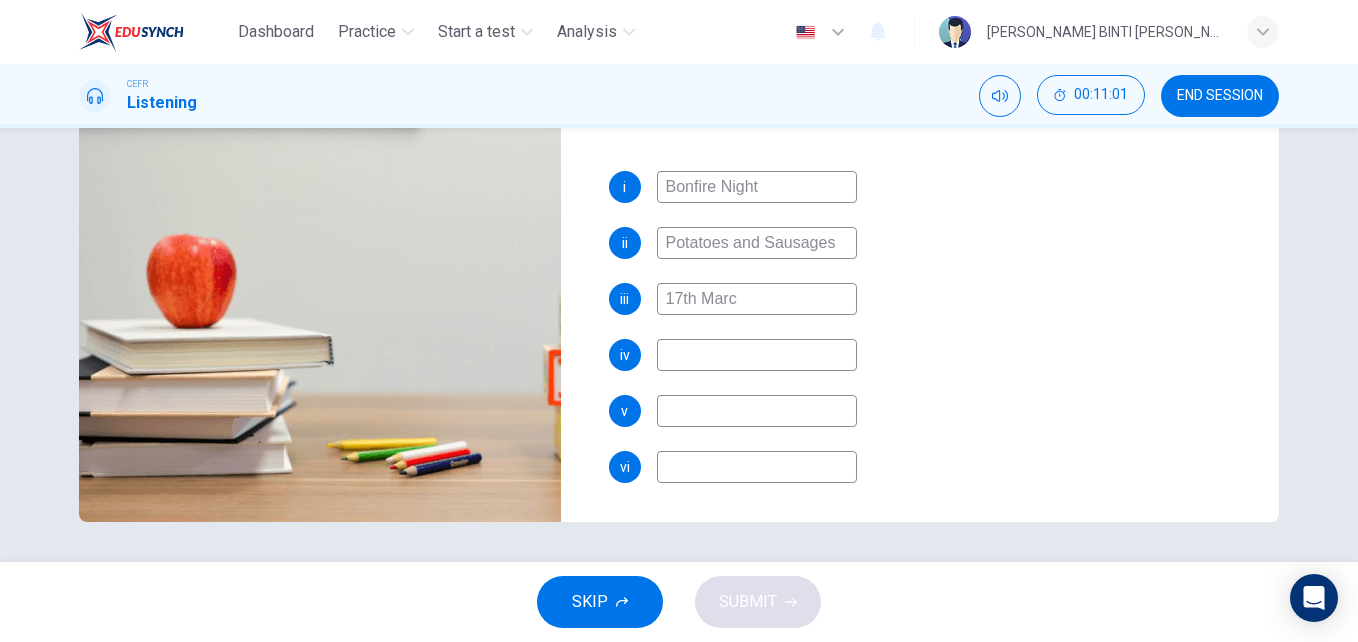 type on "[DATE]" 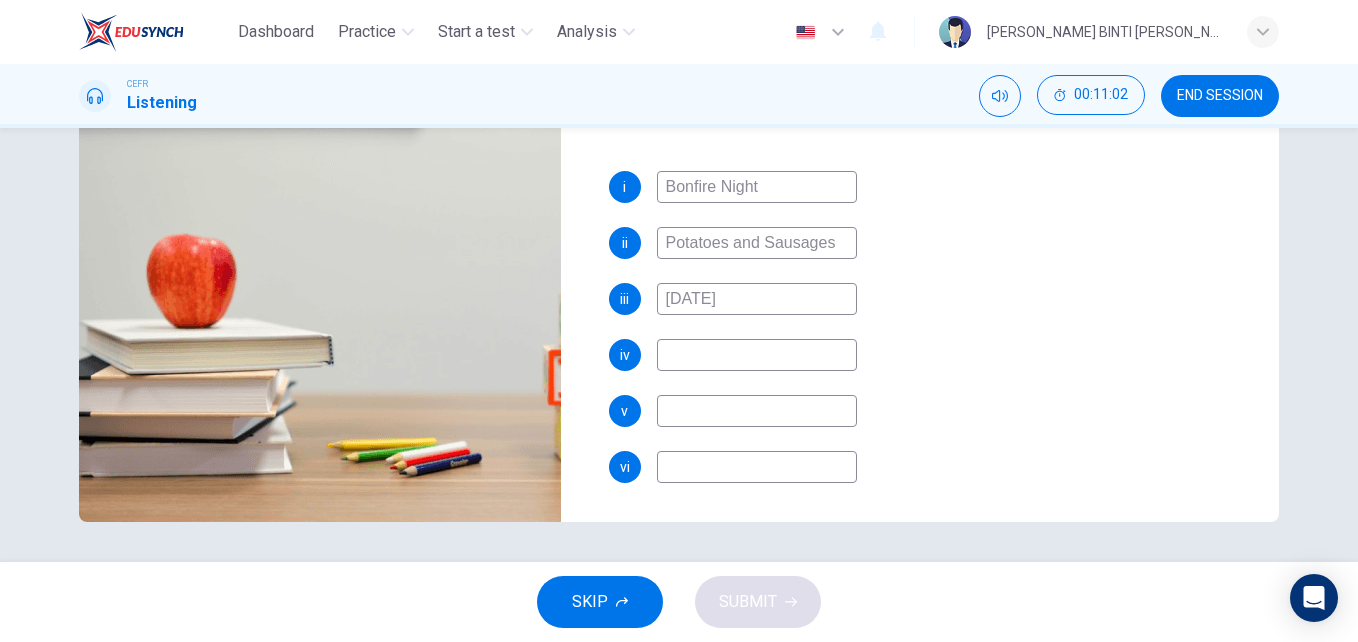 type on "61" 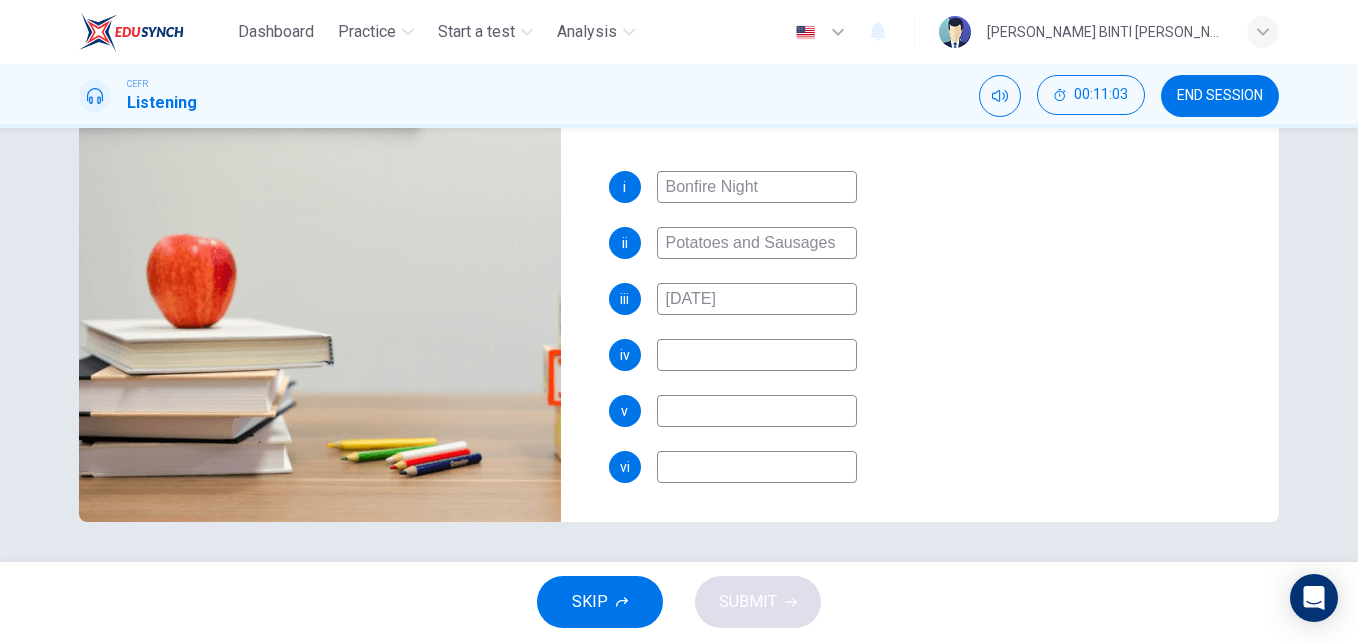type on "[DATE]" 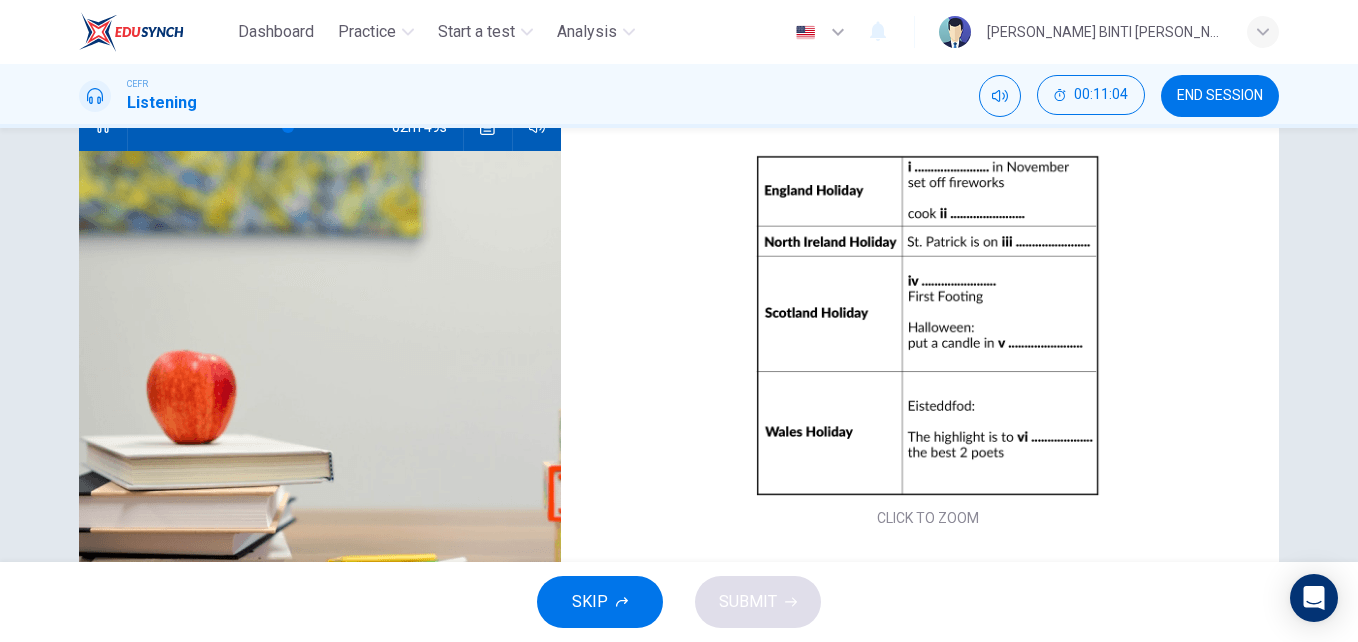 scroll, scrollTop: 224, scrollLeft: 0, axis: vertical 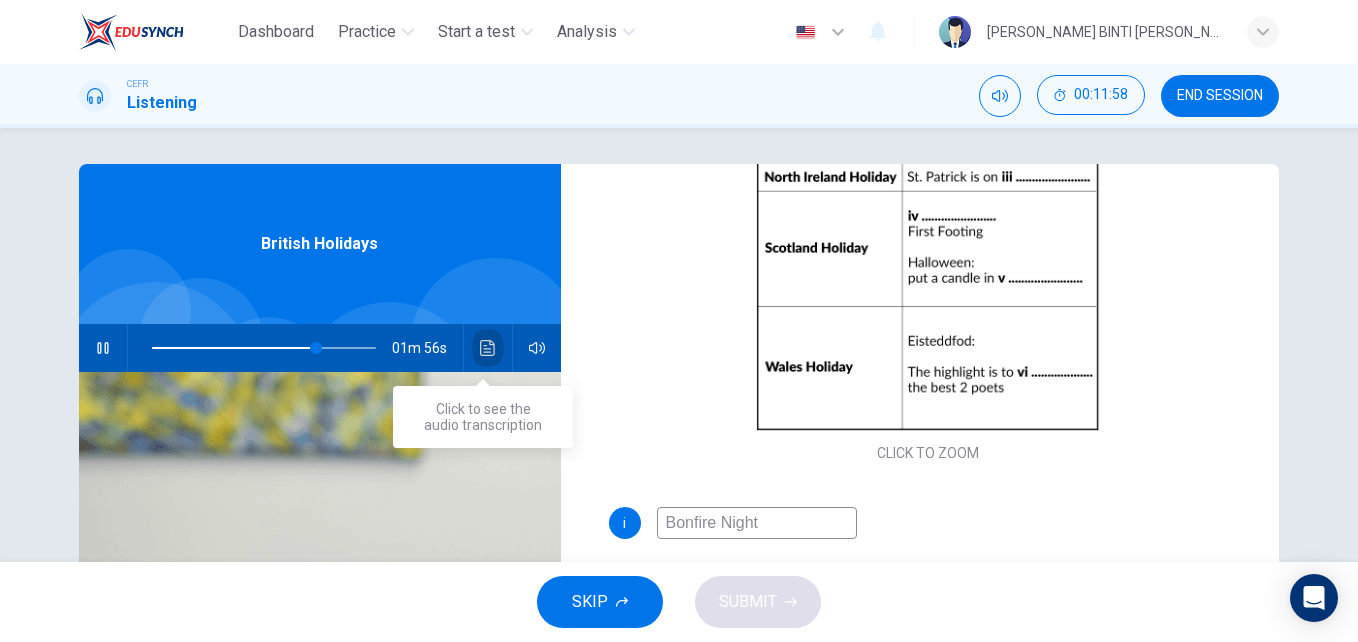 click 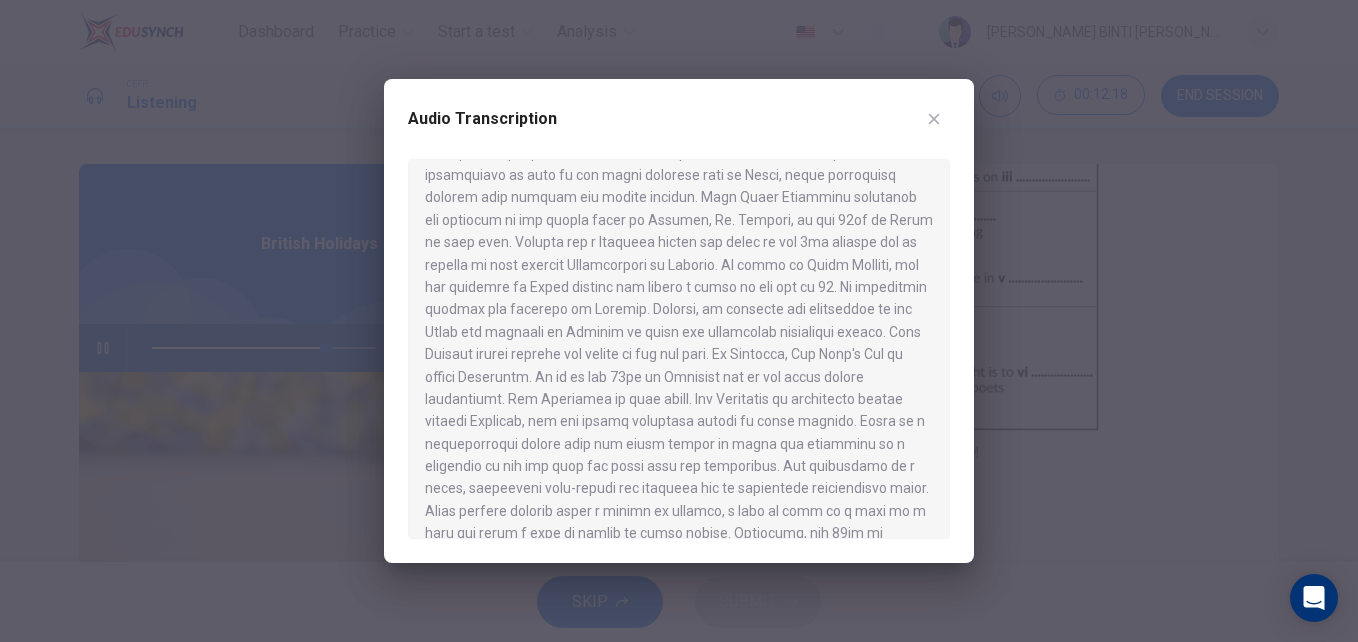 scroll, scrollTop: 931, scrollLeft: 0, axis: vertical 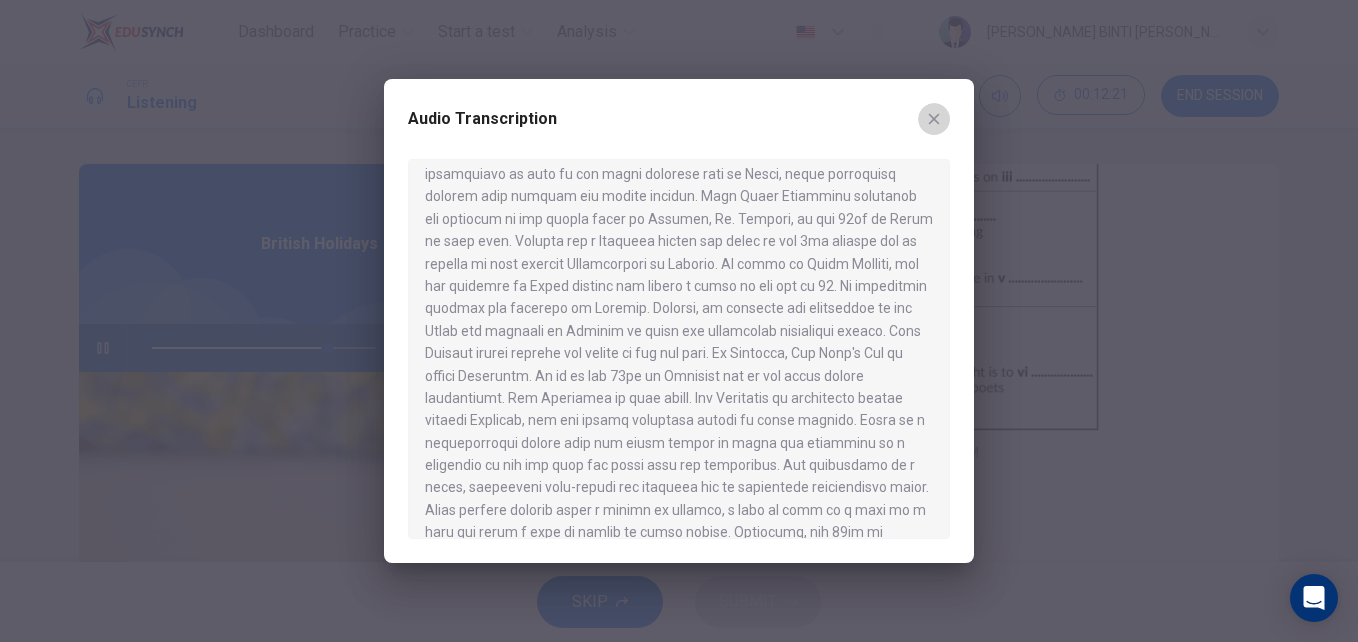 click 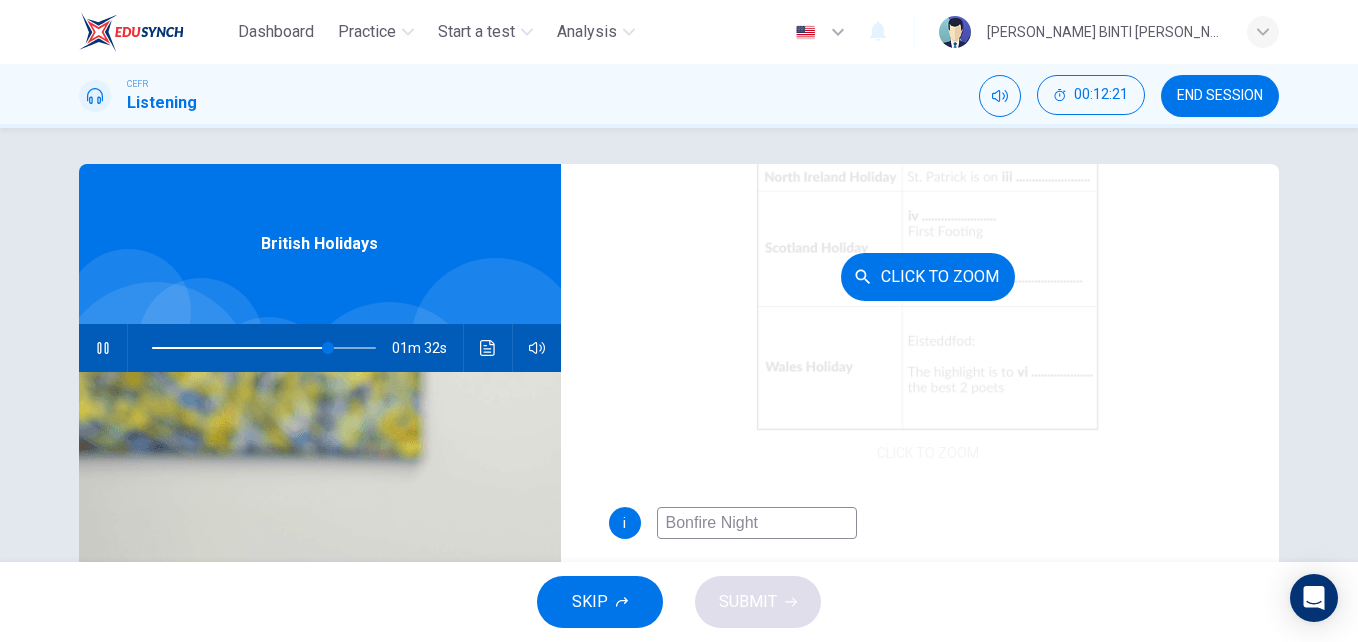 scroll, scrollTop: 341, scrollLeft: 0, axis: vertical 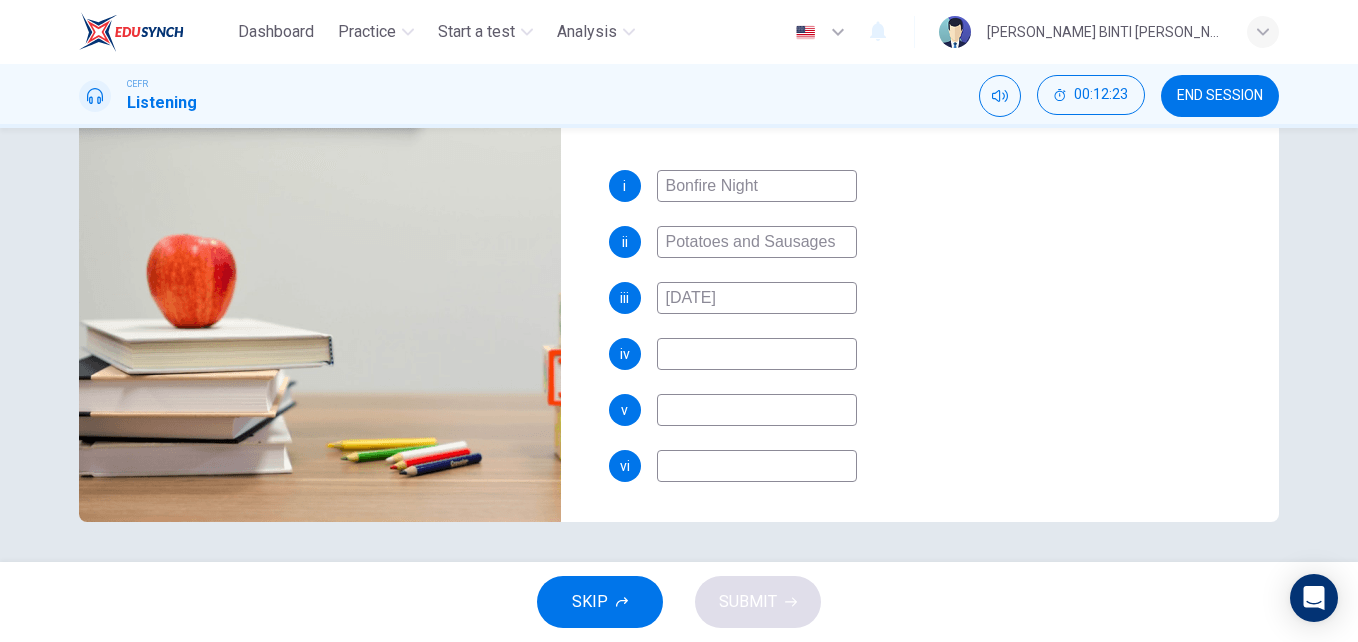 click at bounding box center [757, 354] 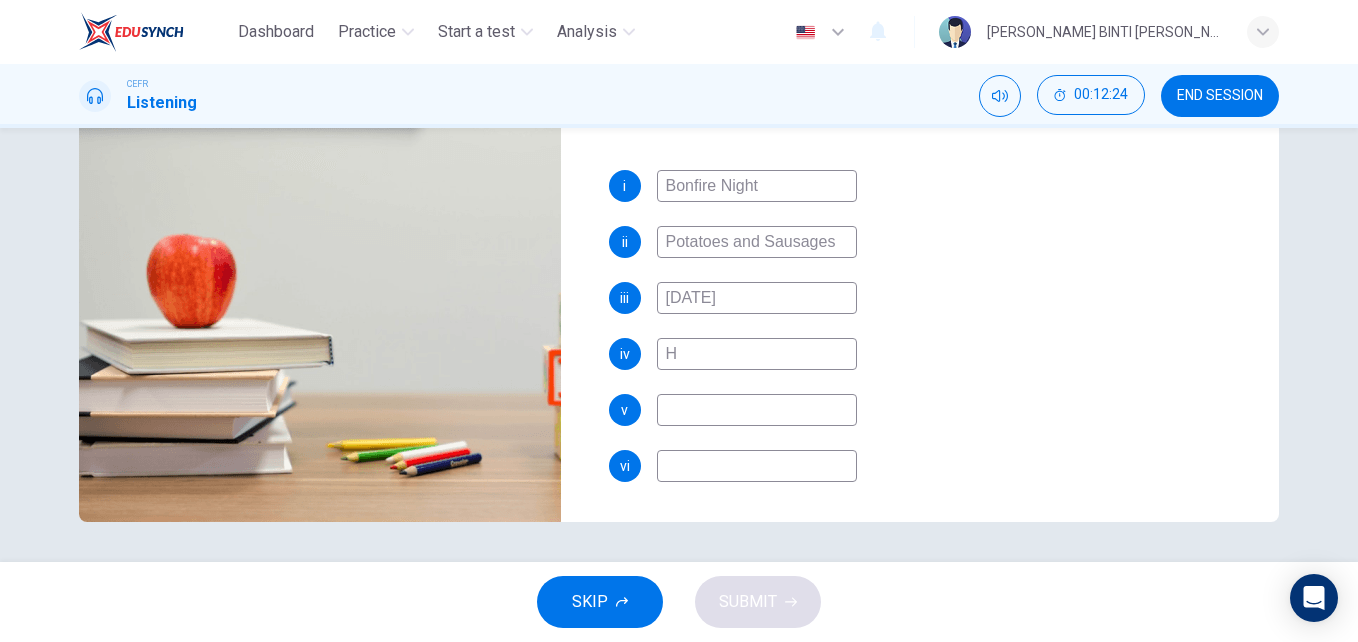 type on "Ho" 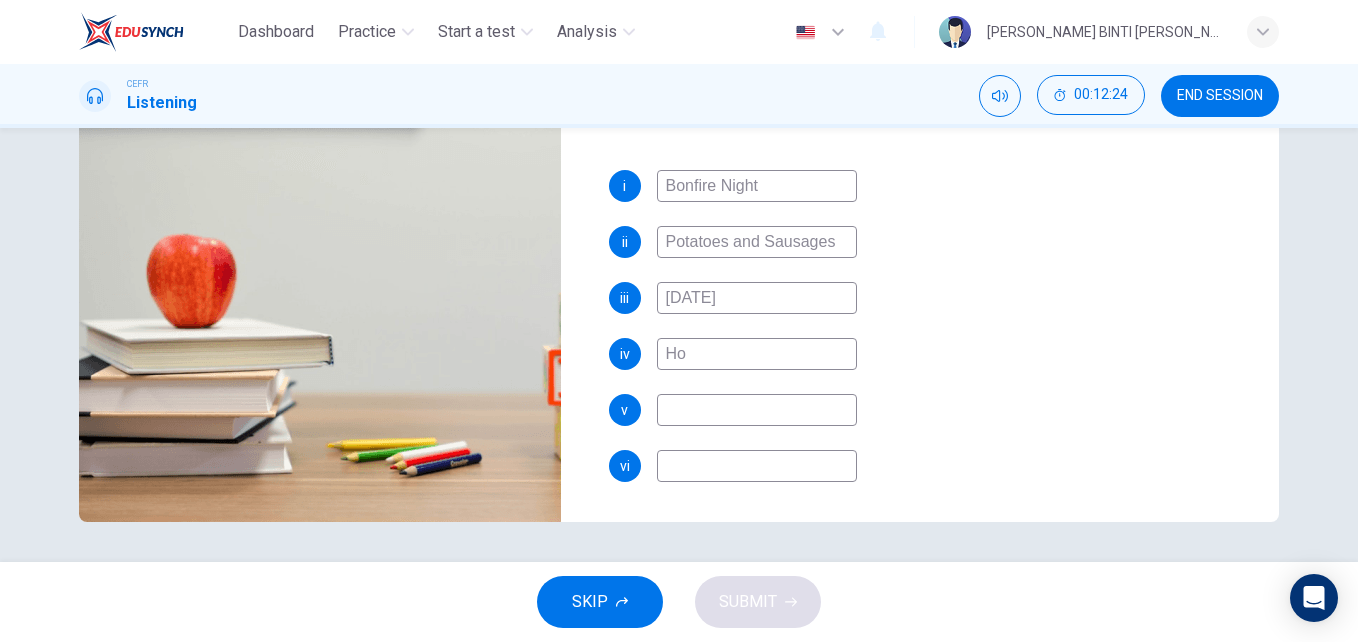 type on "79" 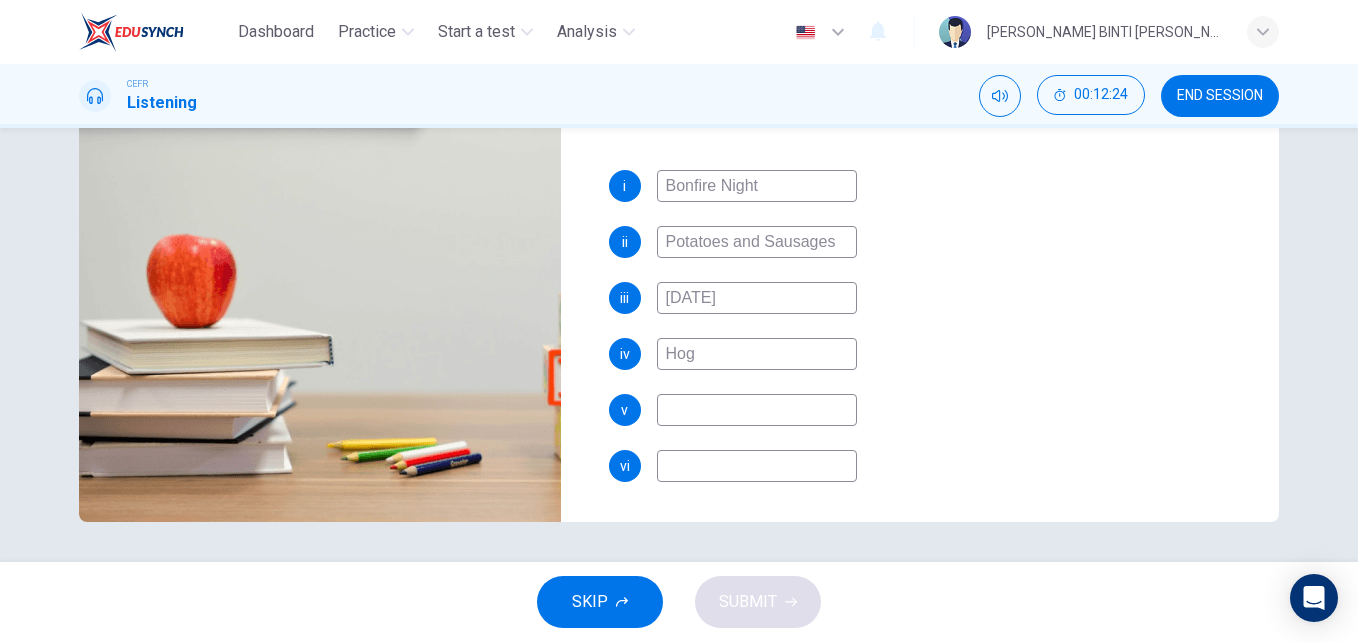 type on "79" 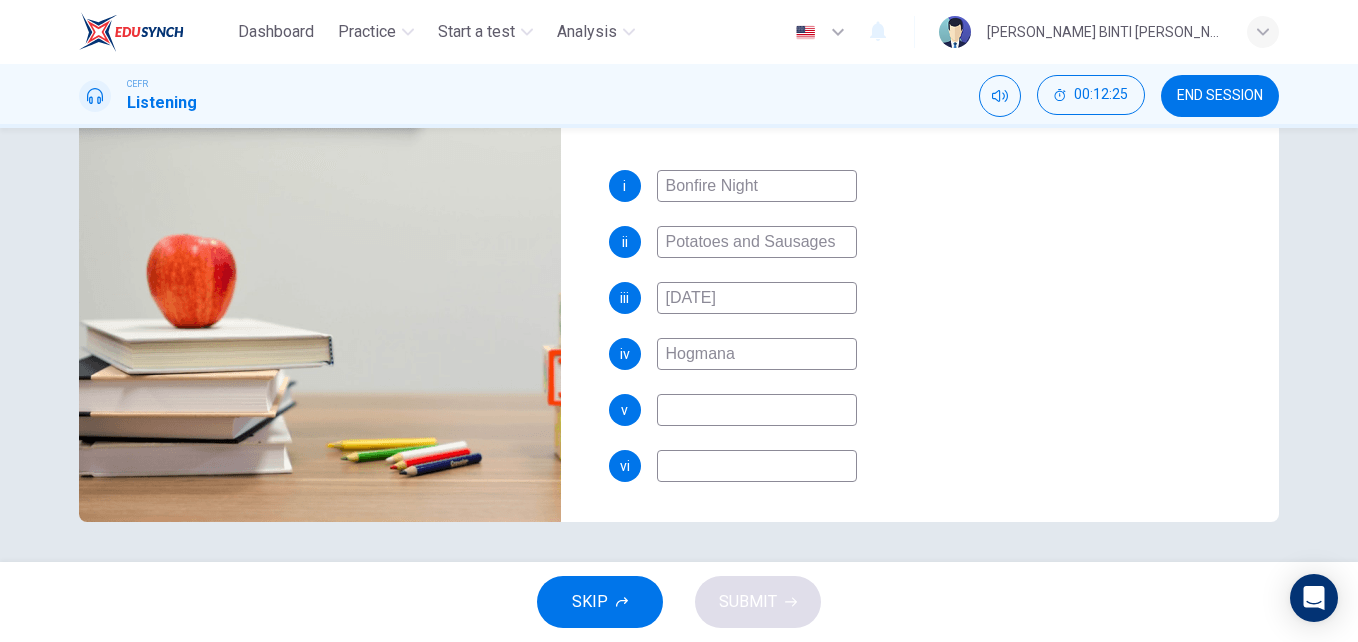 type on "Hogmanan" 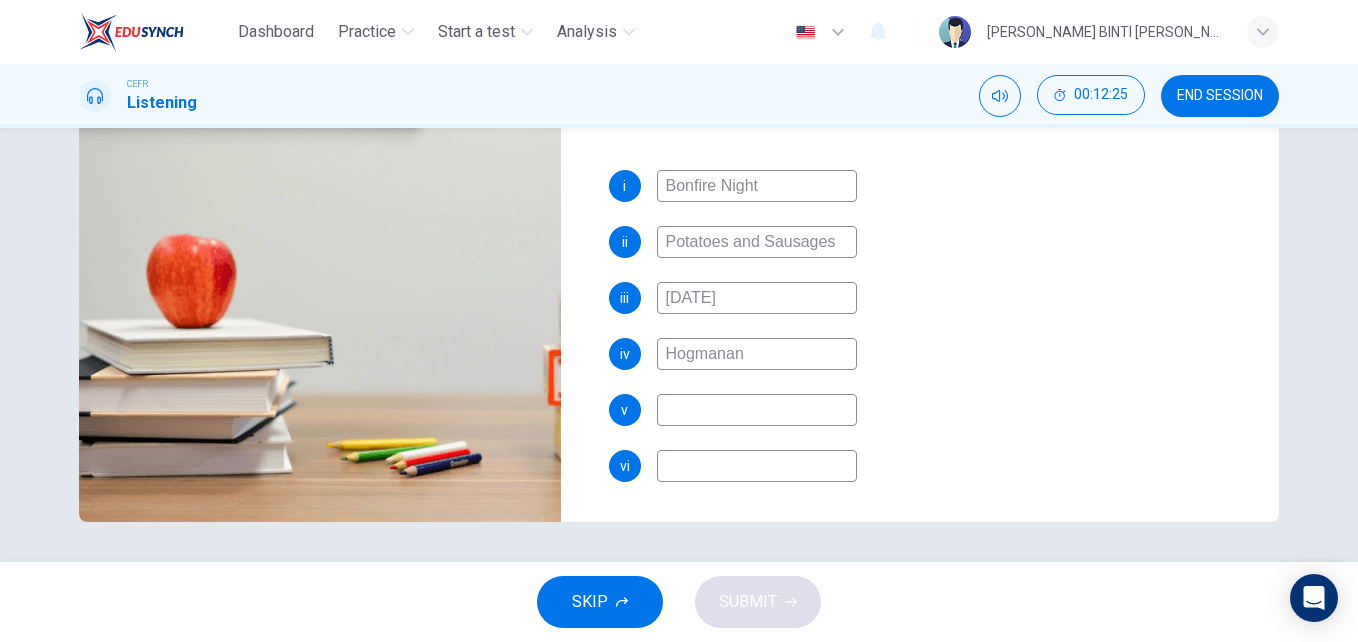 type on "80" 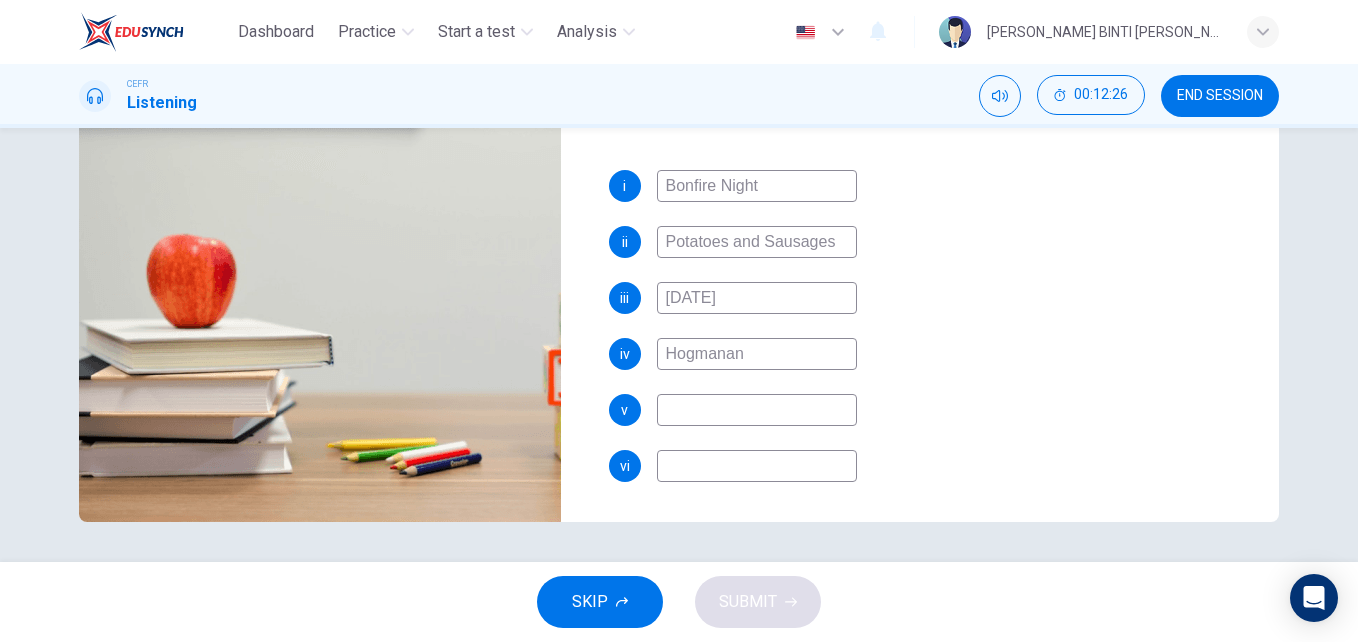 type on "Hogmanany" 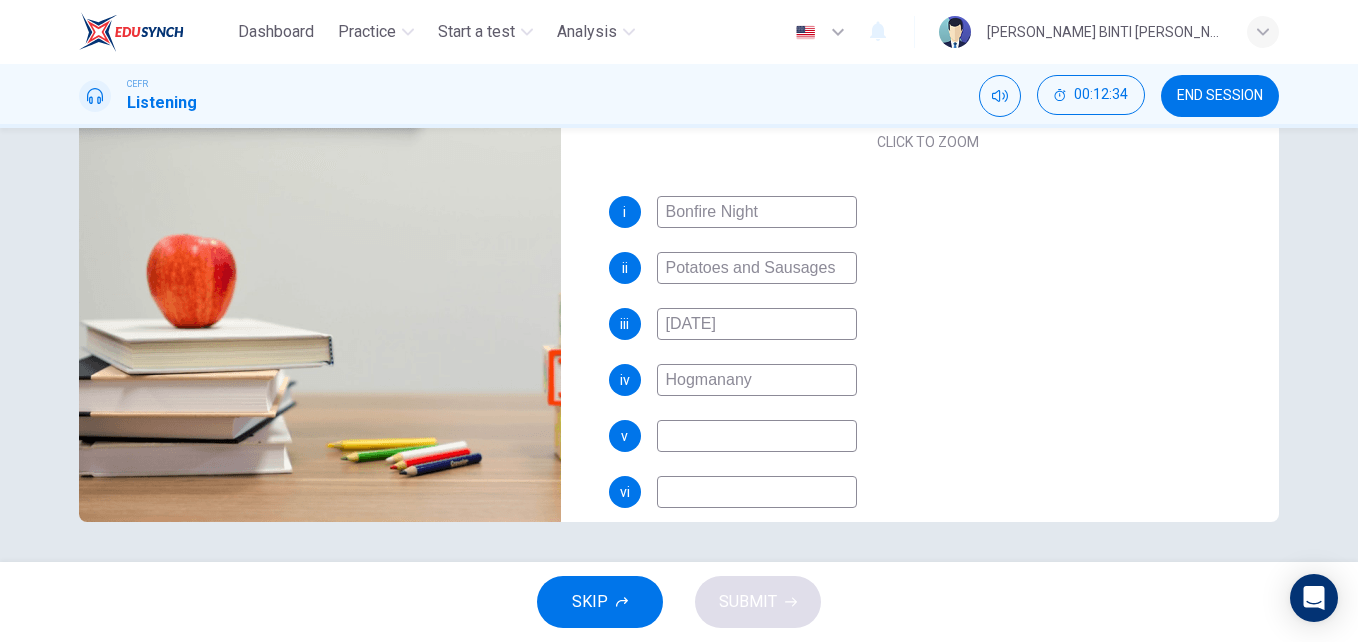 scroll, scrollTop: 261, scrollLeft: 0, axis: vertical 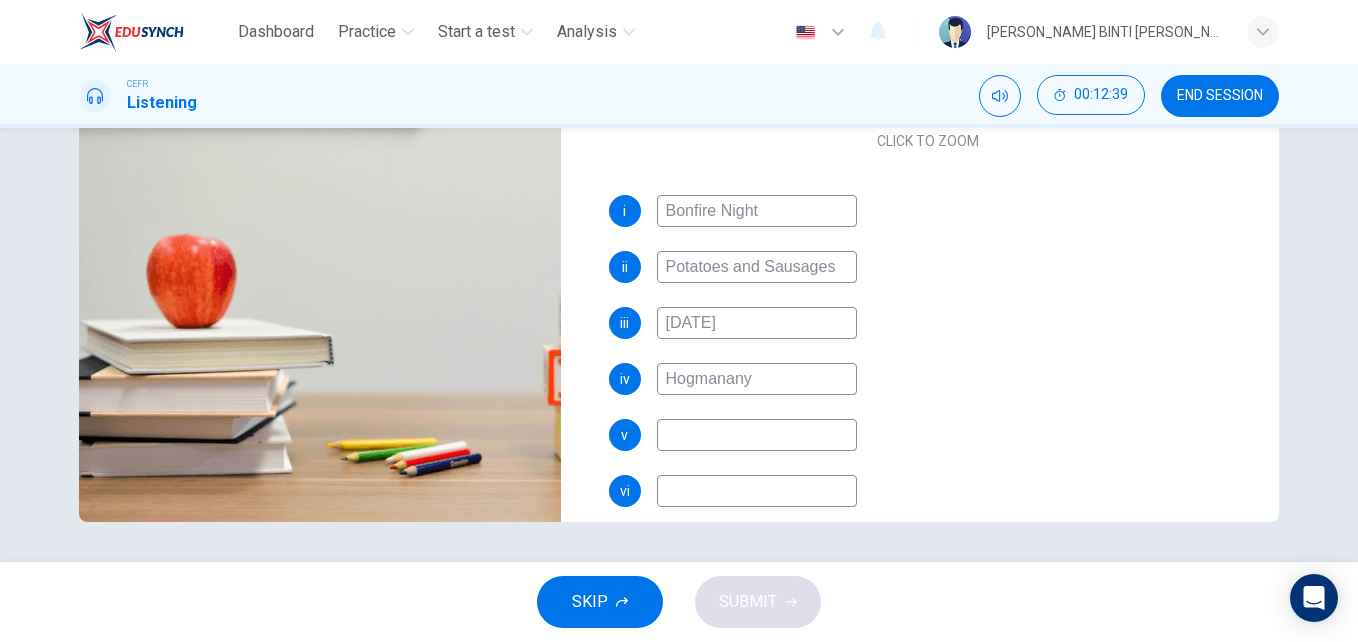 type on "83" 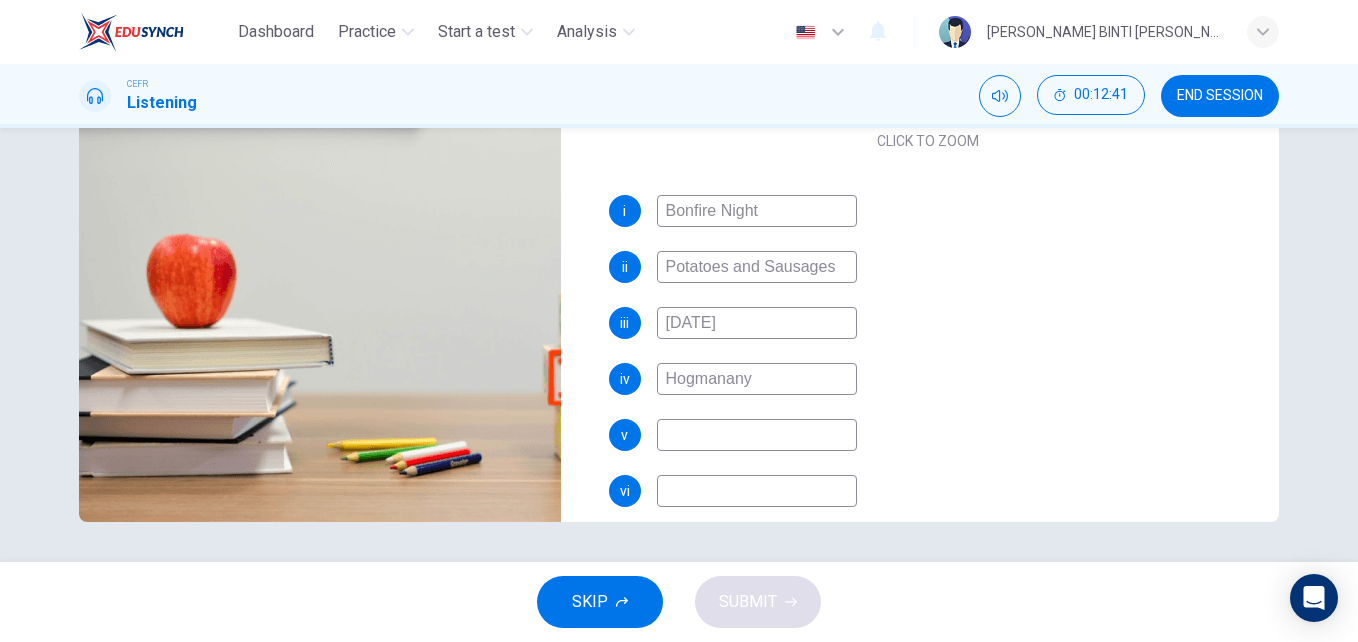 click at bounding box center [757, 435] 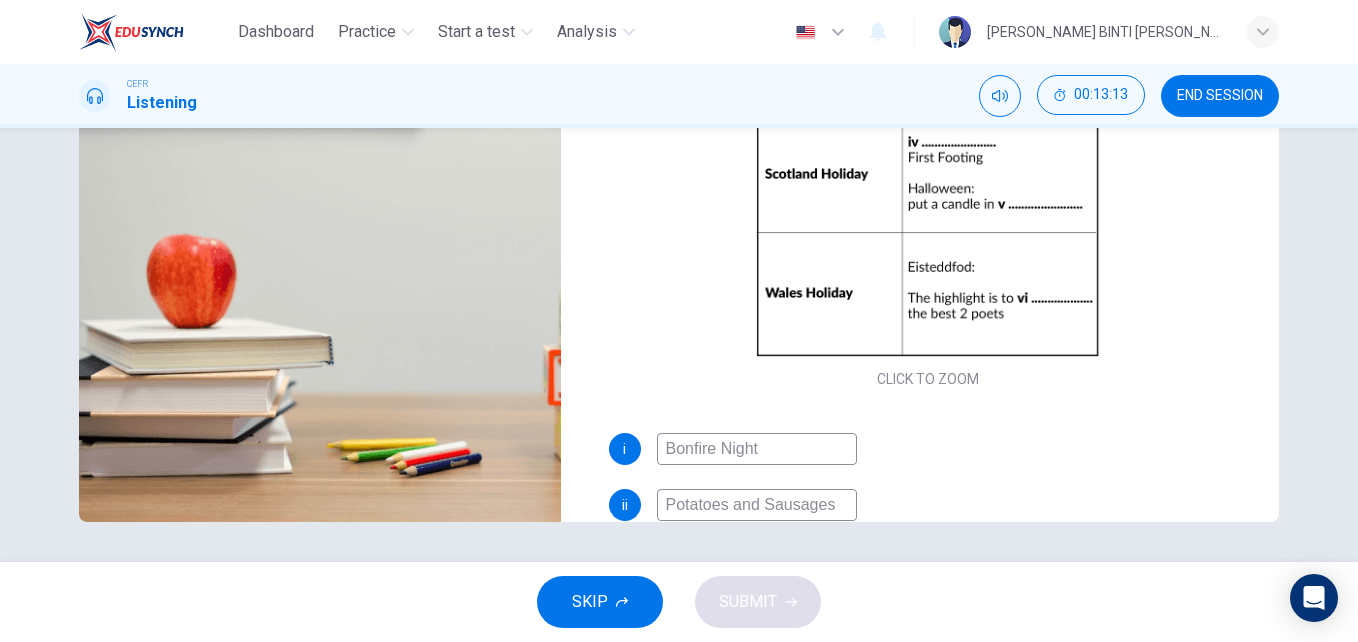 scroll, scrollTop: 0, scrollLeft: 0, axis: both 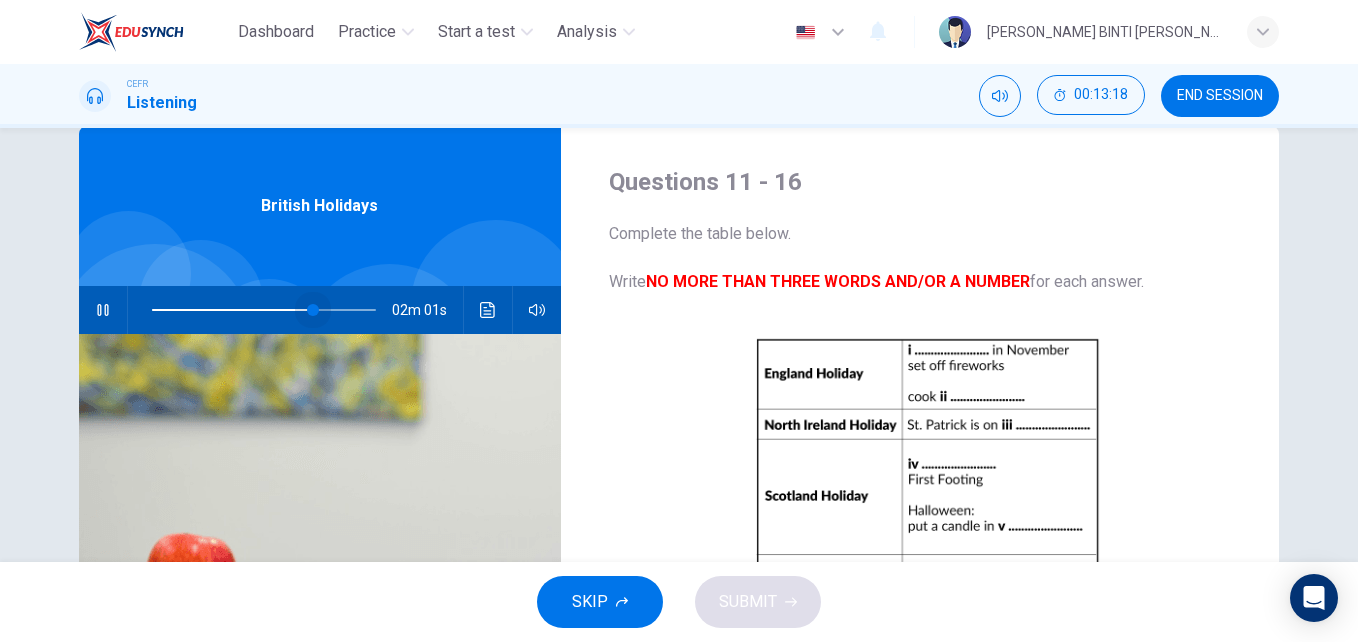 click at bounding box center [264, 310] 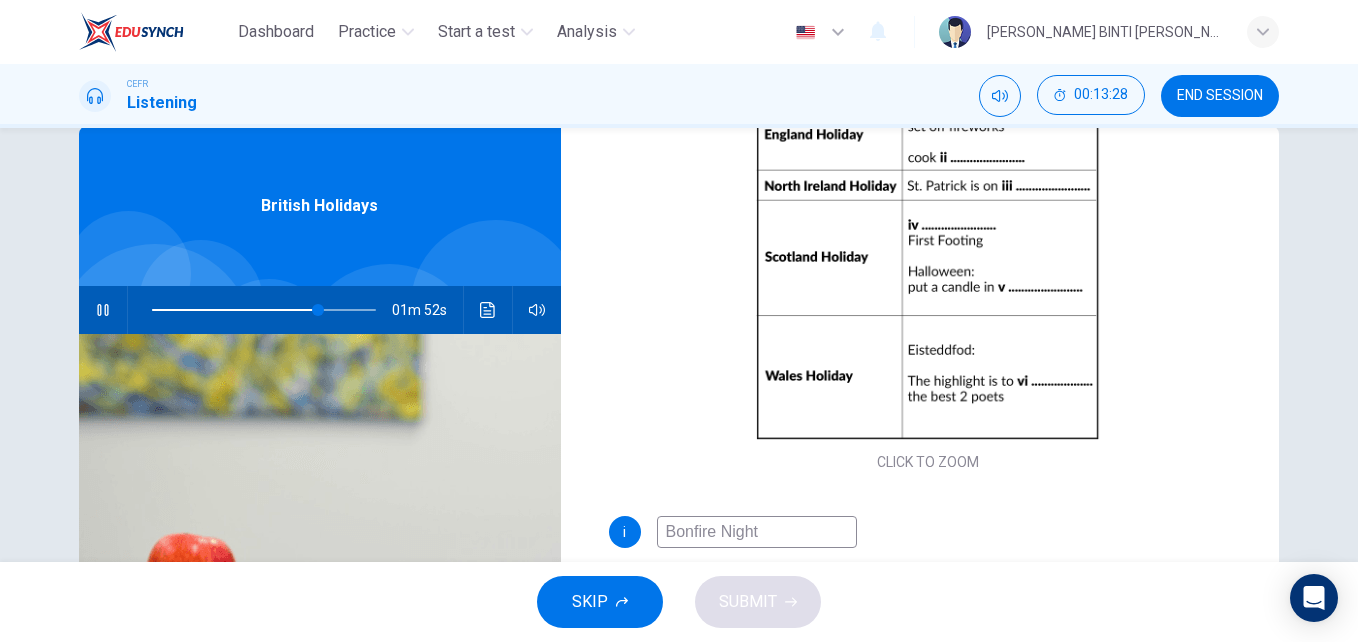 scroll, scrollTop: 286, scrollLeft: 0, axis: vertical 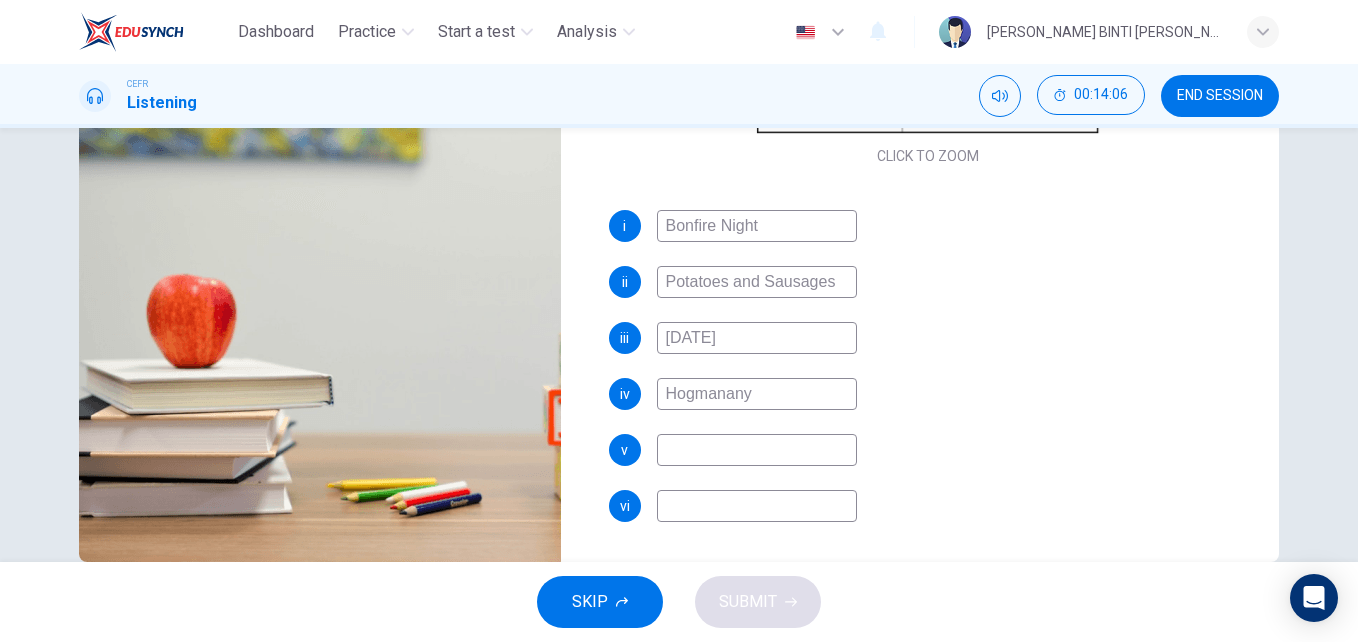 click at bounding box center (757, 450) 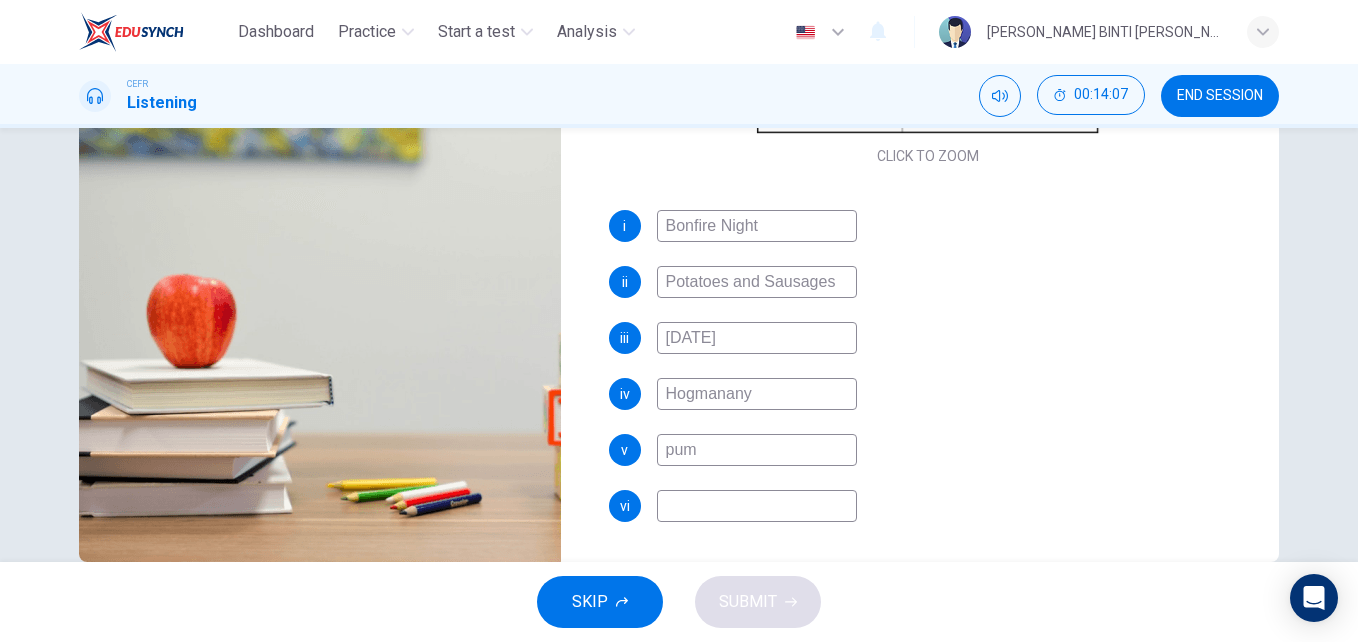 type on "pump" 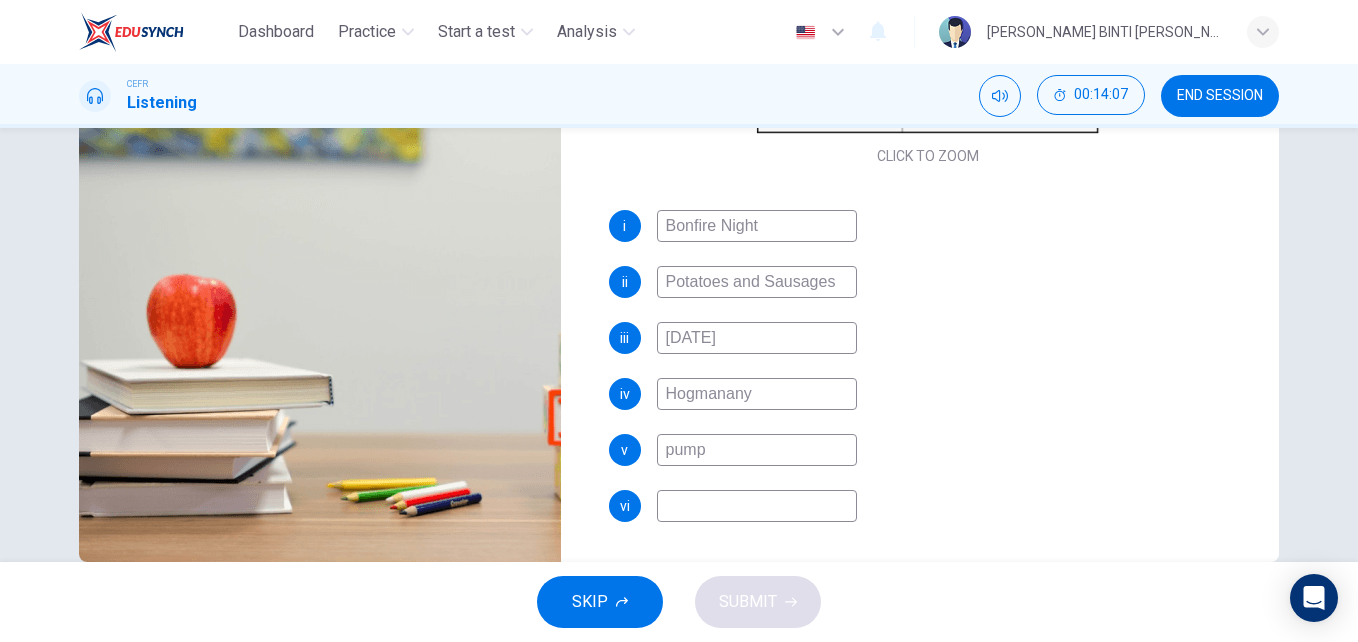 type on "83" 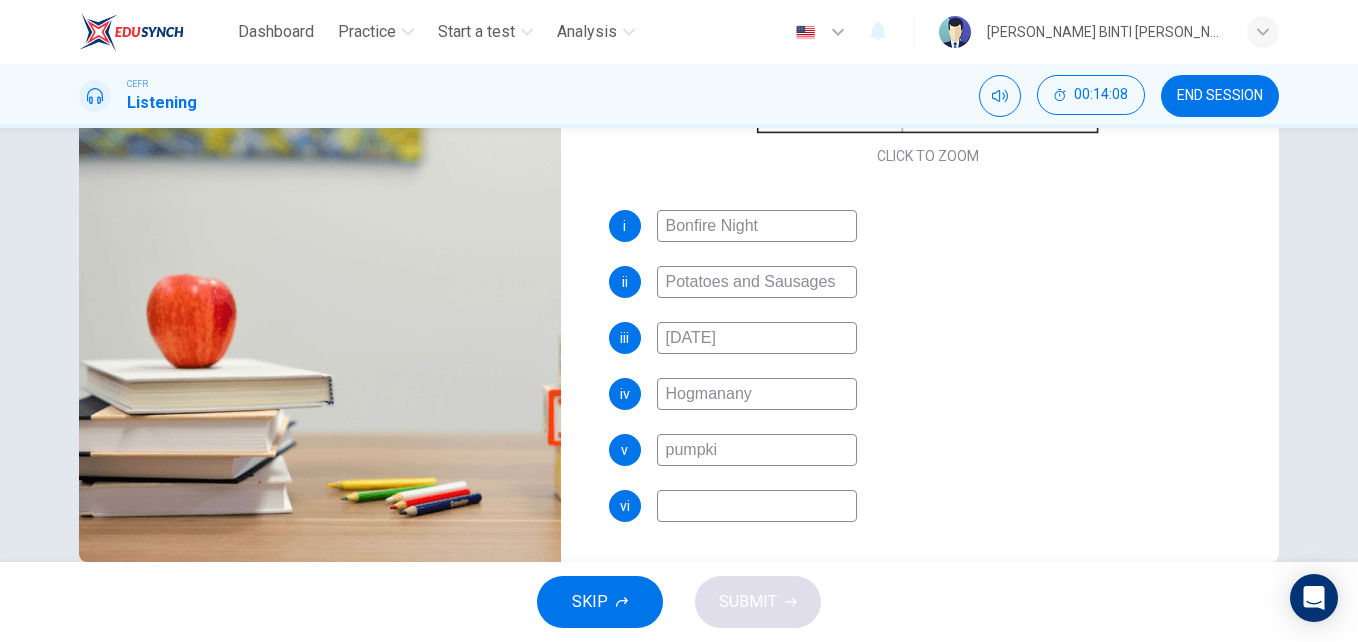 type on "pumpkin" 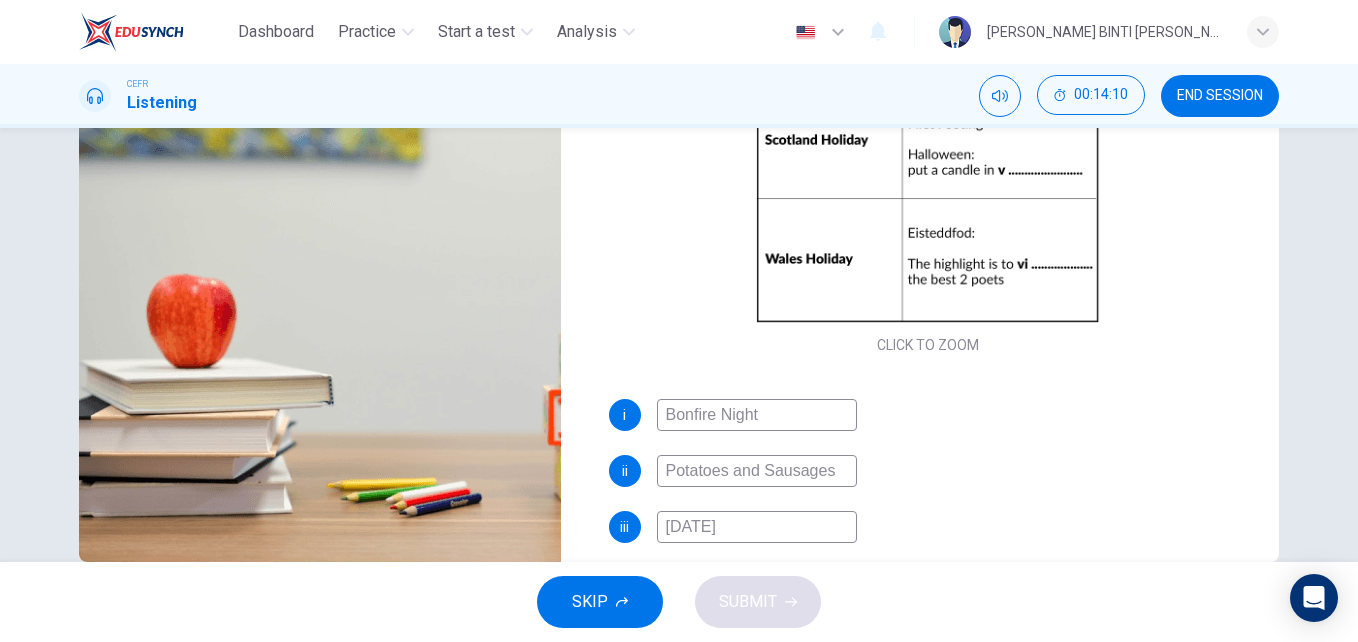 scroll, scrollTop: 0, scrollLeft: 0, axis: both 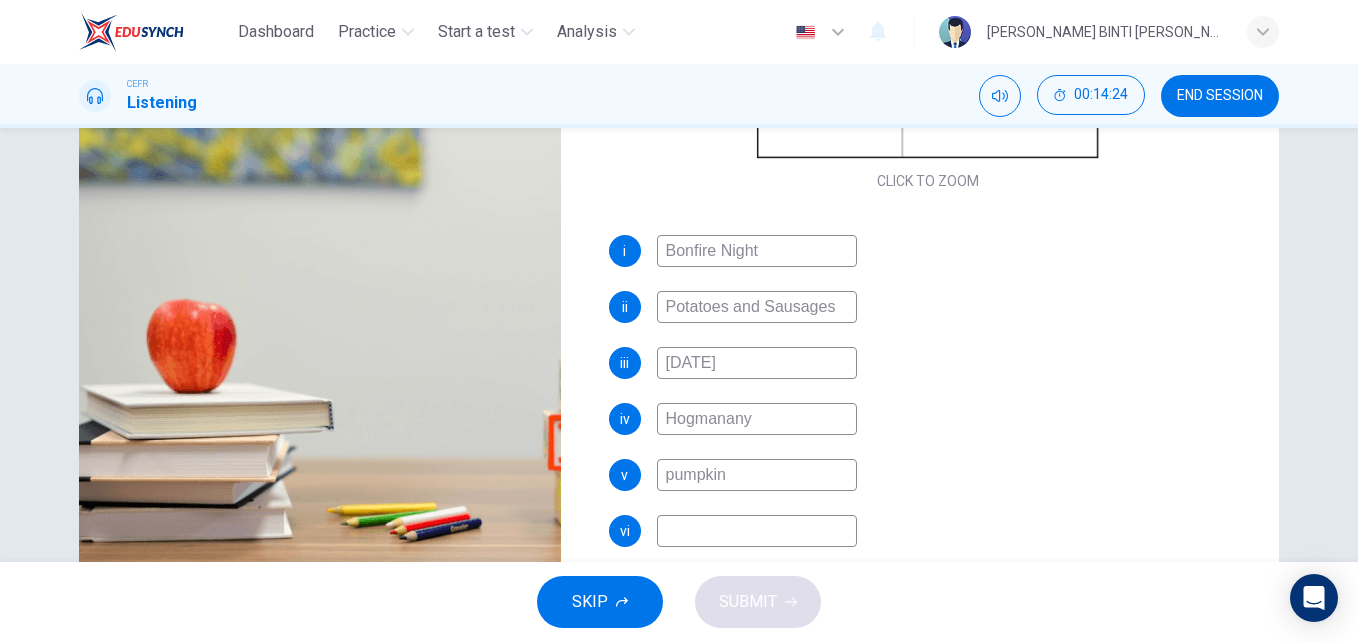 type on "87" 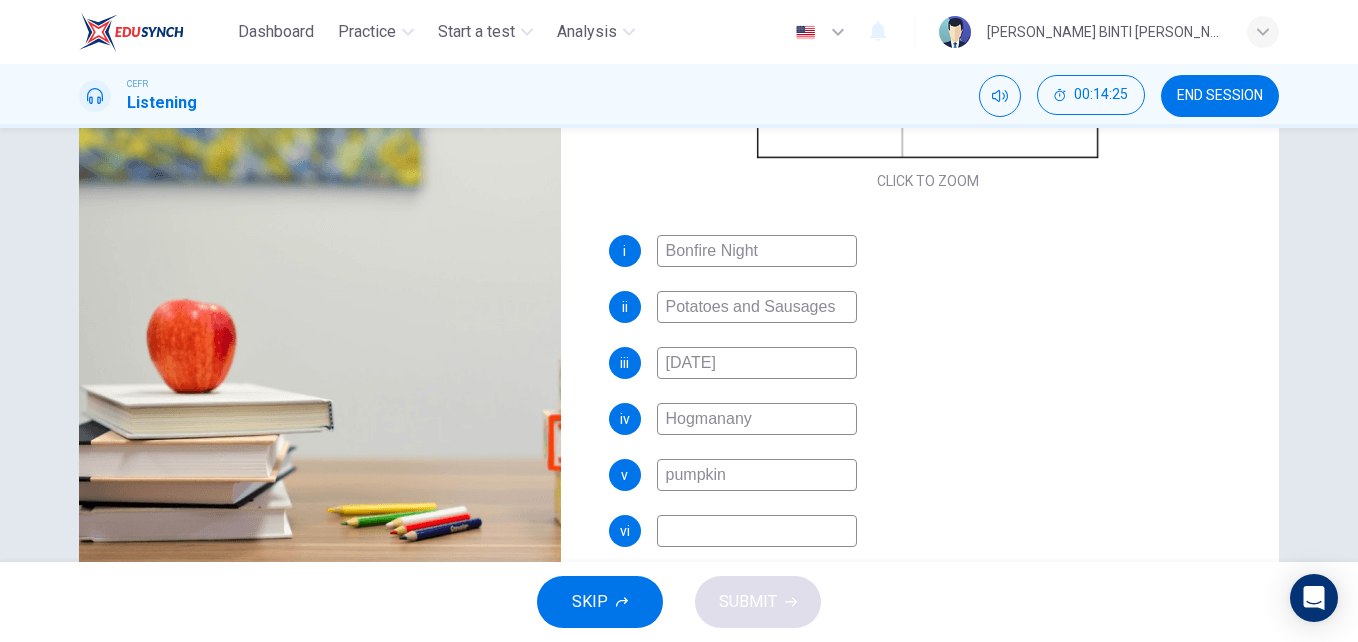 type on "pumpkin" 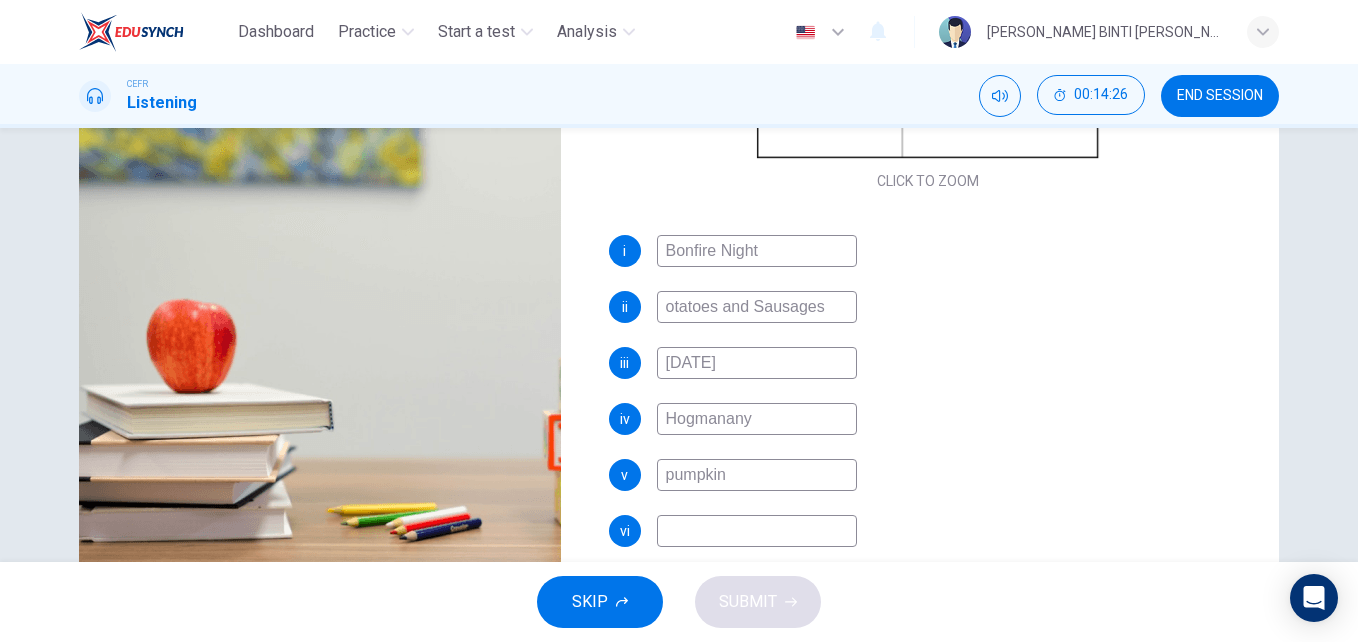 type on "potatoes and Sausages" 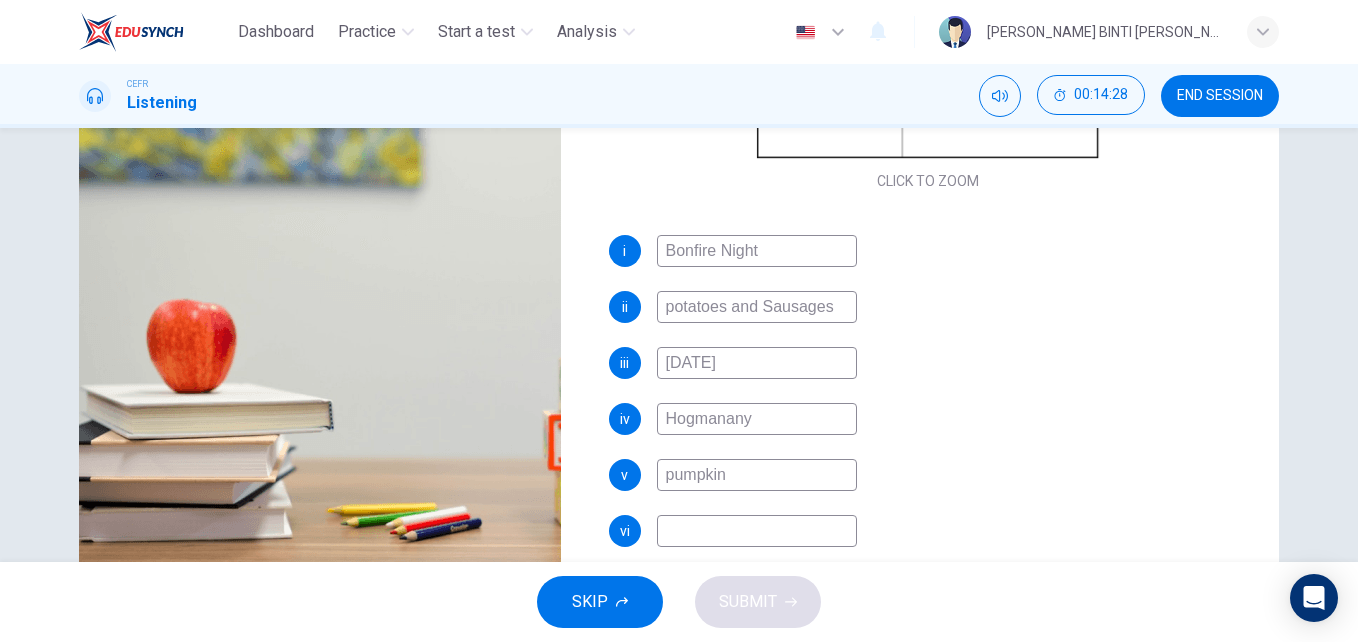 type on "88" 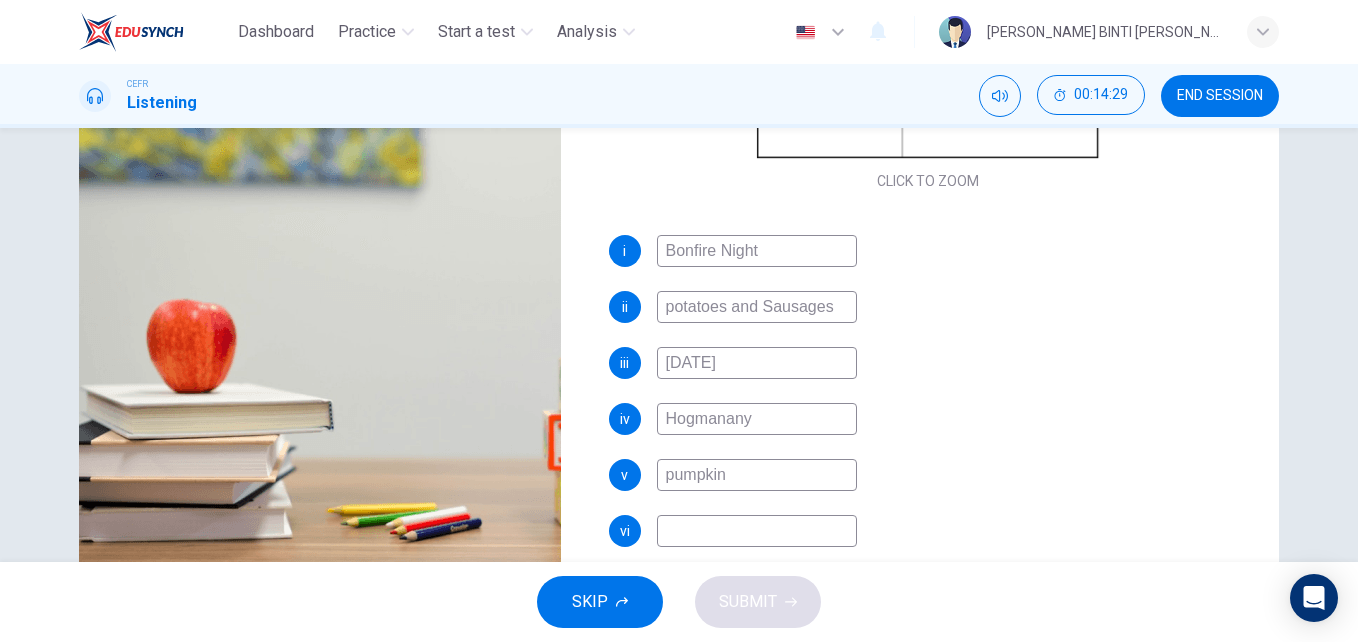 type on "potatoes and ausages" 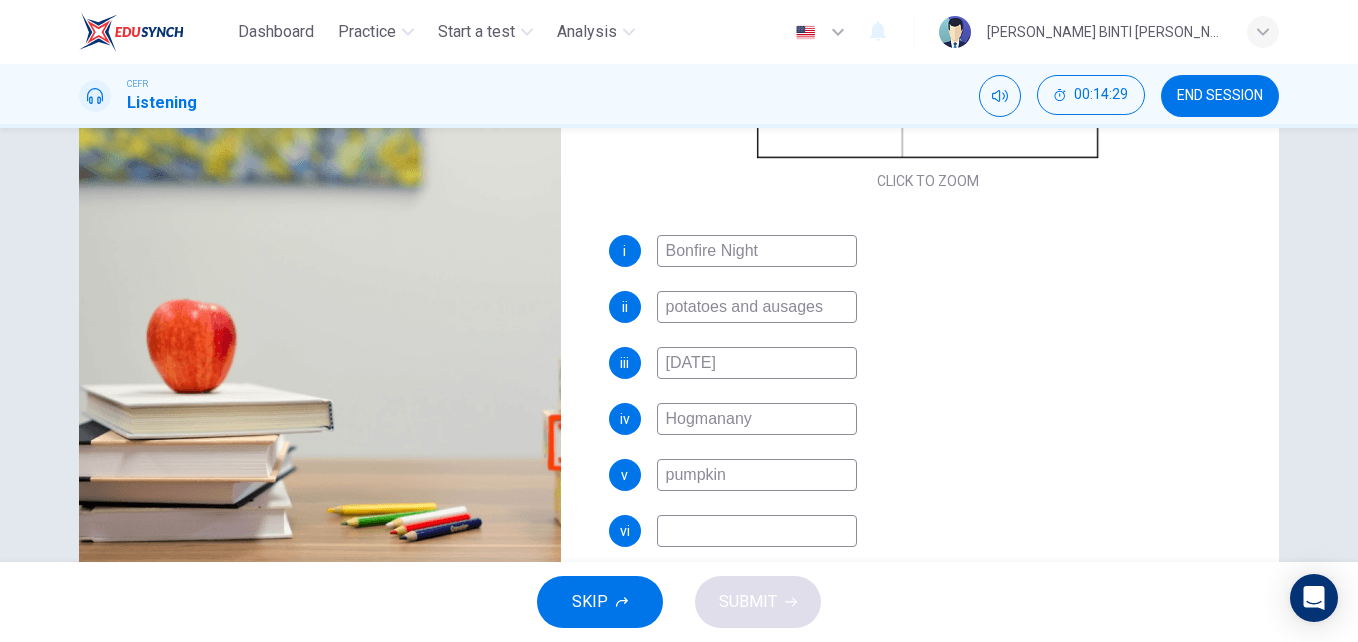 type on "88" 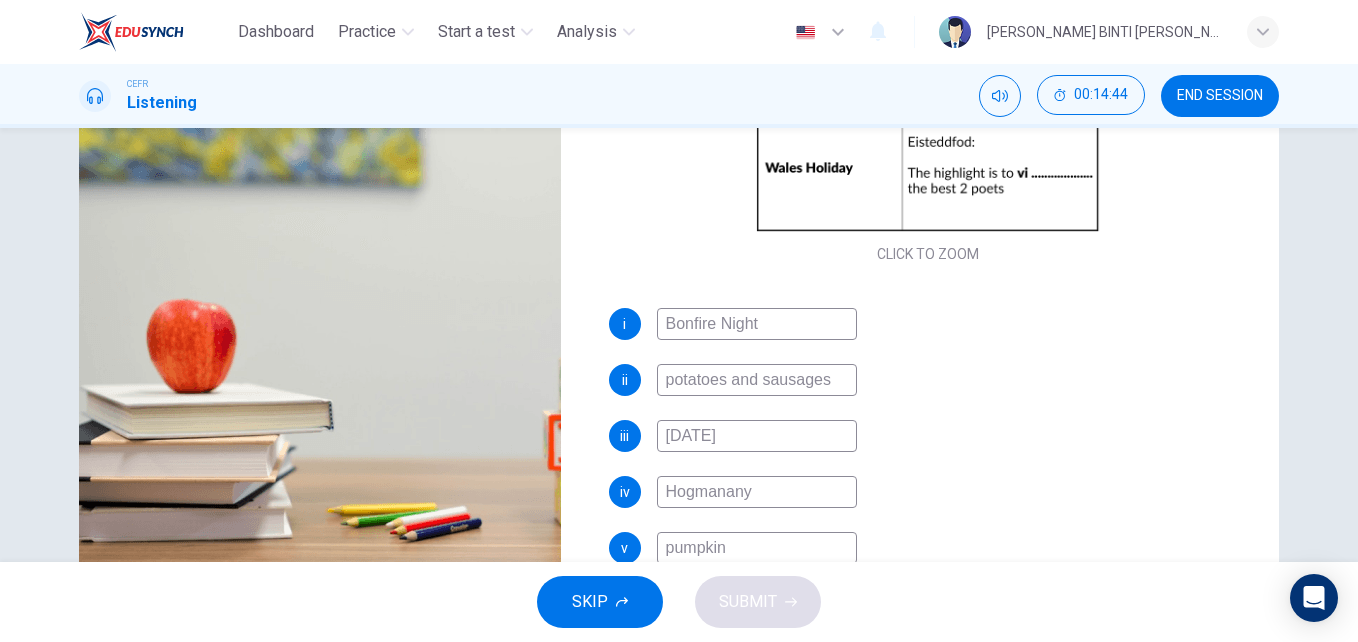 scroll, scrollTop: 286, scrollLeft: 0, axis: vertical 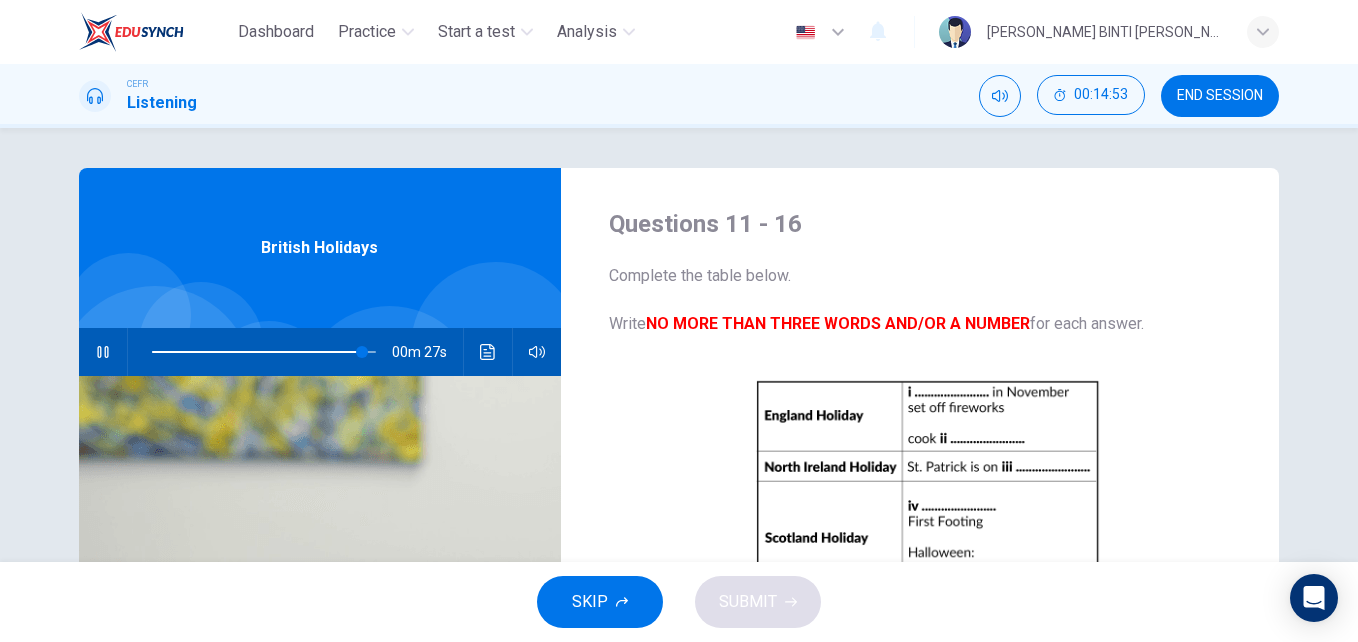 type on "94" 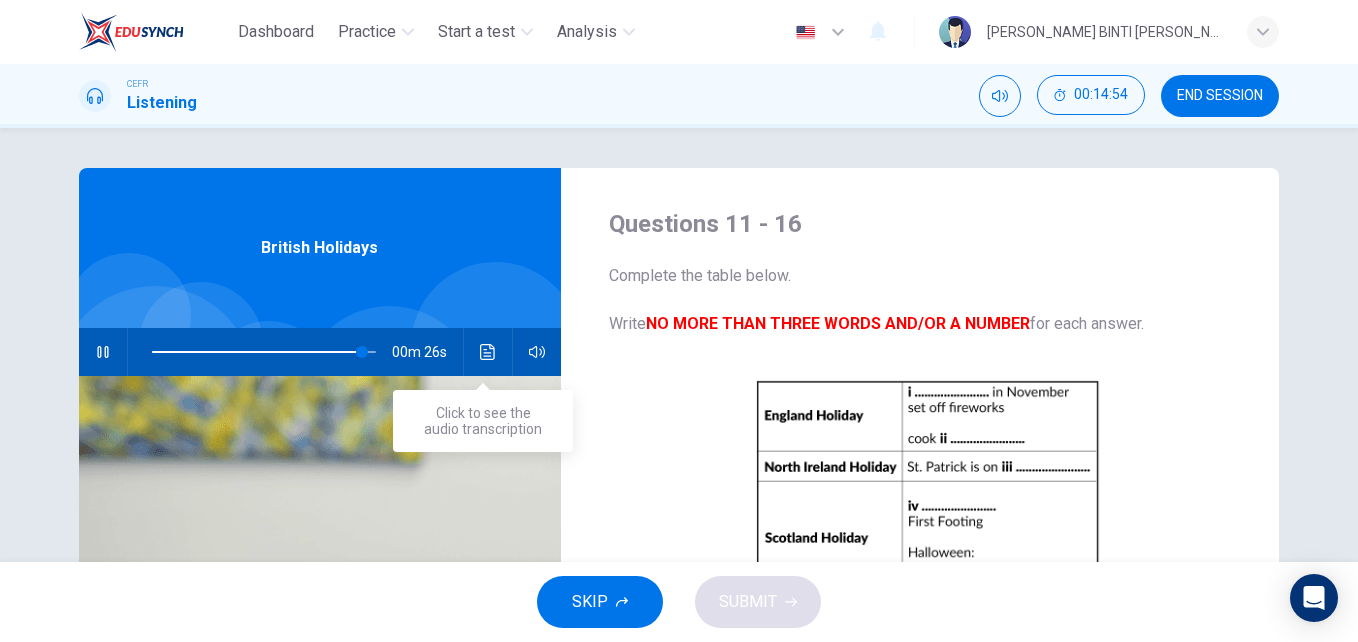 type on "potatoes and sausages" 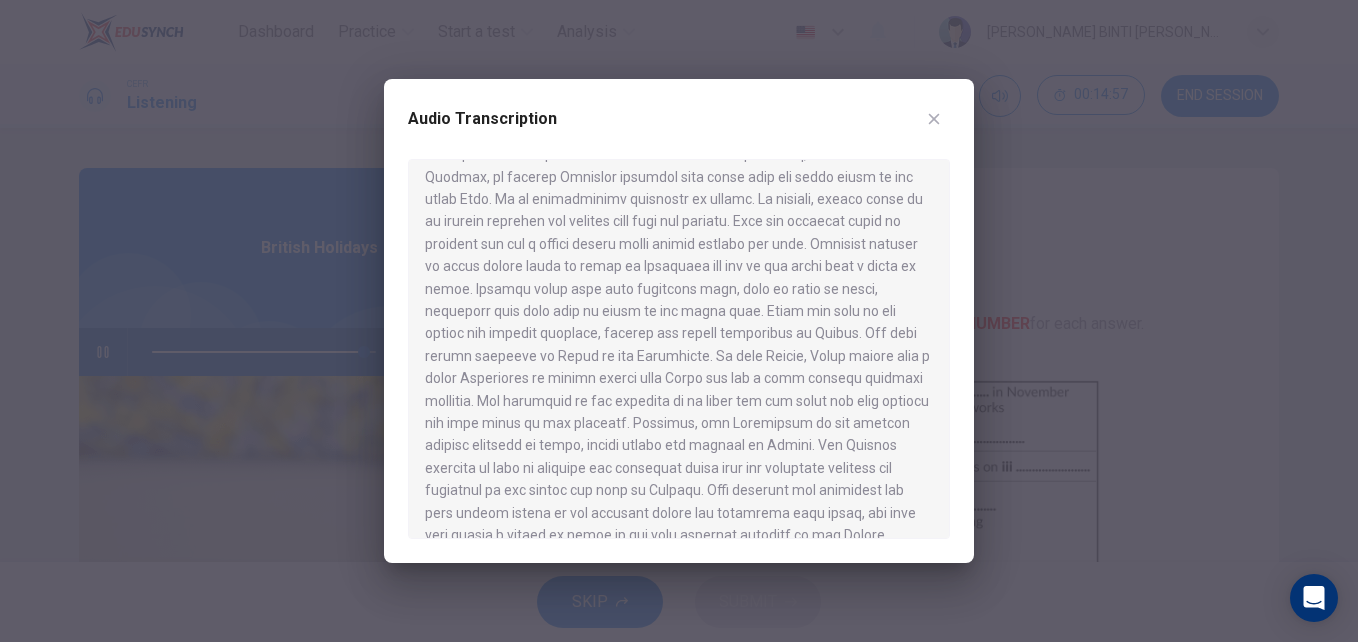 scroll, scrollTop: 1311, scrollLeft: 0, axis: vertical 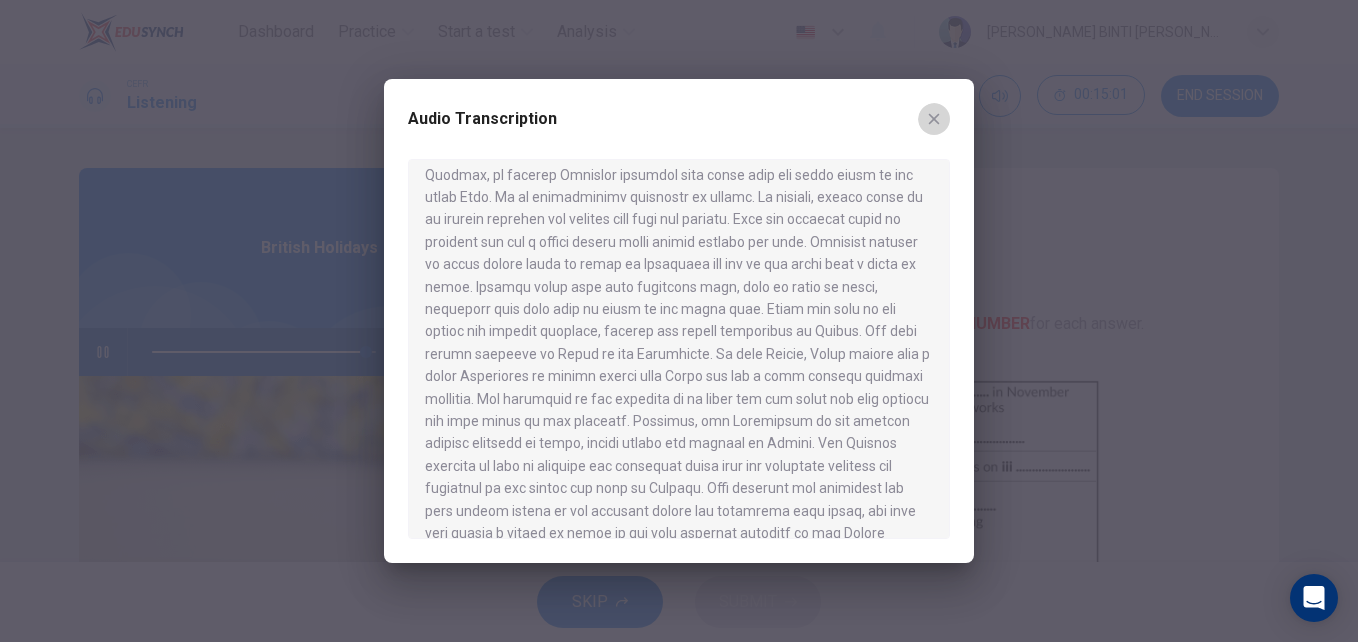 click 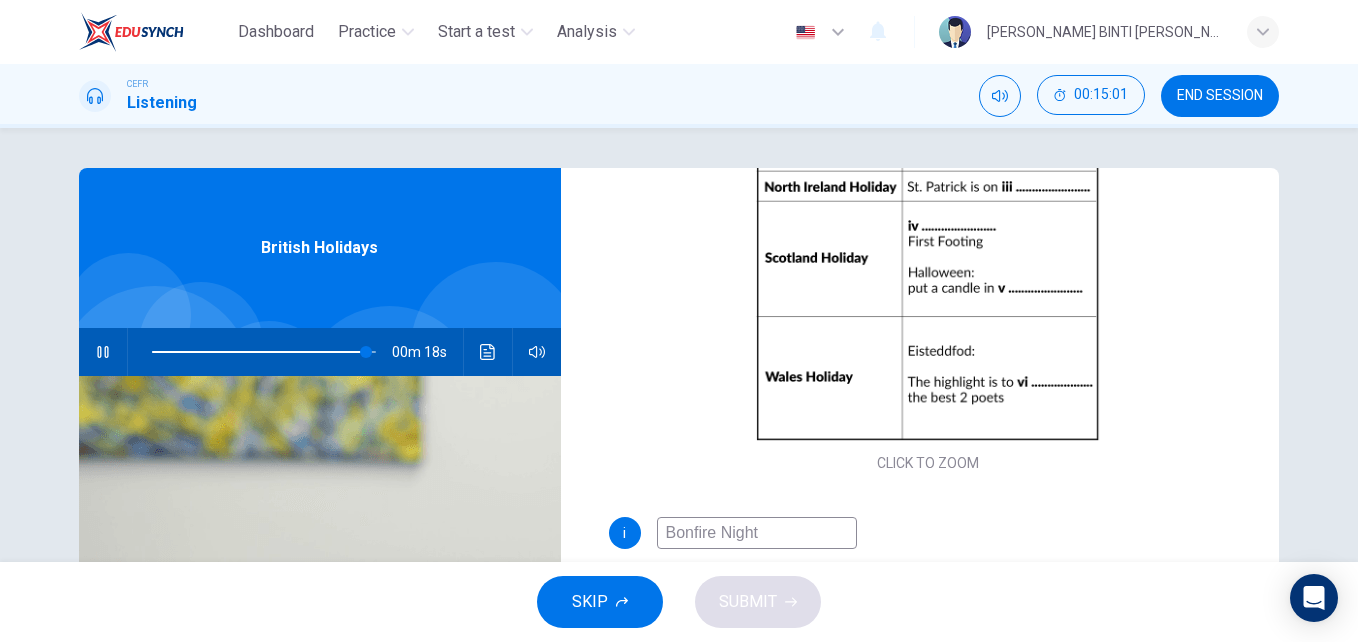scroll, scrollTop: 286, scrollLeft: 0, axis: vertical 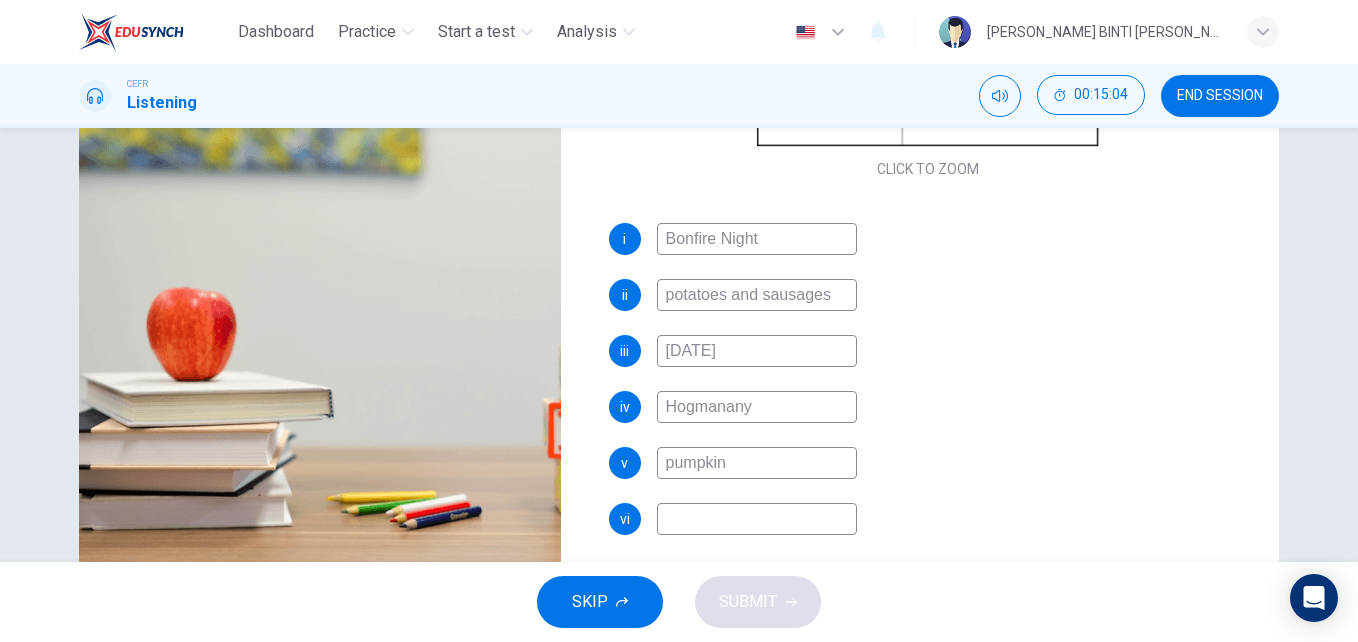 type on "96" 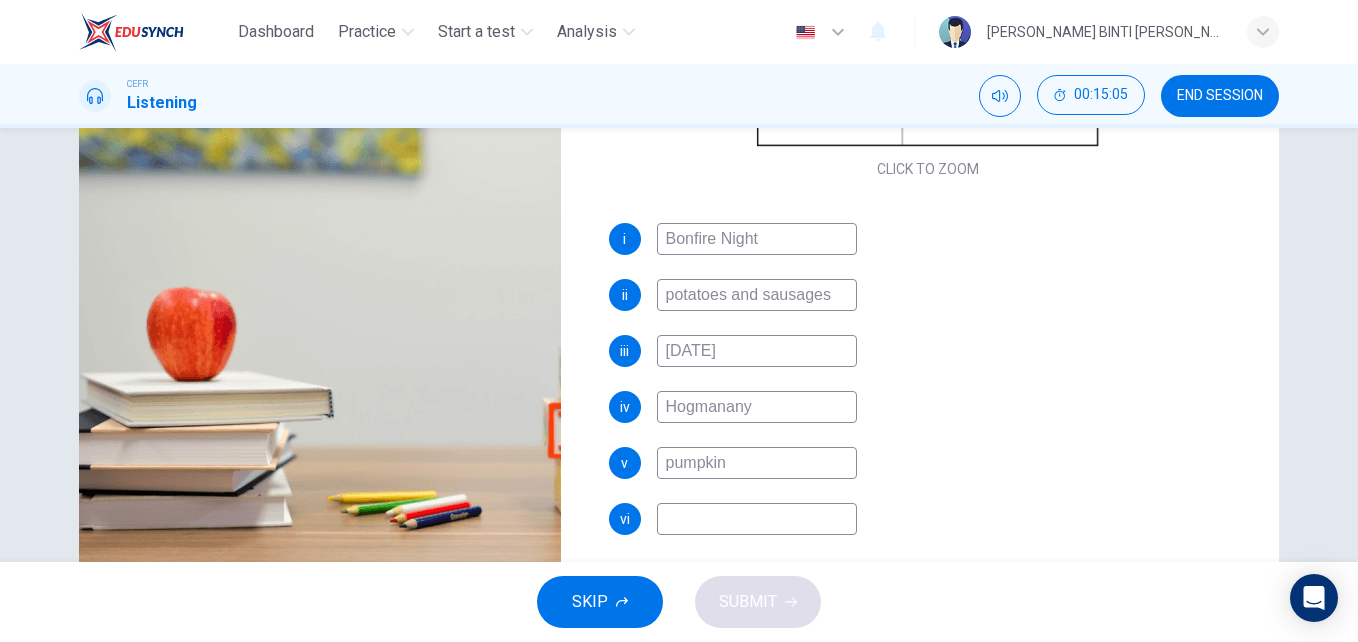 type on "c" 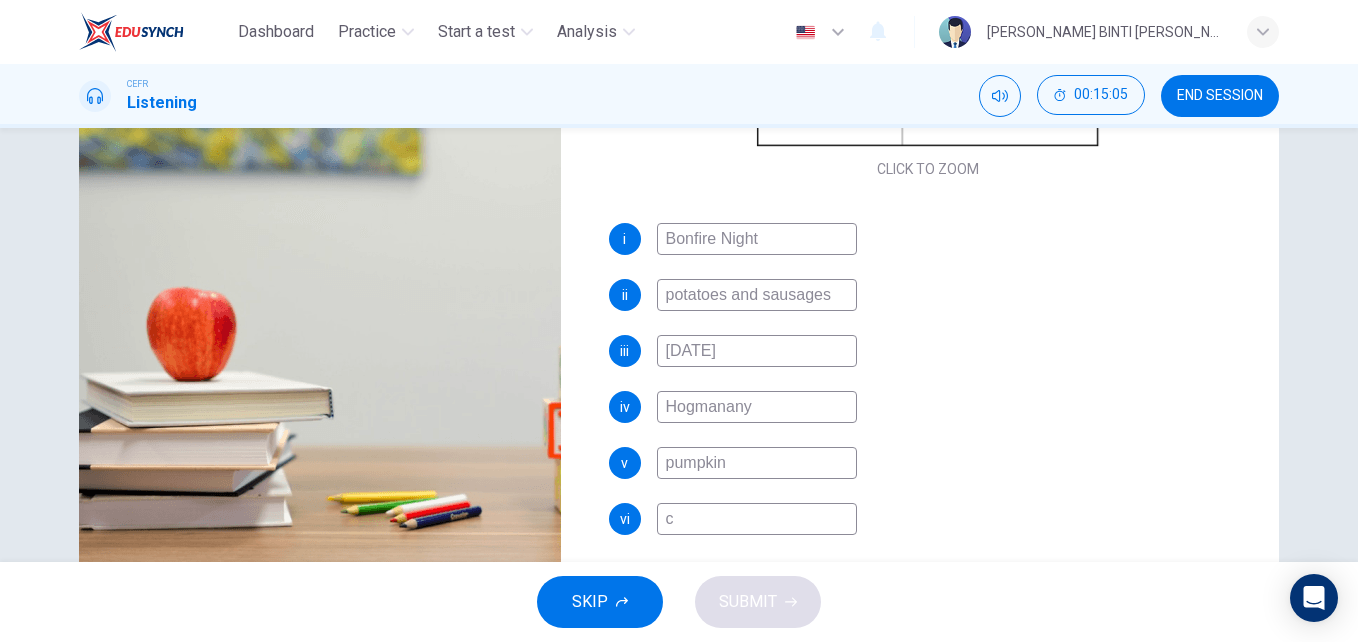 type on "96" 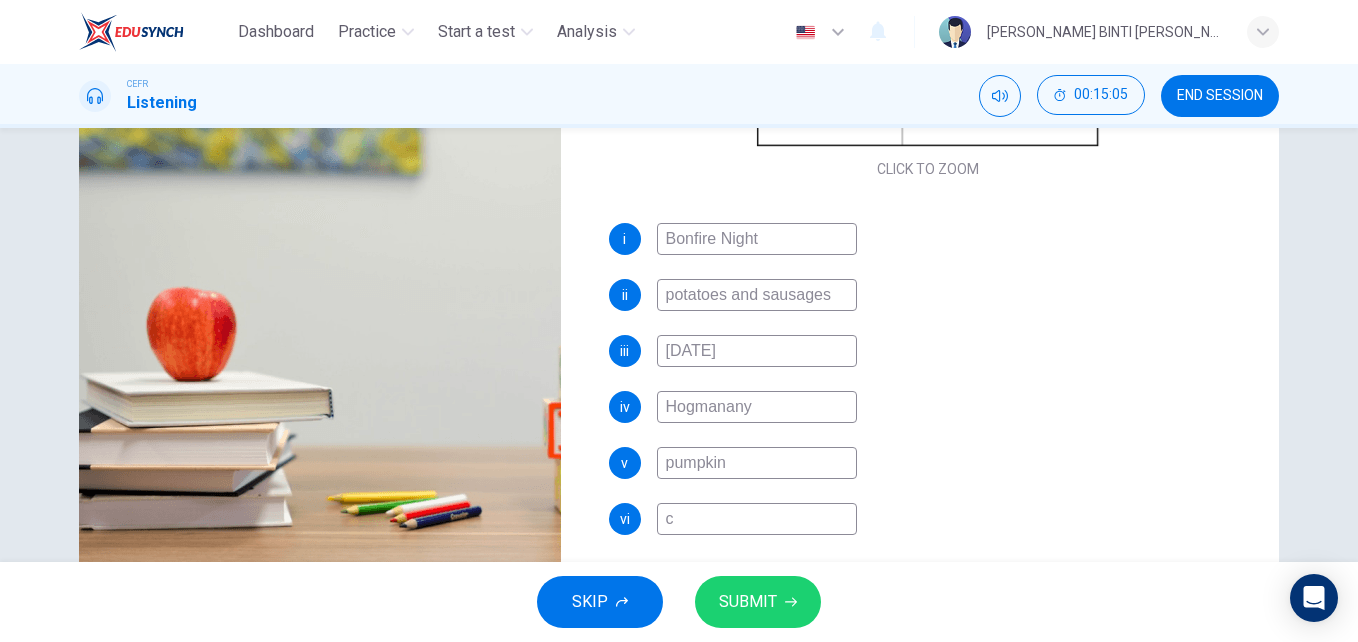 type on "cr" 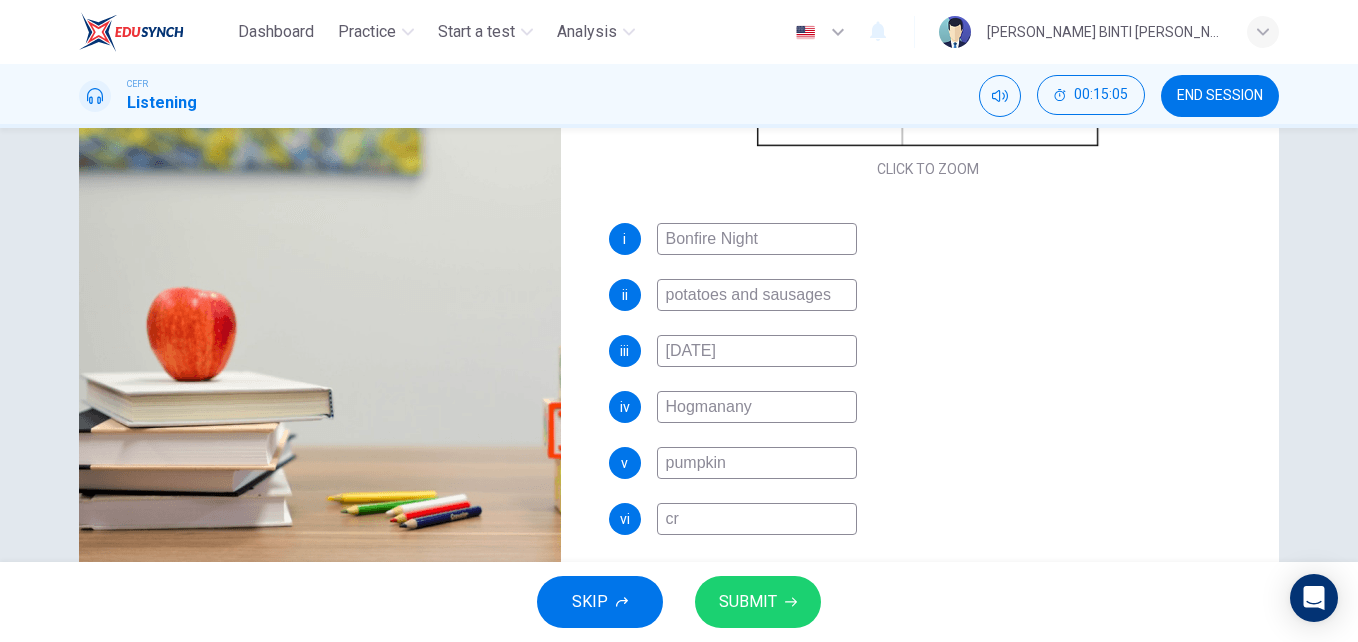 type on "96" 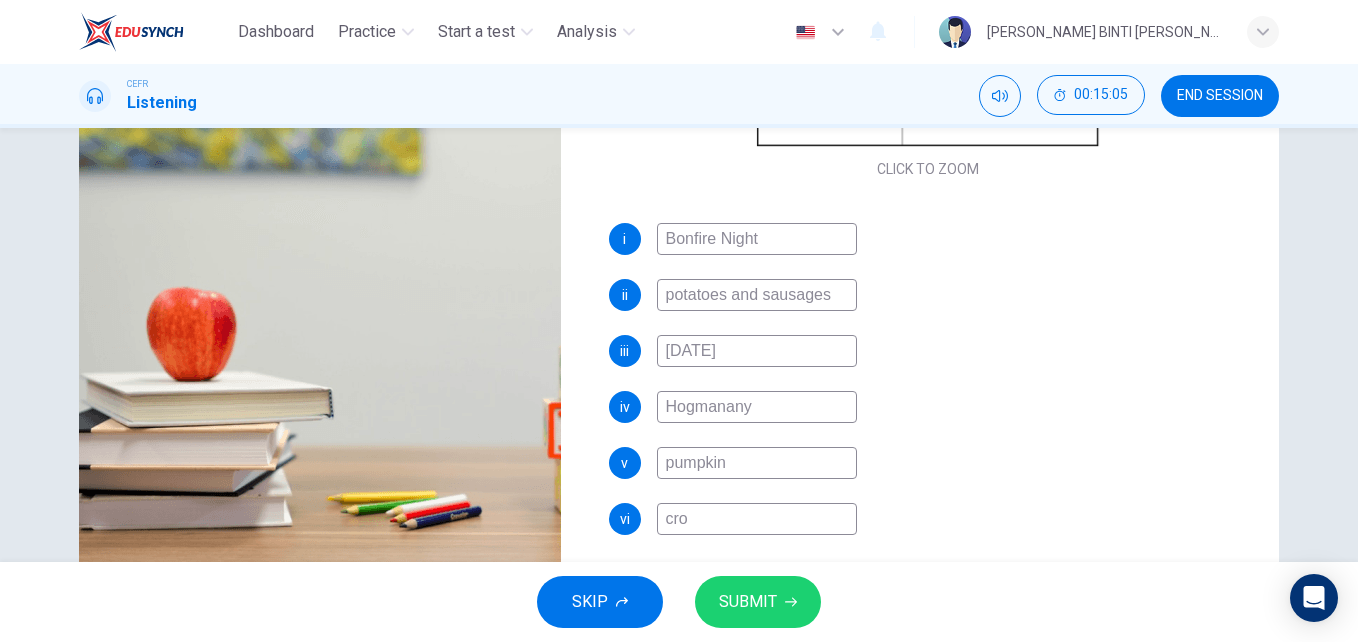 type on "97" 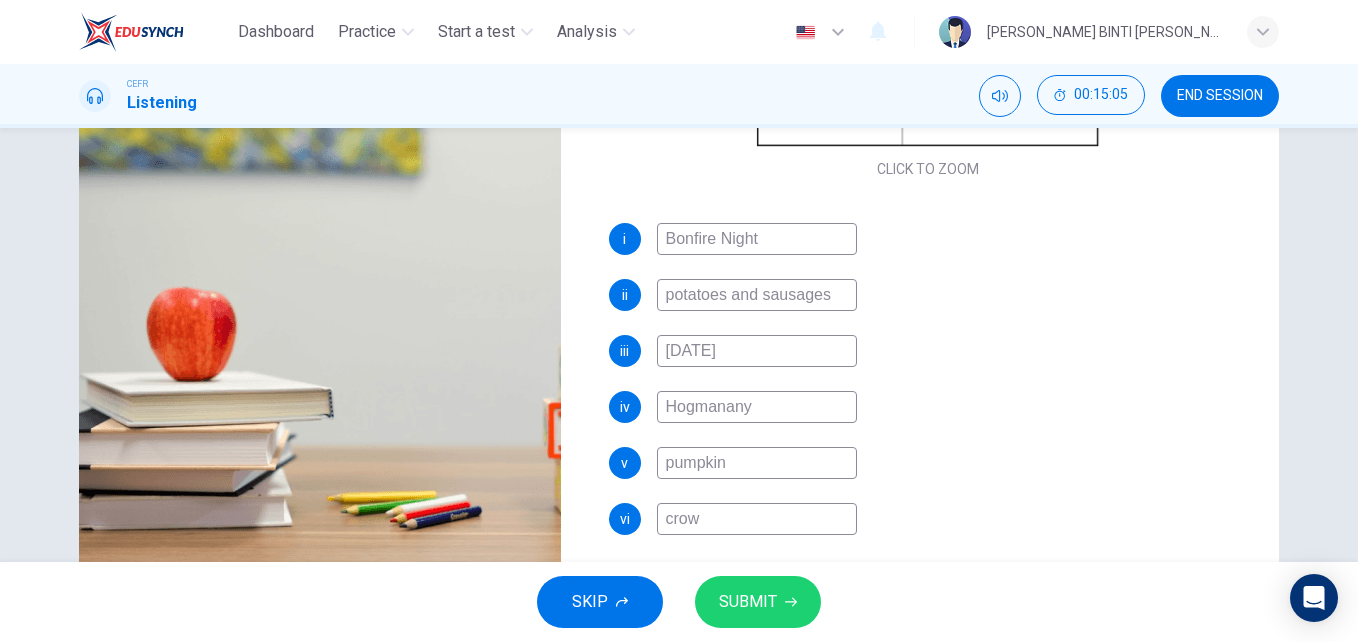 type on "97" 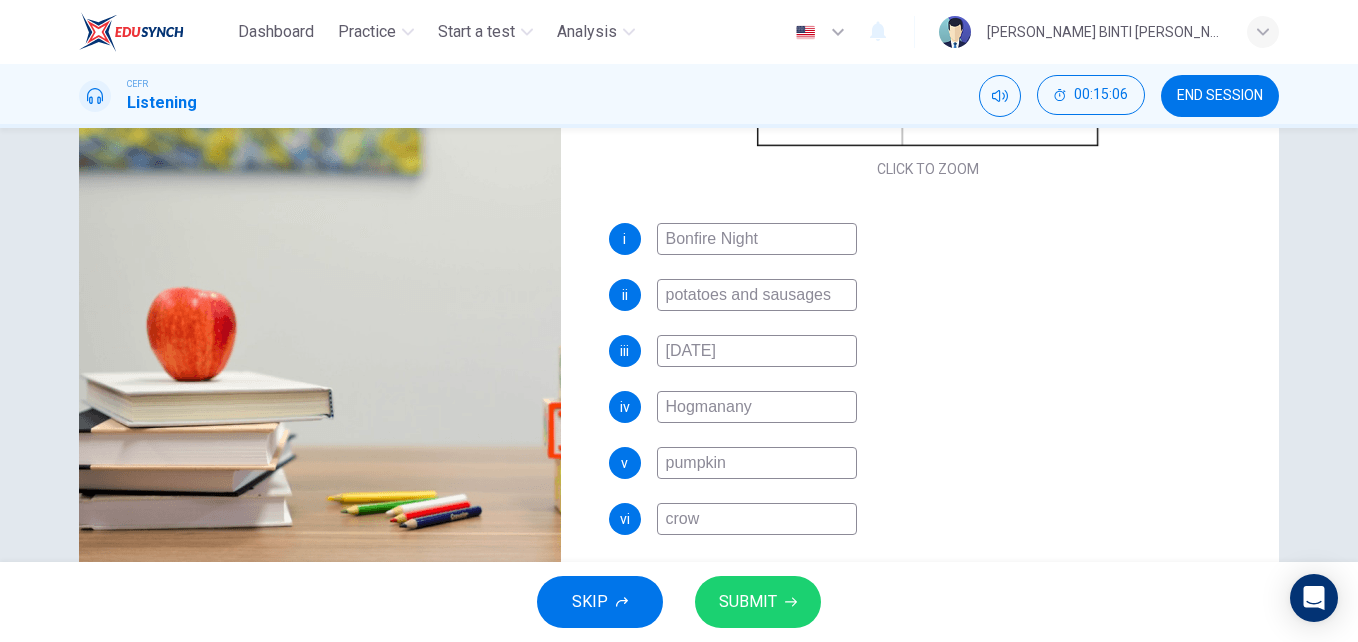 type on "crown" 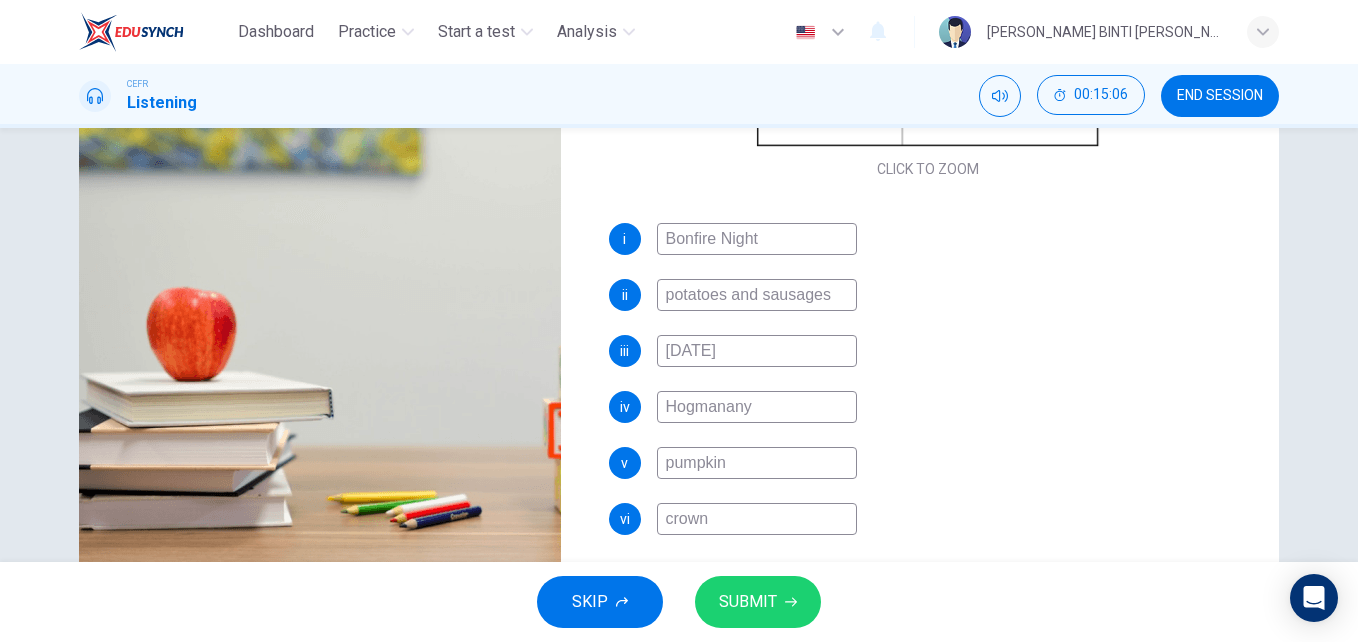 type on "97" 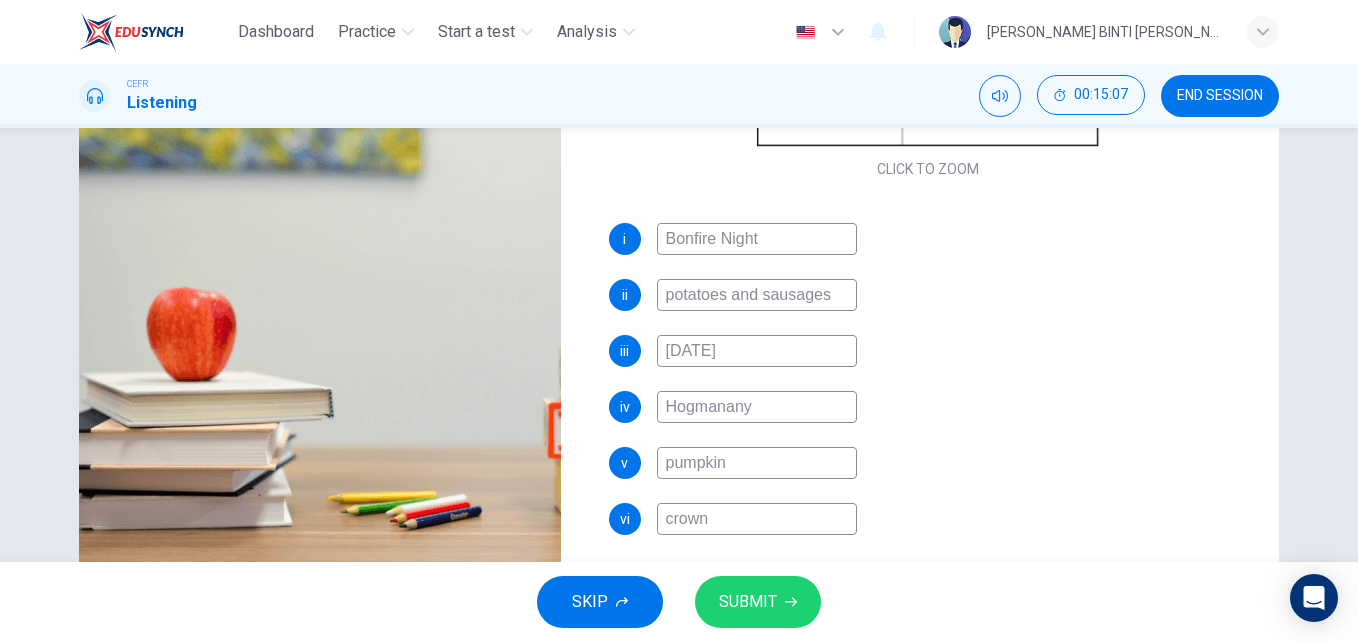 type on "crown" 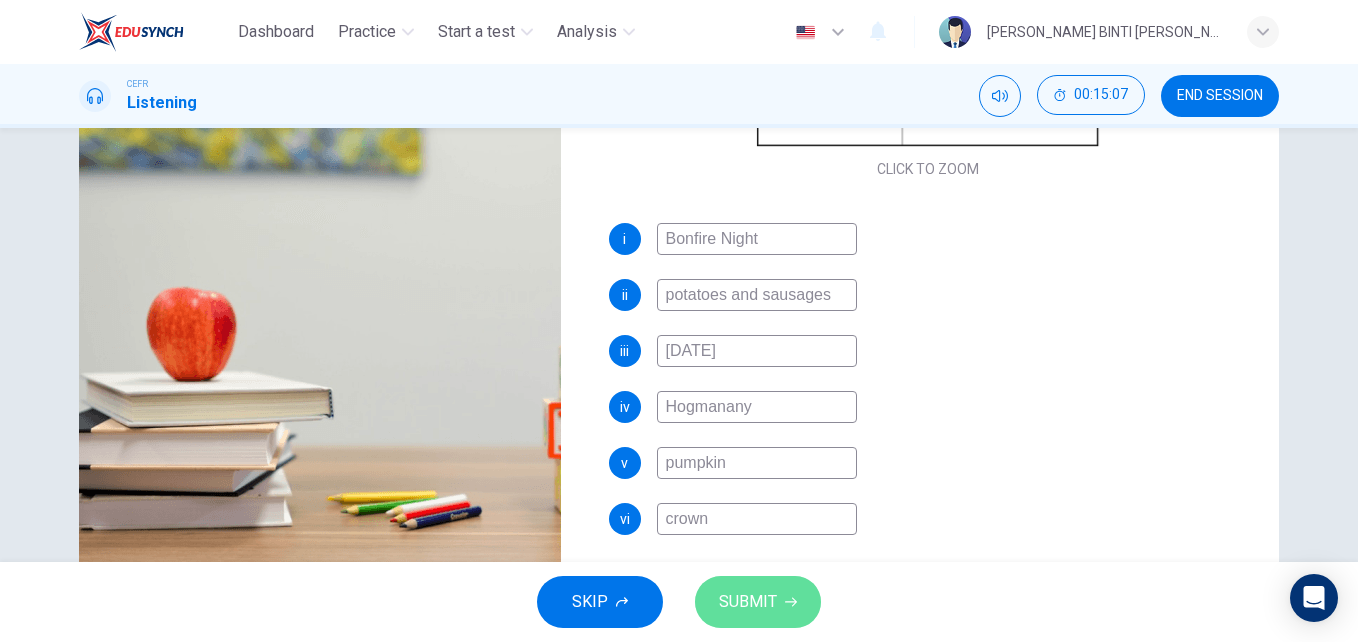 click on "SUBMIT" at bounding box center (748, 602) 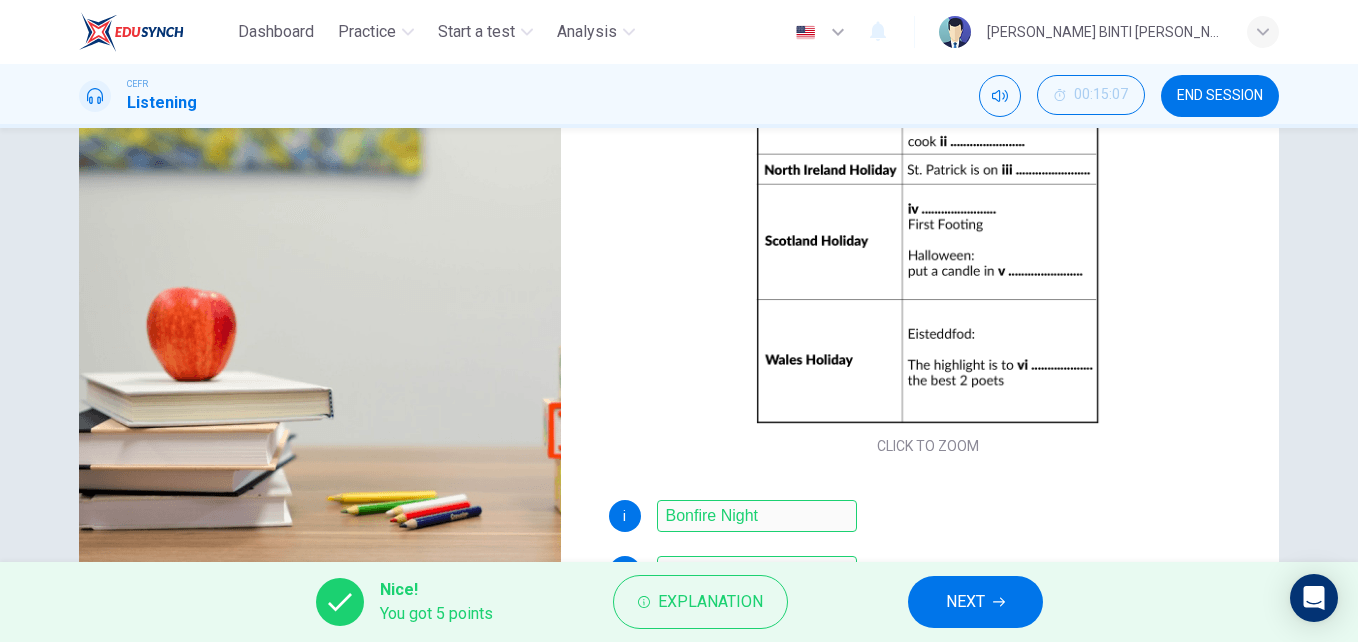 scroll, scrollTop: 18, scrollLeft: 0, axis: vertical 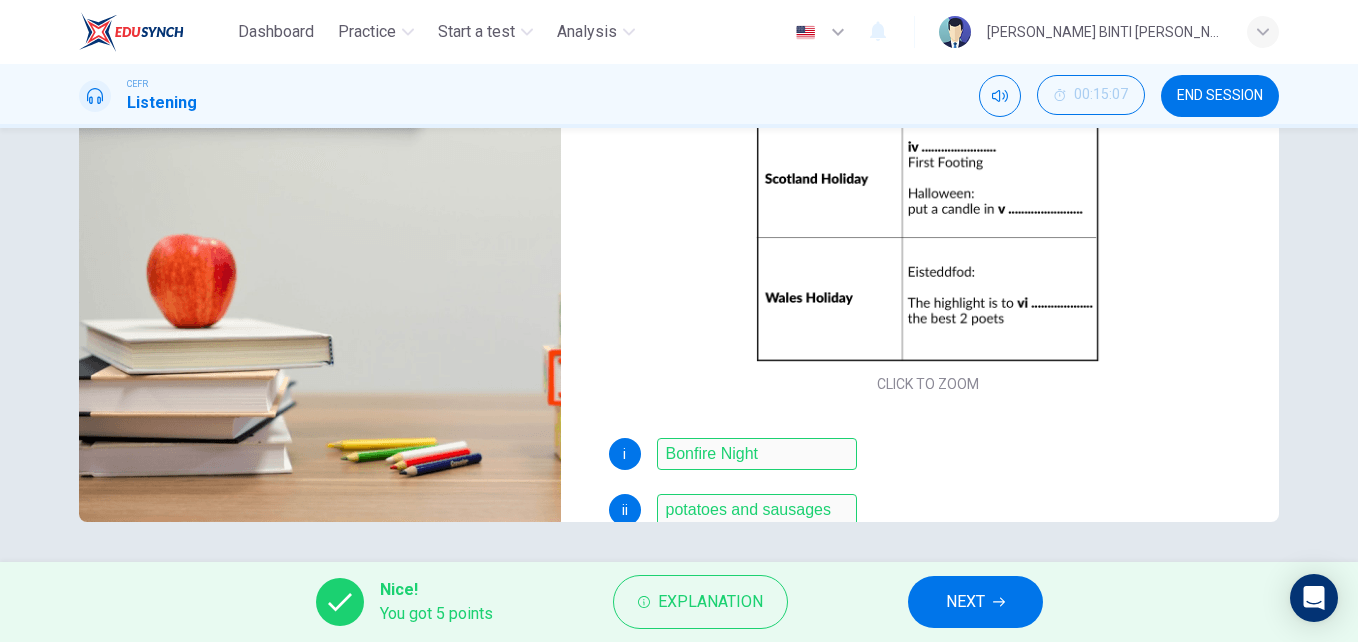 type on "0" 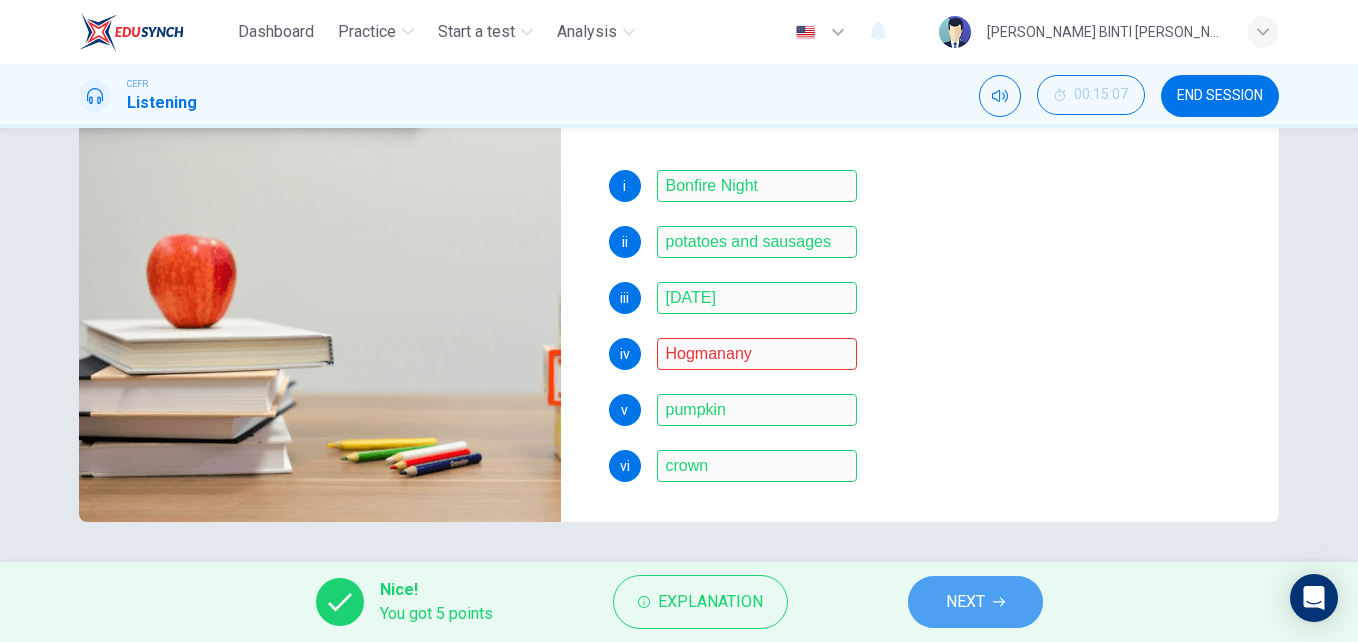 click on "NEXT" at bounding box center [965, 602] 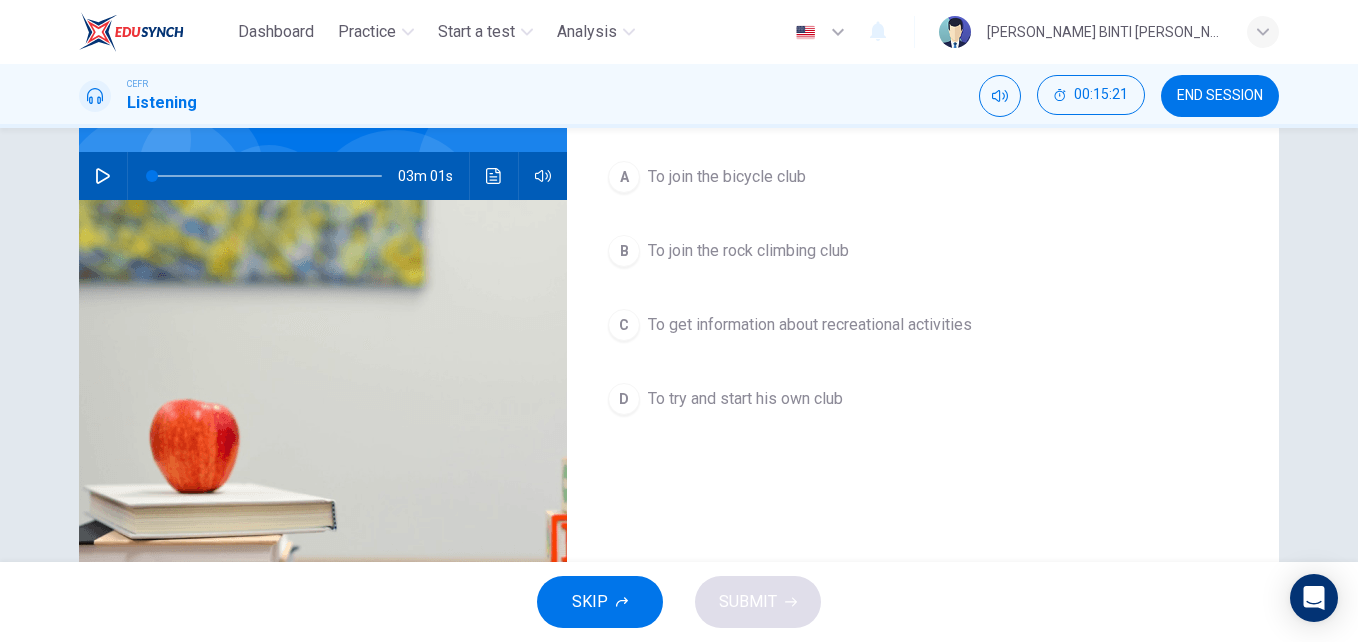 scroll, scrollTop: 180, scrollLeft: 0, axis: vertical 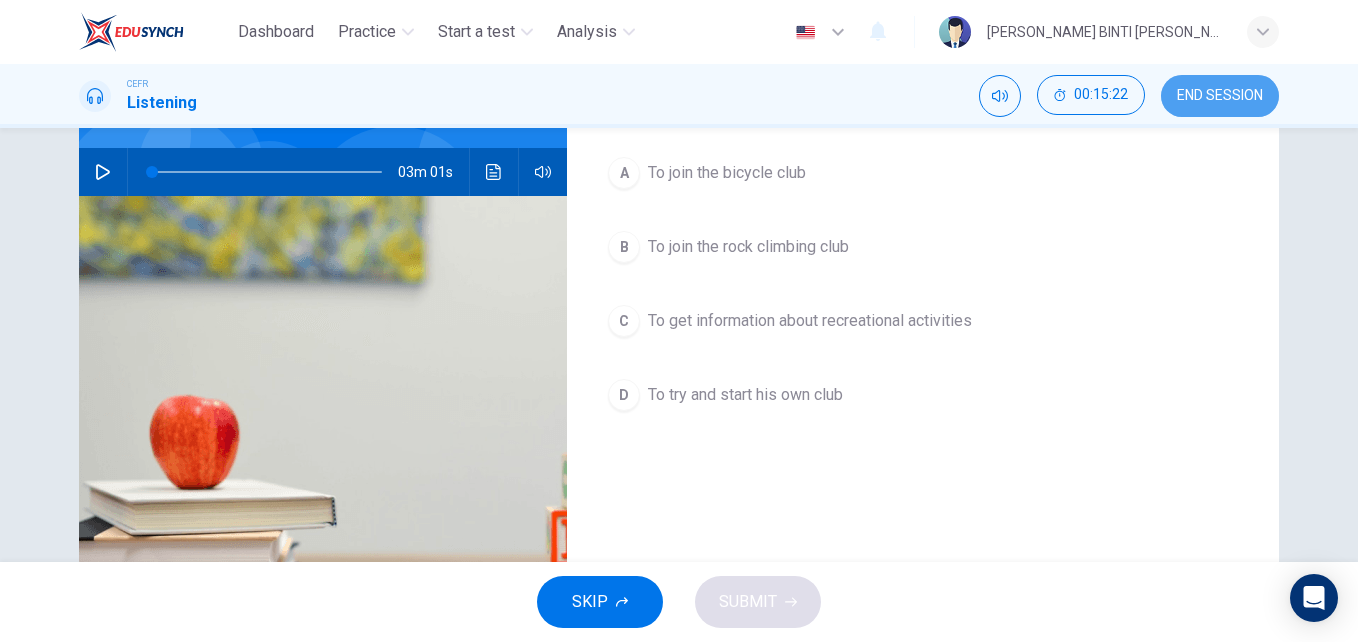 click on "END SESSION" at bounding box center [1220, 96] 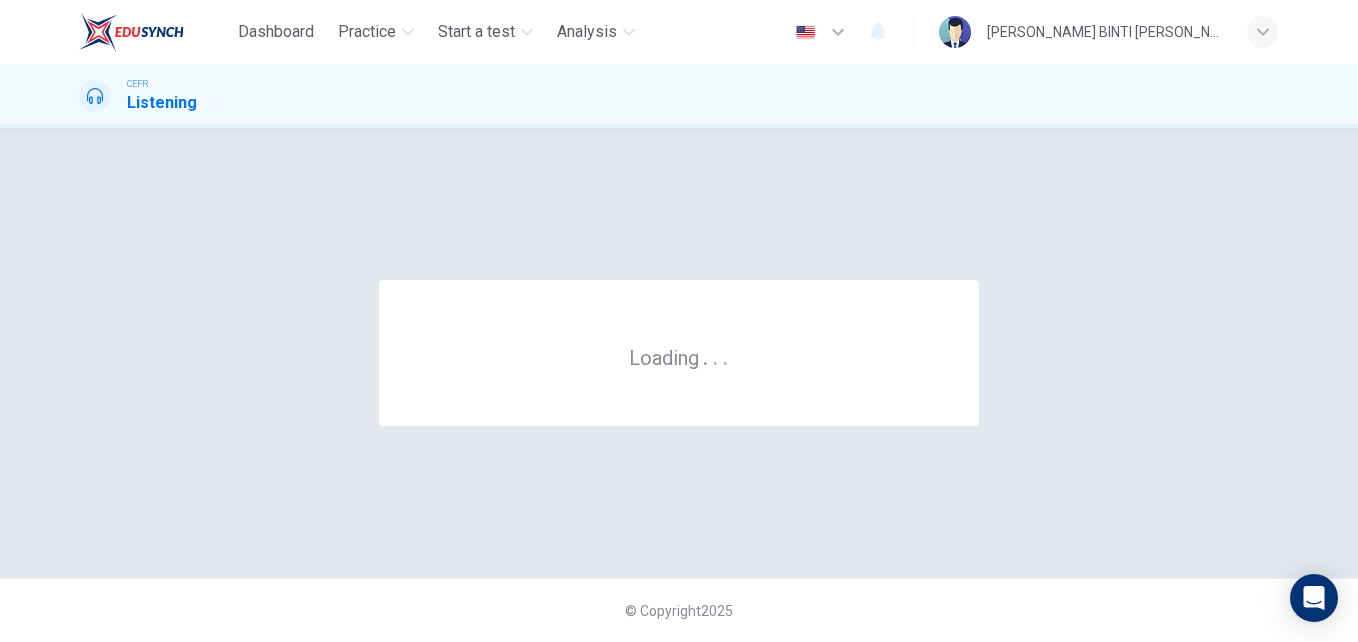 scroll, scrollTop: 0, scrollLeft: 0, axis: both 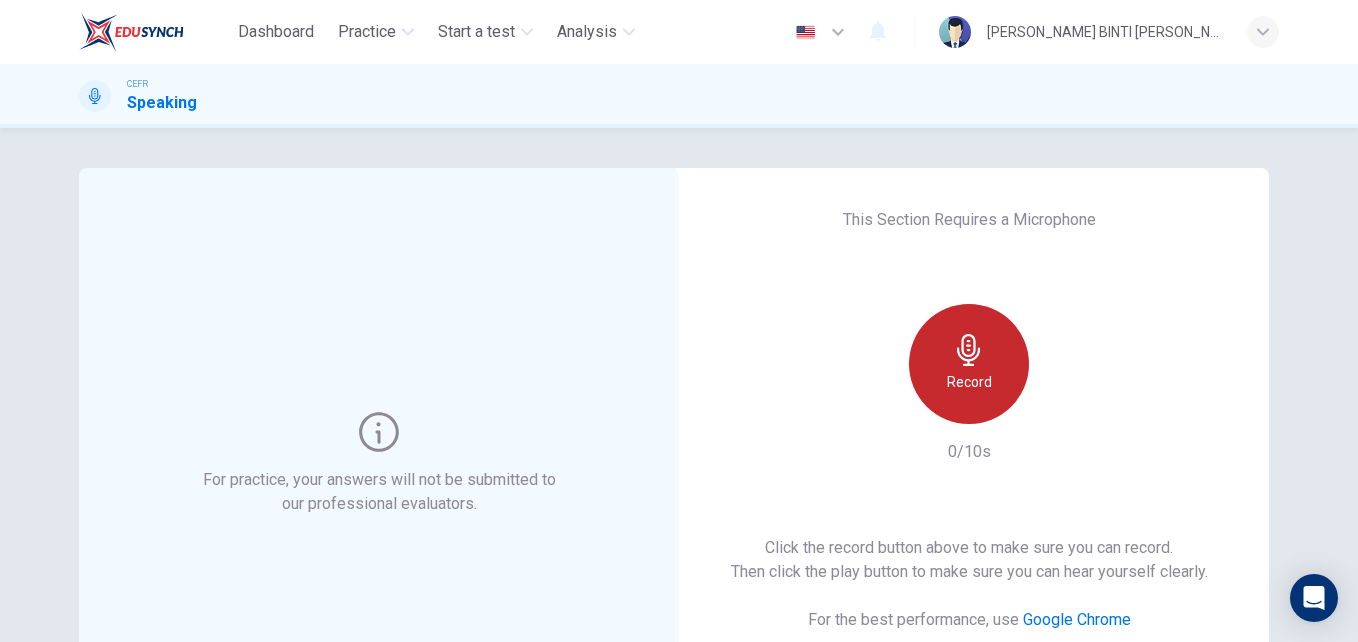 click 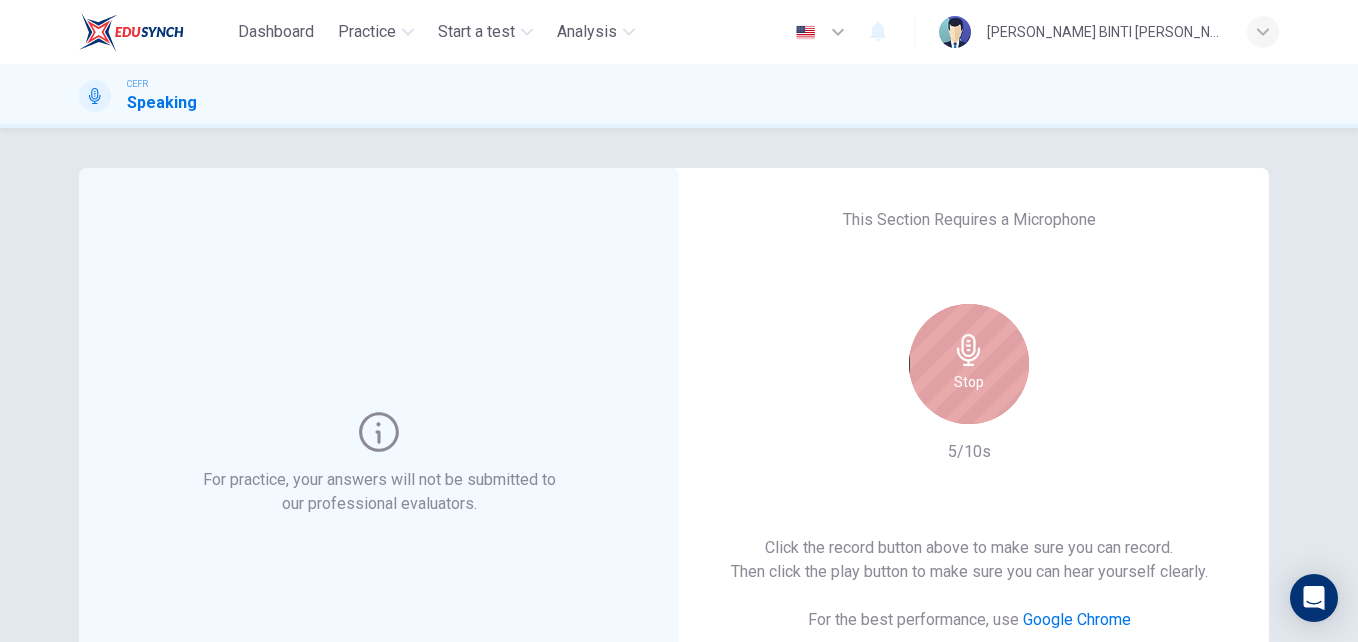click 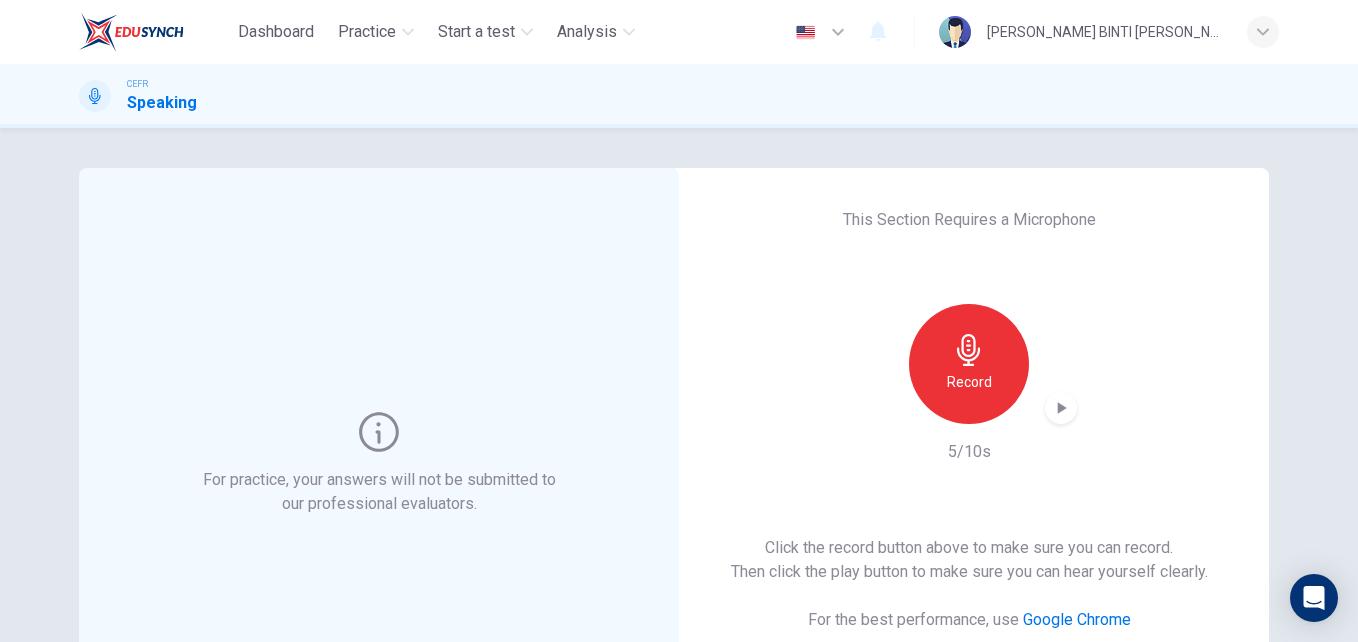 click 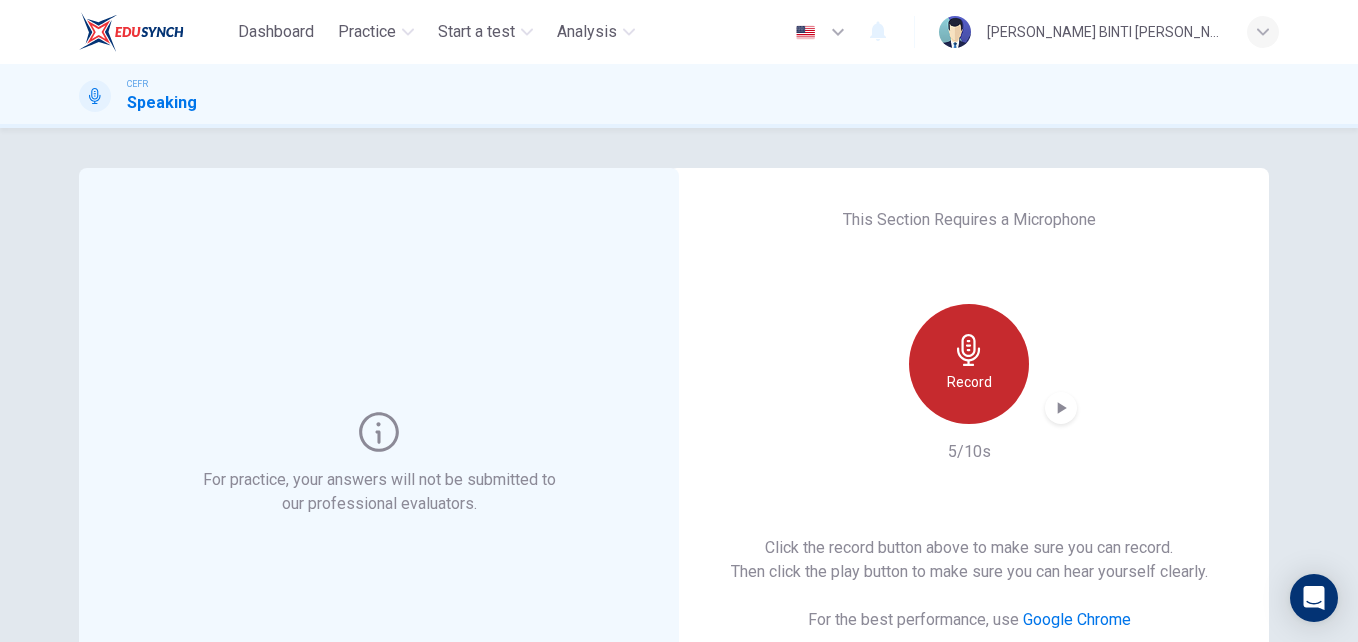 click on "Record" at bounding box center (969, 382) 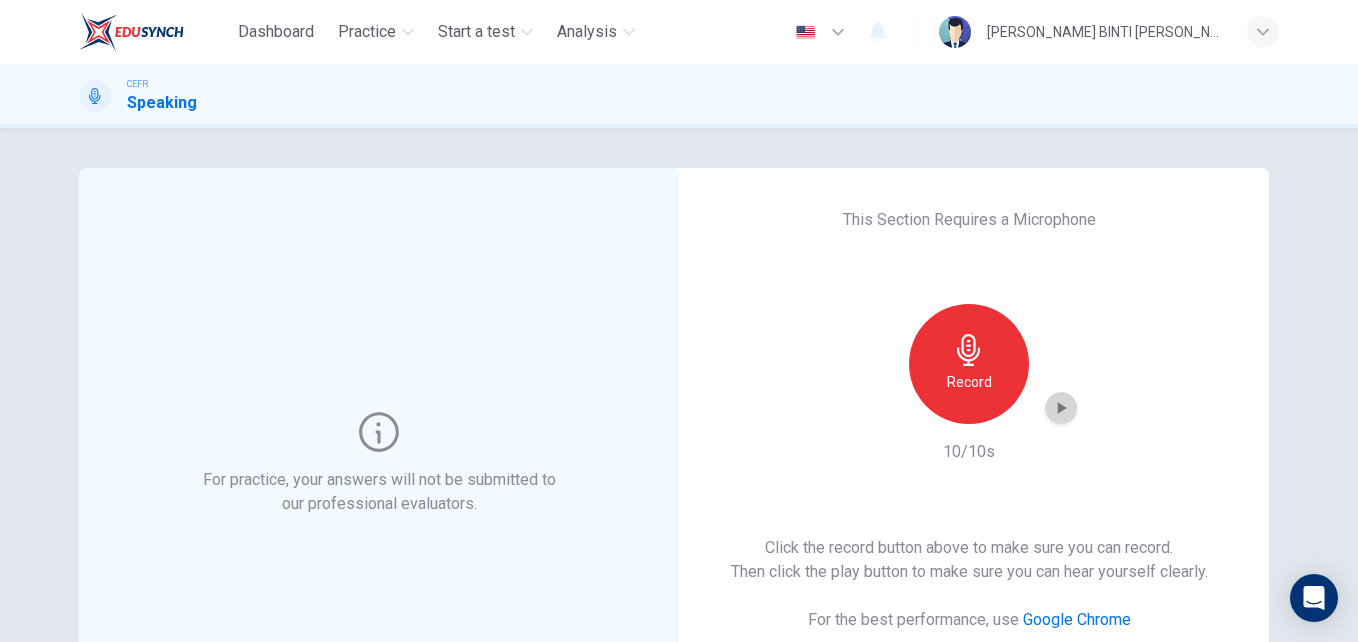 click 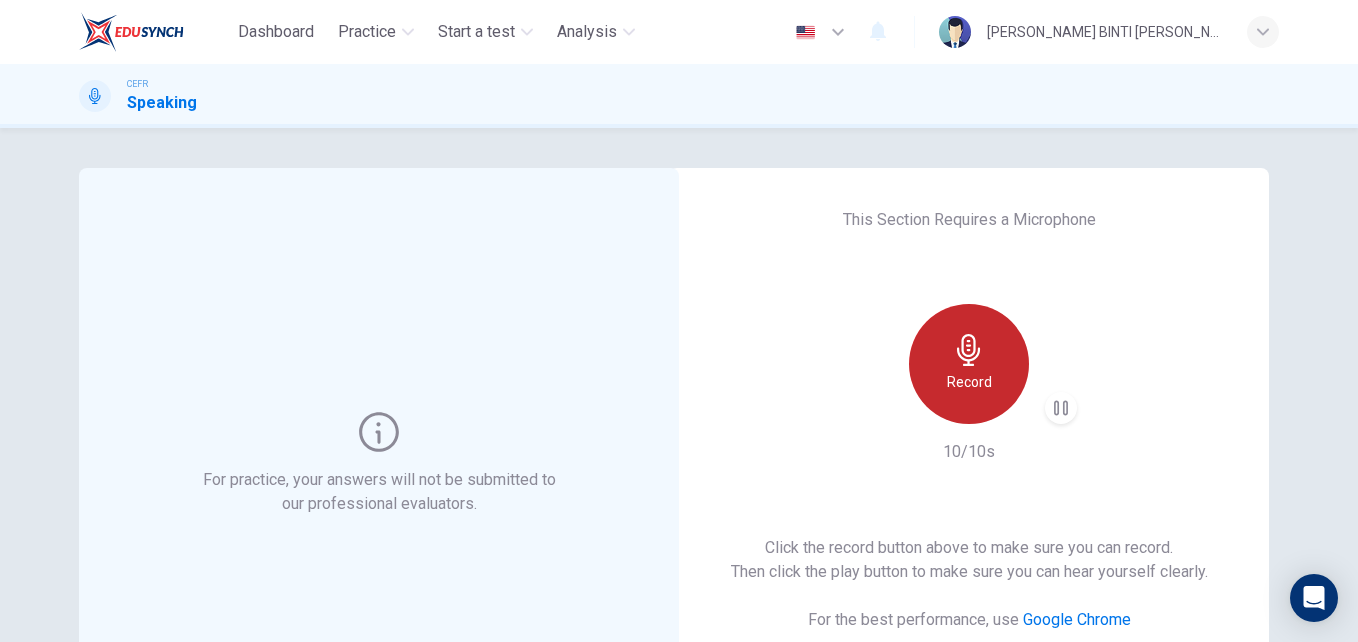 click 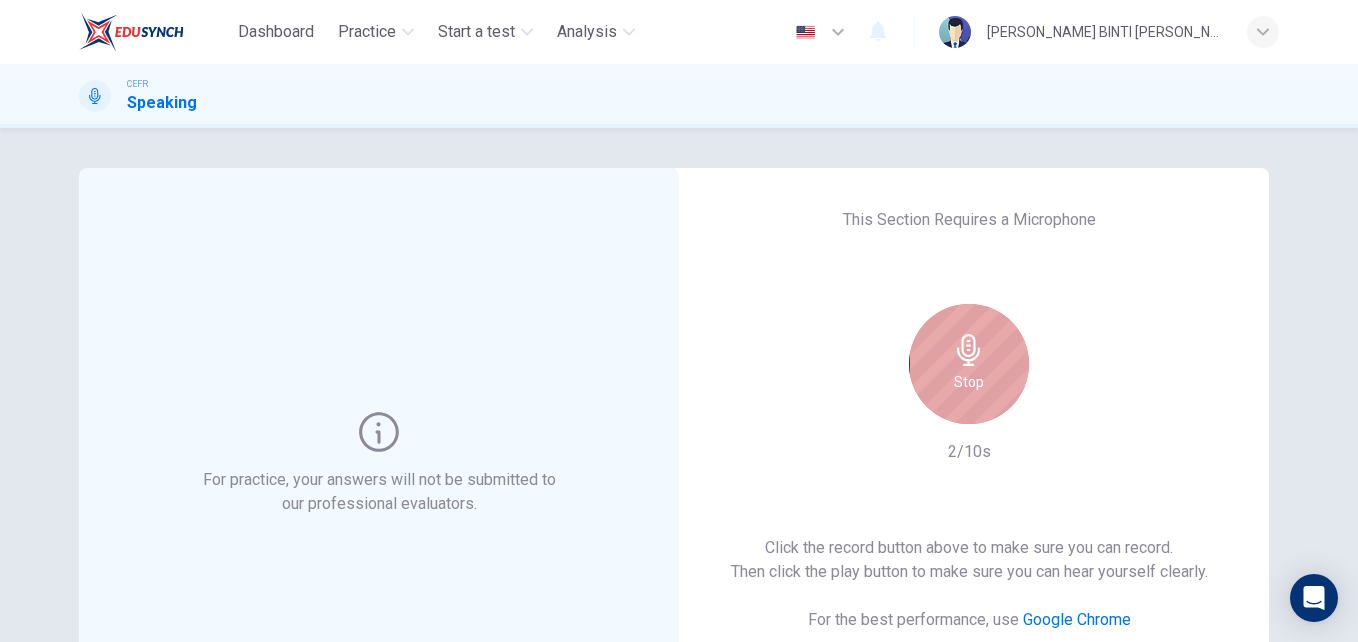 click 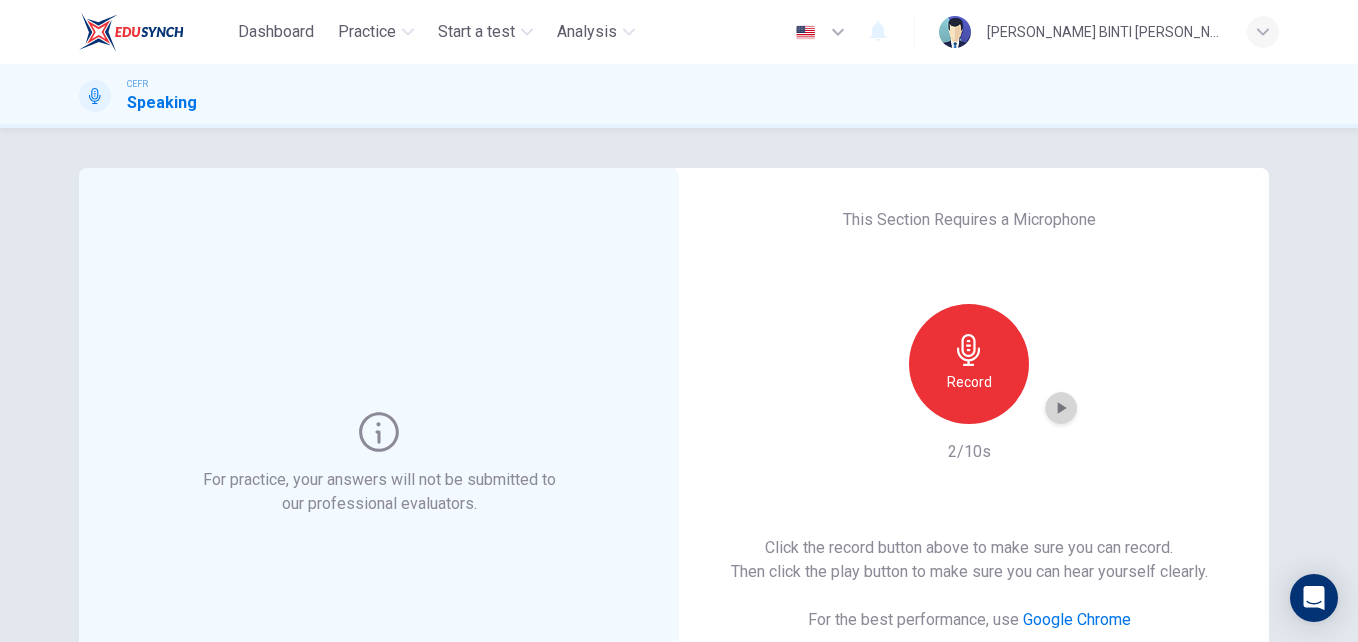 click 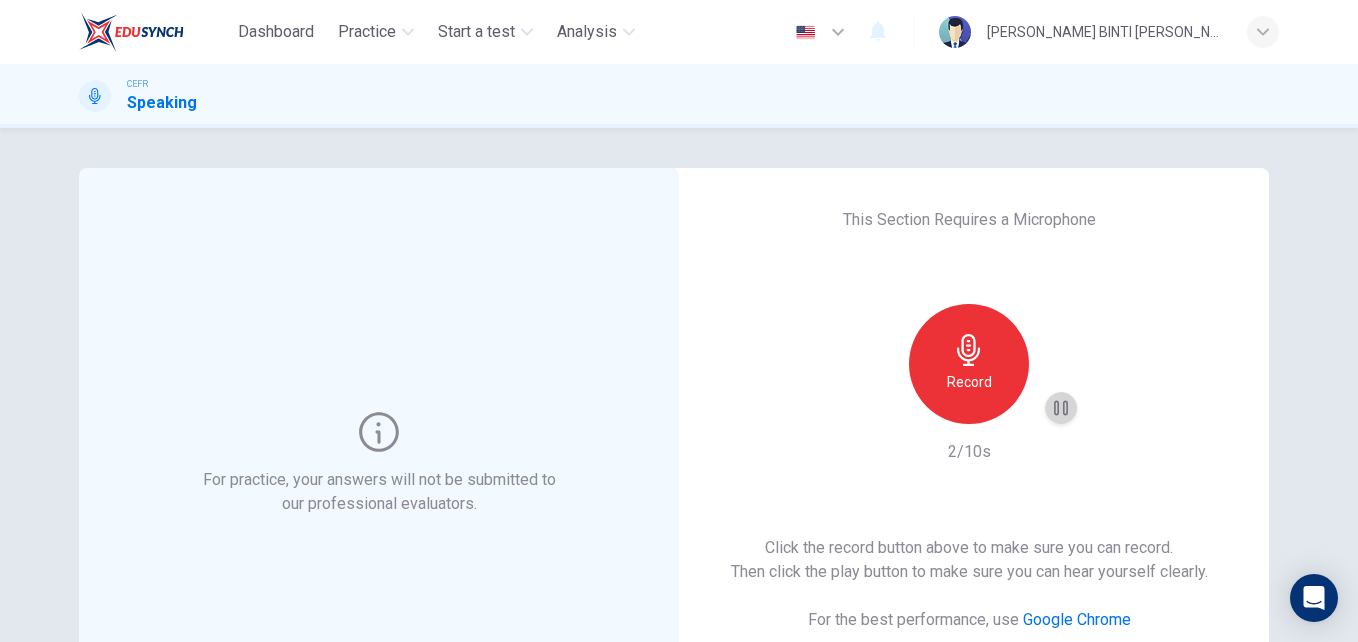 click 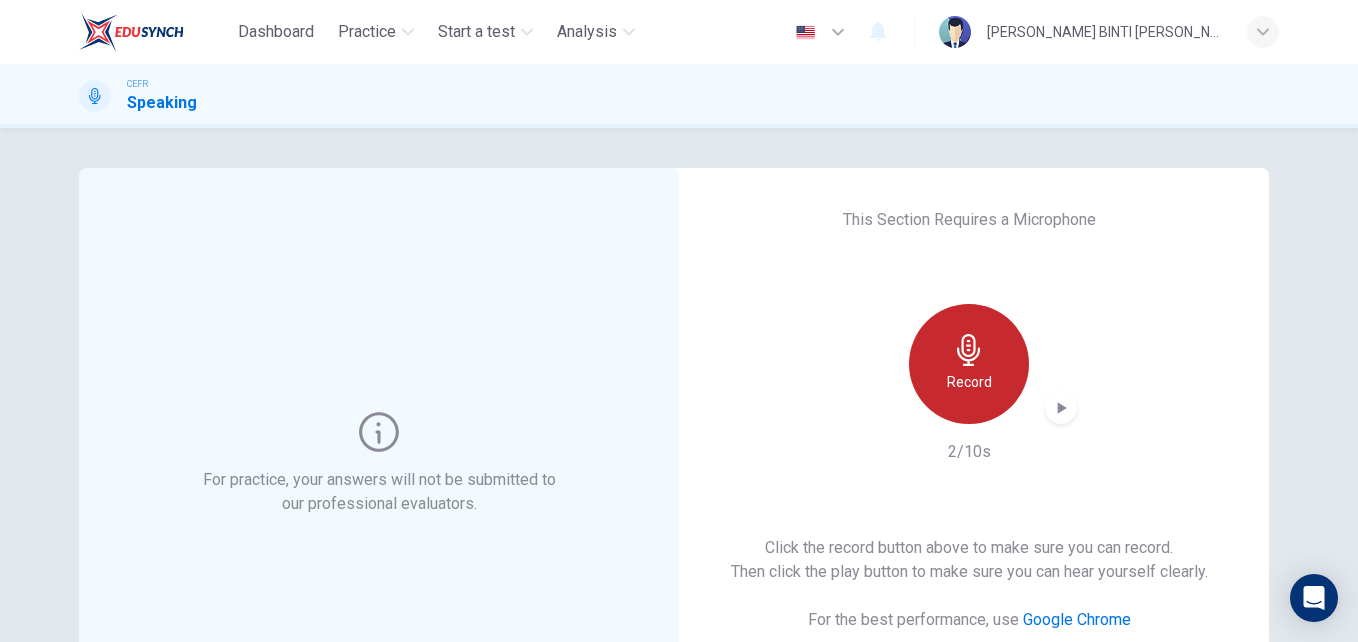 click on "Record" at bounding box center [969, 382] 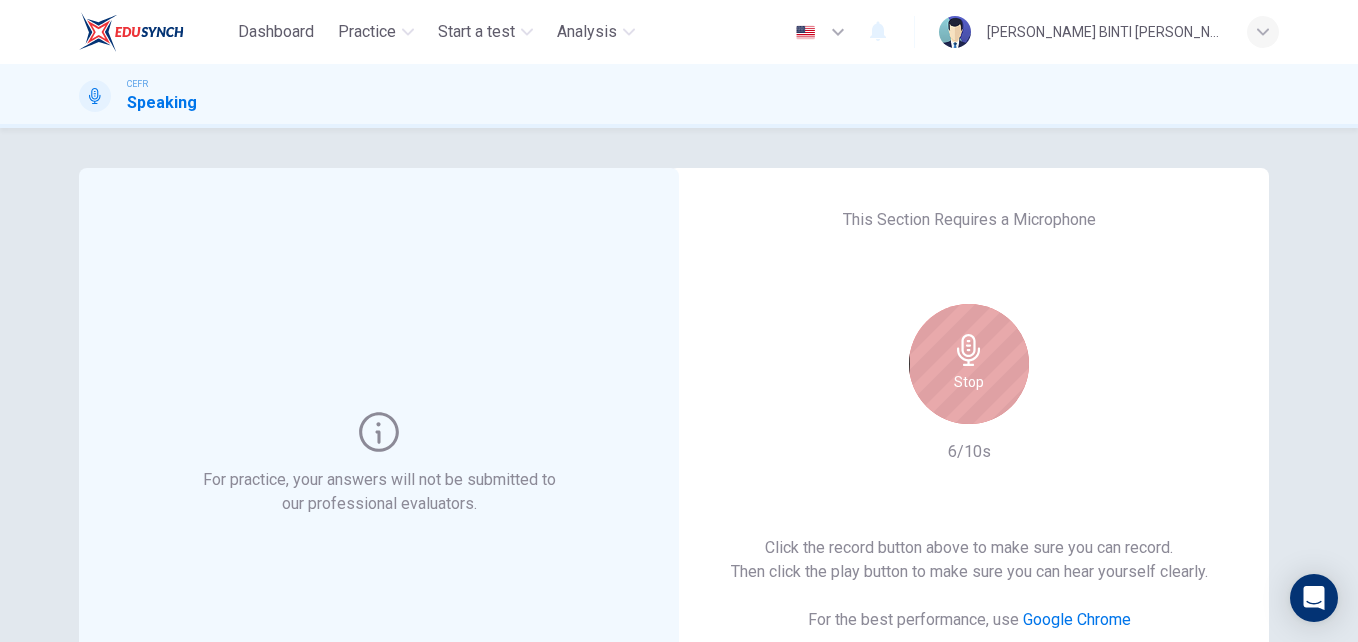 click on "Stop" at bounding box center [969, 382] 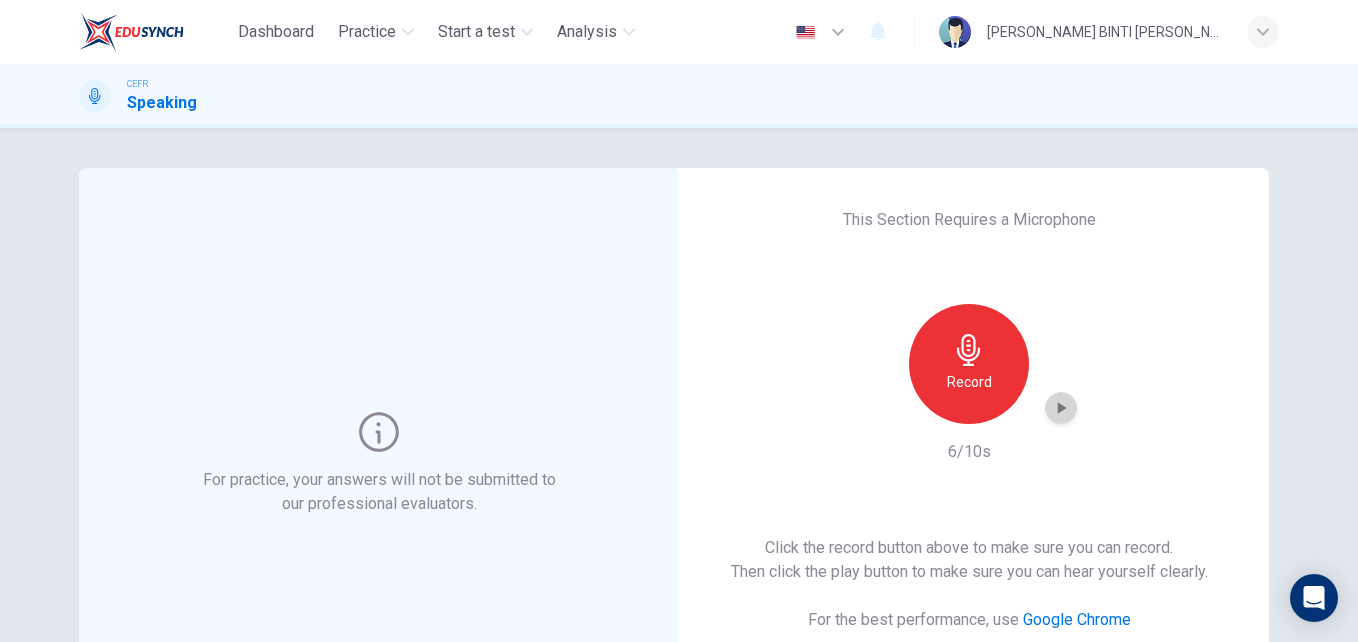 click 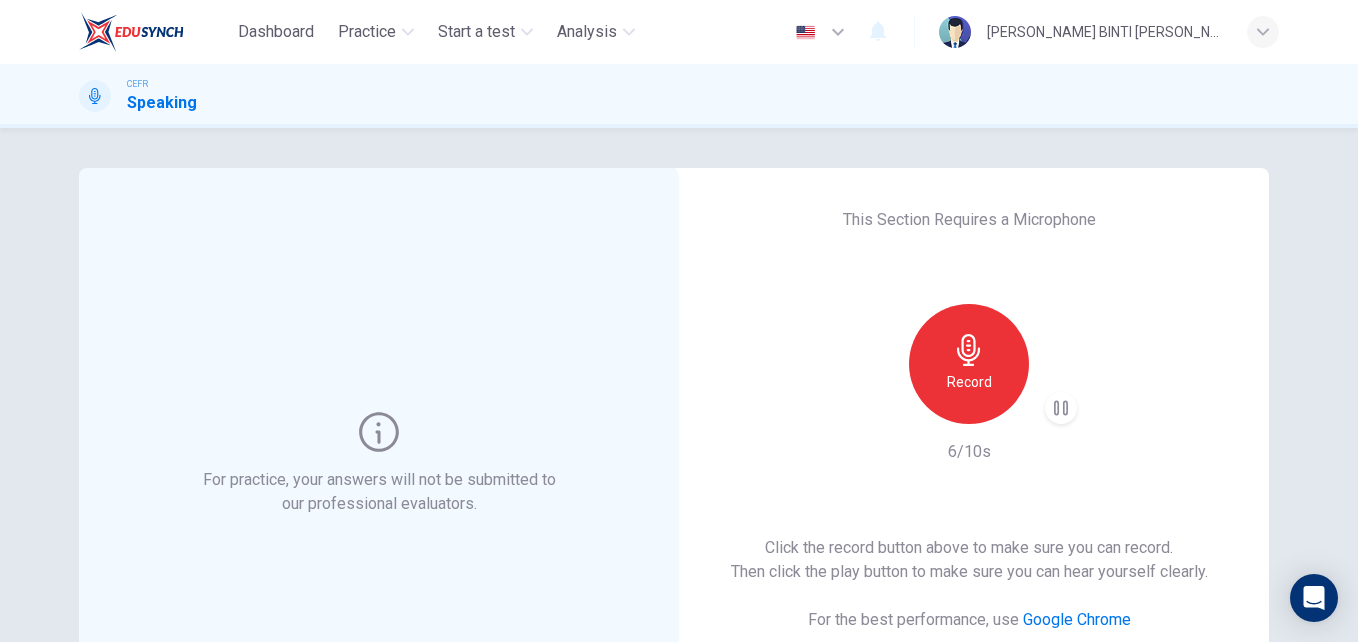scroll, scrollTop: 325, scrollLeft: 0, axis: vertical 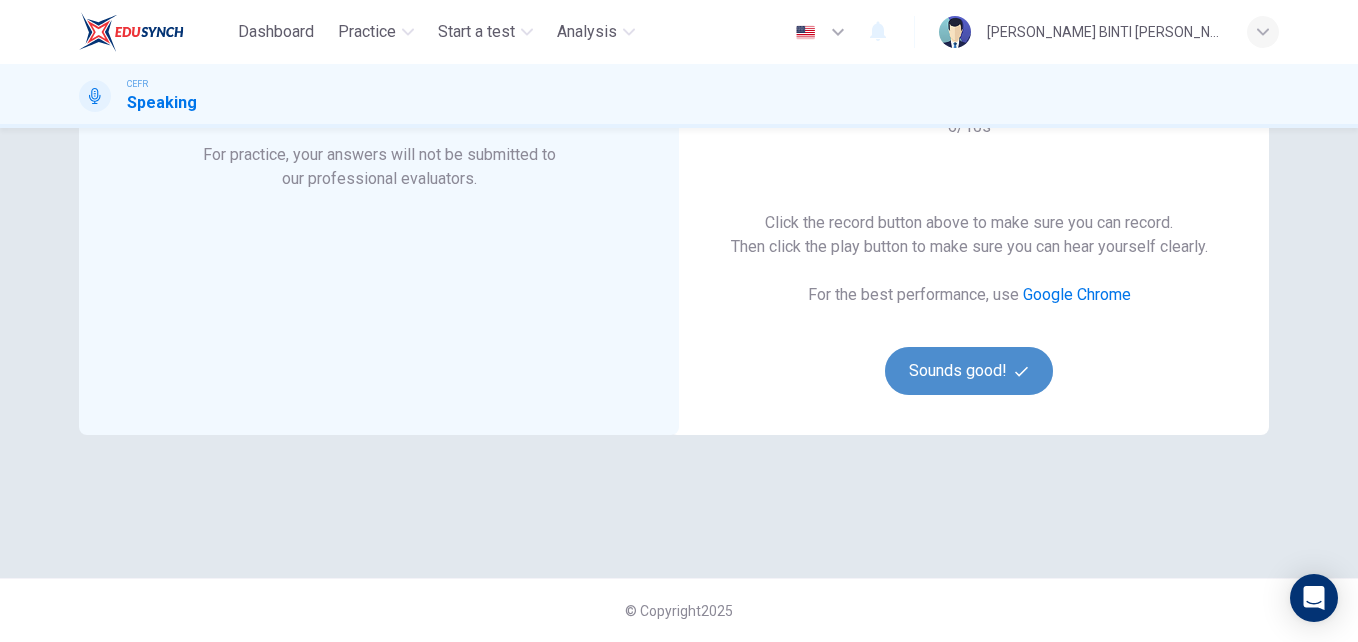 click on "Sounds good!" at bounding box center [969, 371] 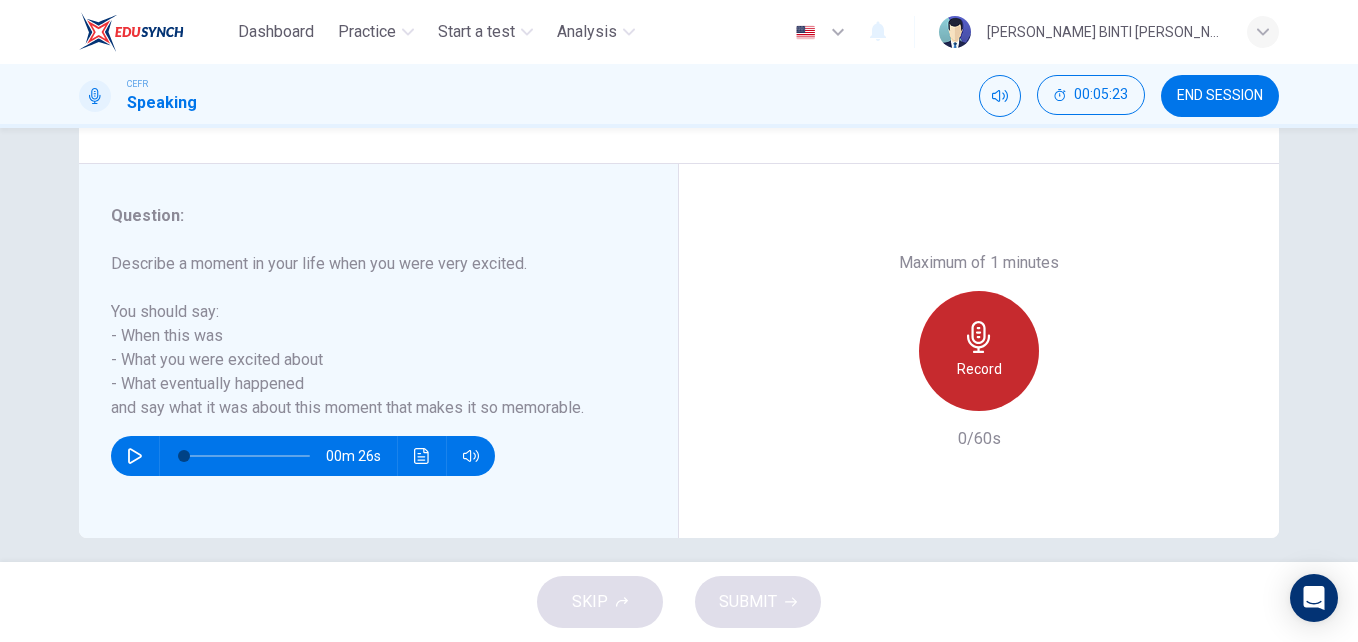 click on "Record" at bounding box center (979, 351) 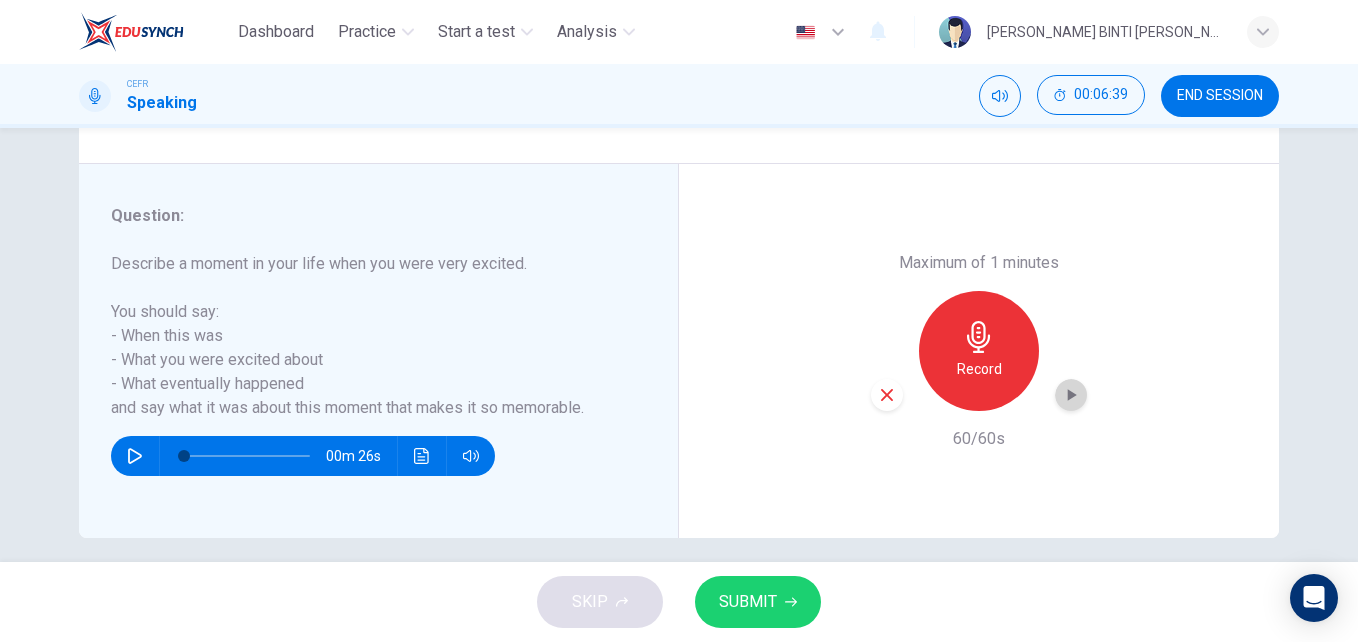 click at bounding box center [1071, 395] 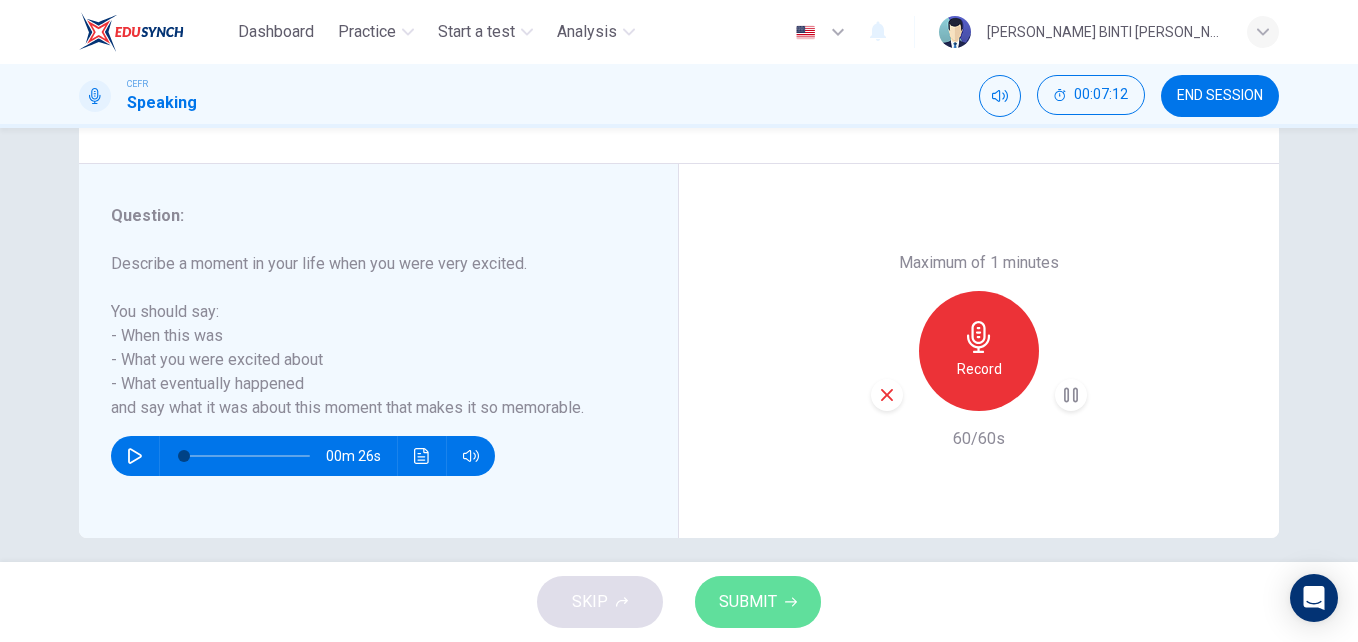 click on "SUBMIT" at bounding box center (758, 602) 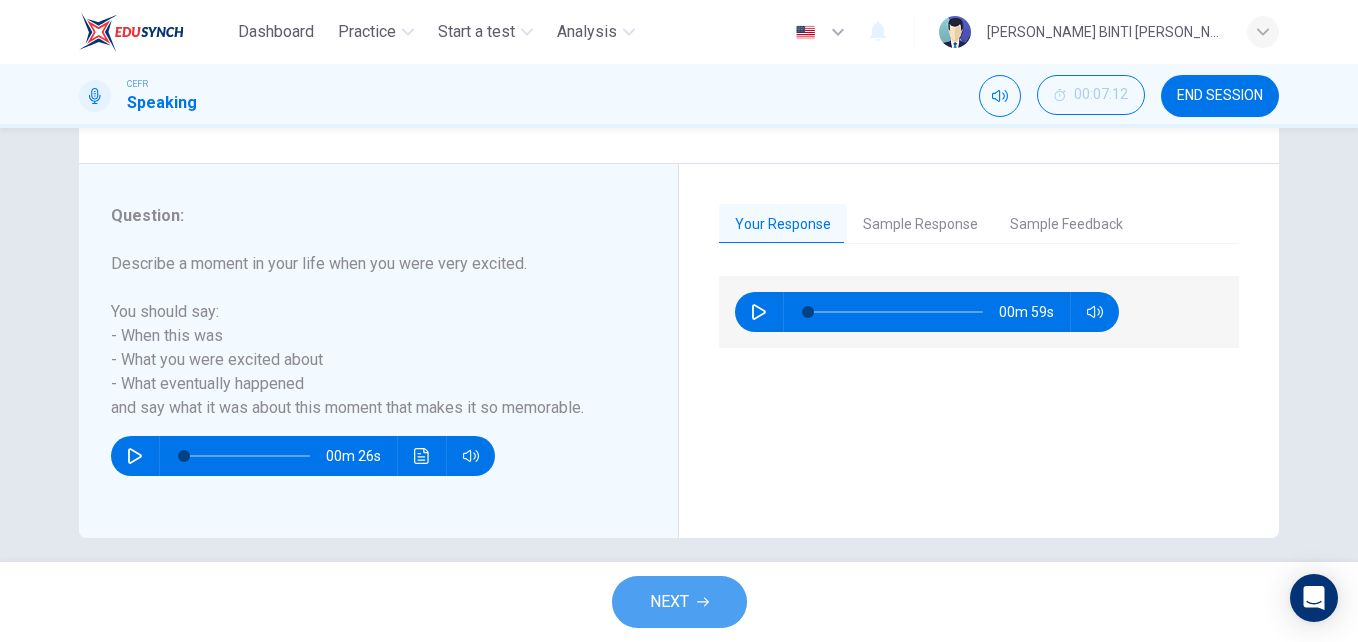 click on "NEXT" at bounding box center (669, 602) 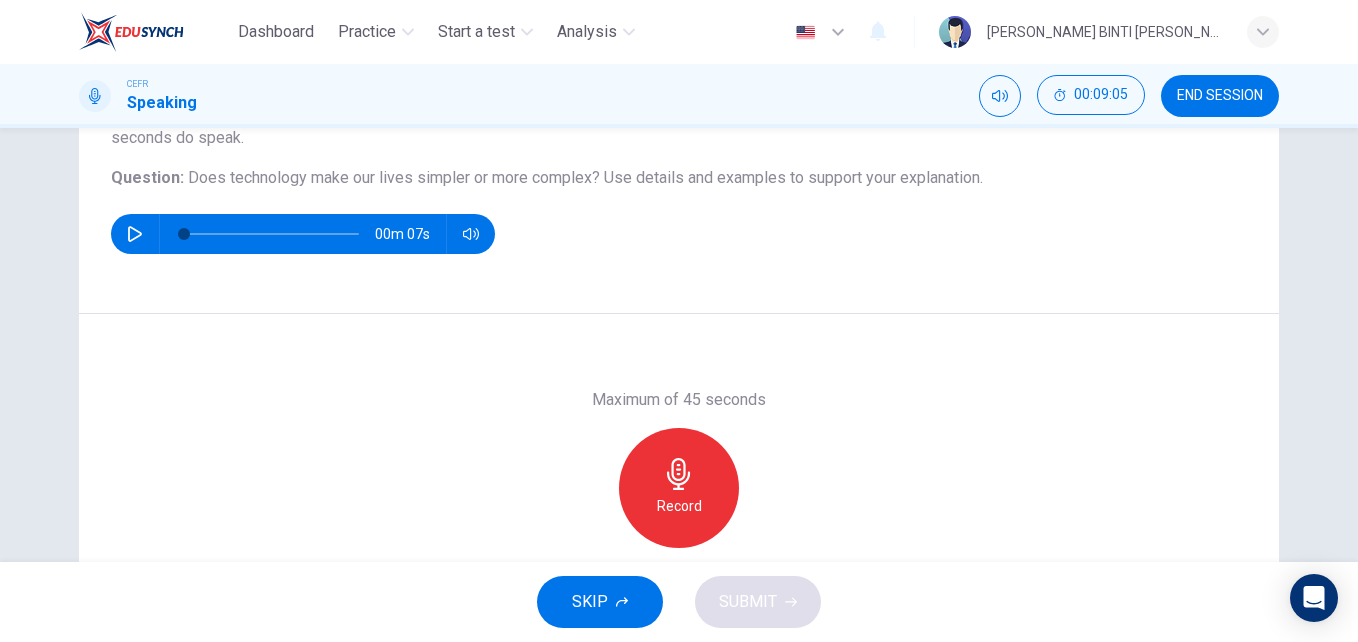 scroll, scrollTop: 203, scrollLeft: 0, axis: vertical 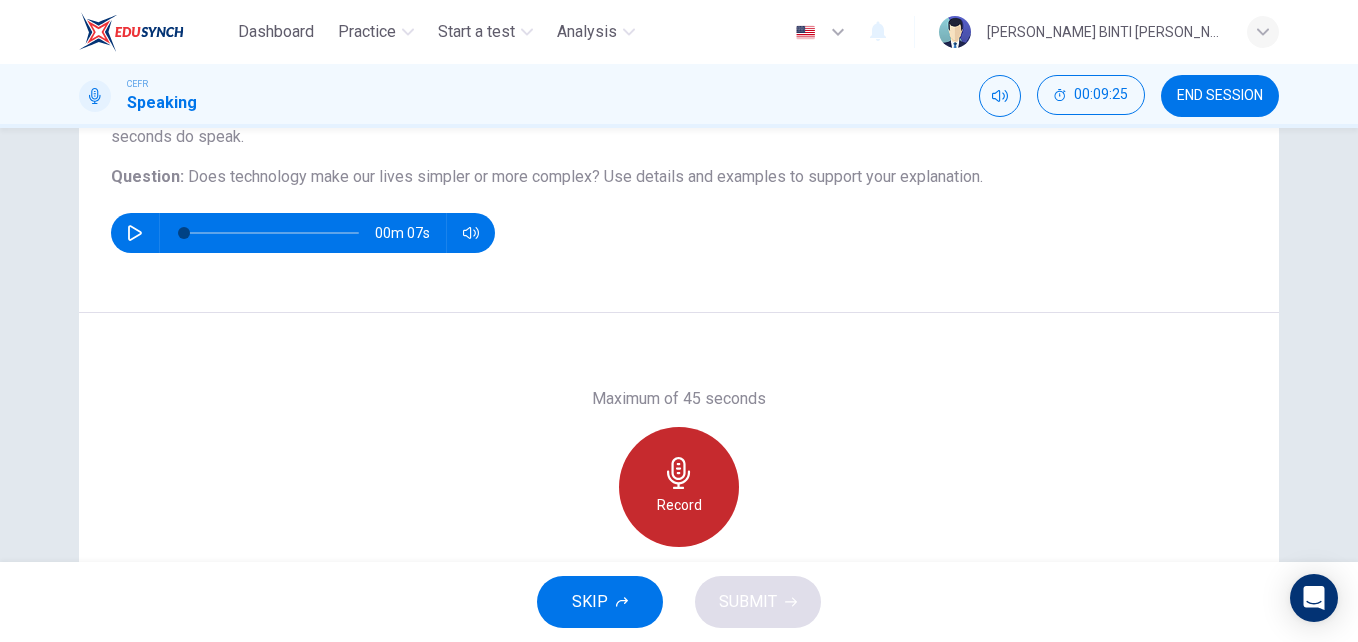 click on "Record" at bounding box center (679, 487) 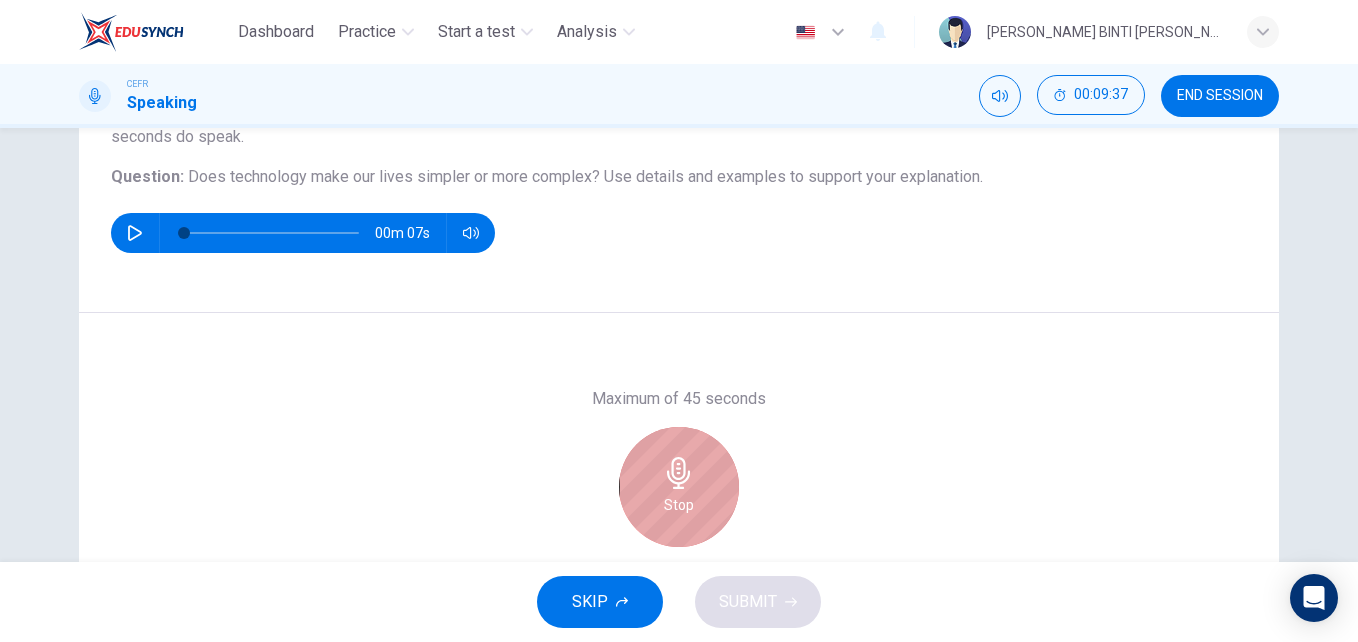 click on "Stop" at bounding box center (679, 487) 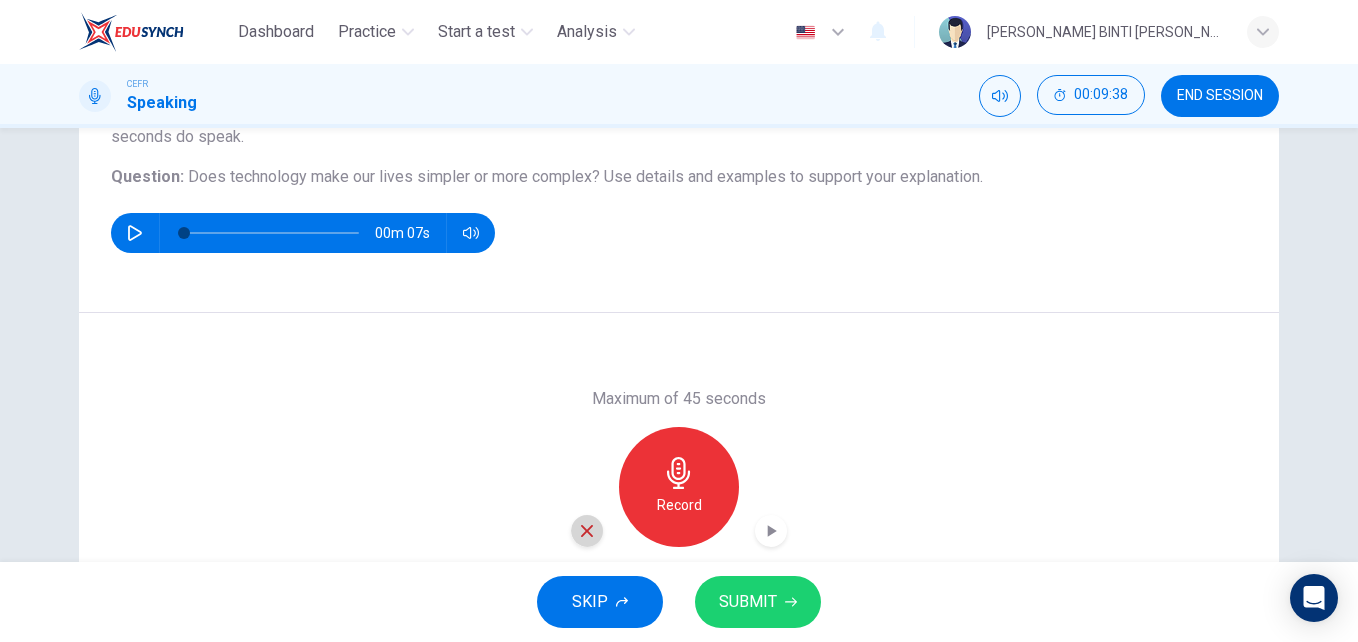 click 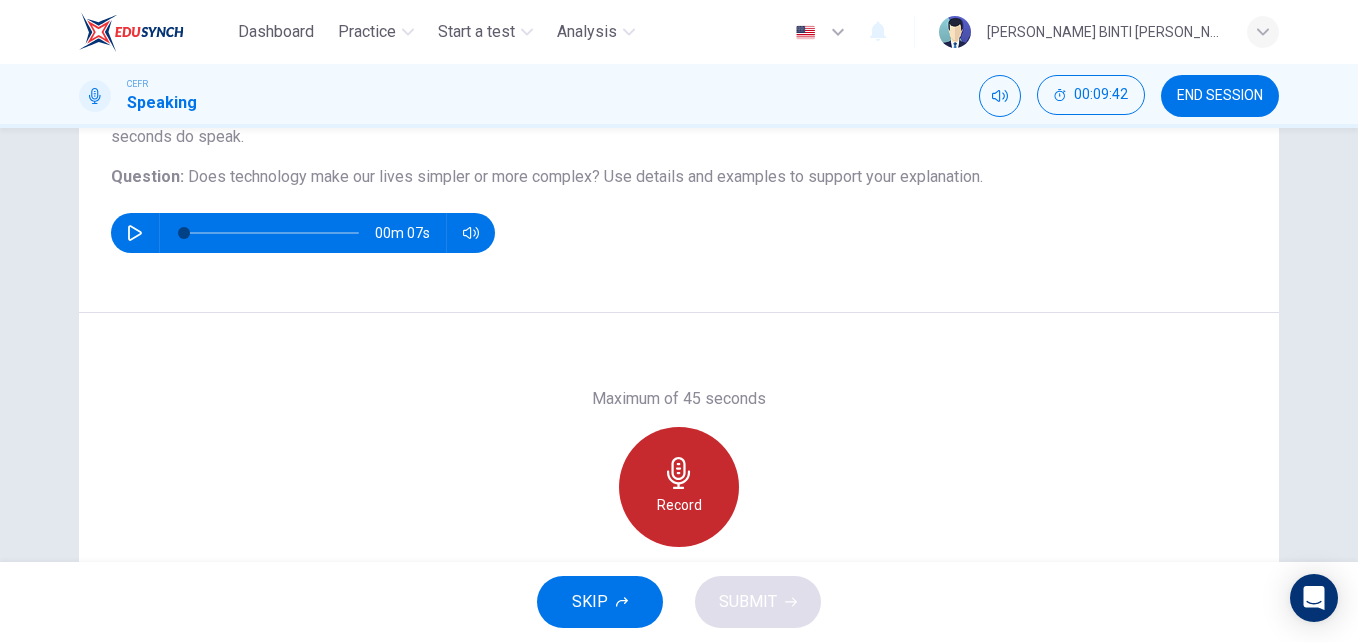 click on "Record" at bounding box center [679, 487] 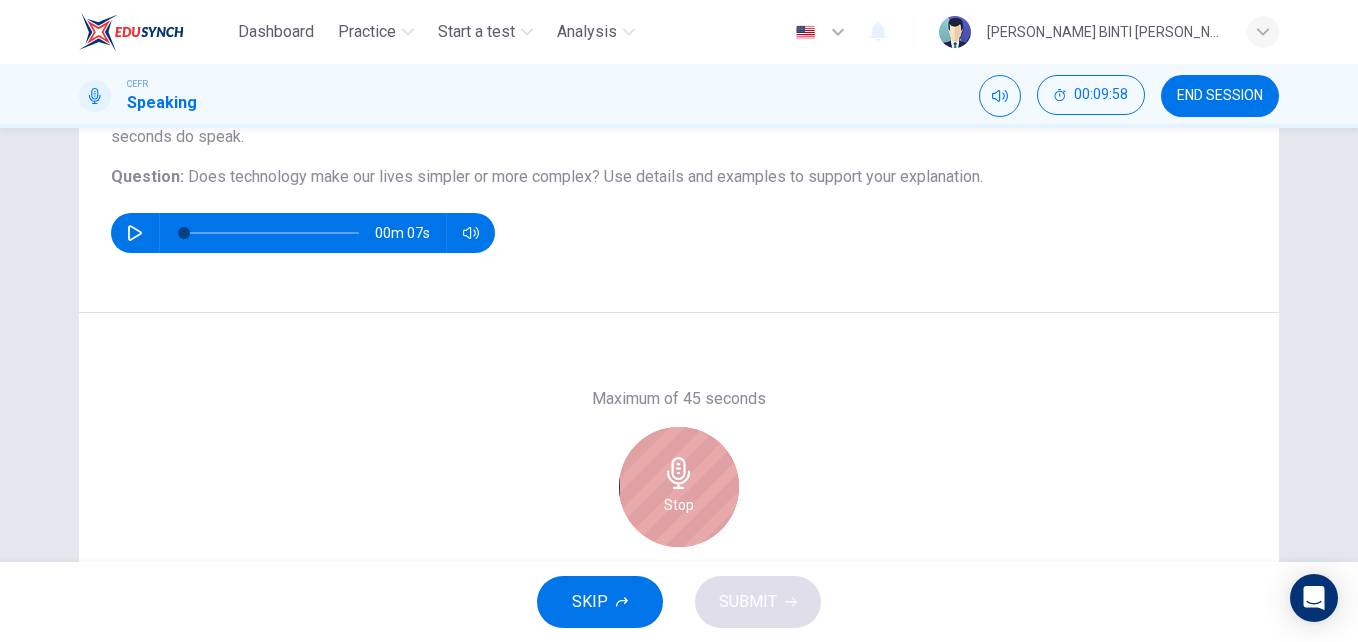 click on "Stop" at bounding box center [679, 487] 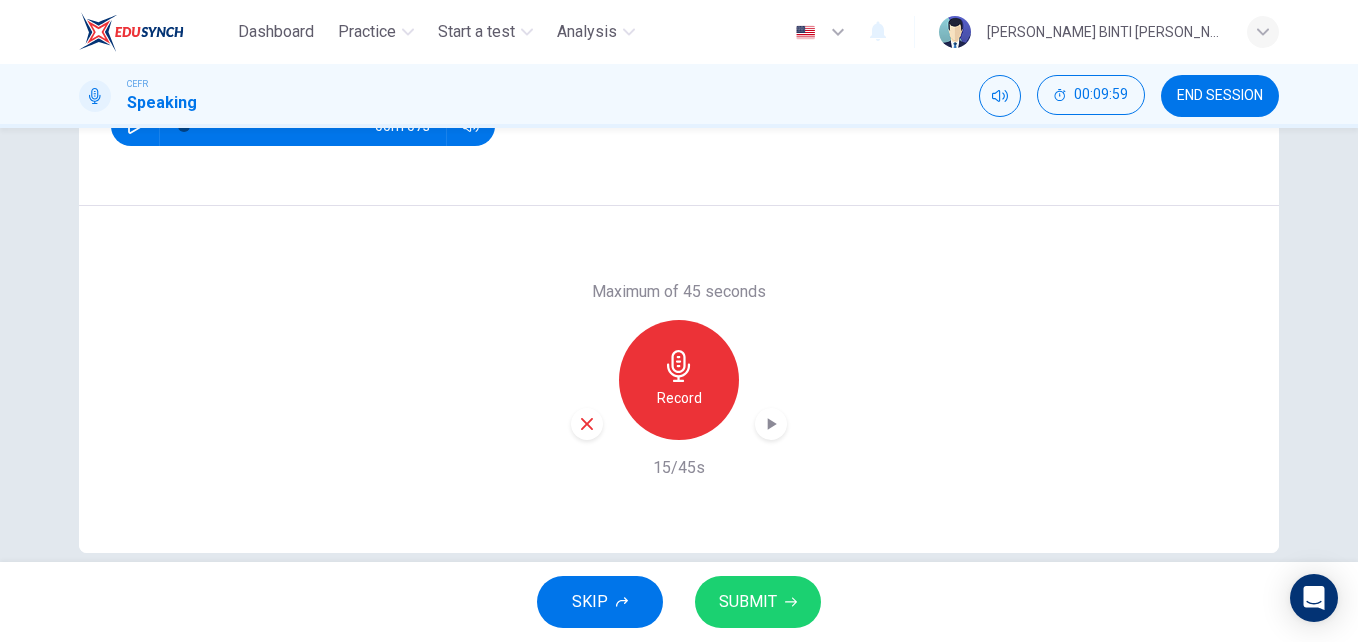 scroll, scrollTop: 310, scrollLeft: 0, axis: vertical 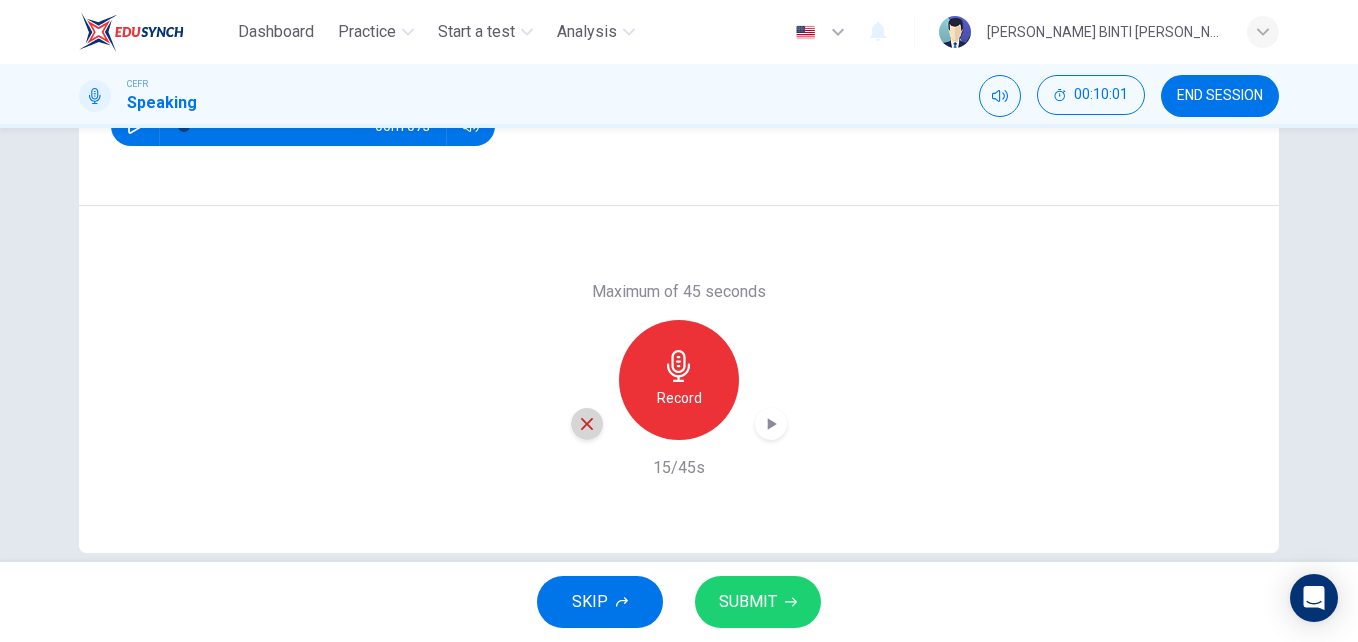 click 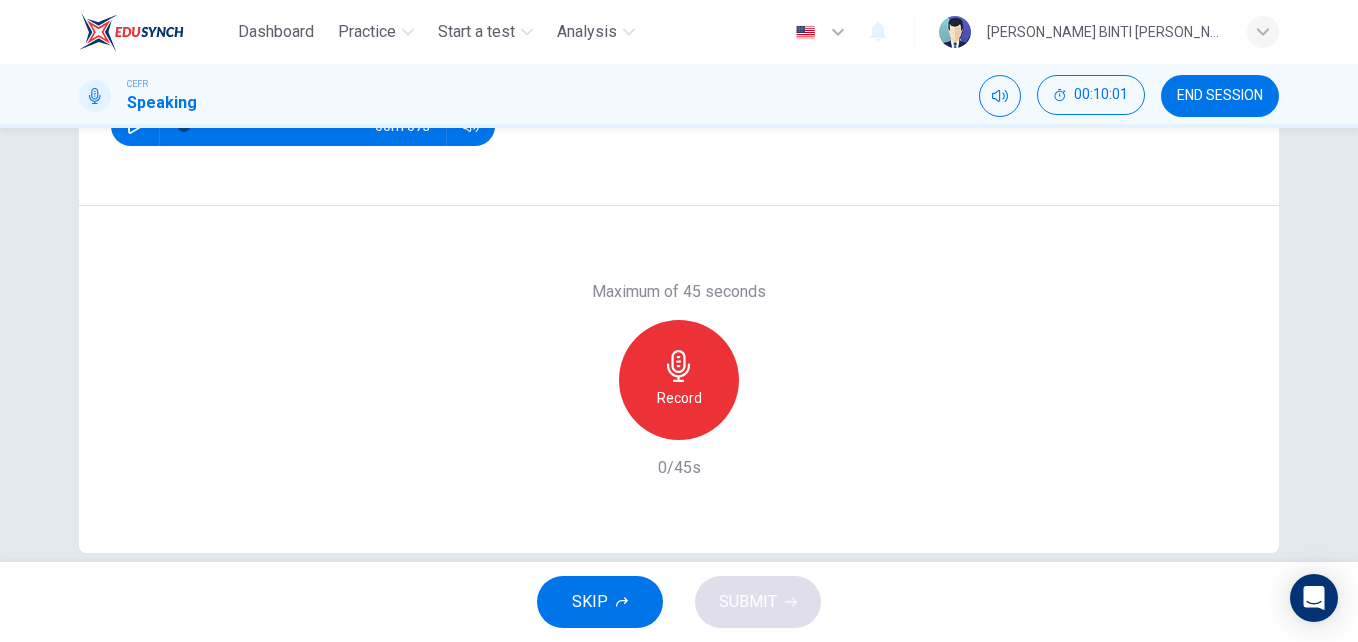 scroll, scrollTop: 264, scrollLeft: 0, axis: vertical 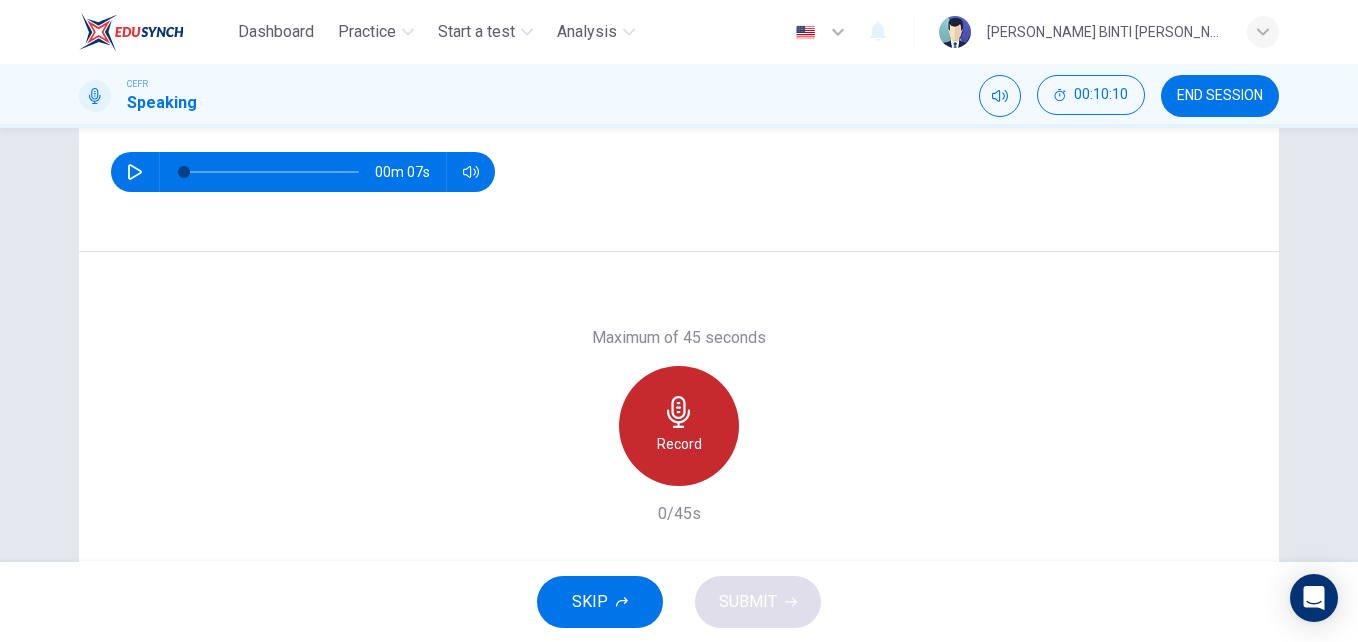 click 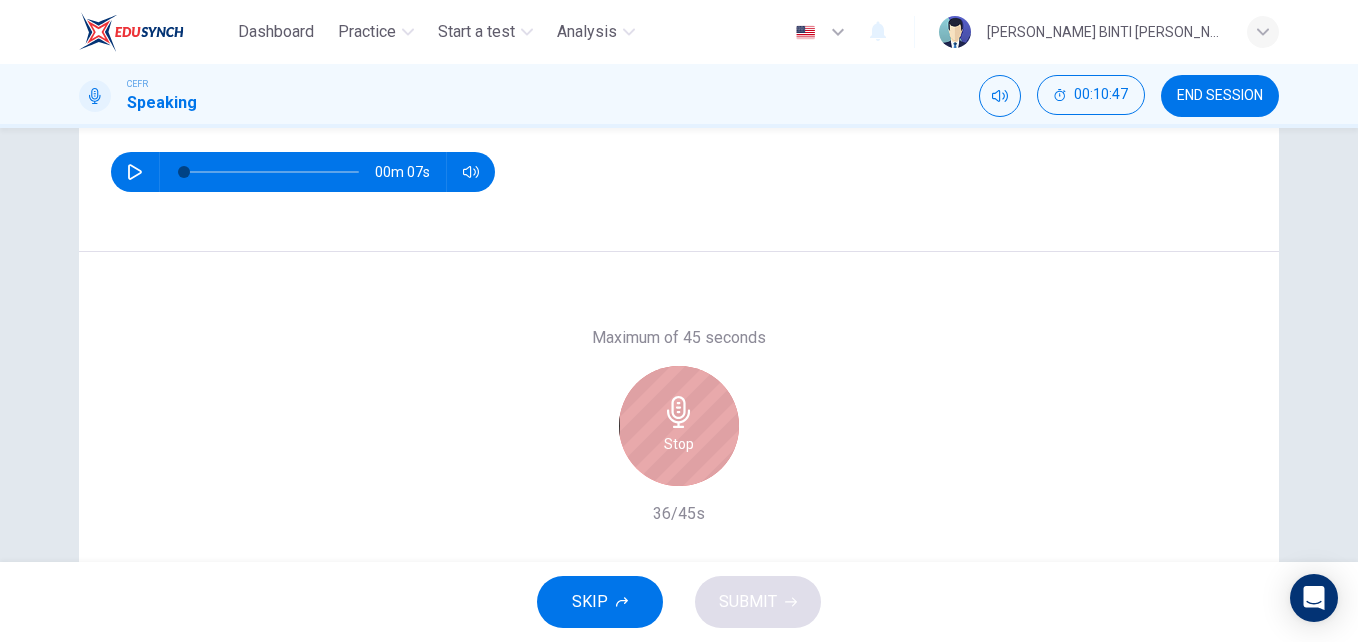 click 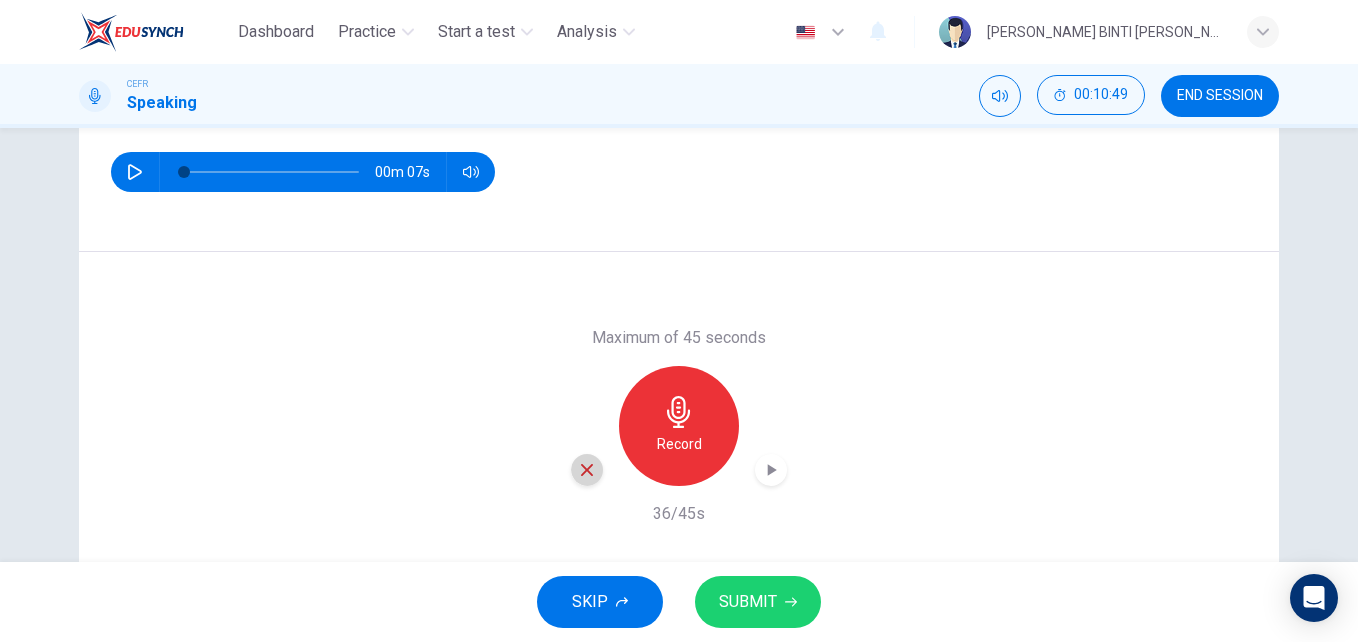 click 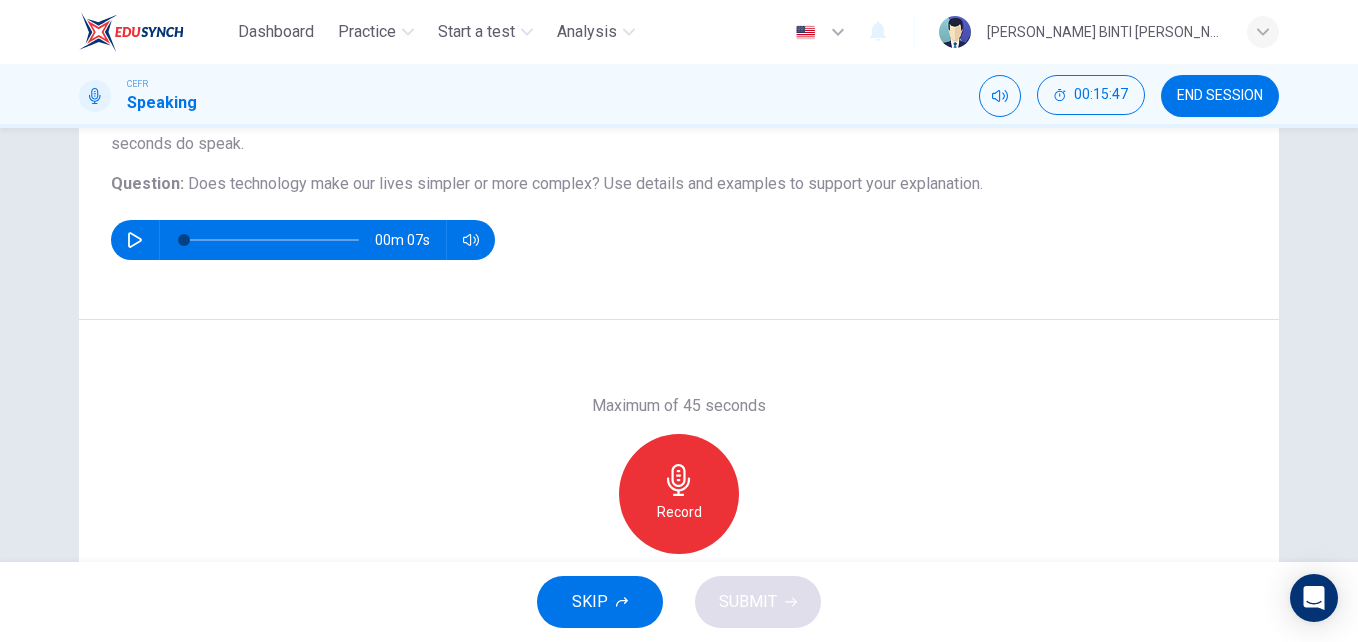 scroll, scrollTop: 197, scrollLeft: 0, axis: vertical 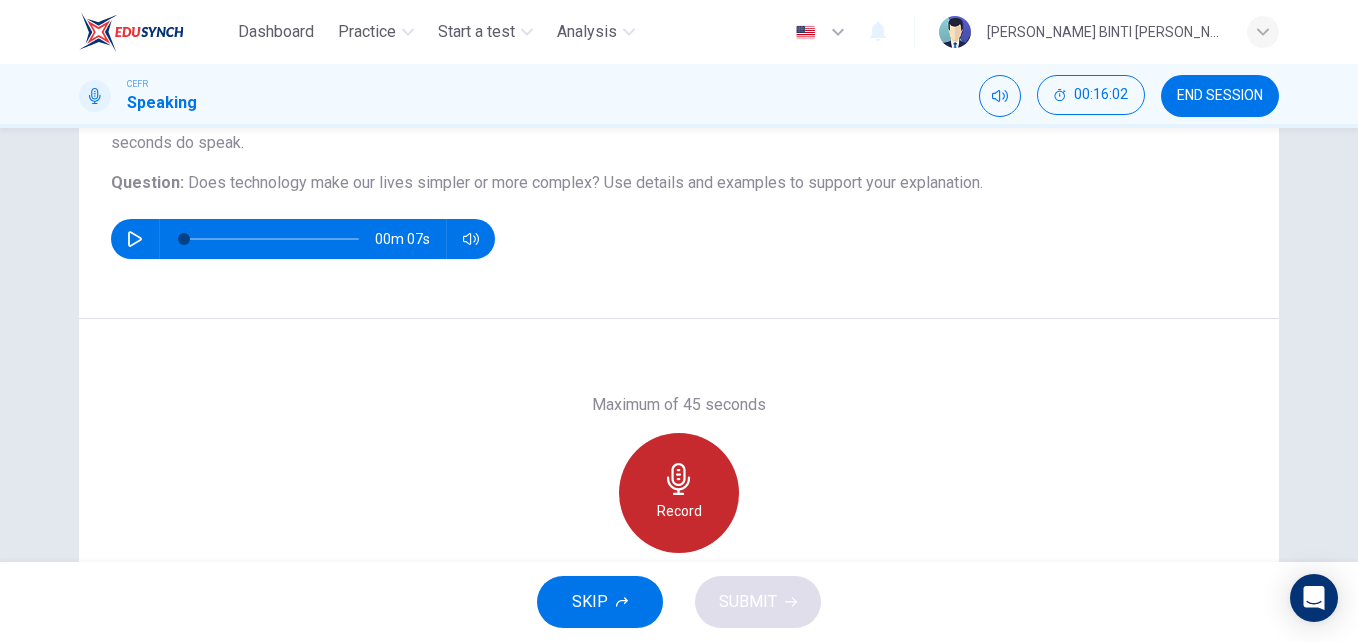 click 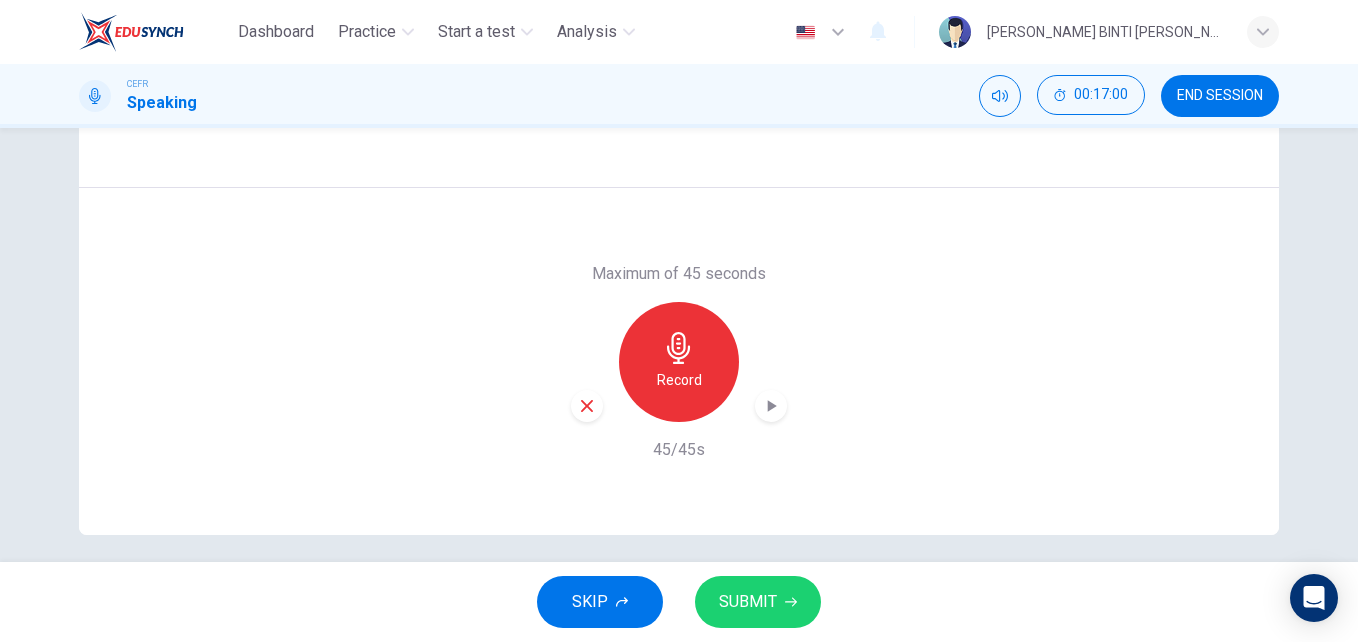 scroll, scrollTop: 328, scrollLeft: 0, axis: vertical 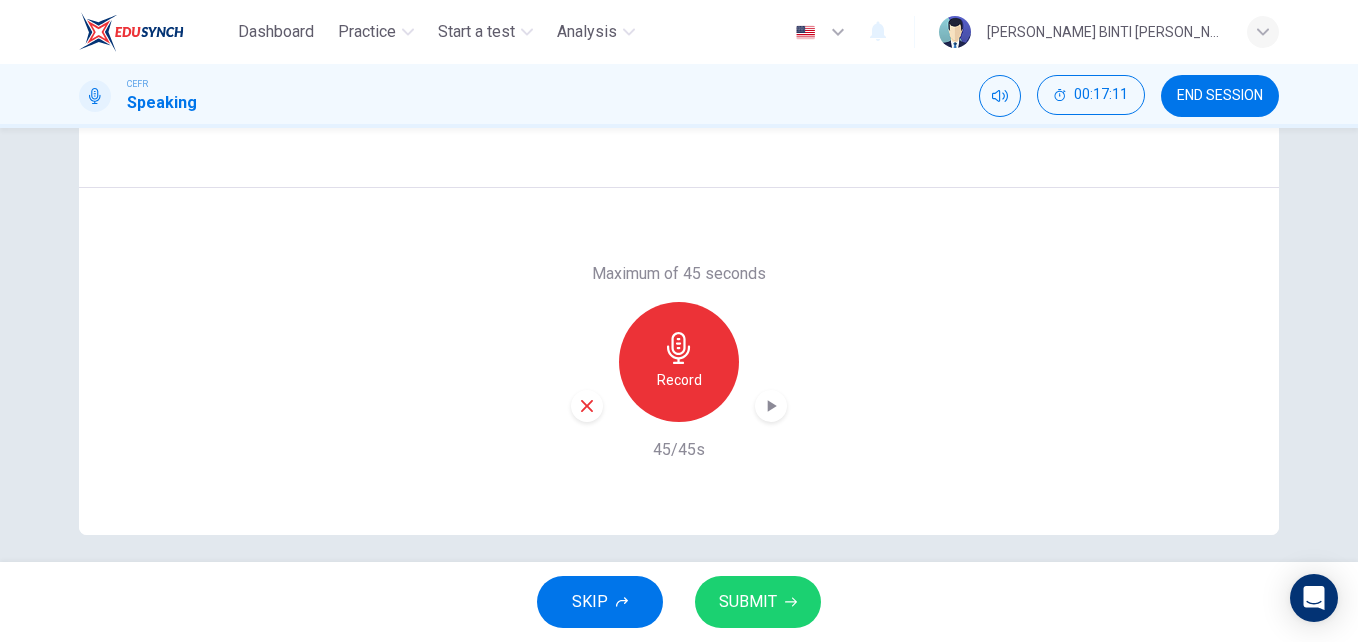 click on "Record" at bounding box center [679, 380] 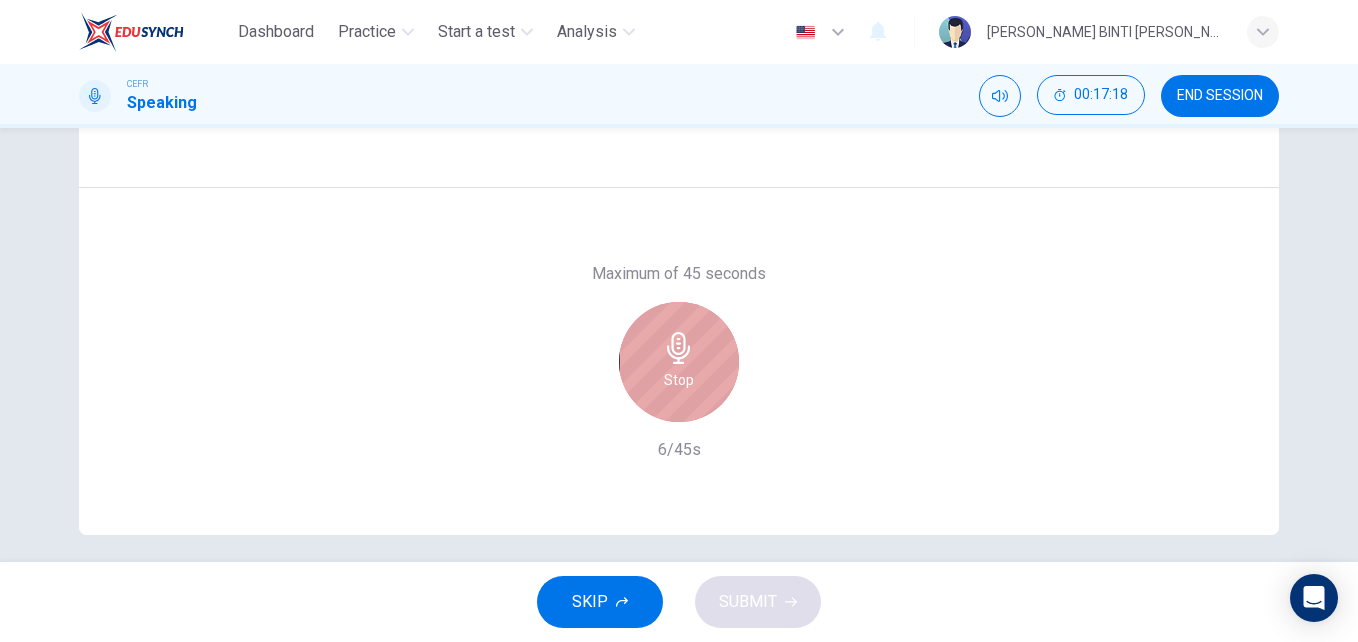 click on "Stop" at bounding box center [679, 380] 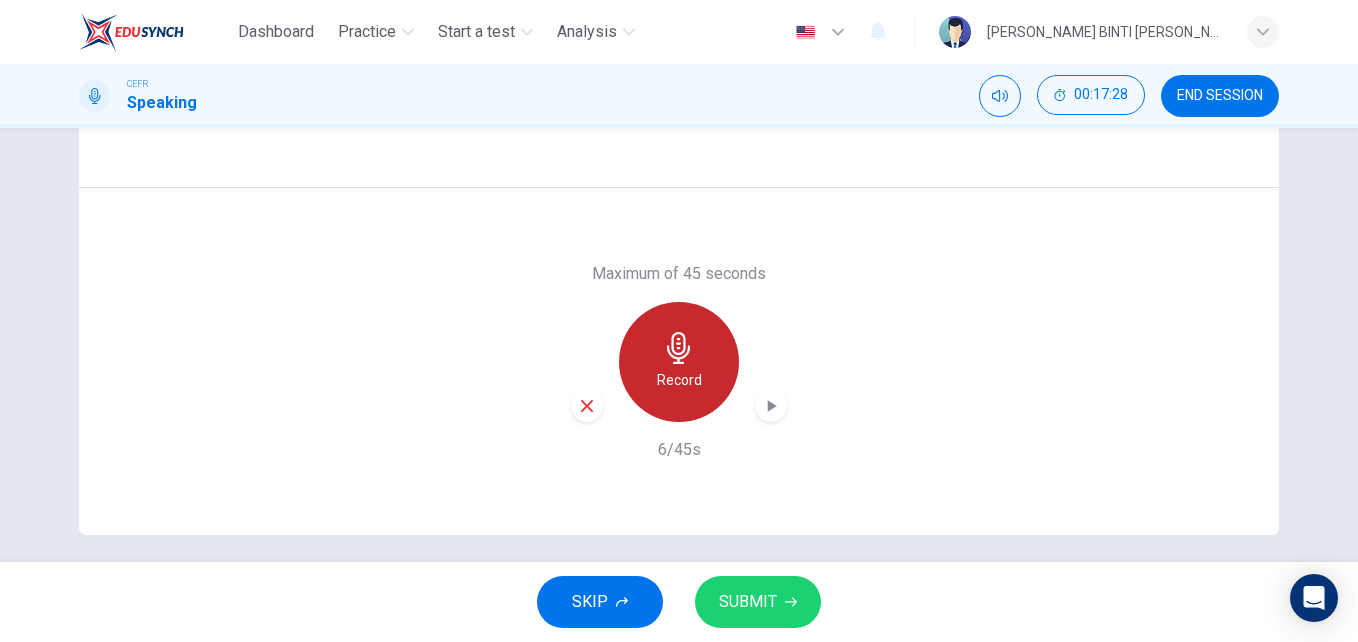 click on "Record" at bounding box center (679, 380) 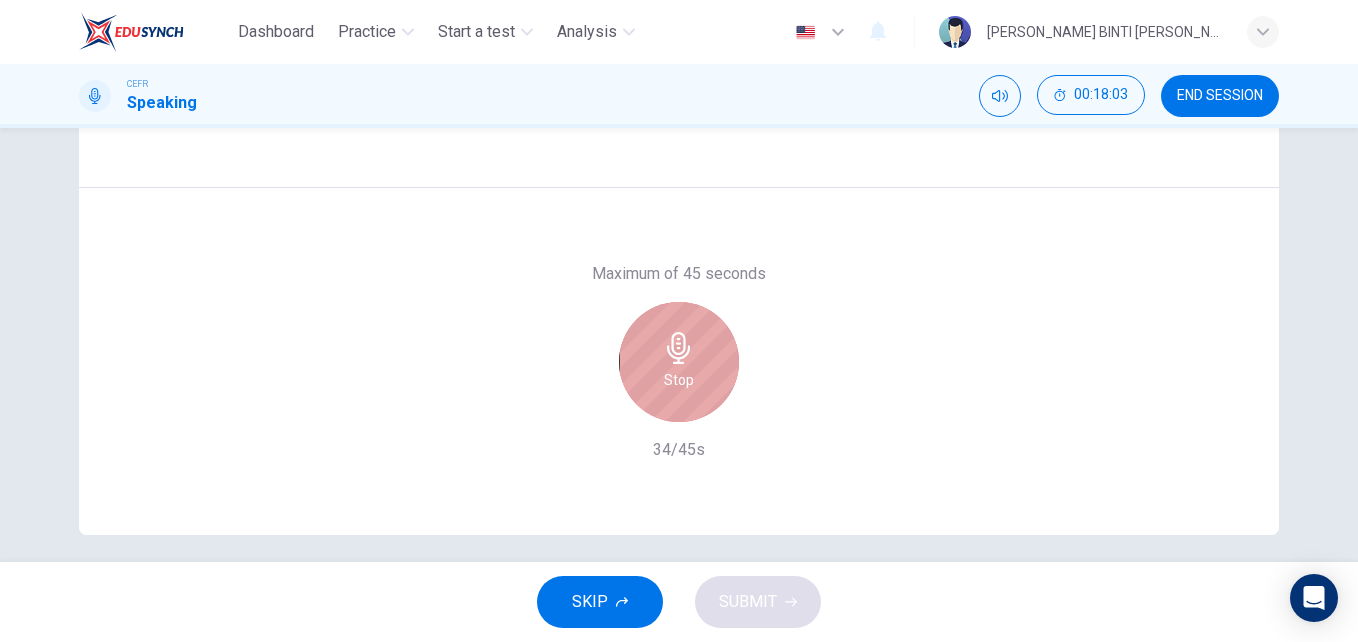 click on "Stop" at bounding box center [679, 380] 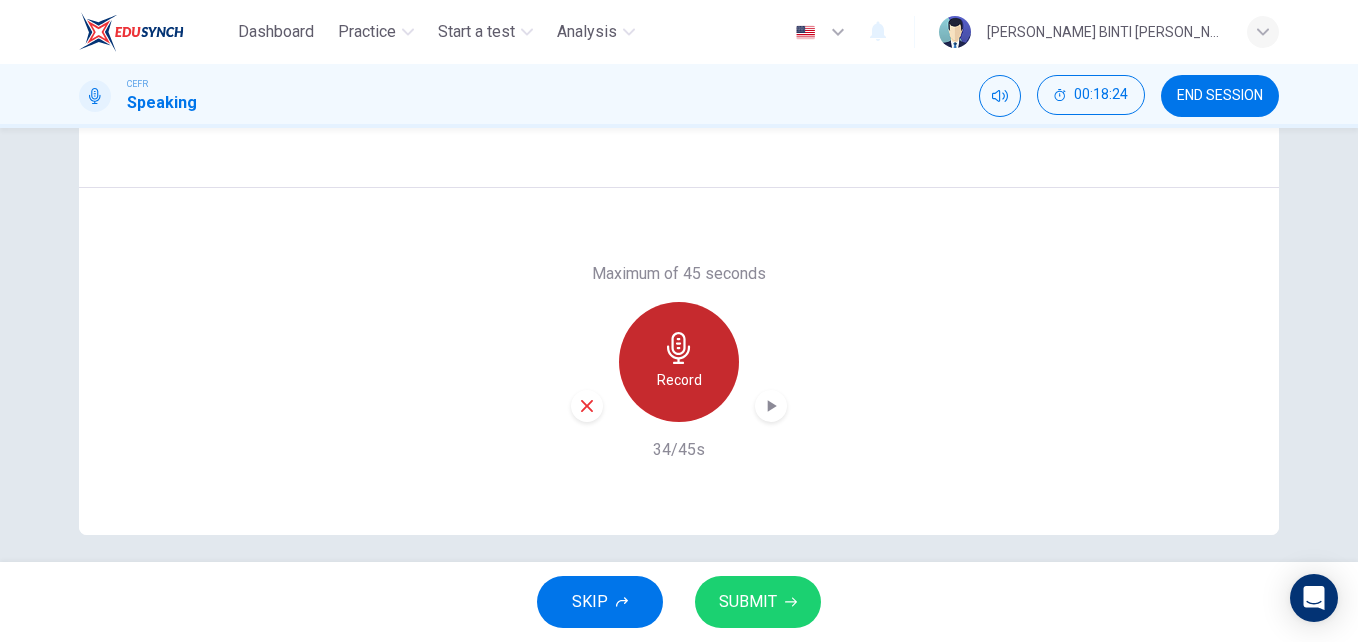 click on "Record" at bounding box center [679, 362] 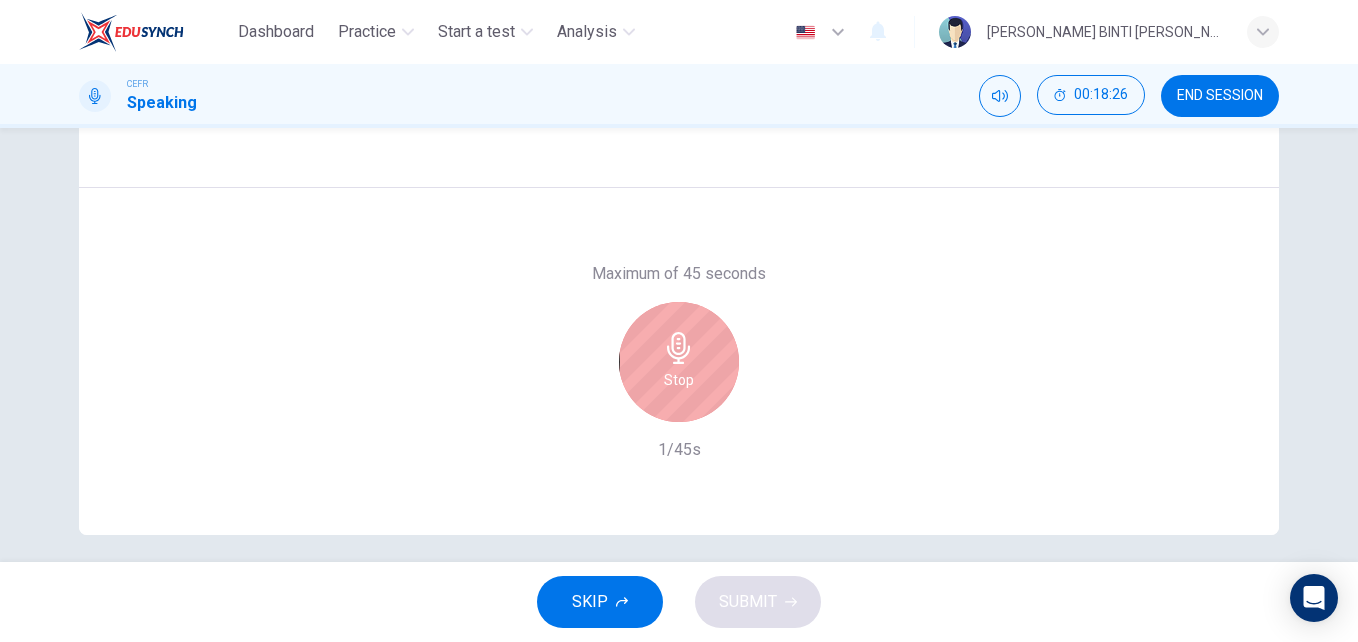 click on "Stop" at bounding box center [679, 362] 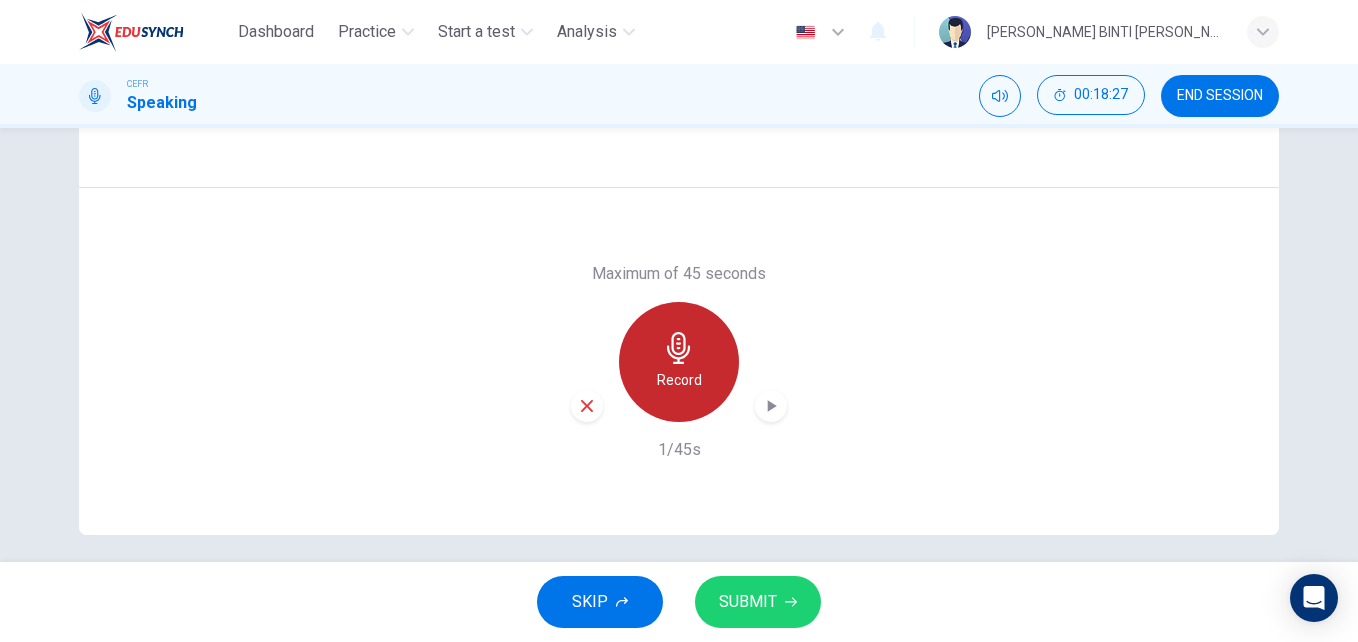 click on "Record" at bounding box center (679, 380) 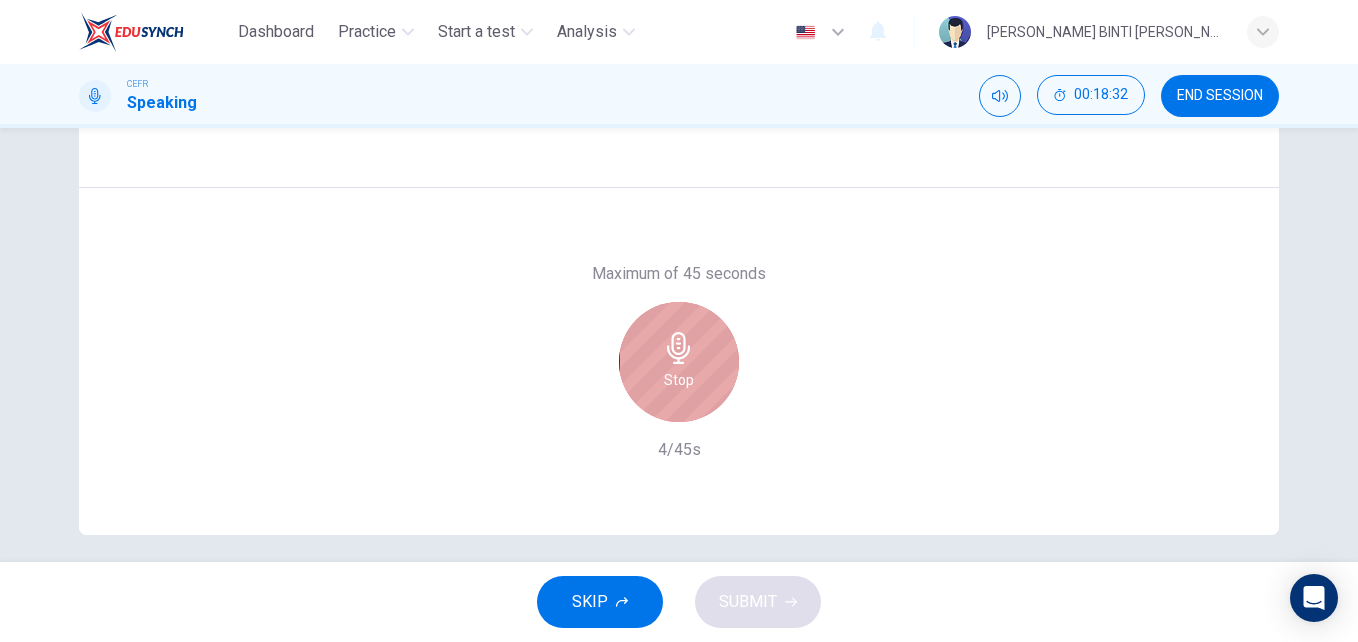 click on "Stop" at bounding box center [679, 380] 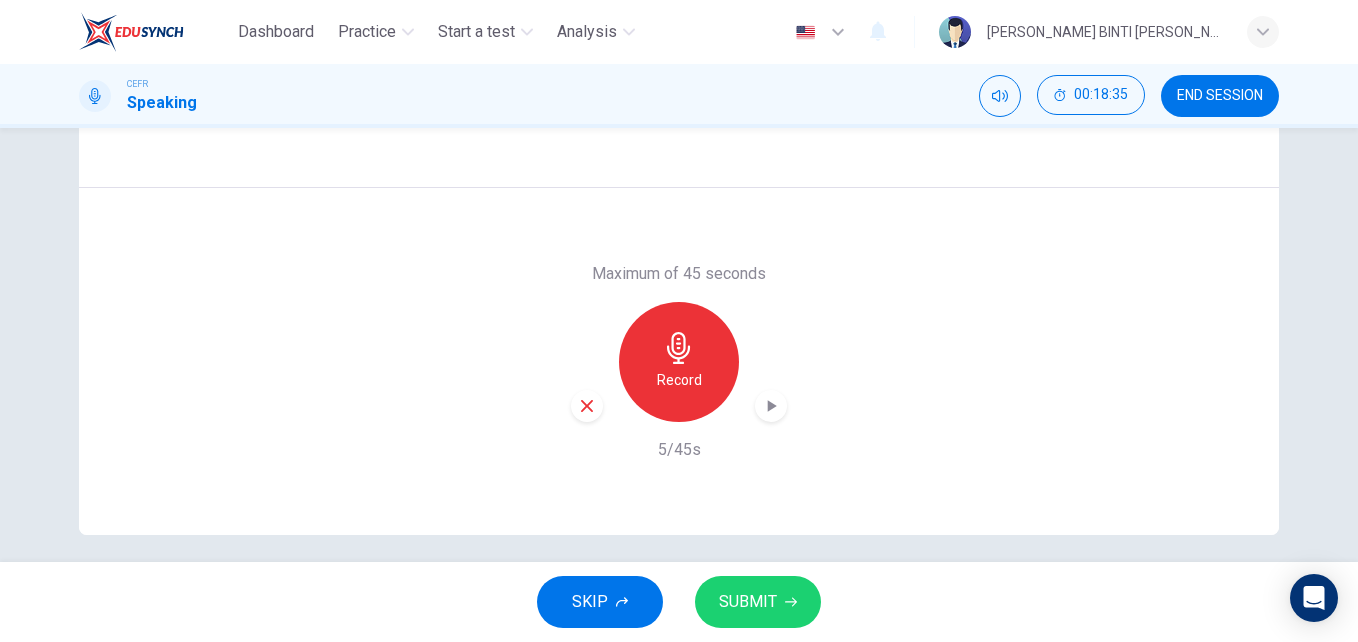 click on "Record" at bounding box center [679, 380] 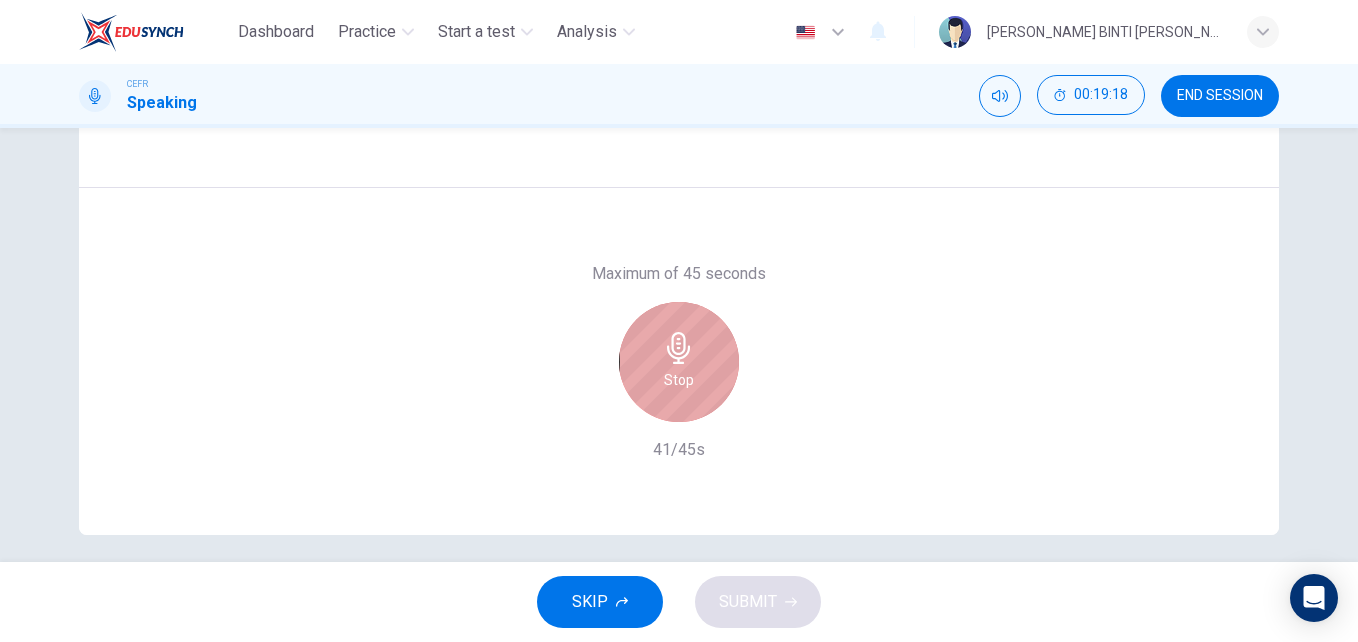 click on "Stop" at bounding box center [679, 380] 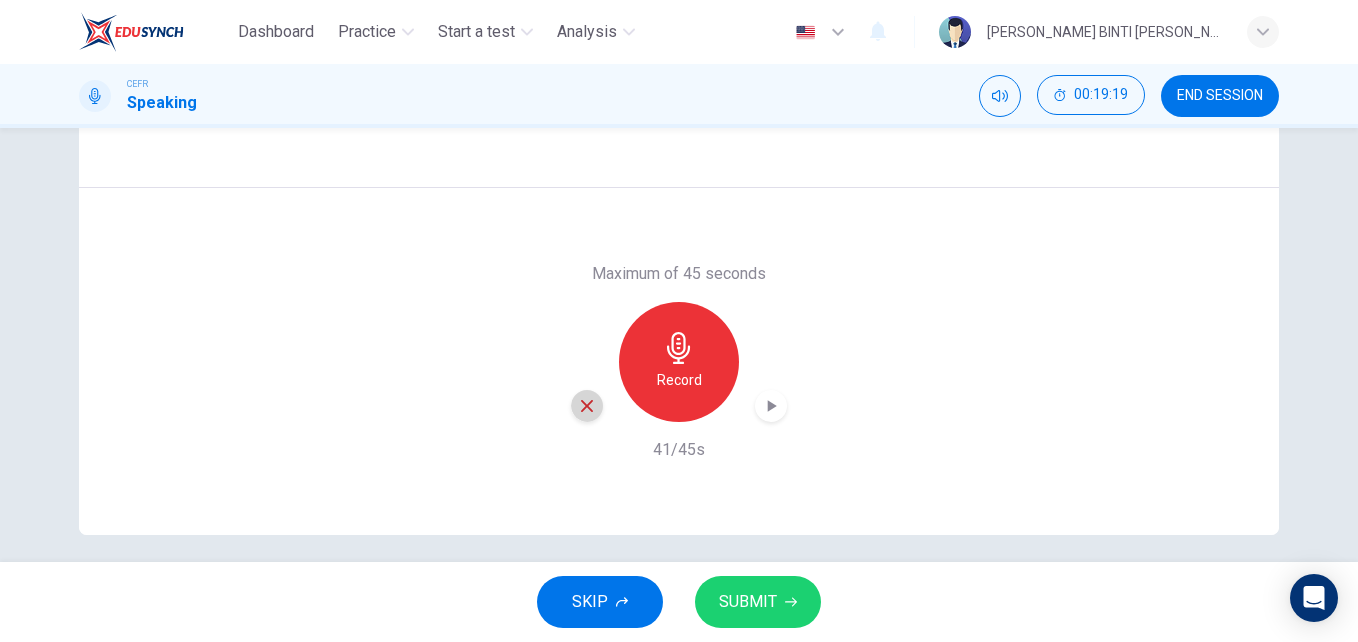 click 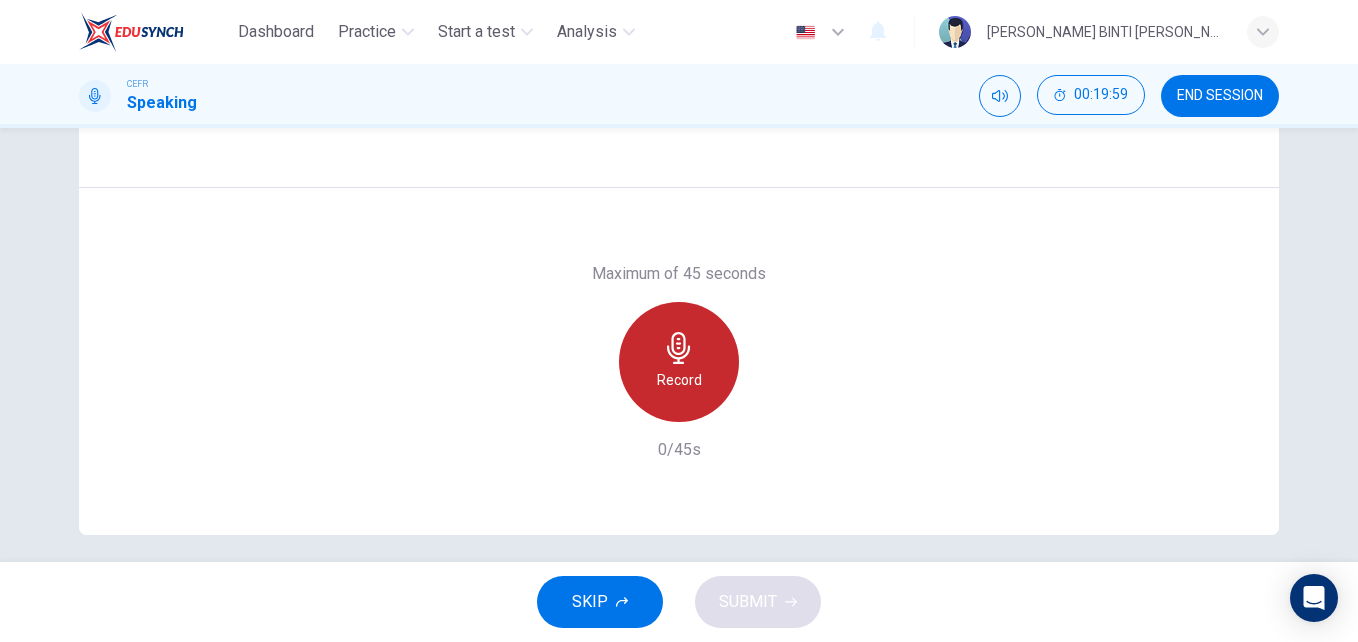 click on "Record" at bounding box center [679, 380] 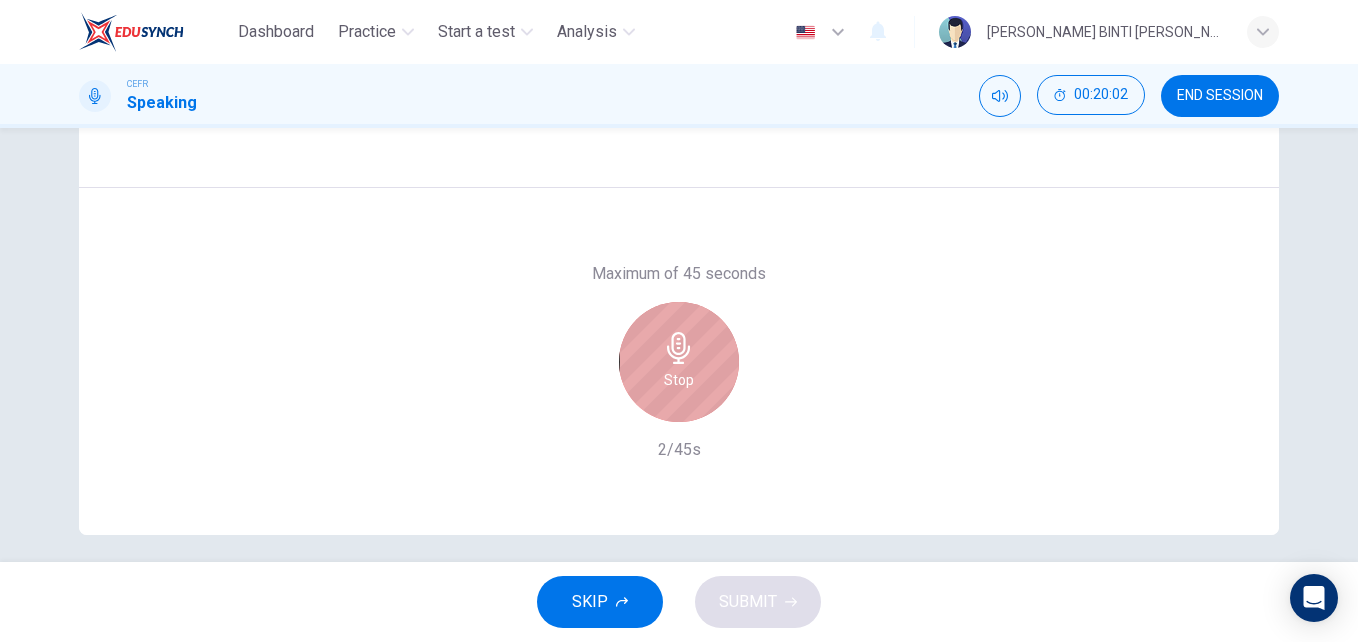 click on "Stop" at bounding box center [679, 380] 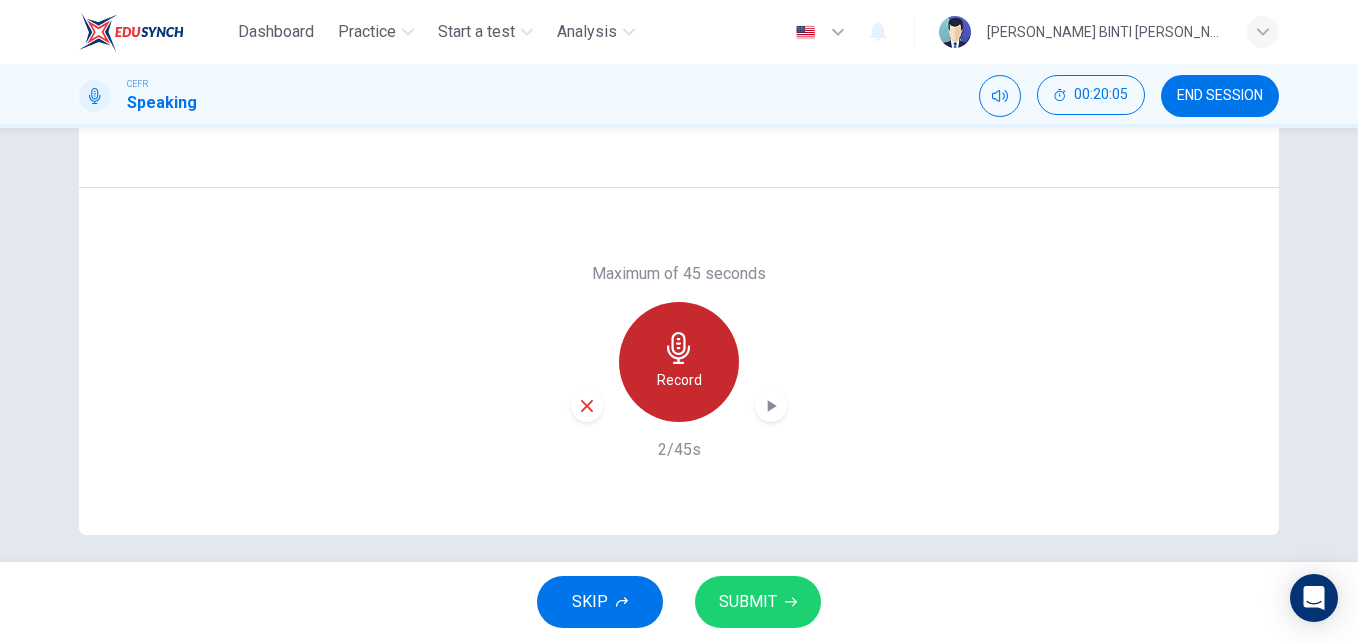 click on "Record" at bounding box center (679, 380) 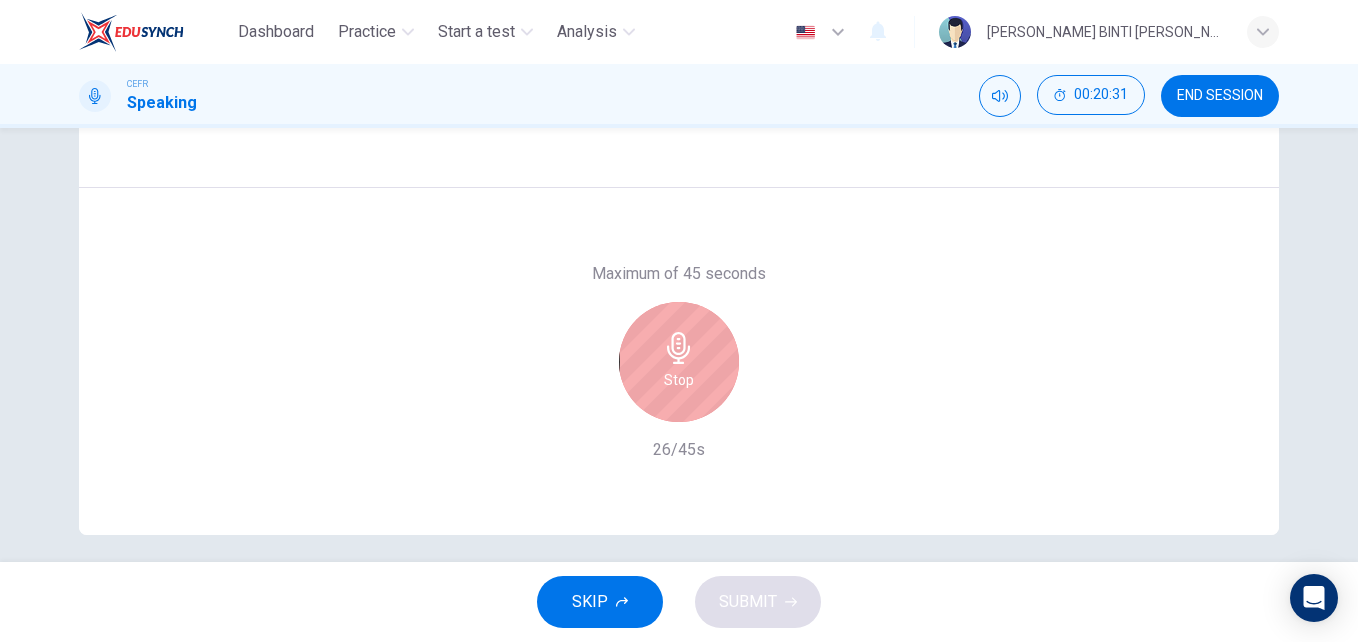 click on "Stop" at bounding box center (679, 380) 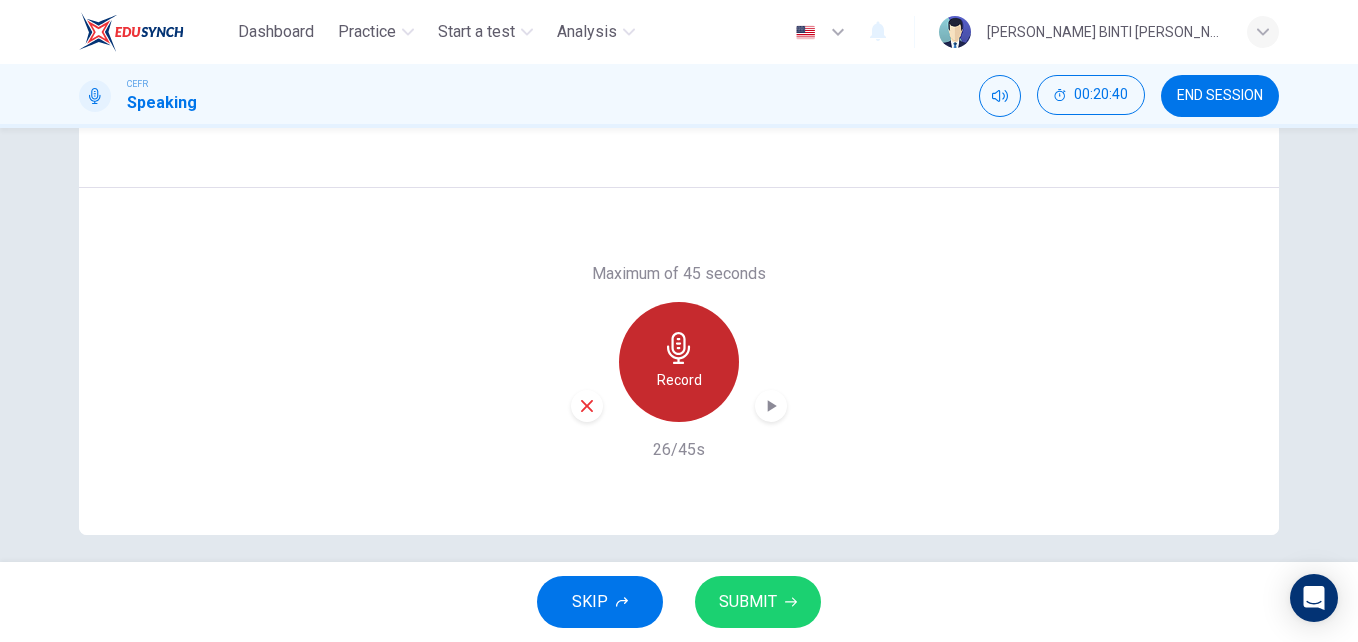 click on "Record" at bounding box center [679, 380] 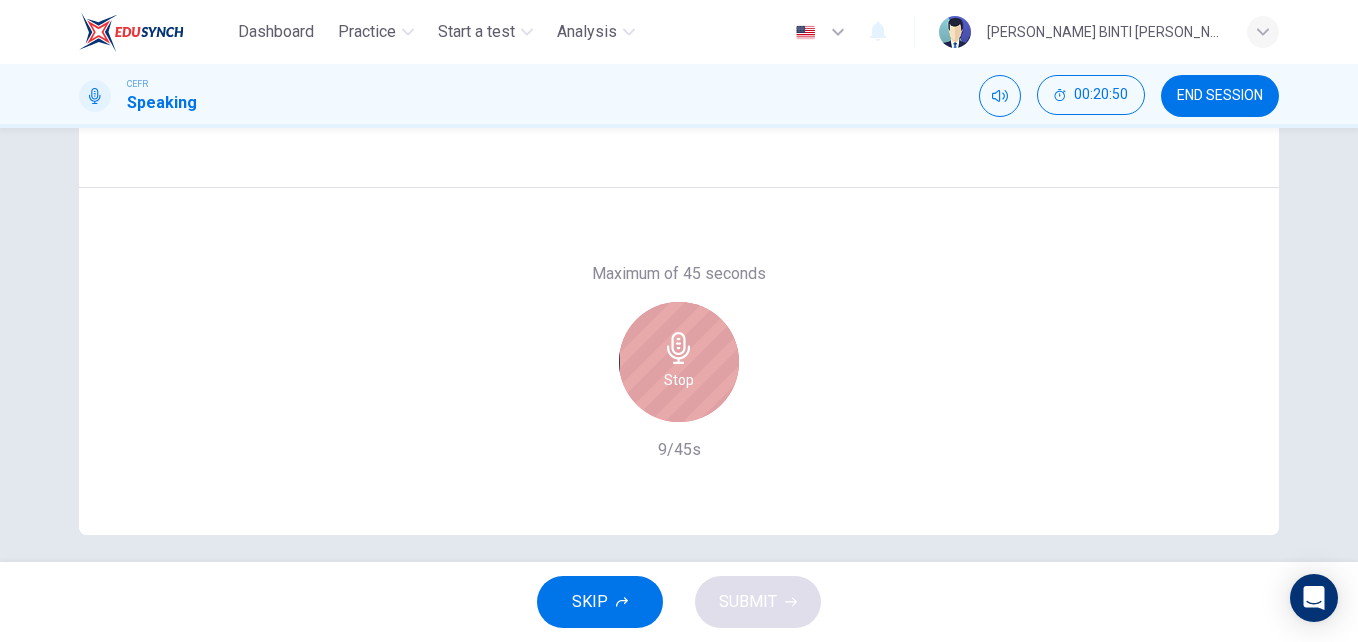 click on "Stop" at bounding box center [679, 380] 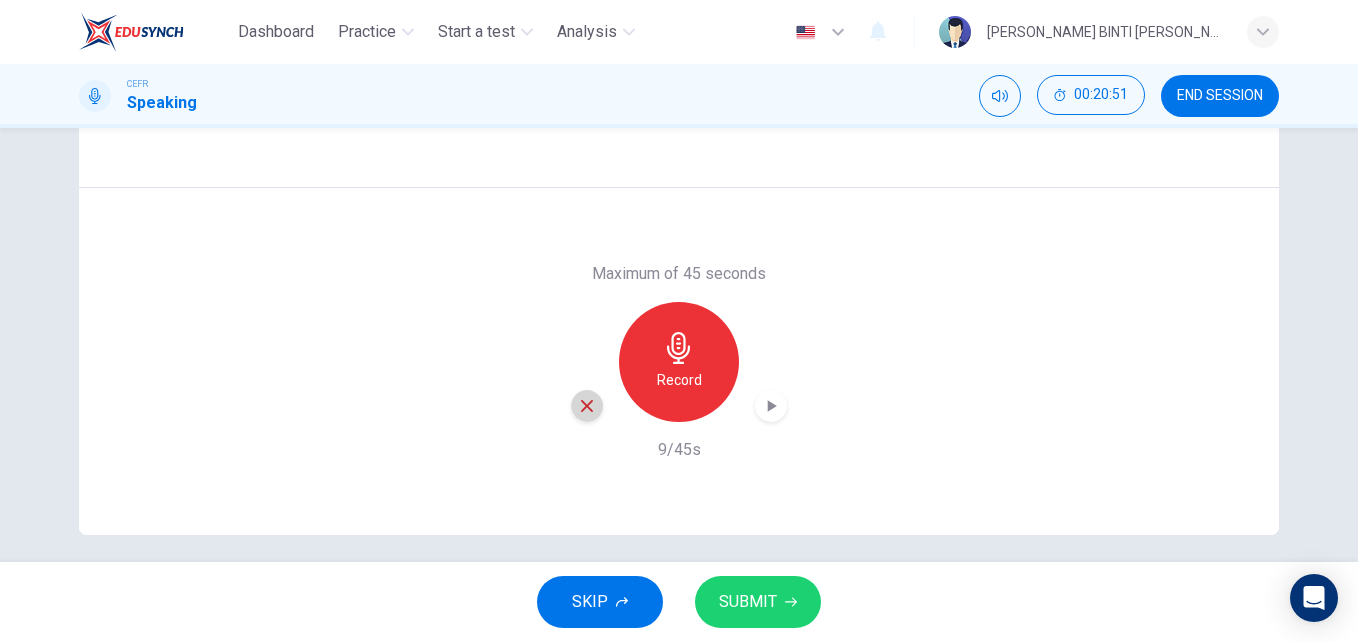 click 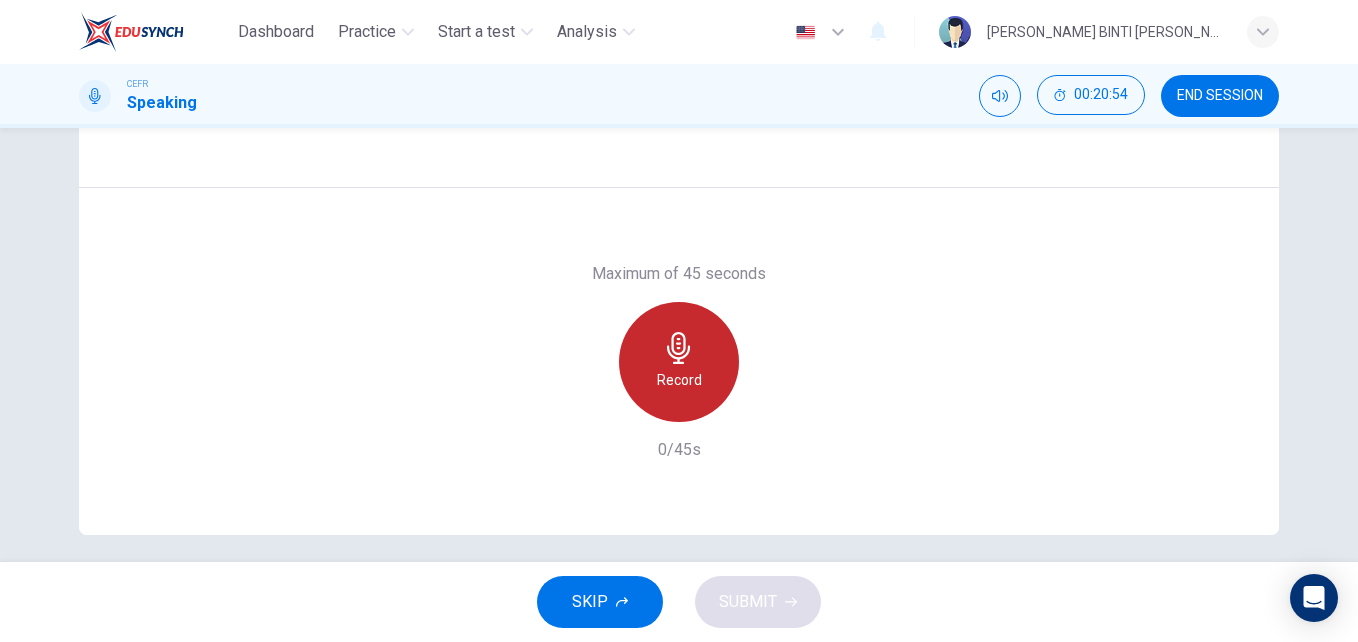 click on "Record" at bounding box center [679, 362] 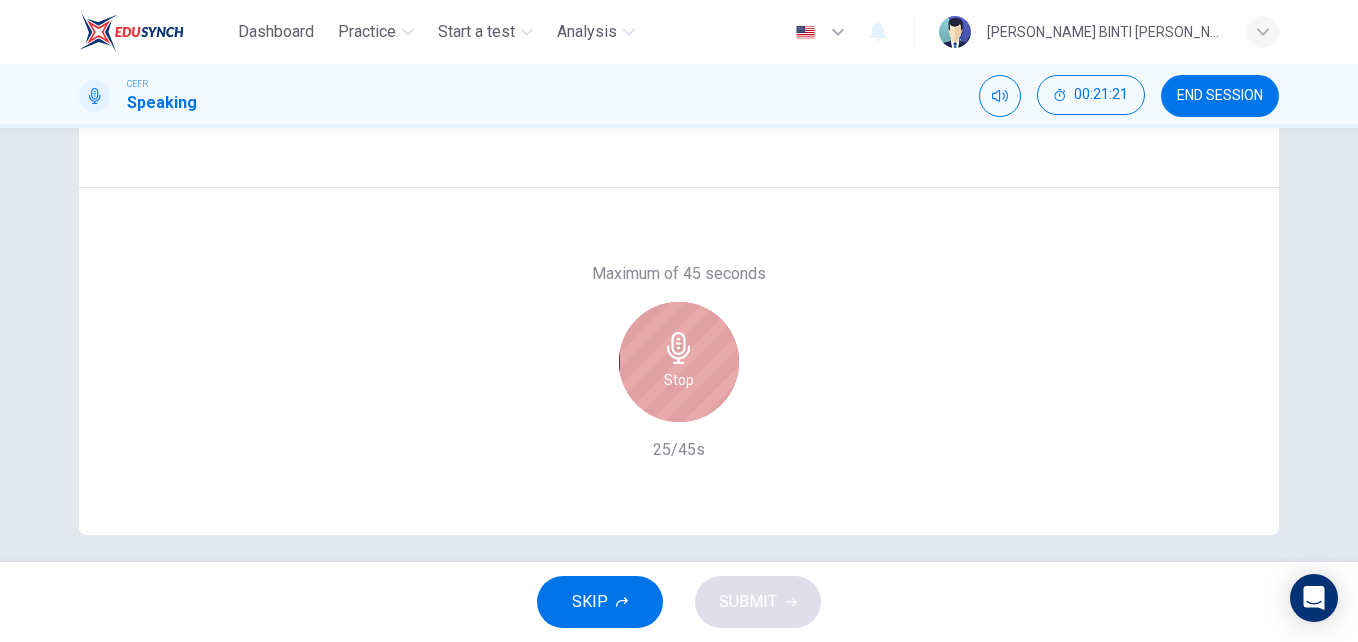click on "Stop" at bounding box center [679, 362] 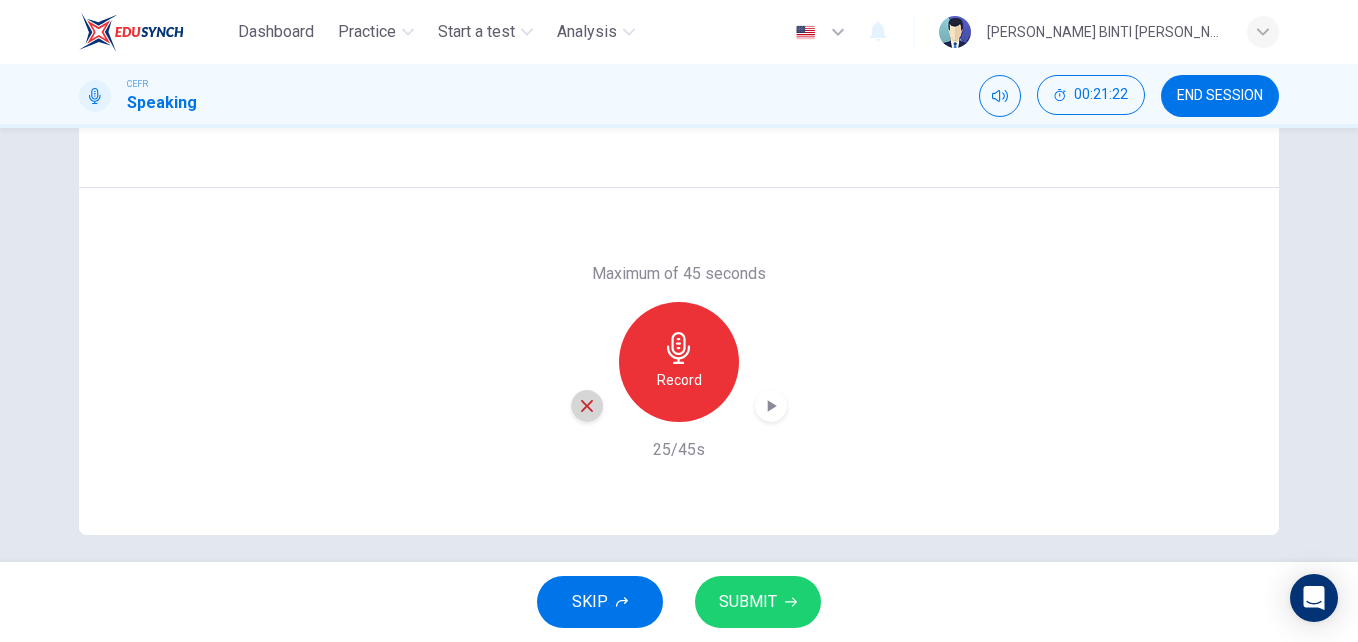 click 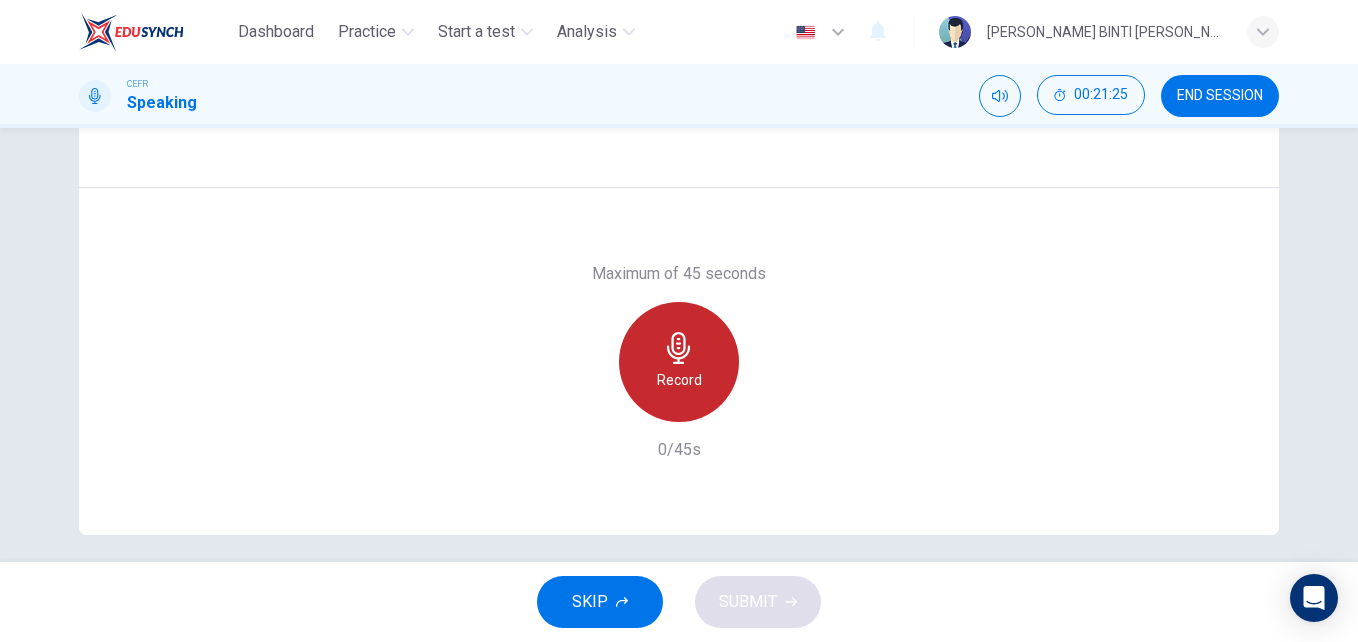 click on "Record" at bounding box center [679, 362] 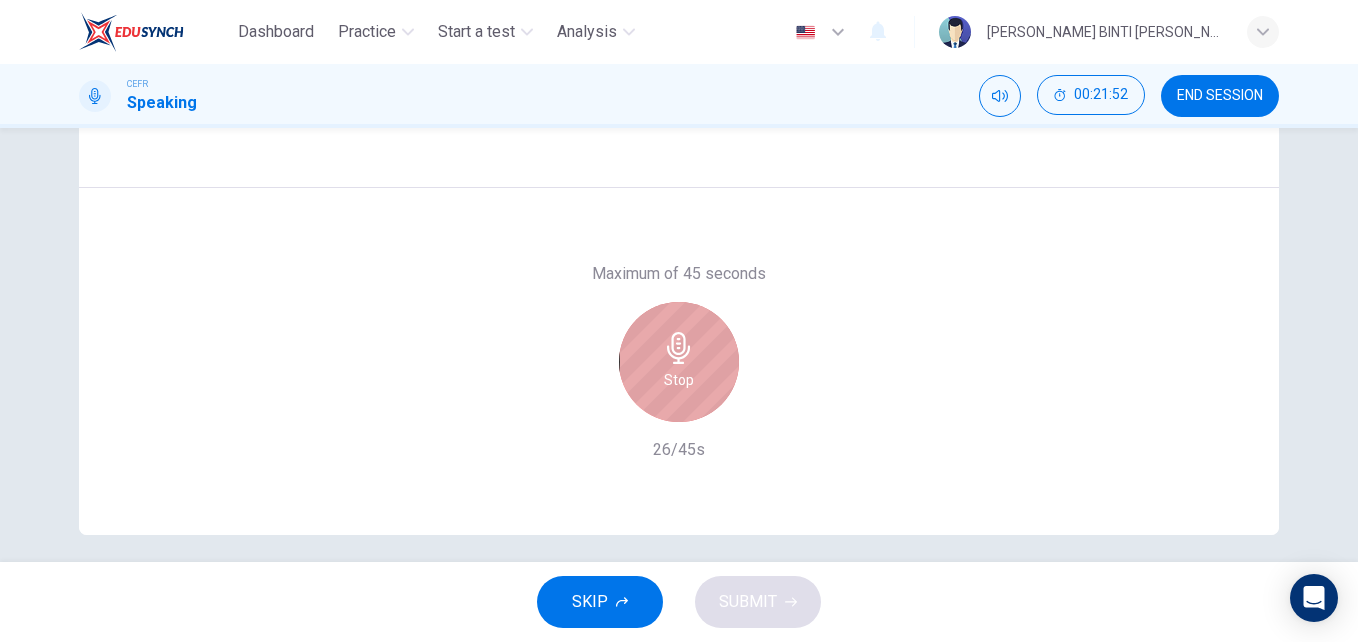 click on "Stop" at bounding box center [679, 362] 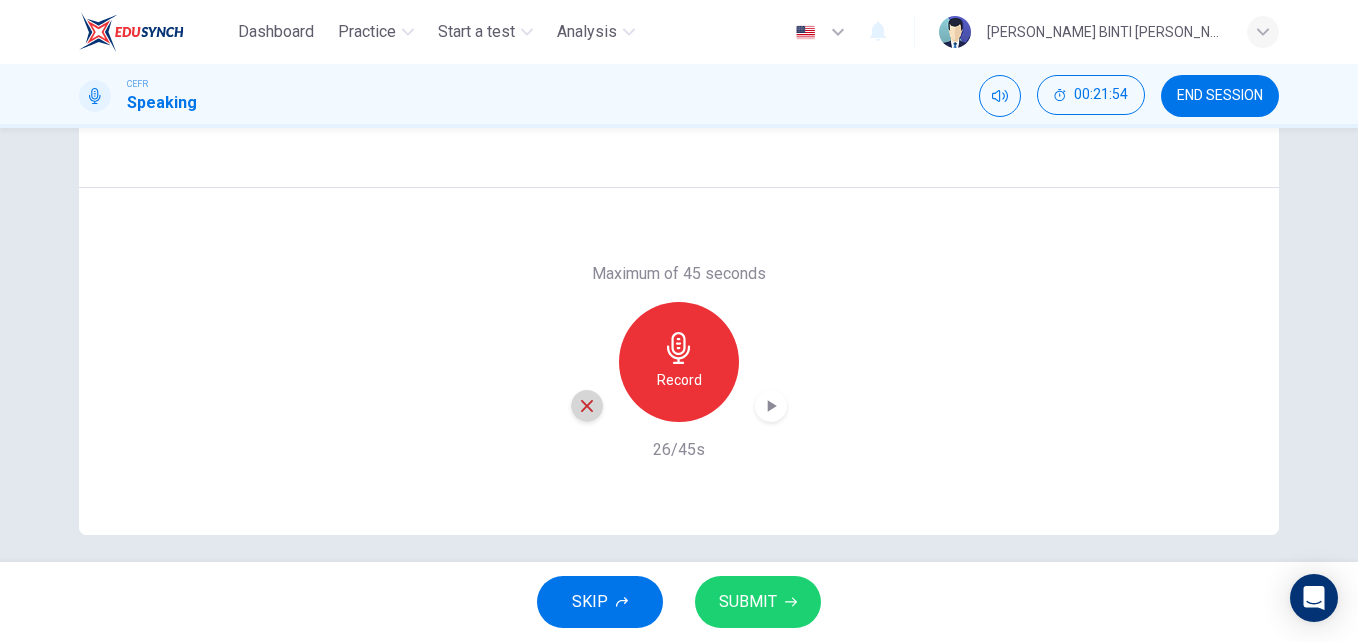 click 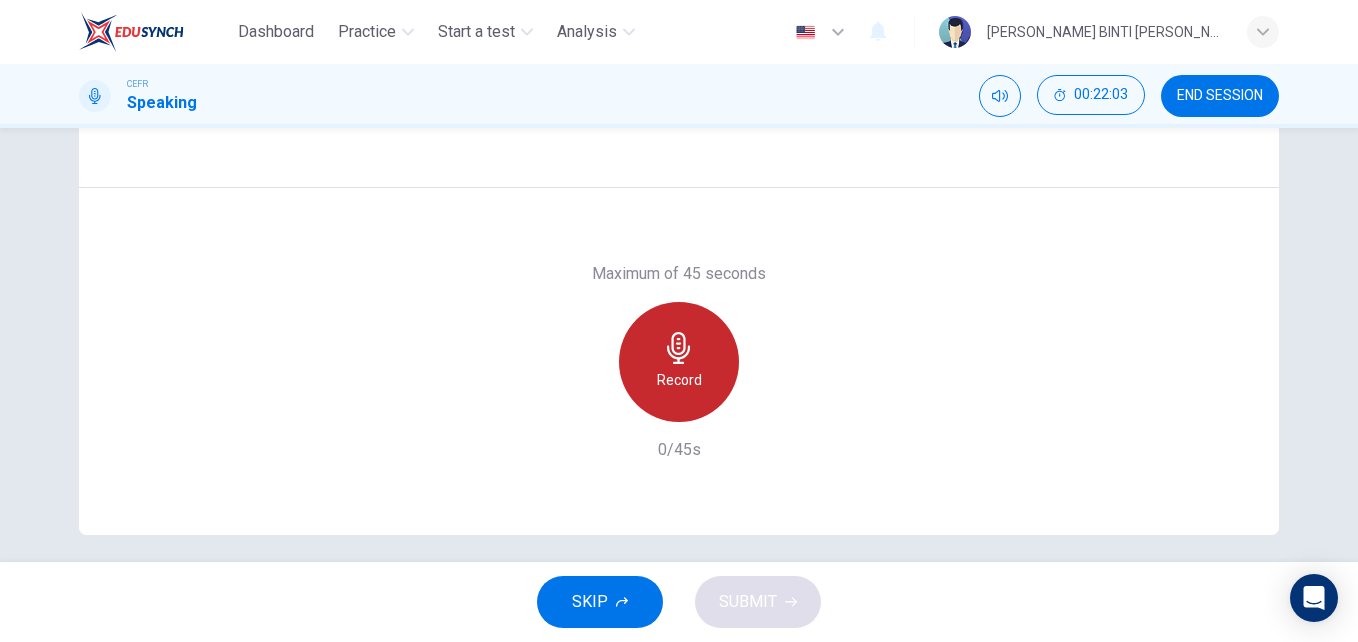 click on "Record" at bounding box center [679, 380] 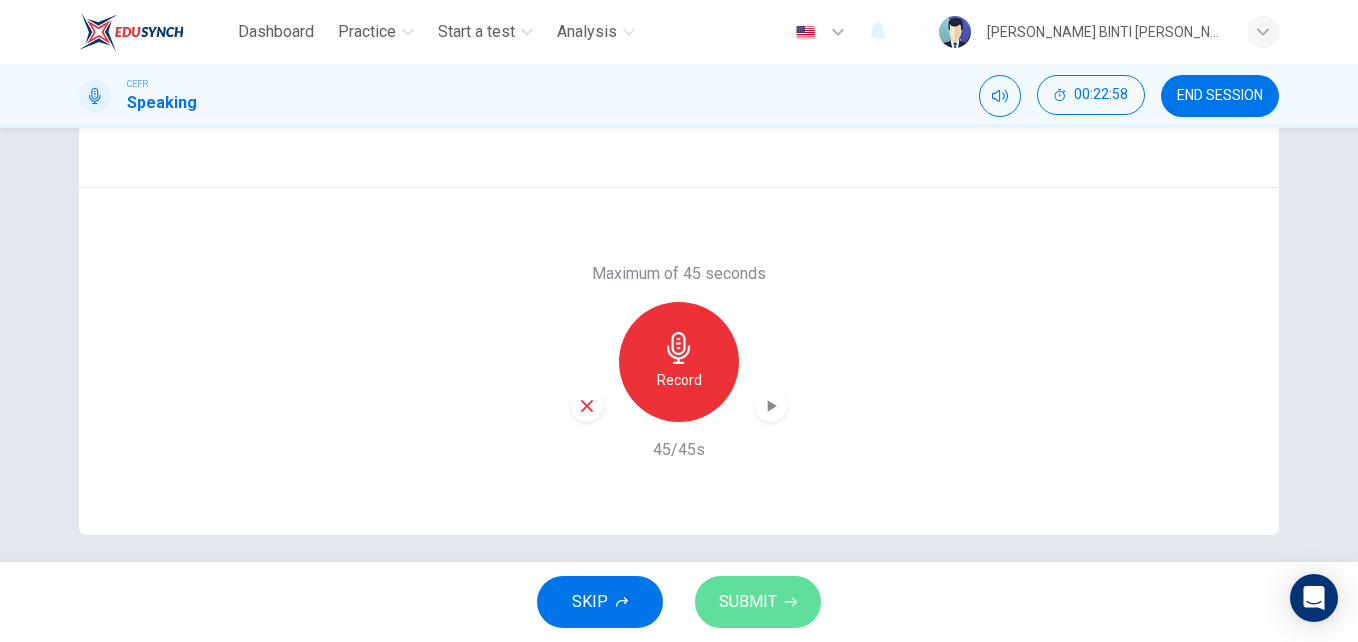 click on "SUBMIT" at bounding box center (748, 602) 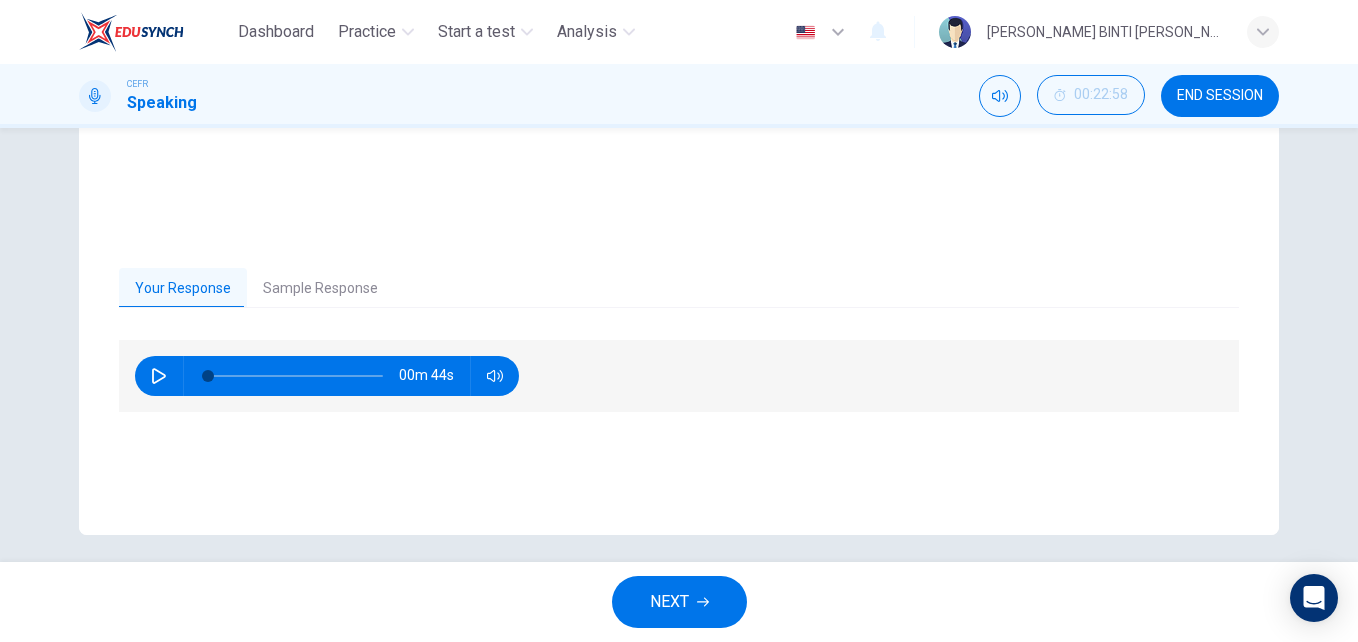 click on "00m 44s" at bounding box center (679, 376) 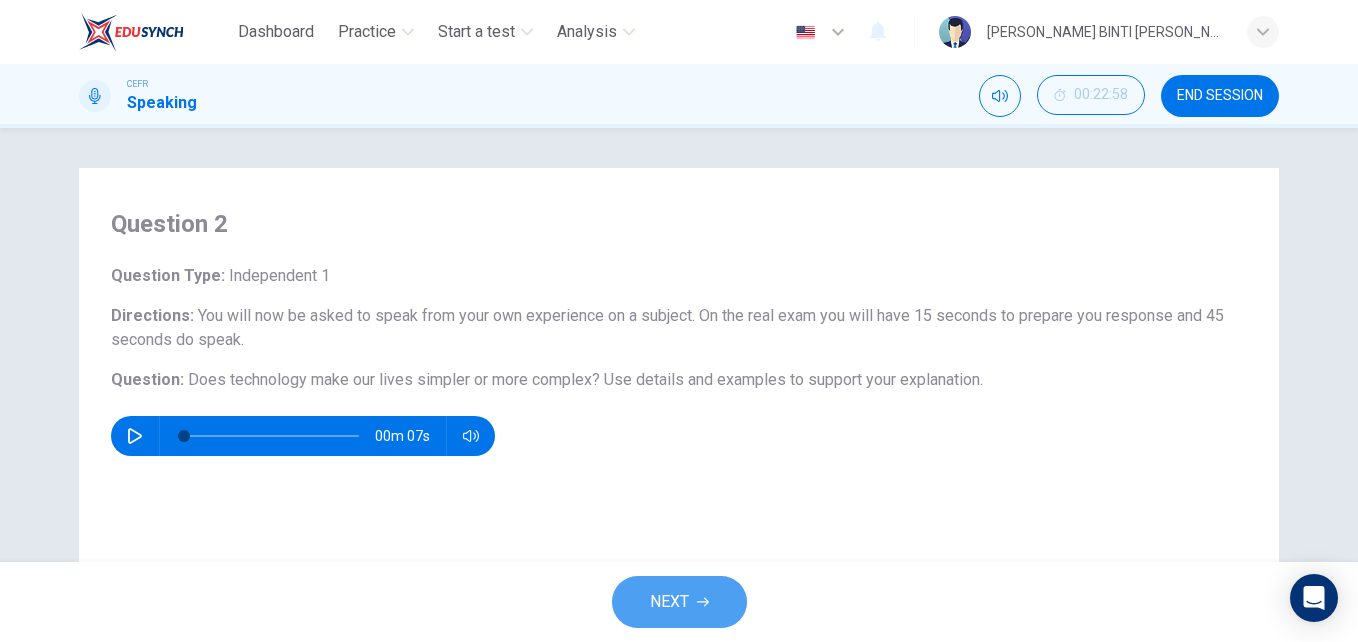 click on "NEXT" at bounding box center [679, 602] 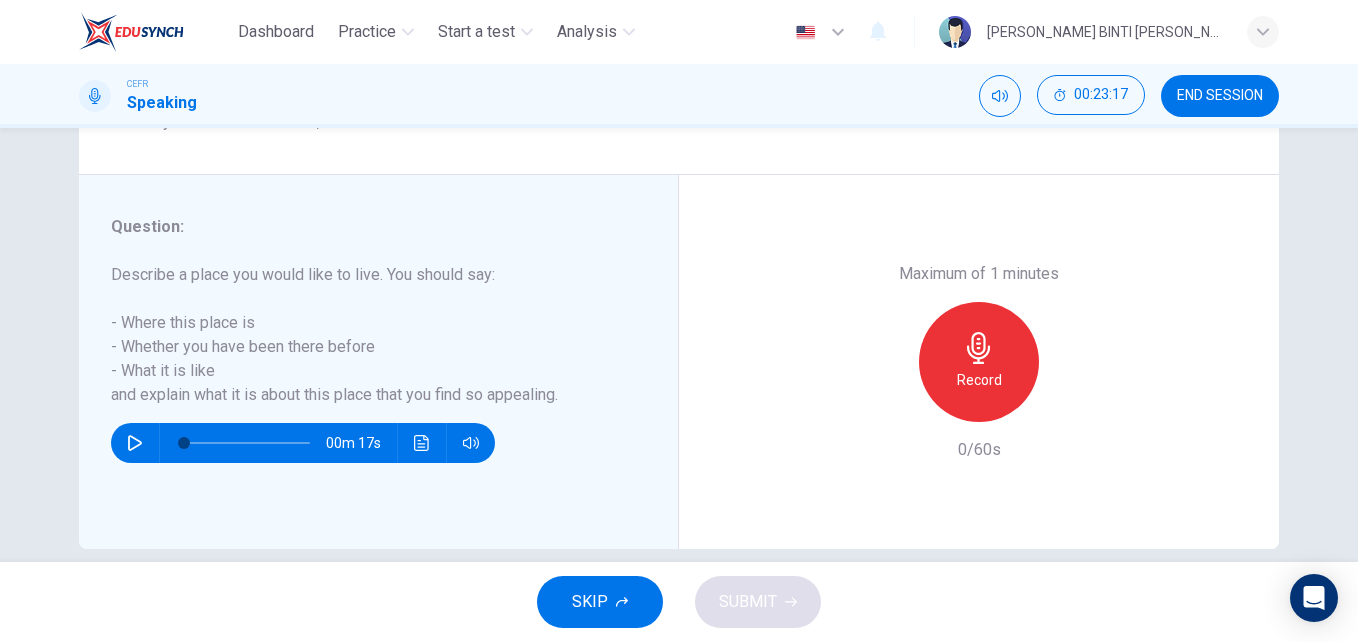 scroll, scrollTop: 315, scrollLeft: 0, axis: vertical 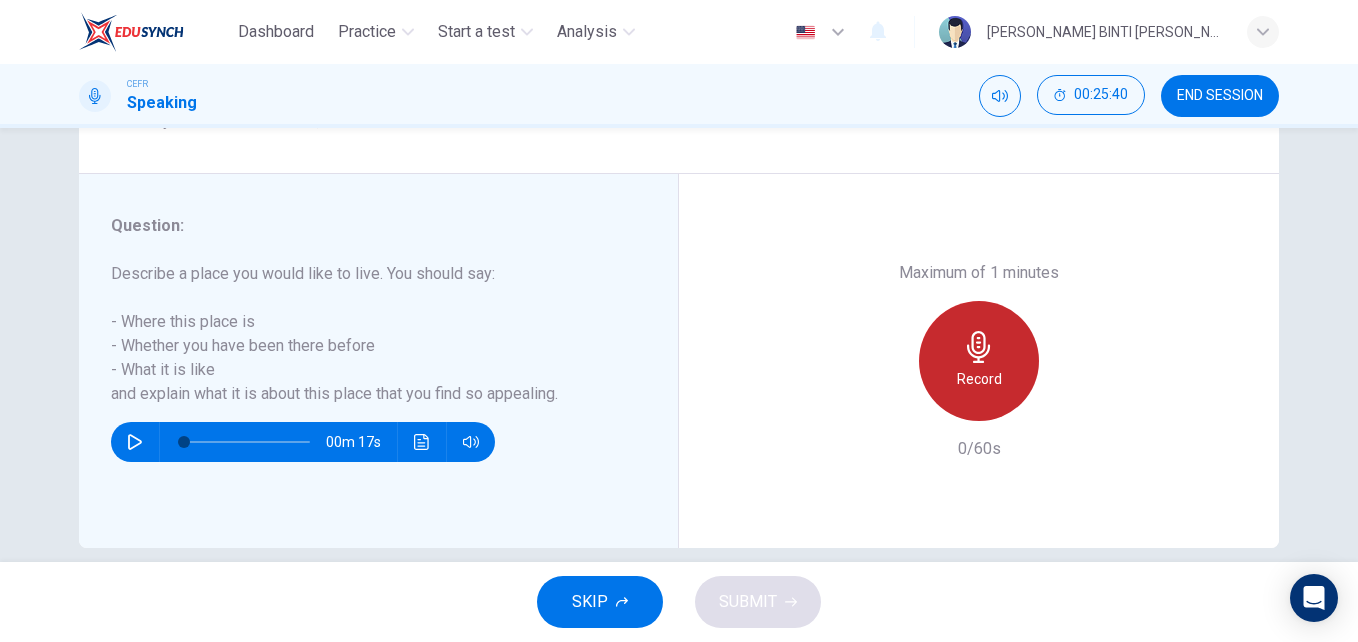 click on "Record" at bounding box center (979, 361) 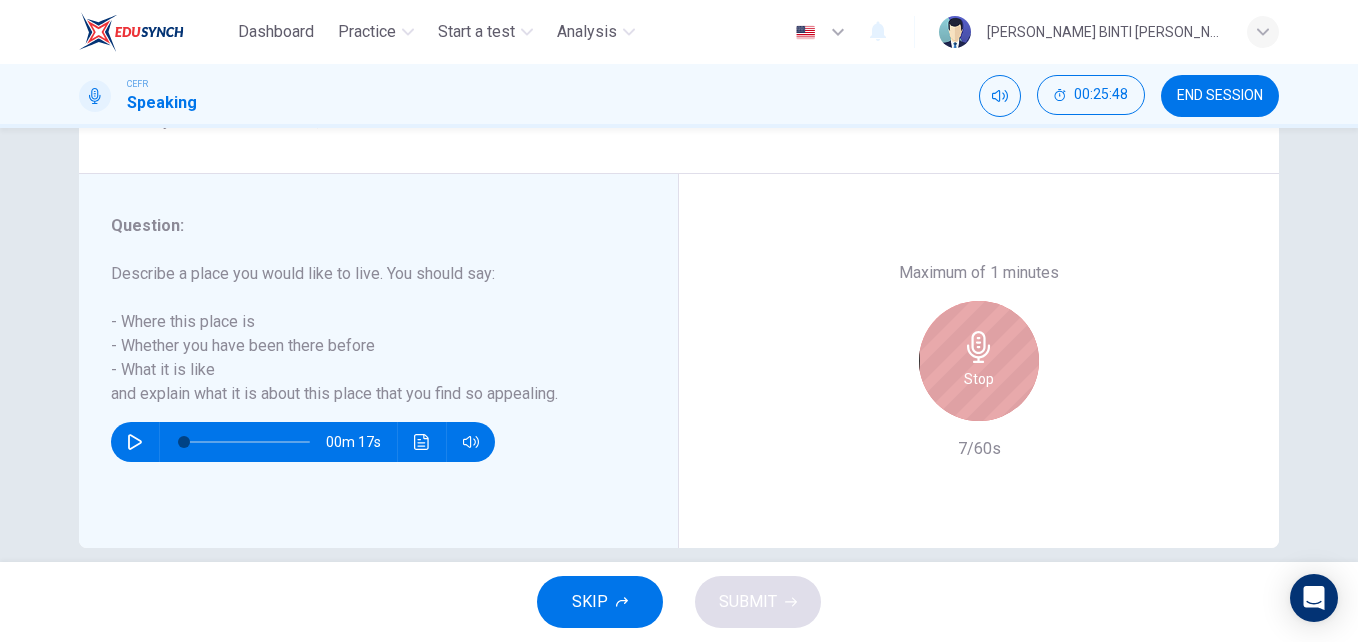 click on "Stop" at bounding box center (979, 361) 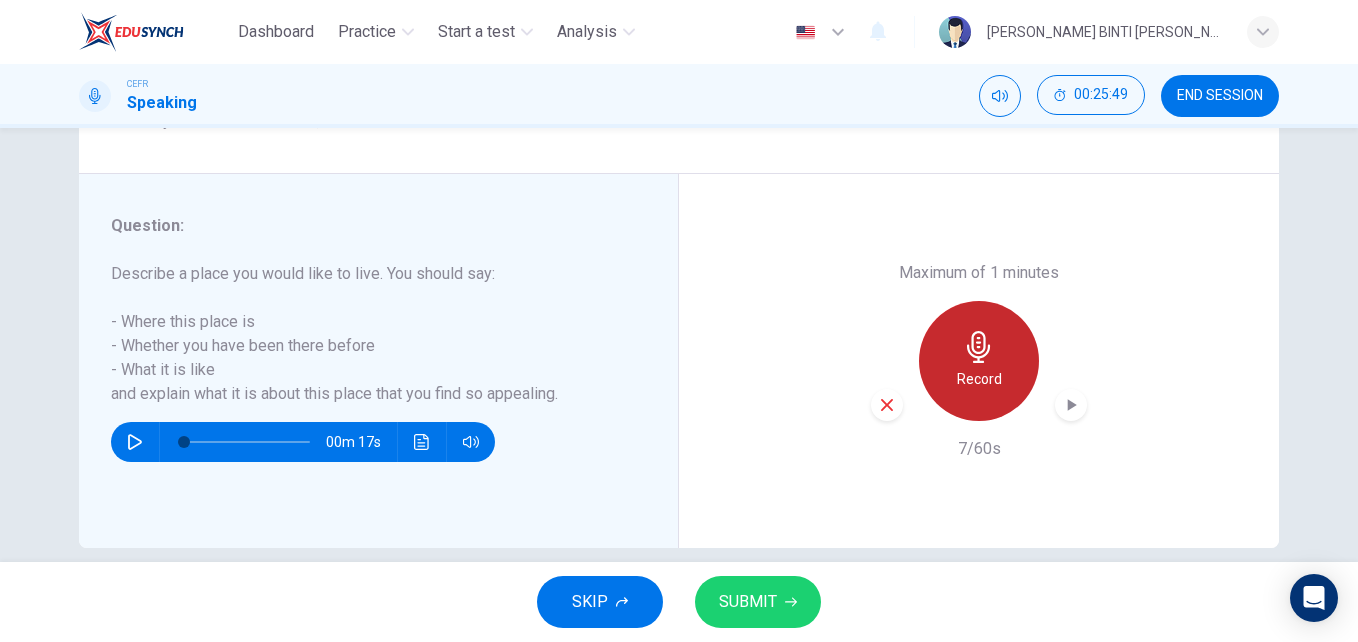 click on "Record" at bounding box center [979, 361] 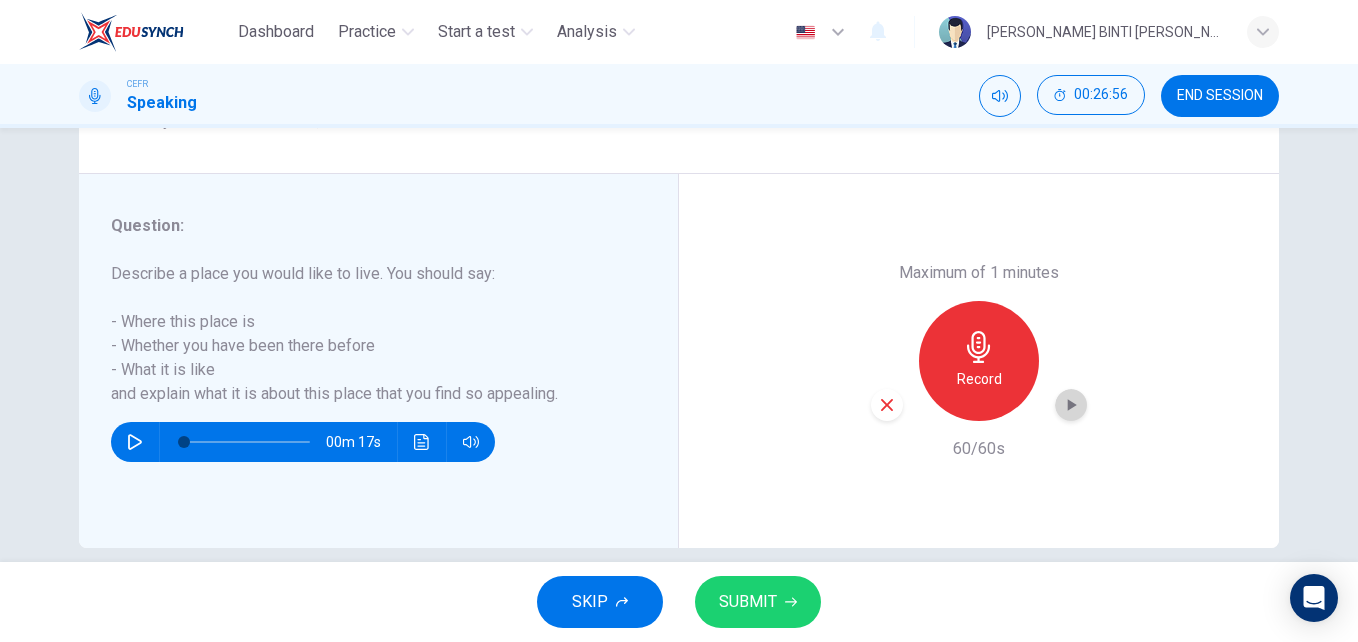 click 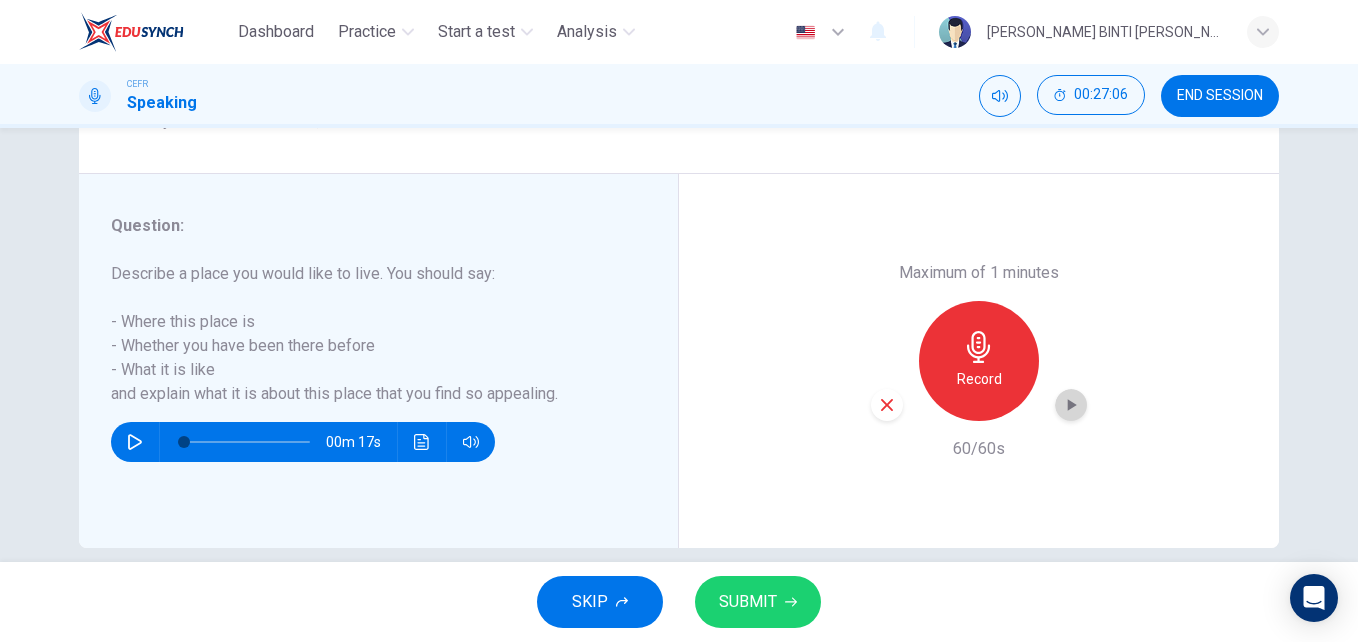 click 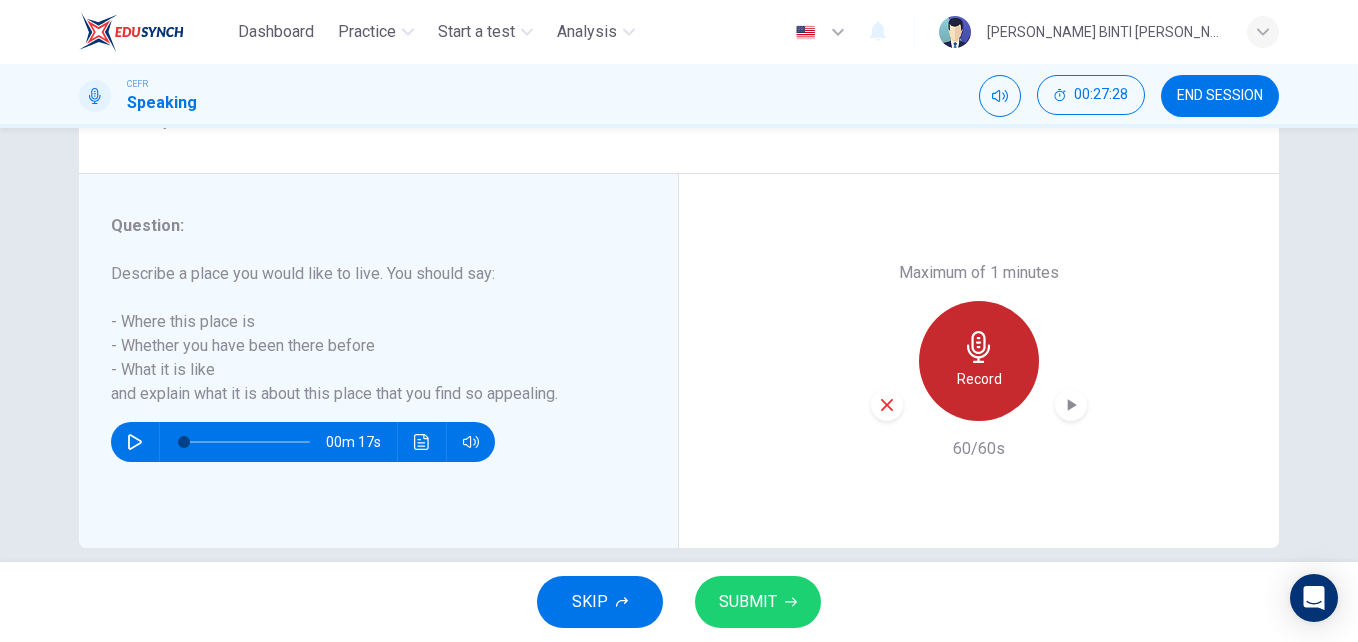 click on "Record" at bounding box center [979, 361] 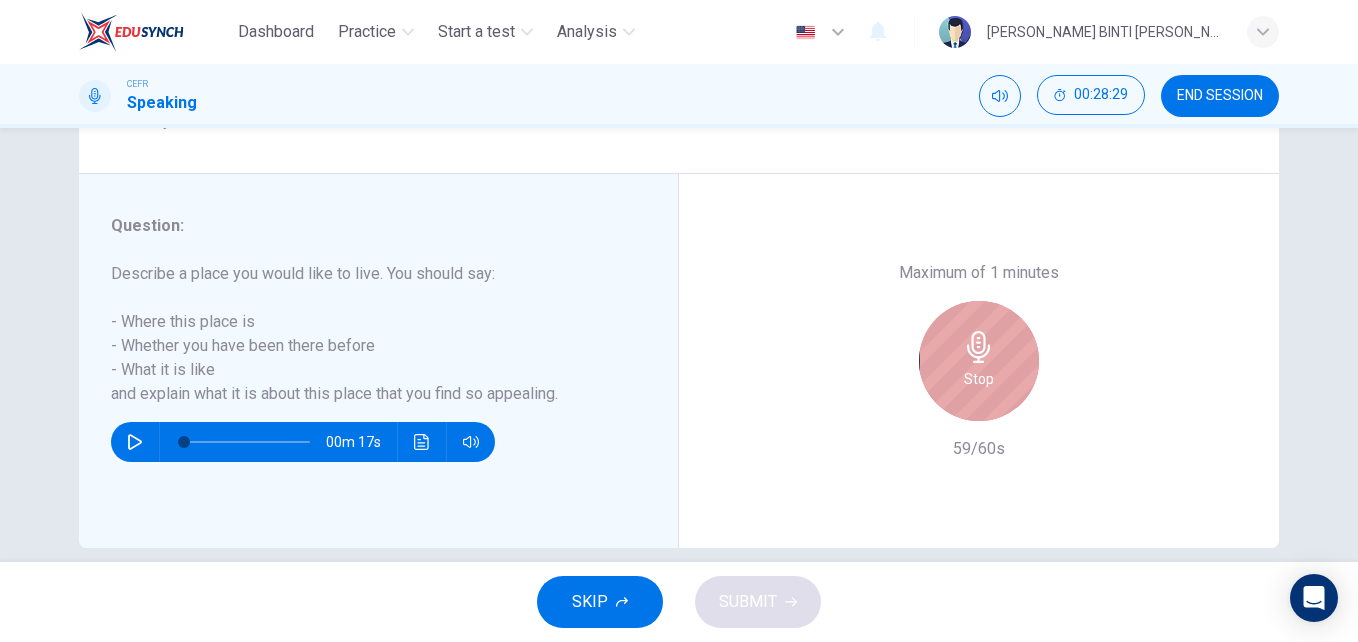 click on "Stop" at bounding box center [979, 361] 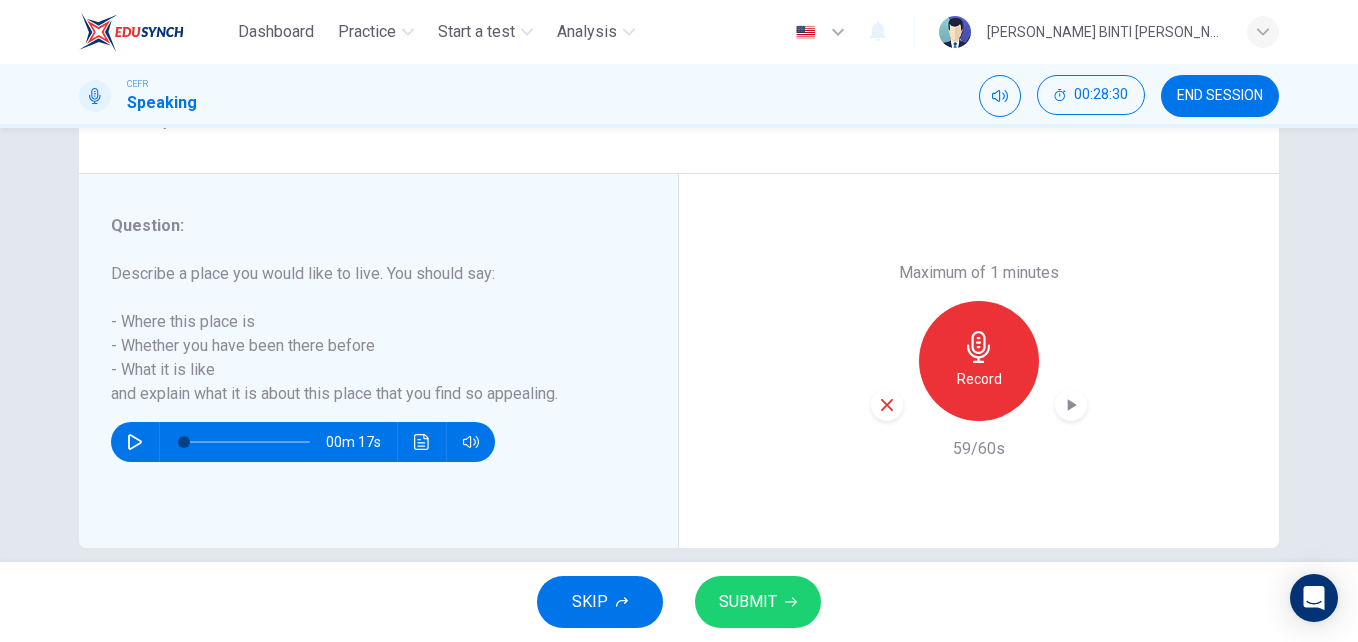 click 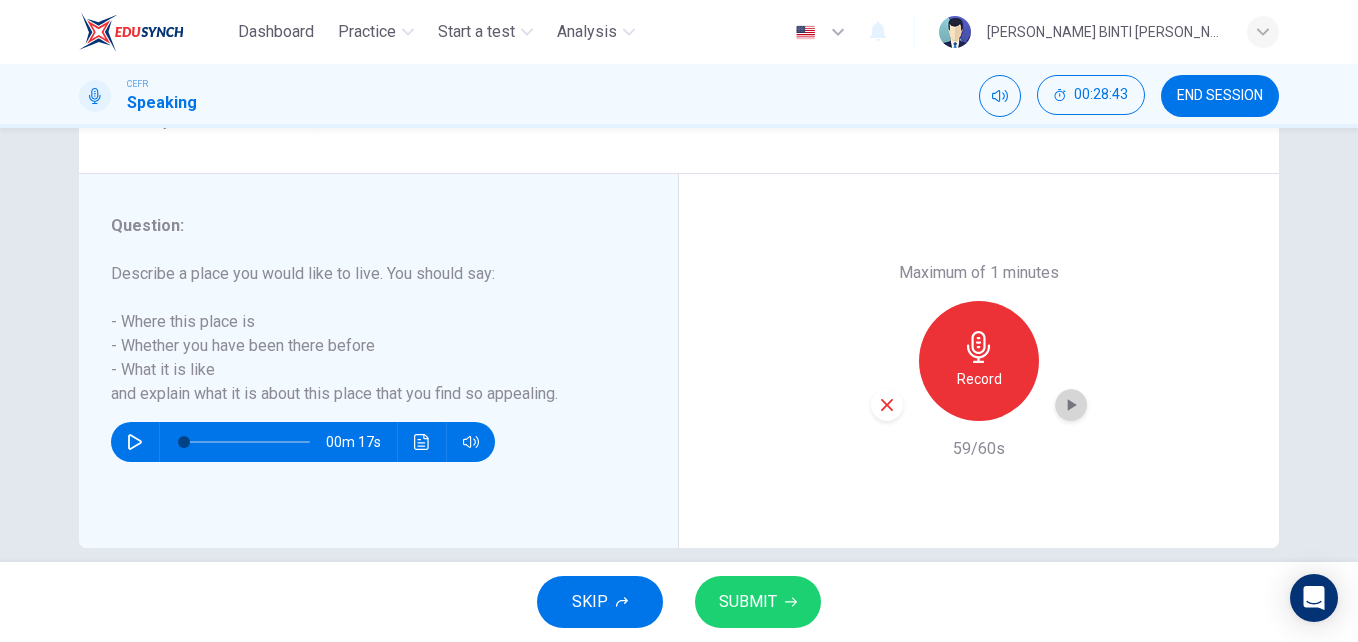 click 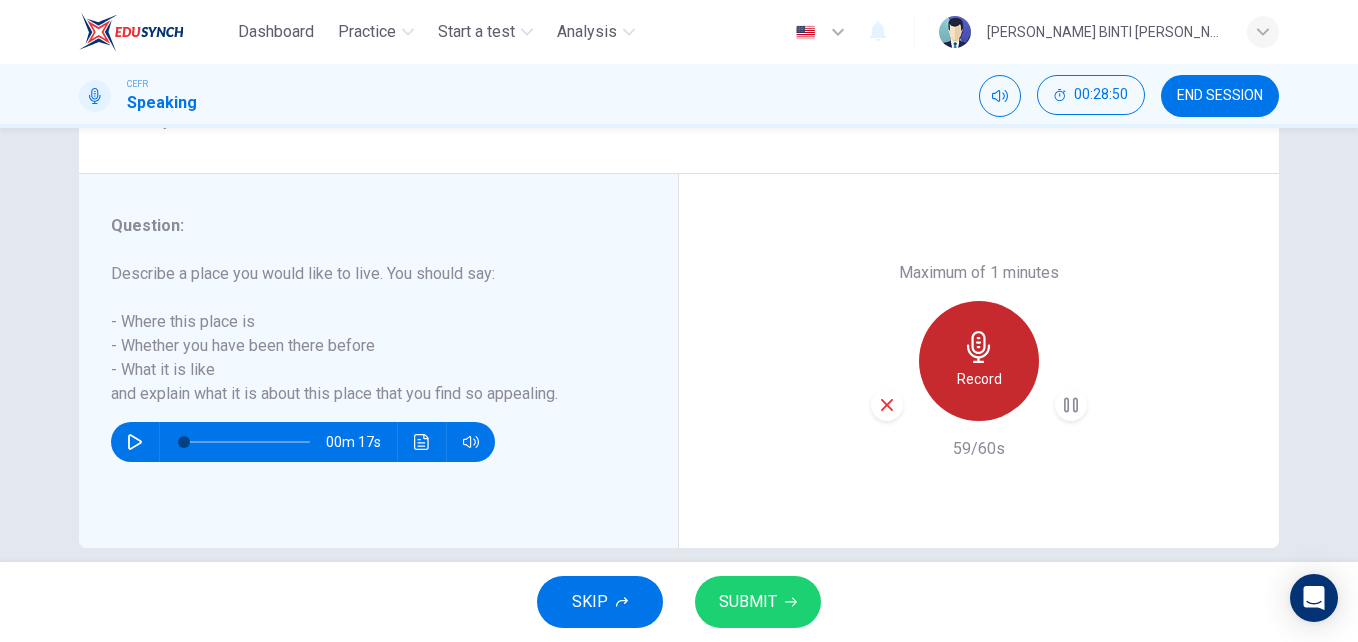 click on "Record" at bounding box center [979, 379] 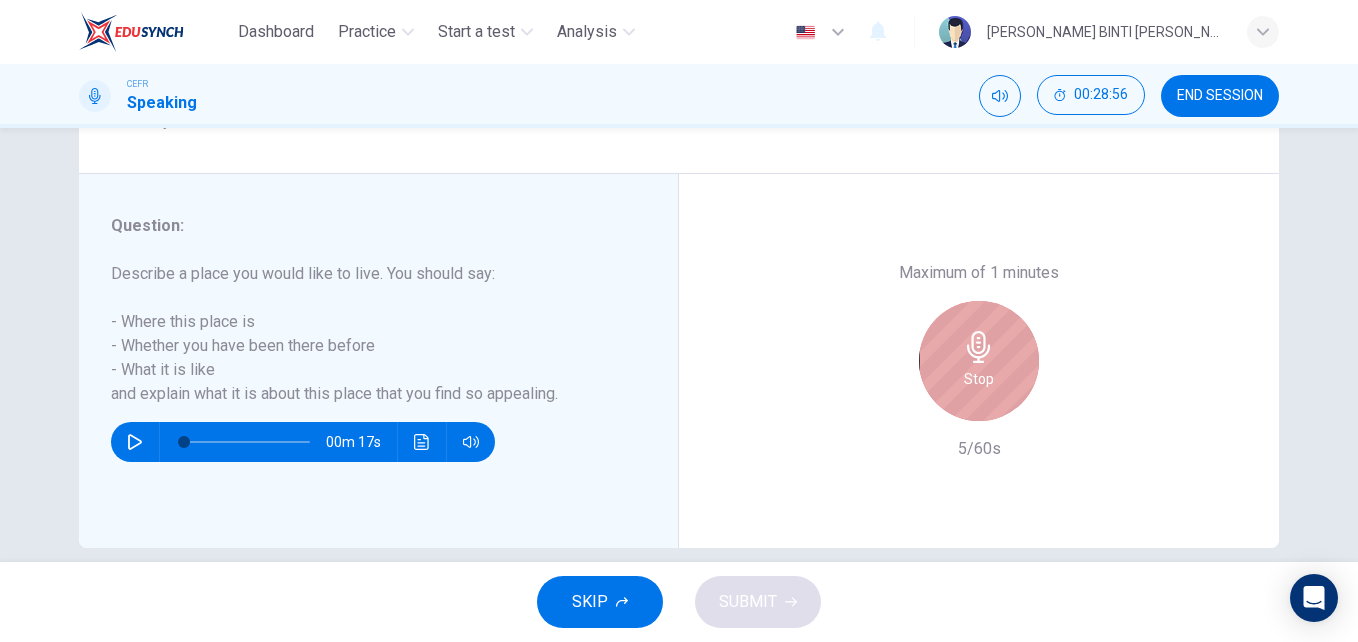 click on "Stop" at bounding box center [979, 361] 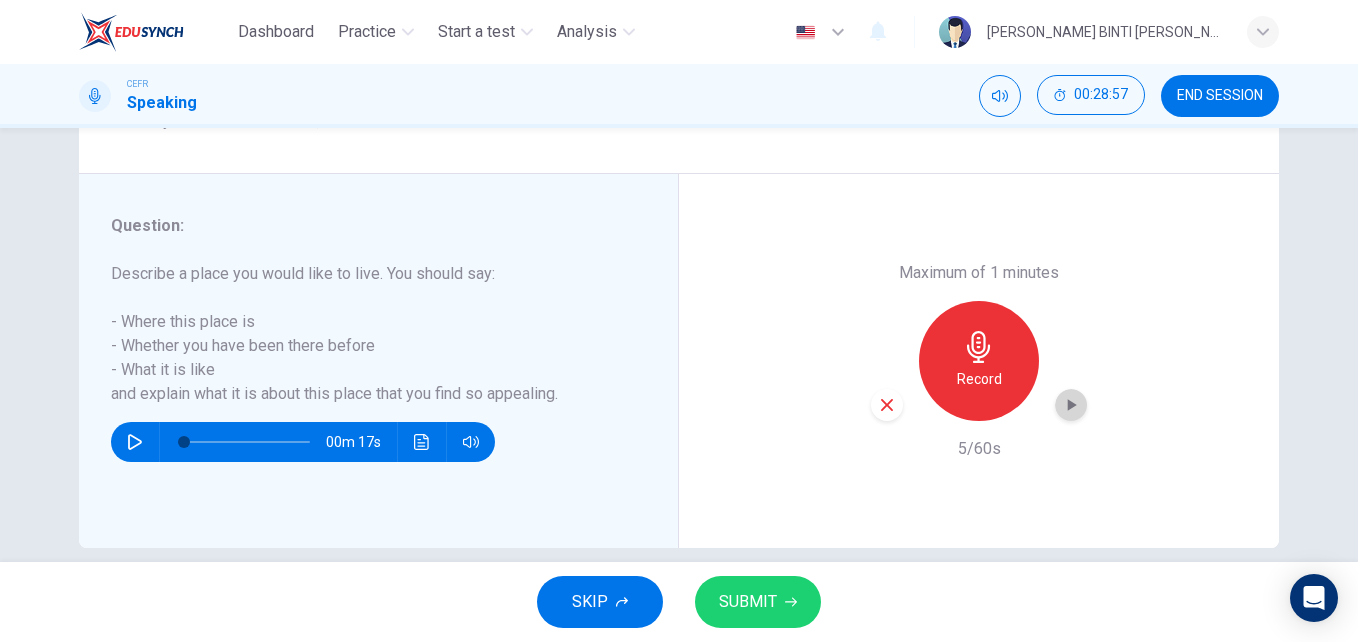 click at bounding box center (1071, 405) 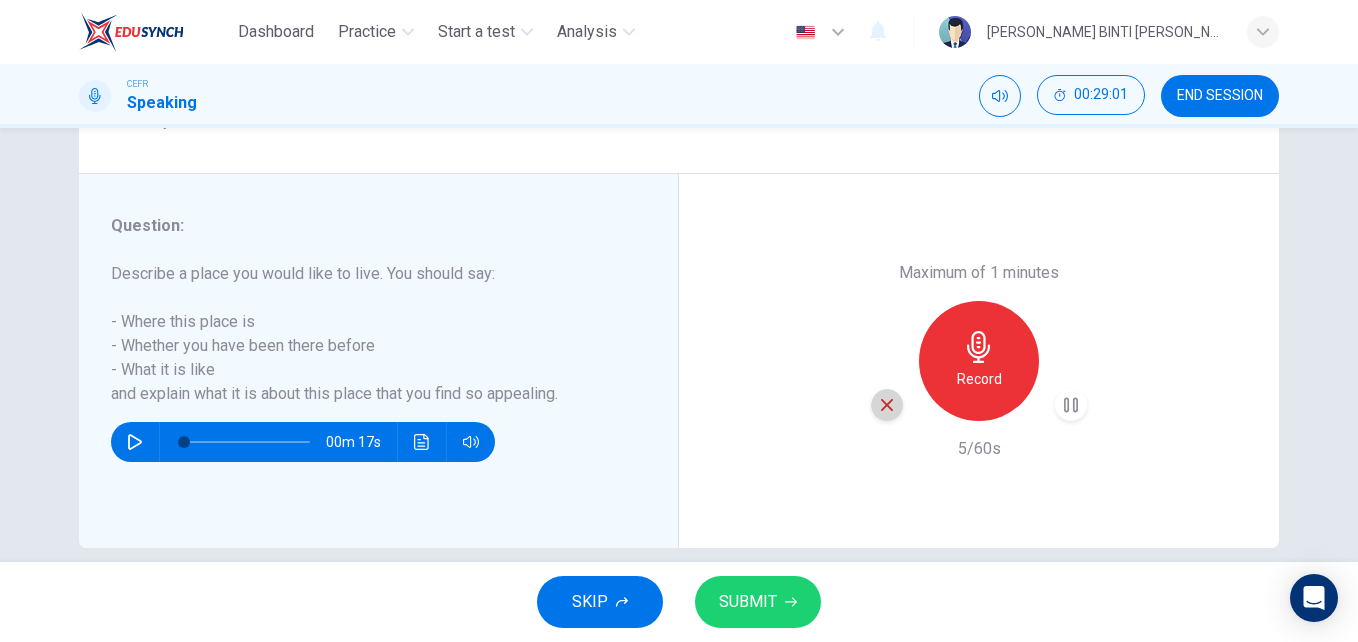 click at bounding box center (887, 405) 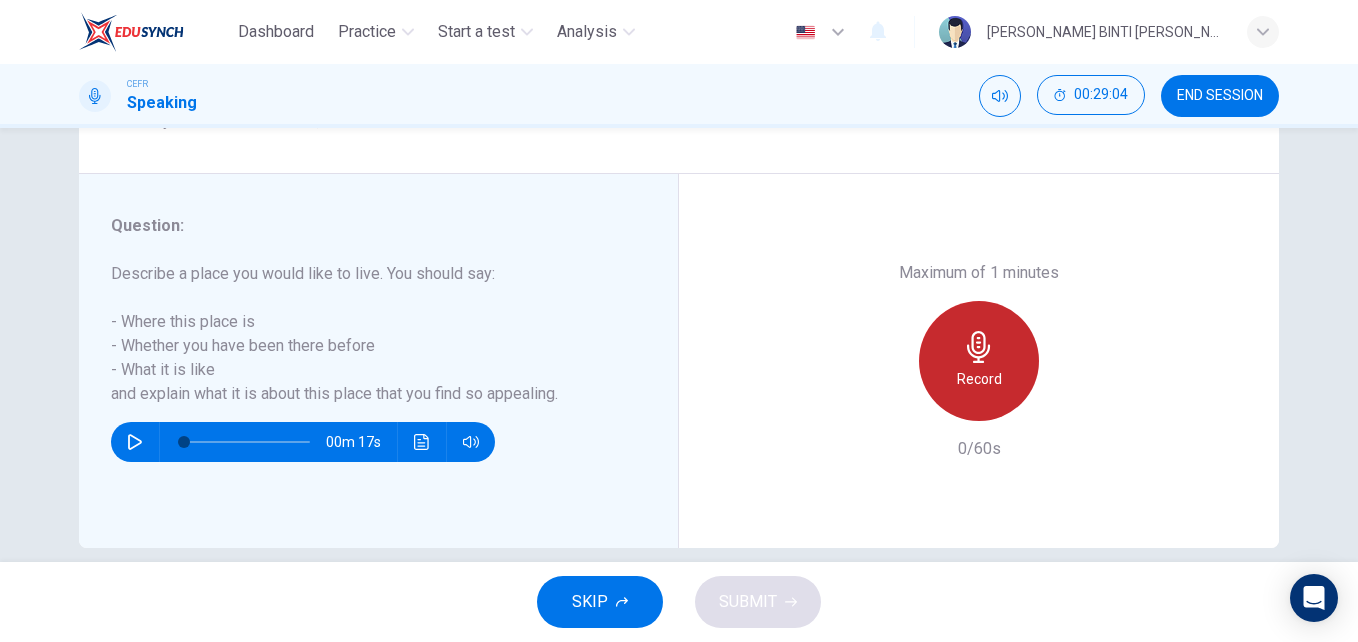 click 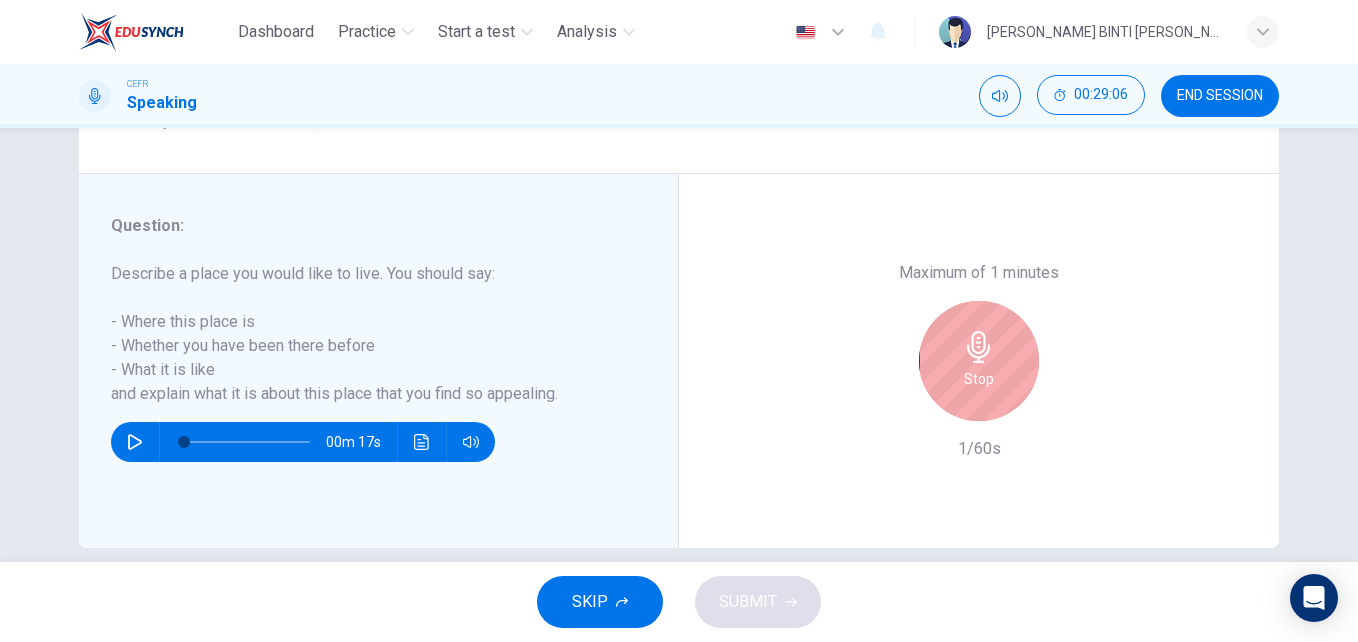 click 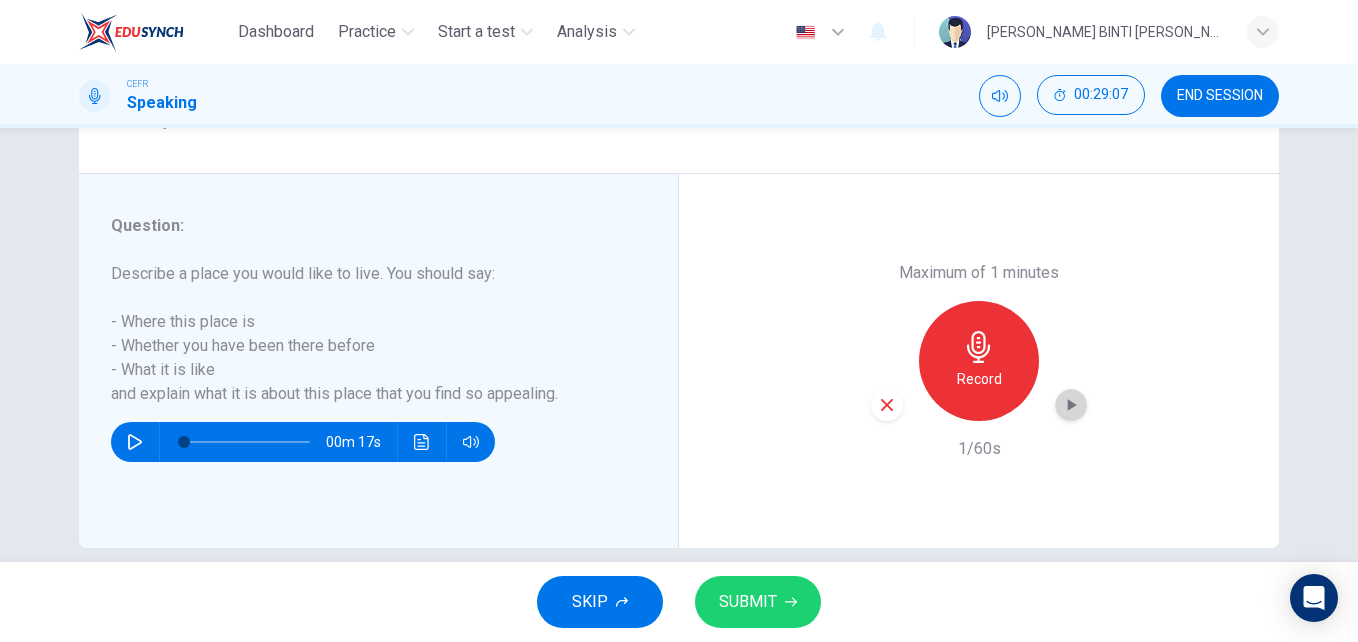 click 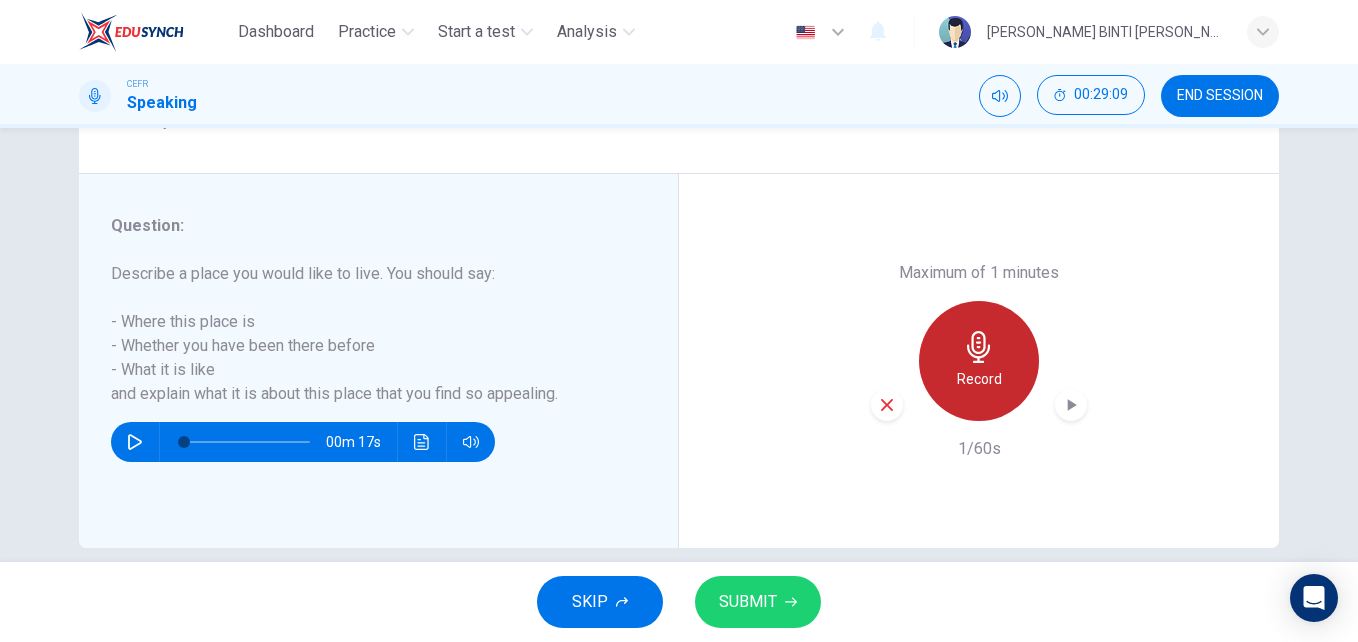 click on "Record" at bounding box center [979, 379] 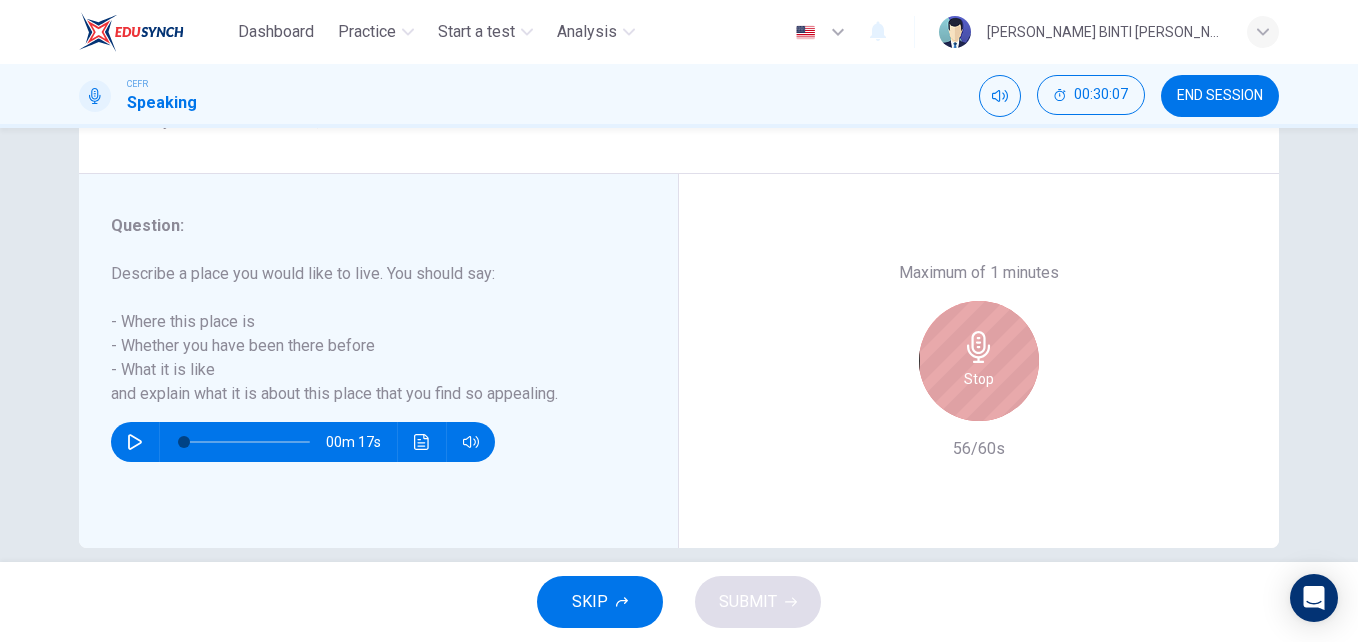click on "Stop" at bounding box center [979, 379] 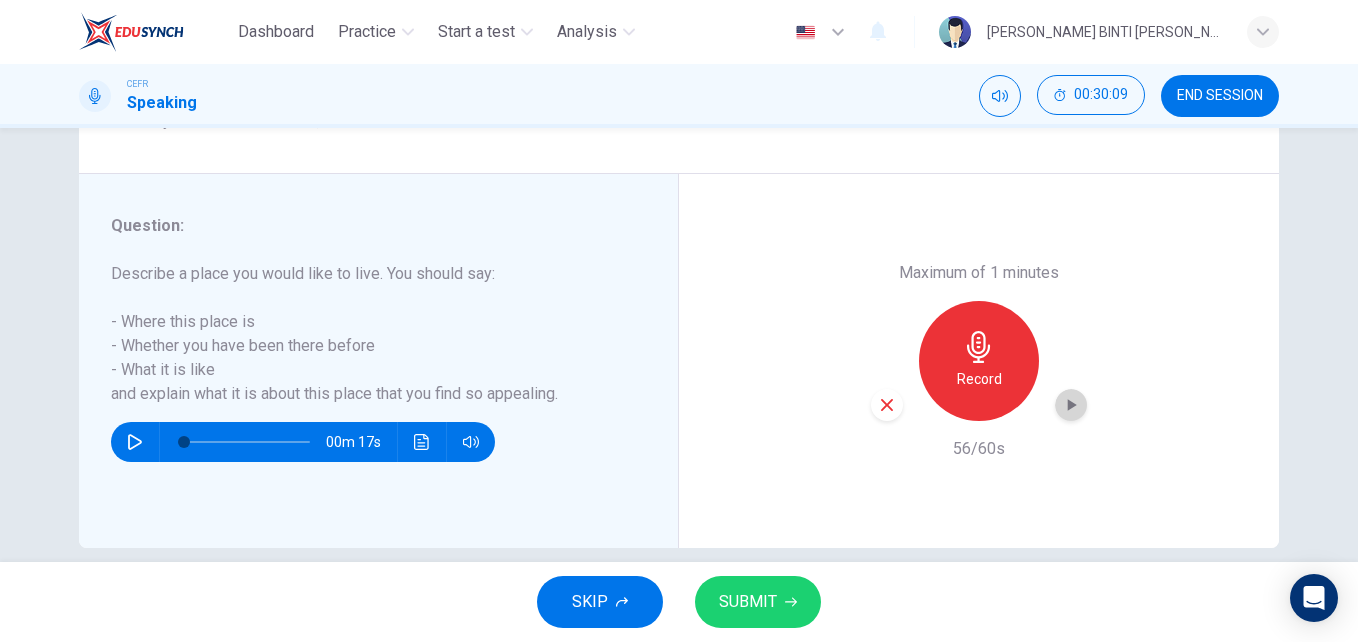 click 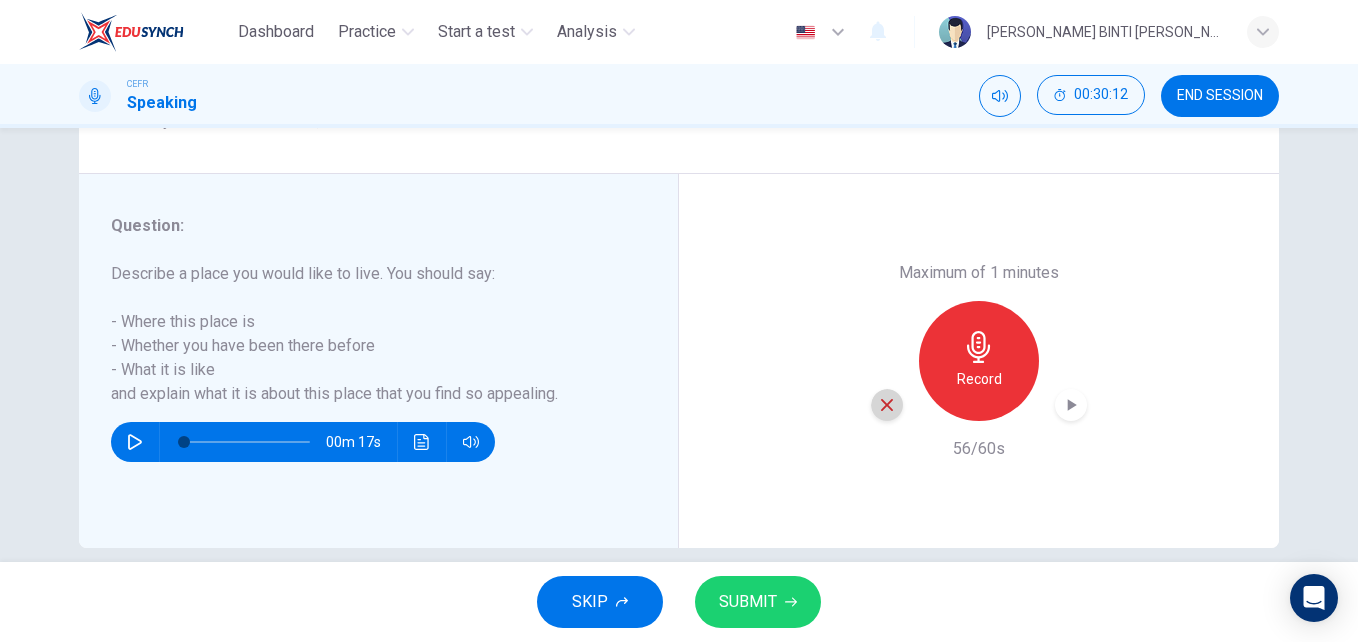 click at bounding box center (887, 405) 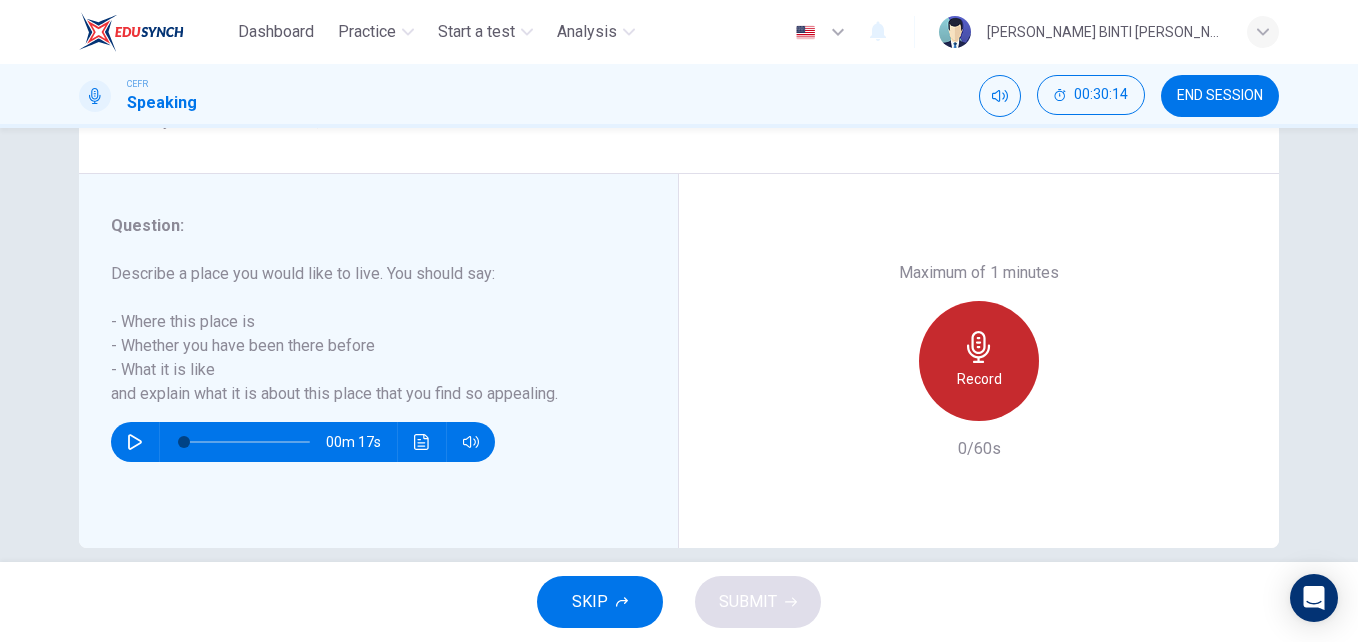 click on "Record" at bounding box center [979, 361] 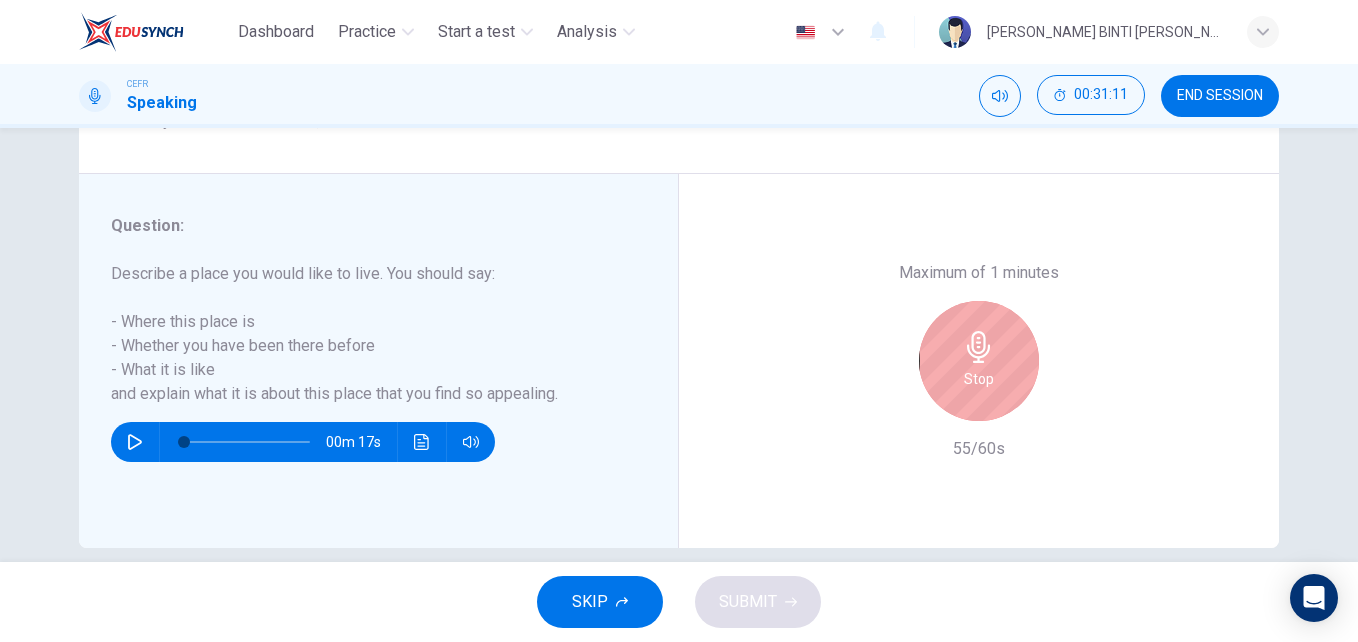 click on "Stop" at bounding box center (979, 361) 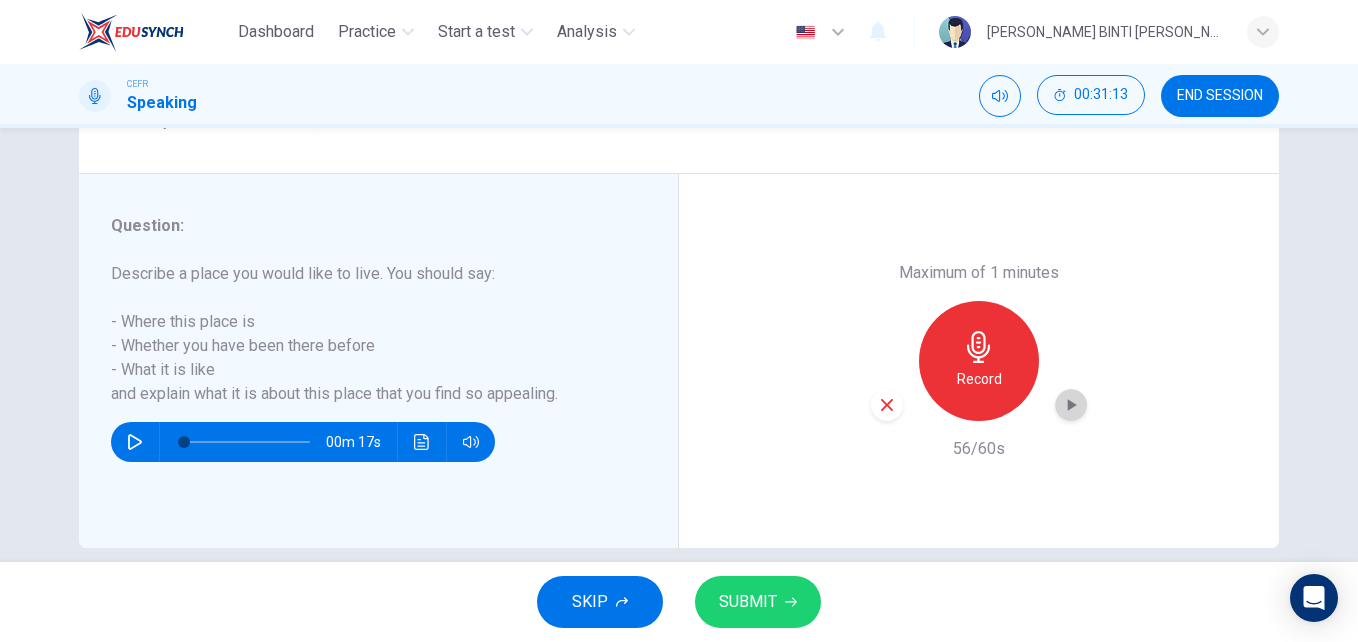 click 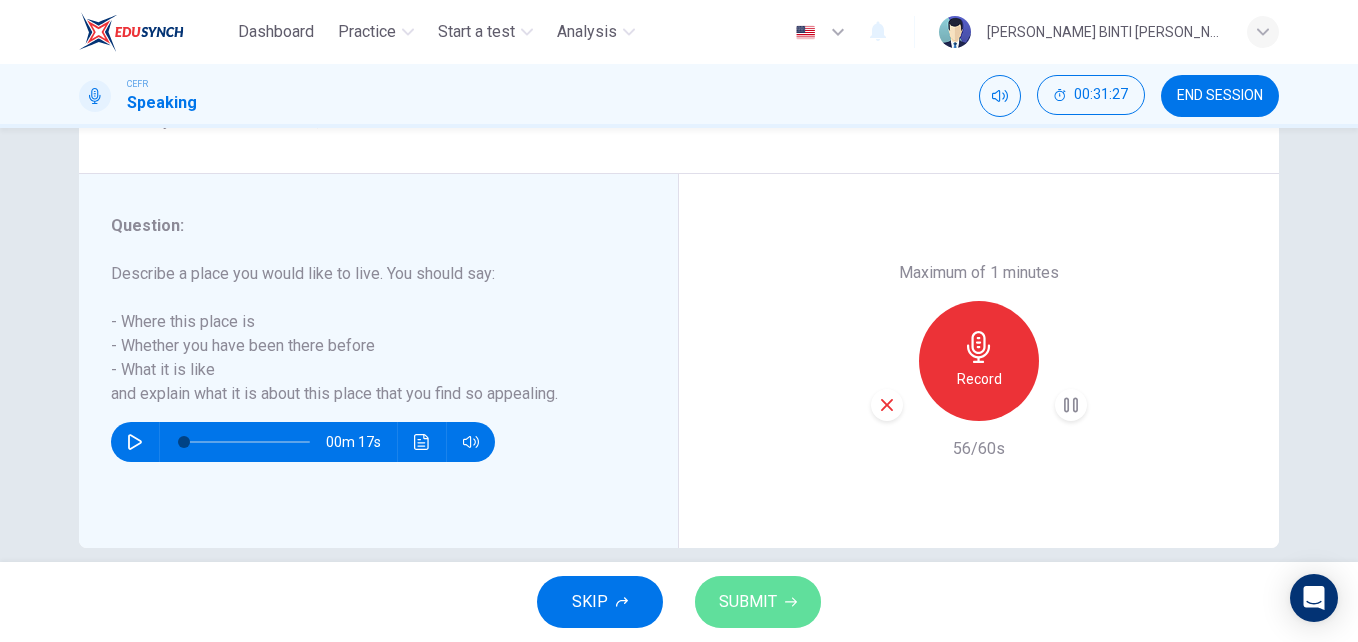 click on "SUBMIT" at bounding box center (758, 602) 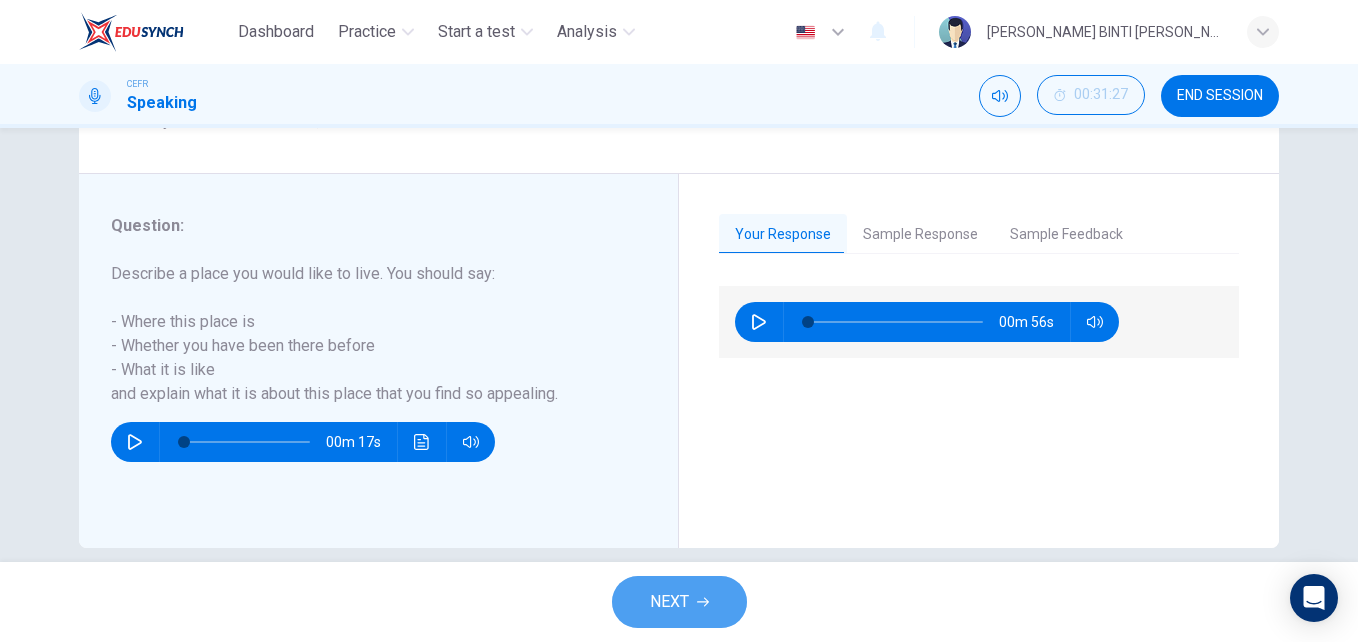 click on "NEXT" at bounding box center [679, 602] 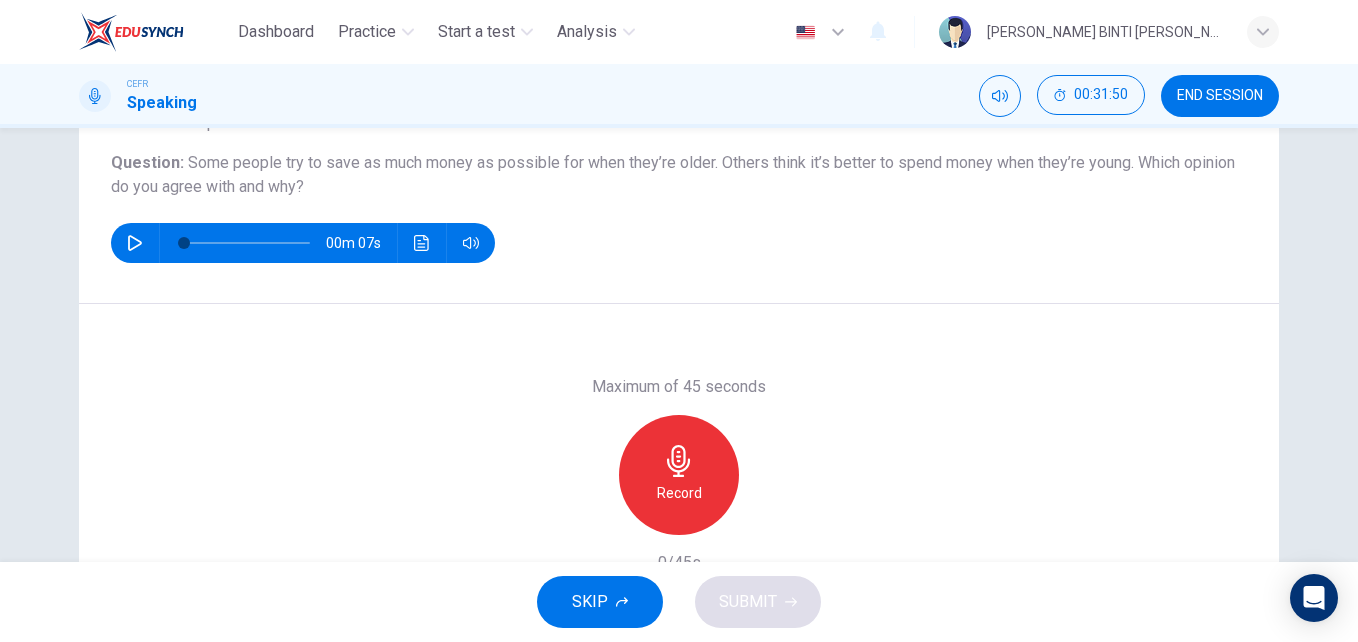 scroll, scrollTop: 217, scrollLeft: 0, axis: vertical 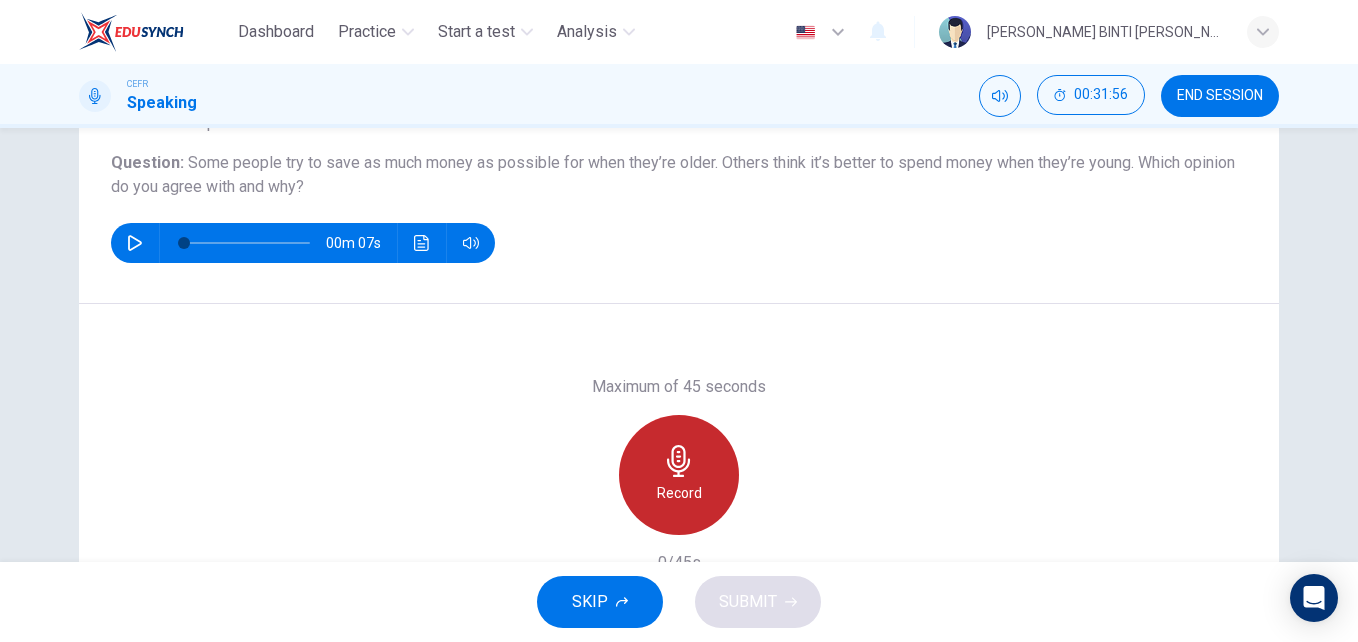click on "Record" at bounding box center [679, 475] 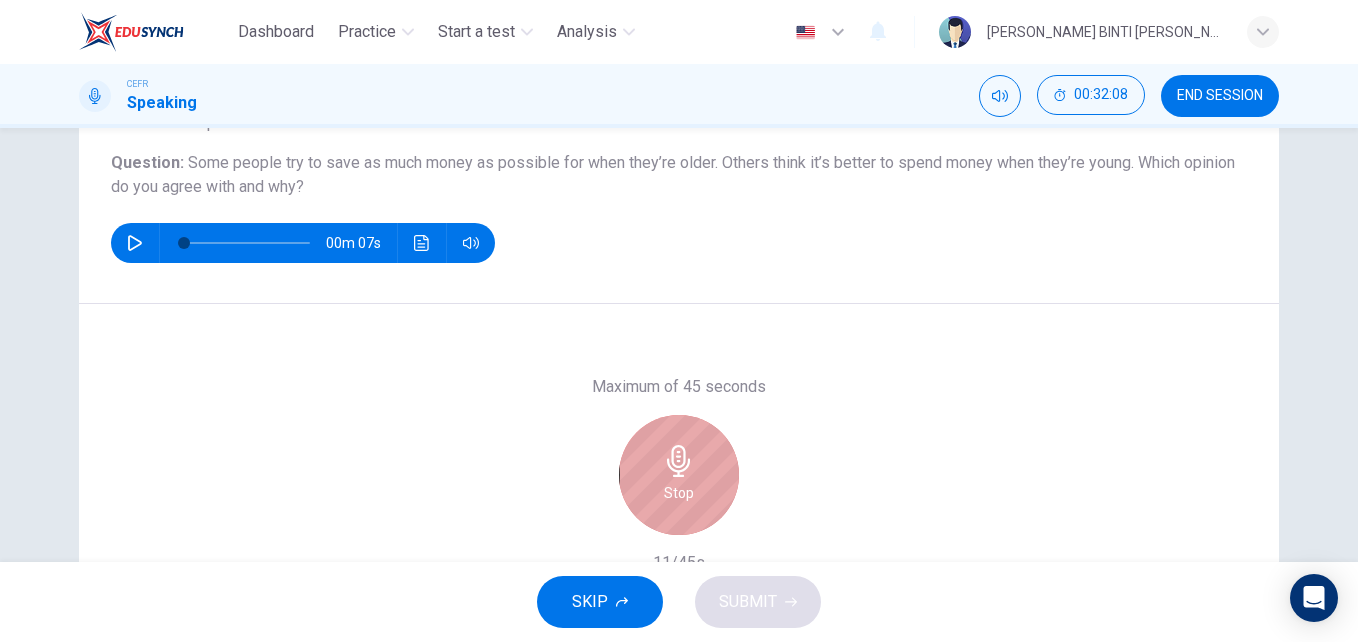 click on "Stop" at bounding box center (679, 475) 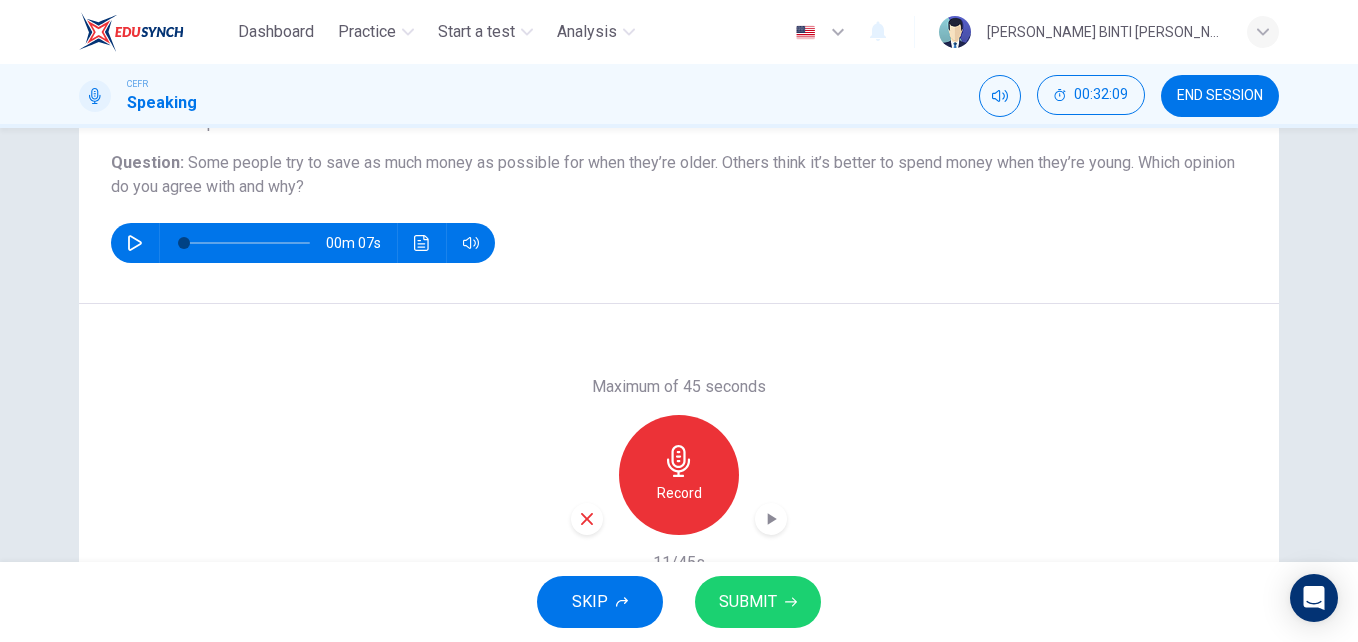 click 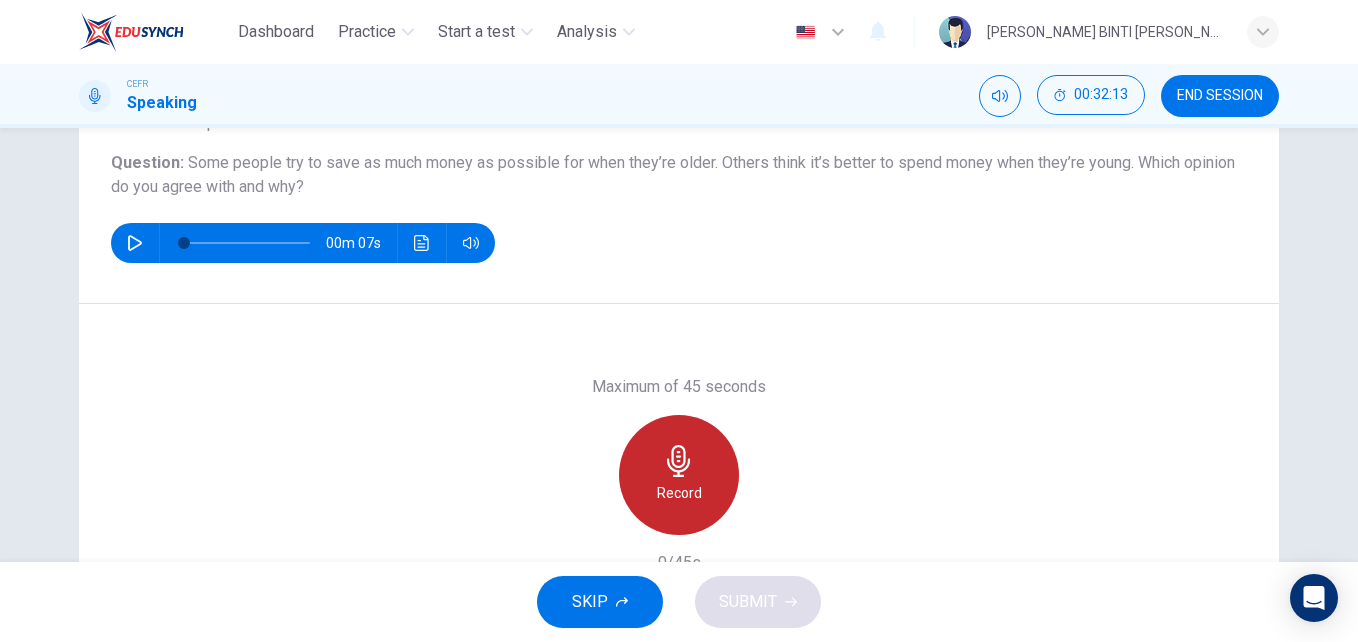 click on "Record" at bounding box center (679, 493) 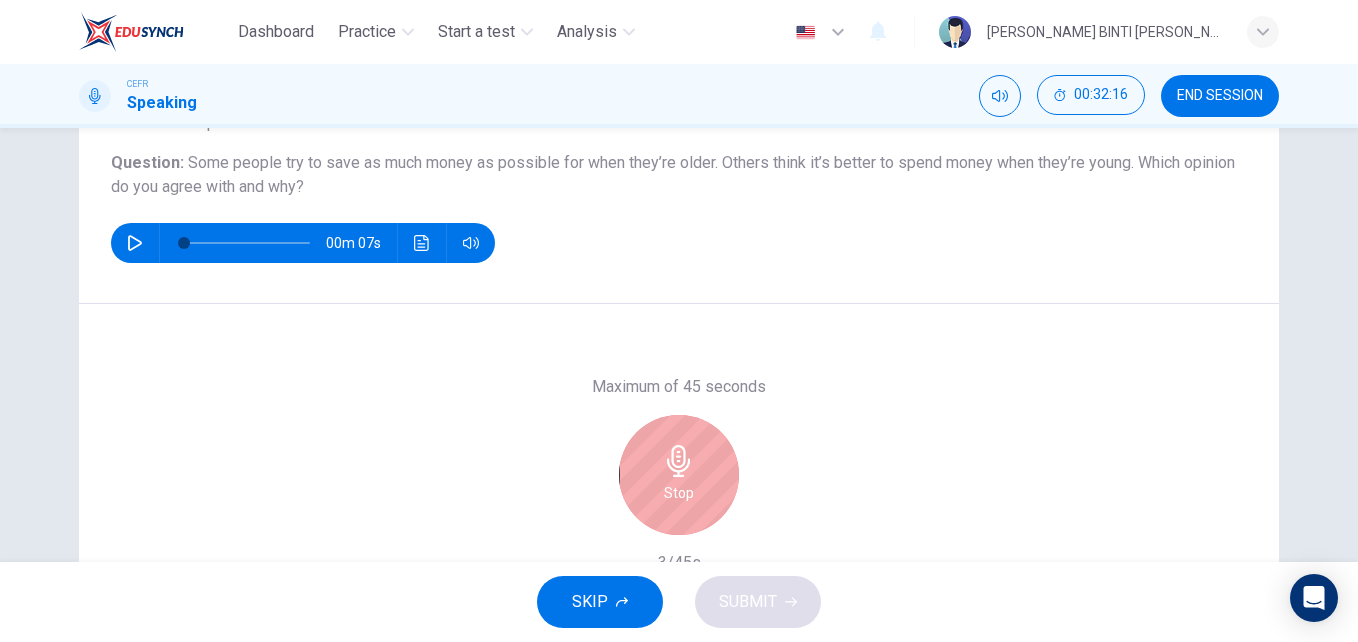 click on "Stop" at bounding box center [679, 493] 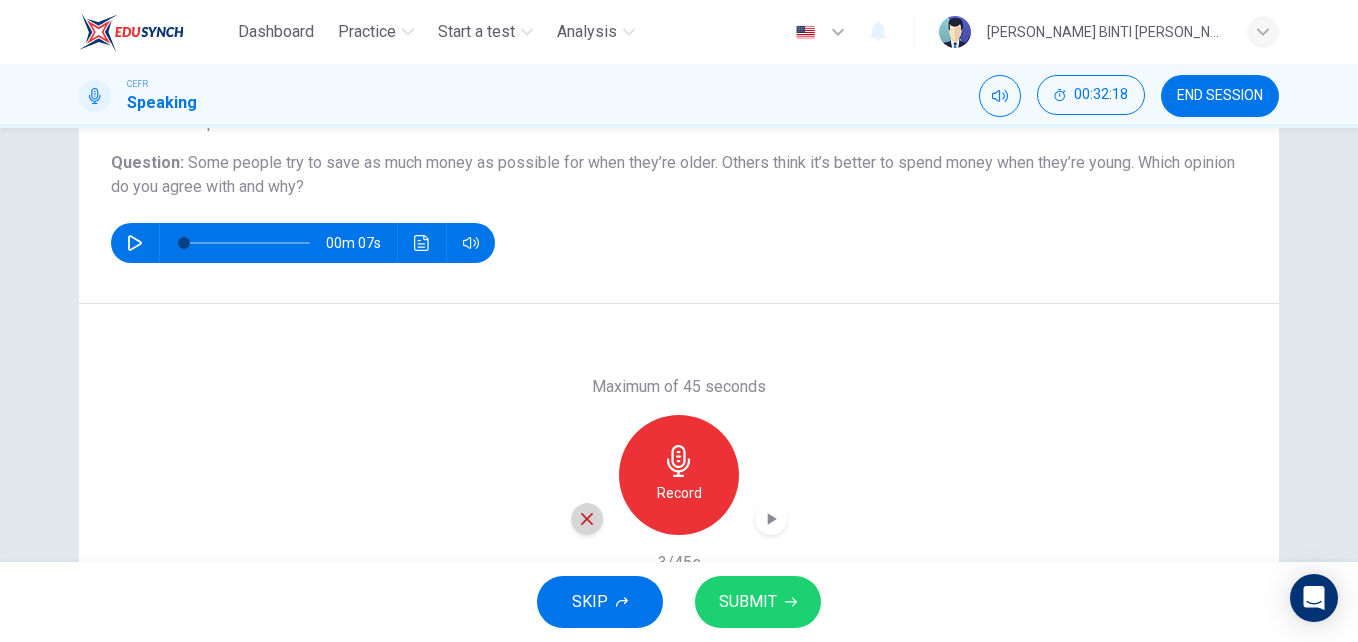 click 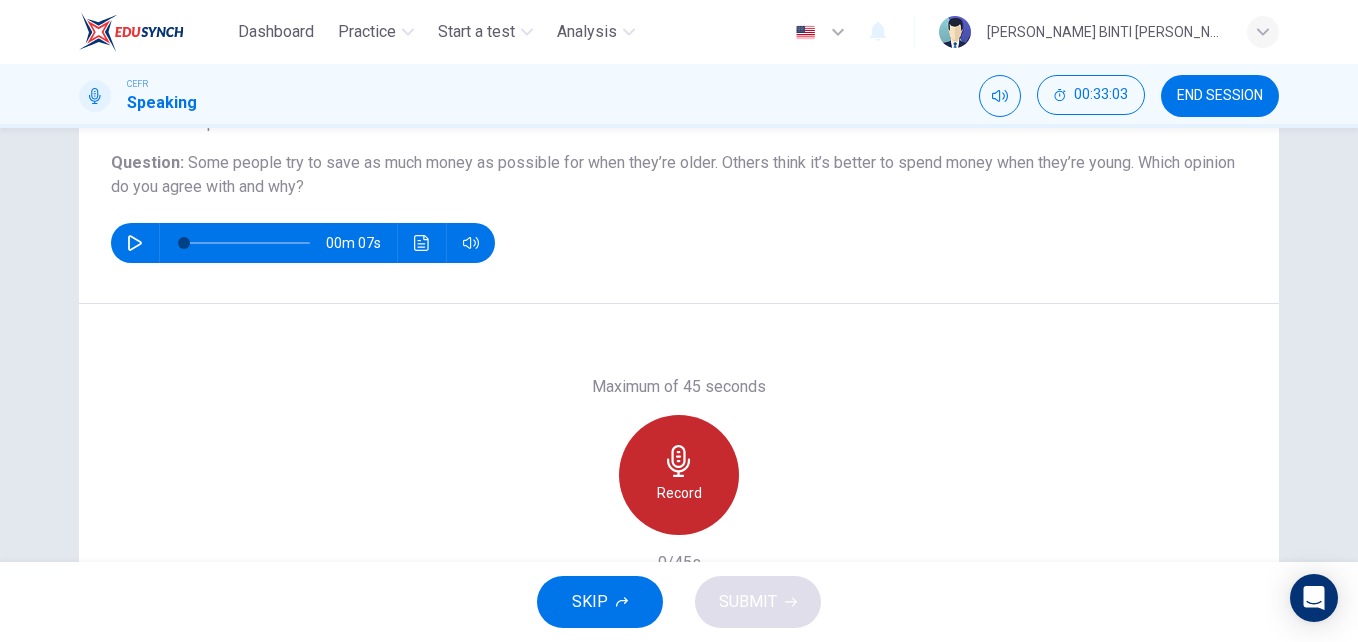 click on "Record" at bounding box center [679, 475] 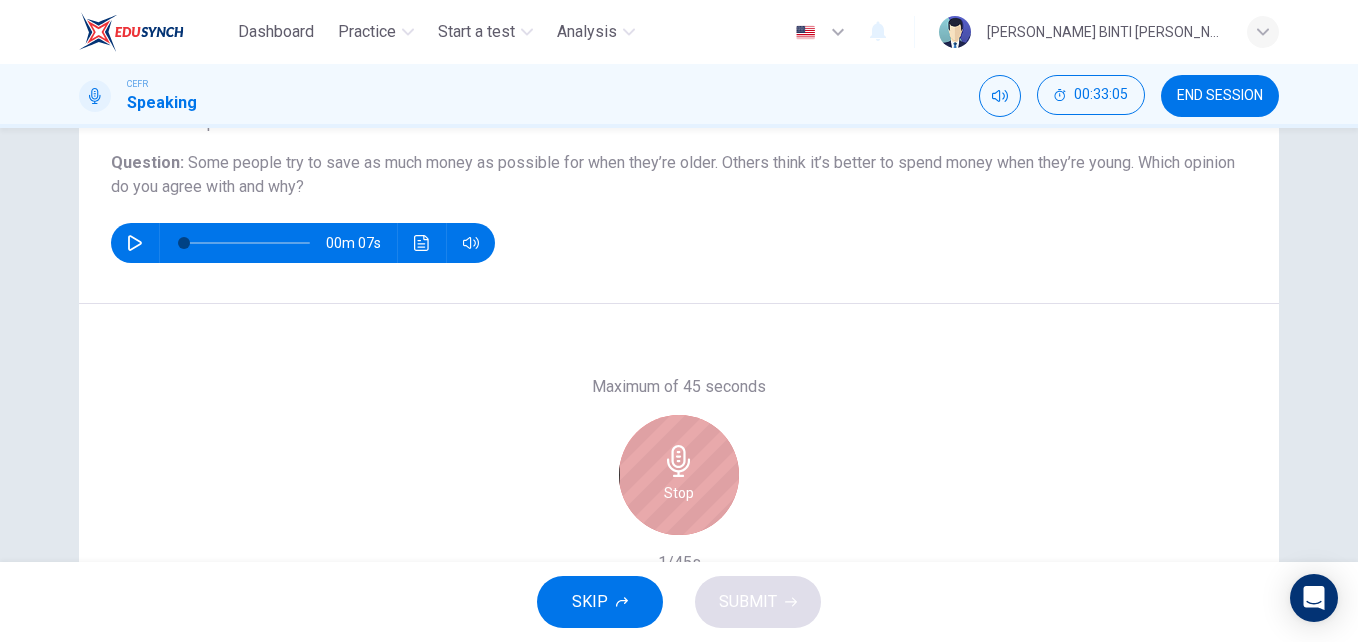 click on "Stop" at bounding box center (679, 475) 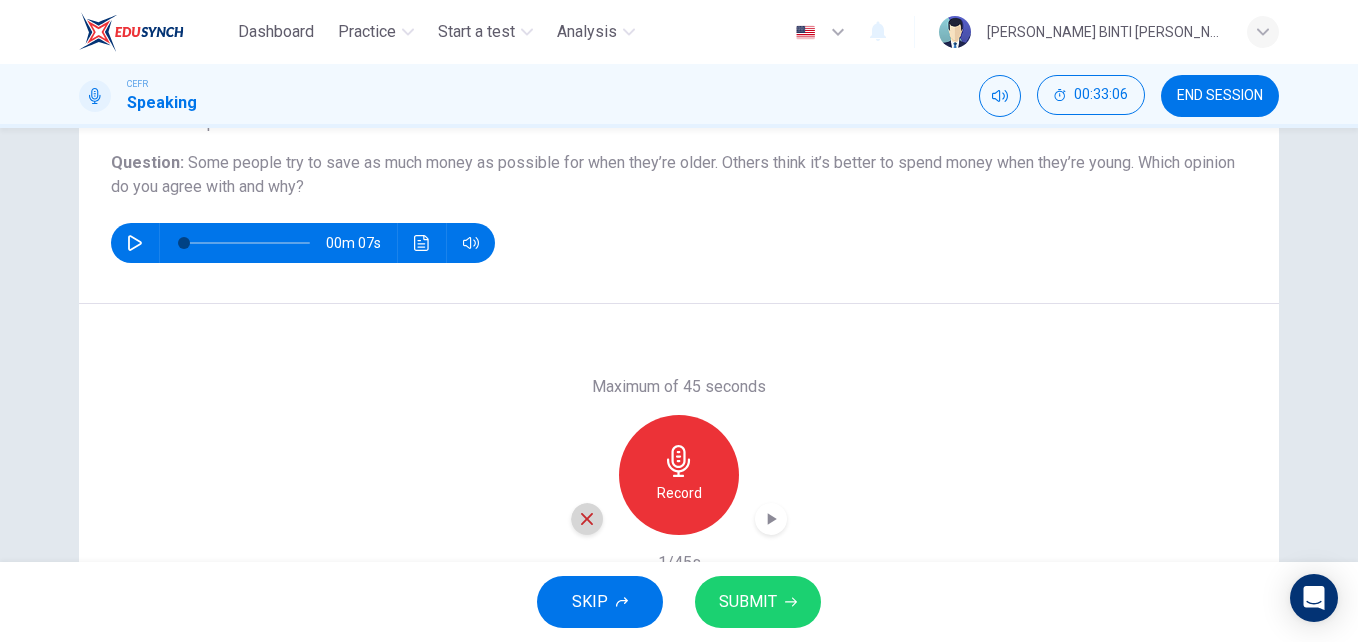 click 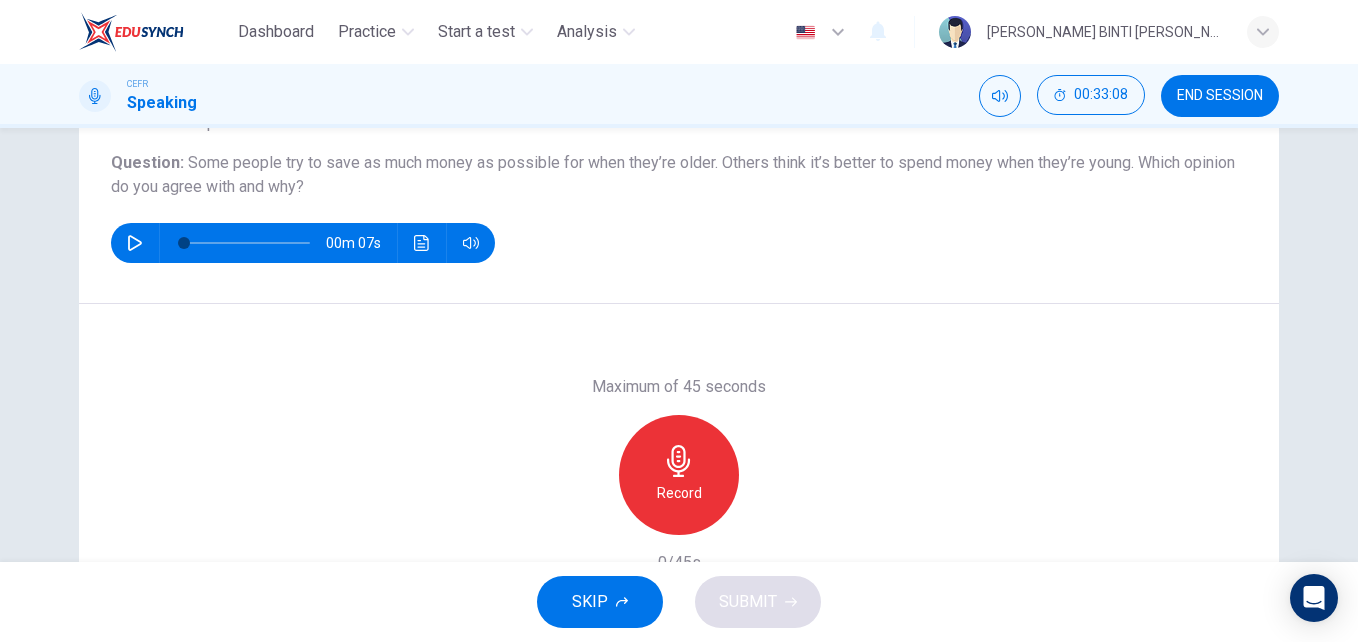 click on "Record" at bounding box center (679, 475) 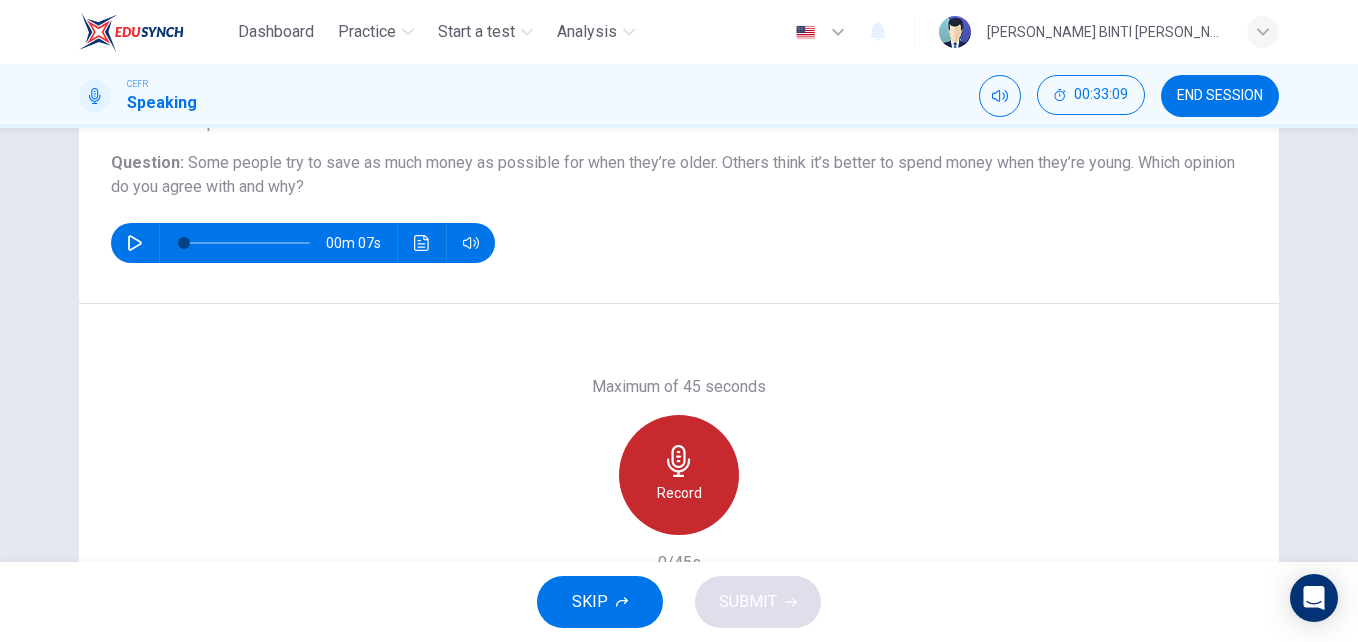 click on "Record" at bounding box center (679, 475) 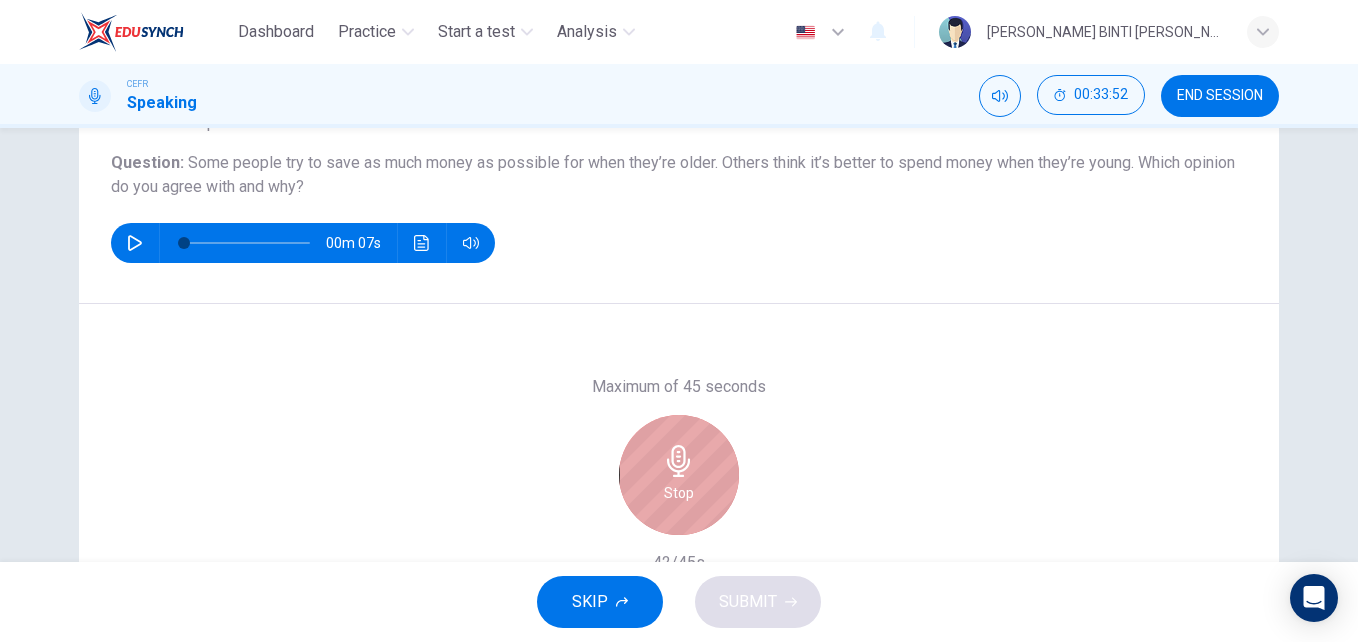 click on "Stop" at bounding box center [679, 475] 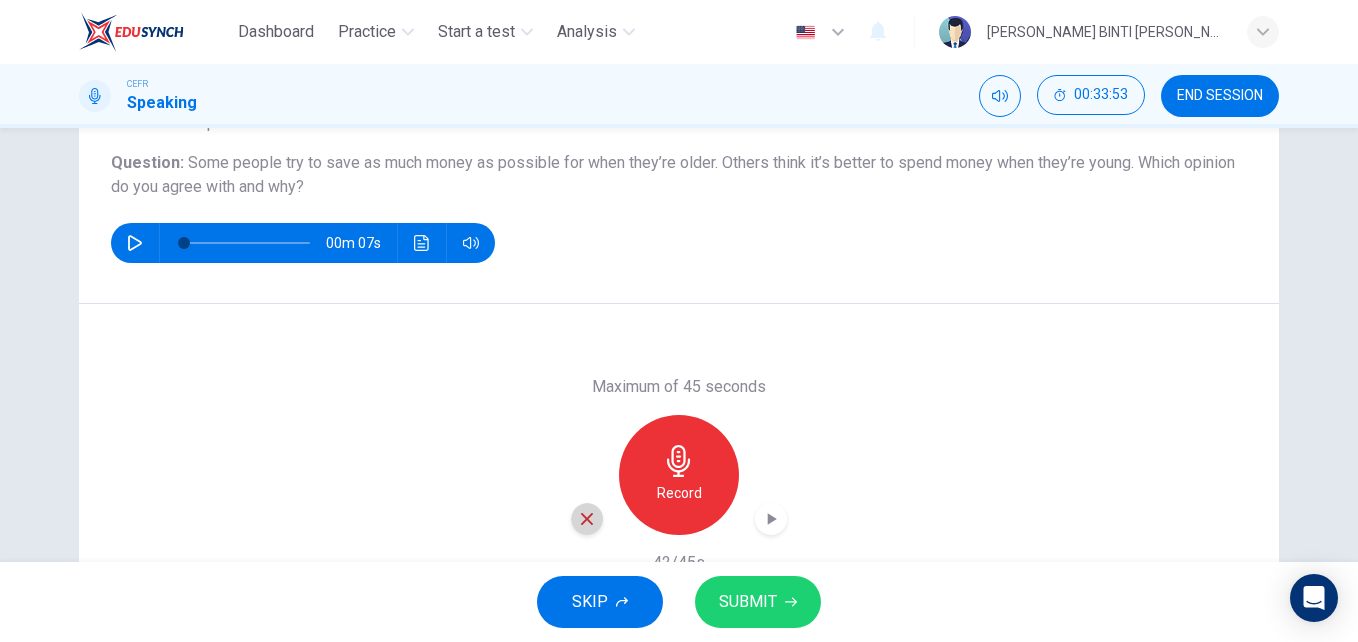 click 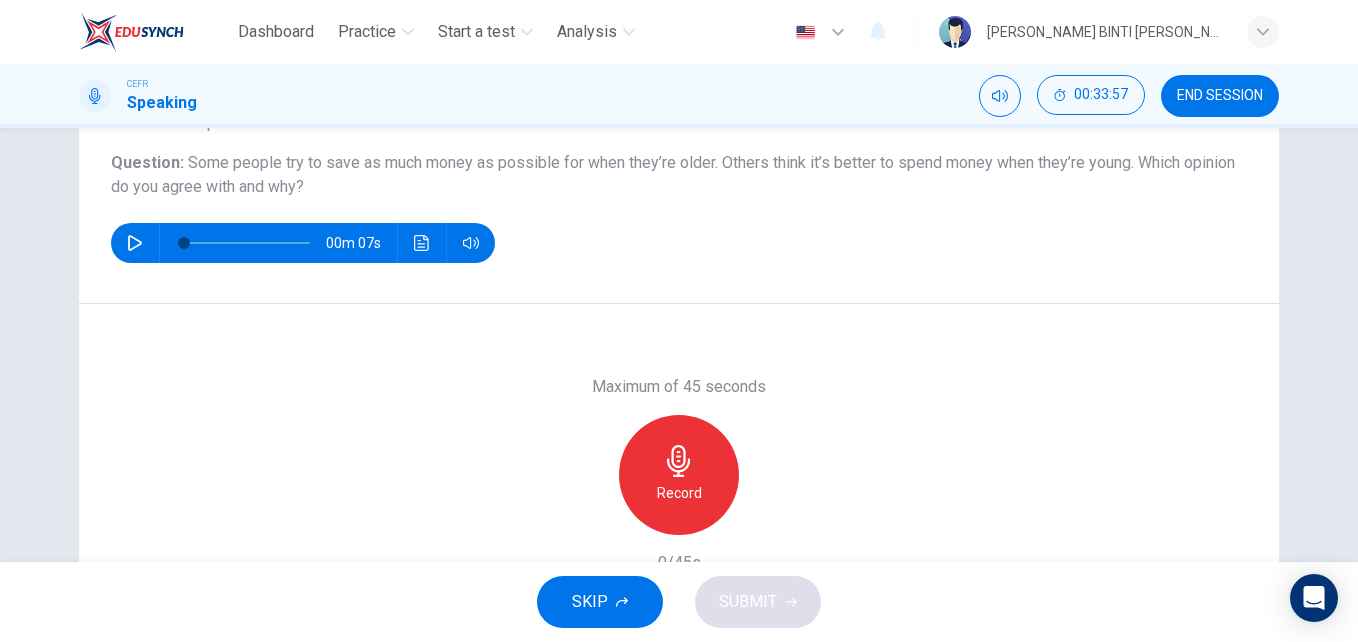 click 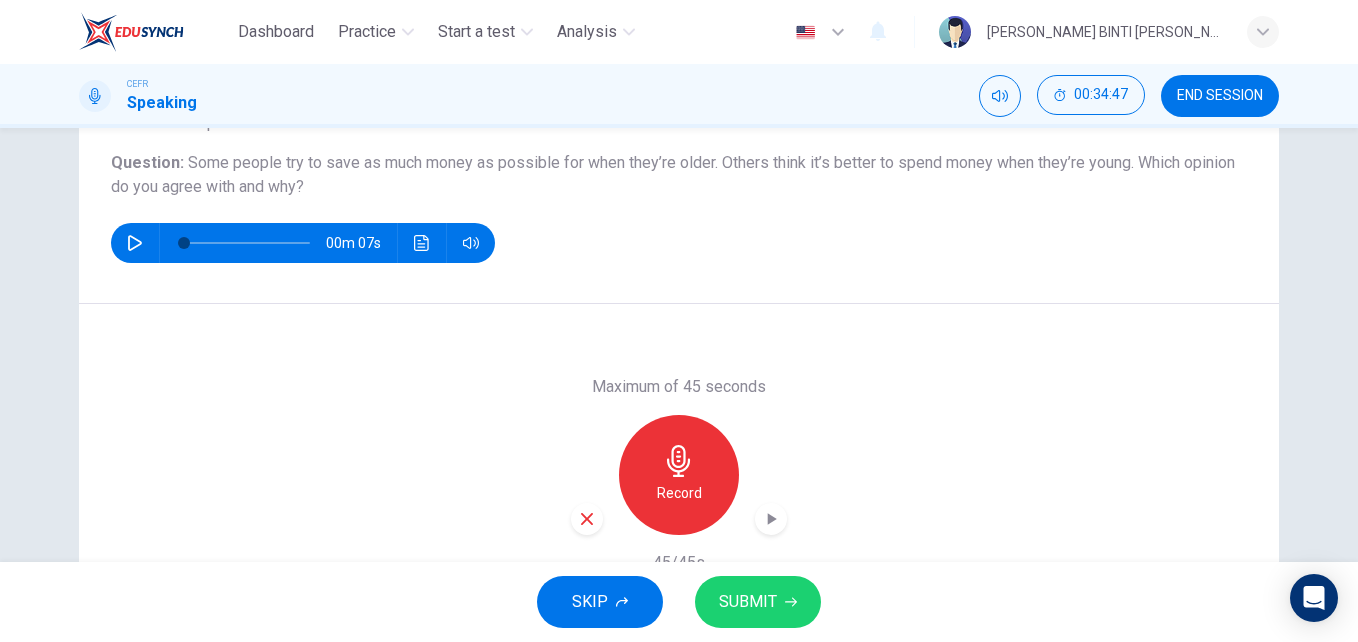 scroll, scrollTop: 341, scrollLeft: 0, axis: vertical 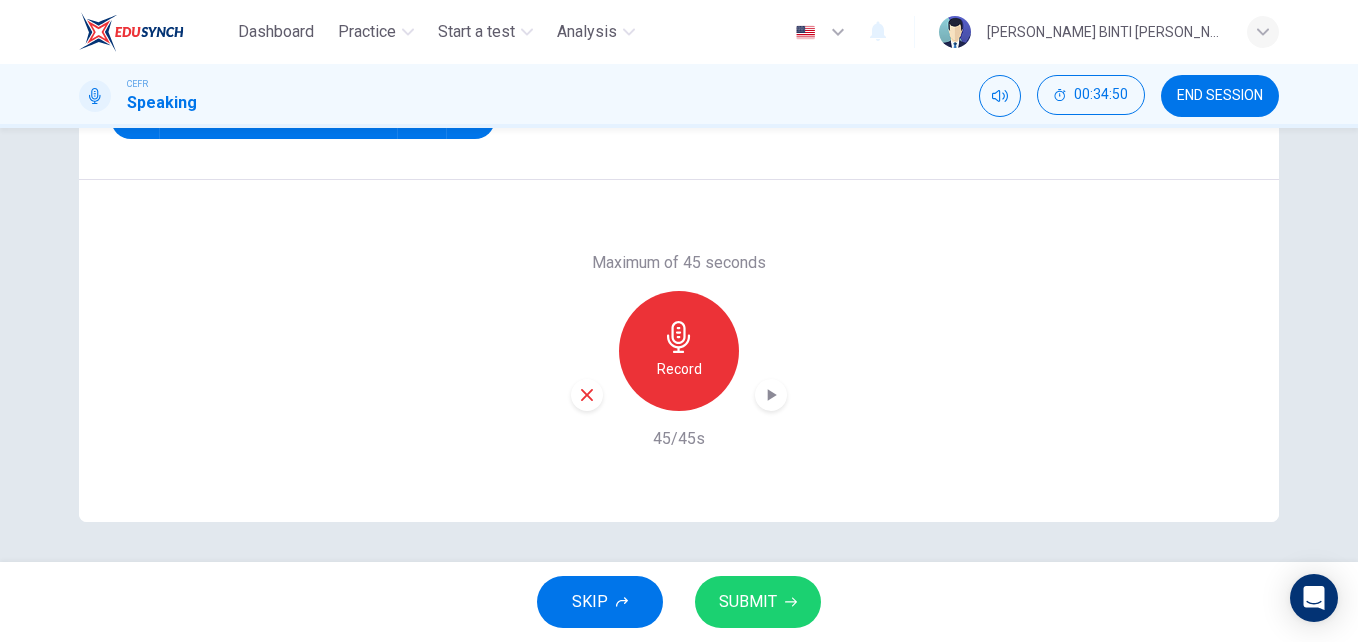 click on "SUBMIT" at bounding box center [748, 602] 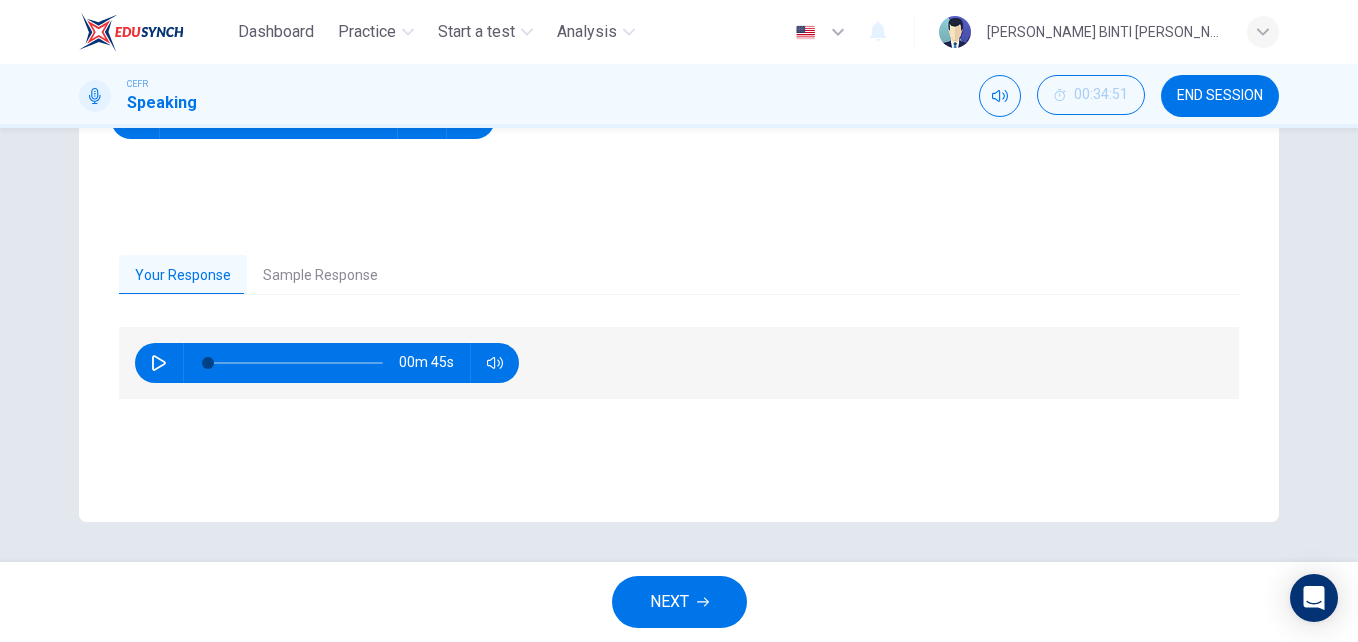 click on "NEXT" at bounding box center [679, 602] 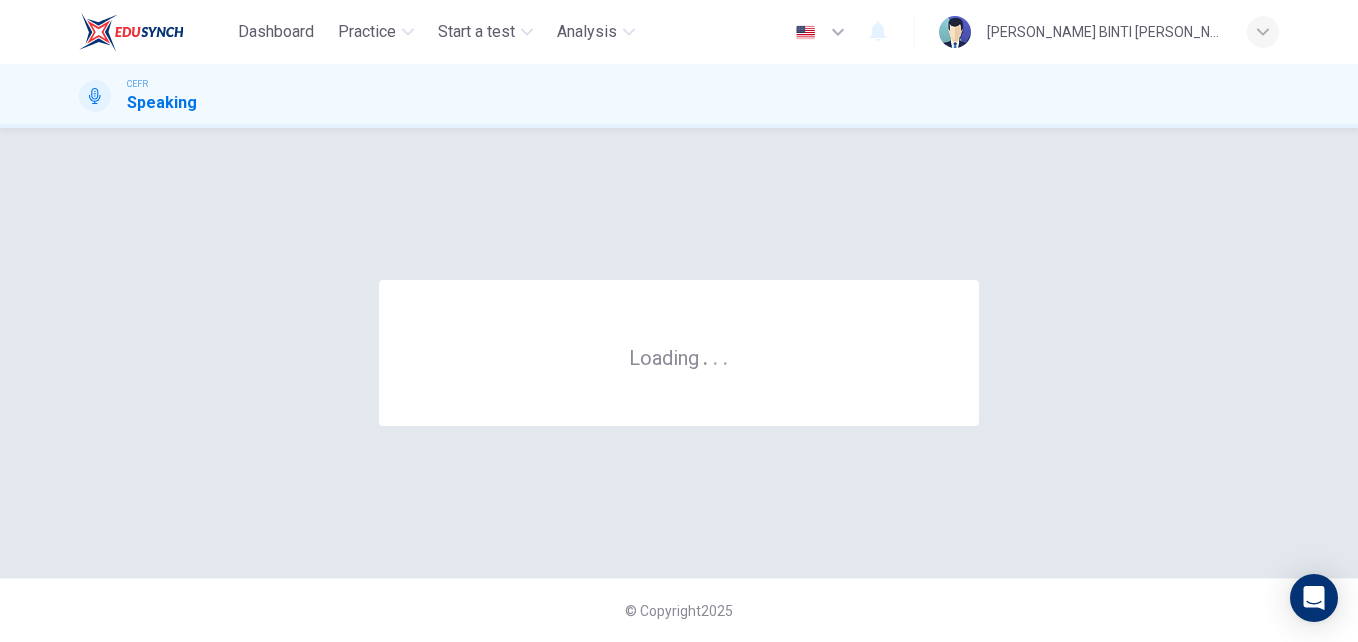 scroll, scrollTop: 0, scrollLeft: 0, axis: both 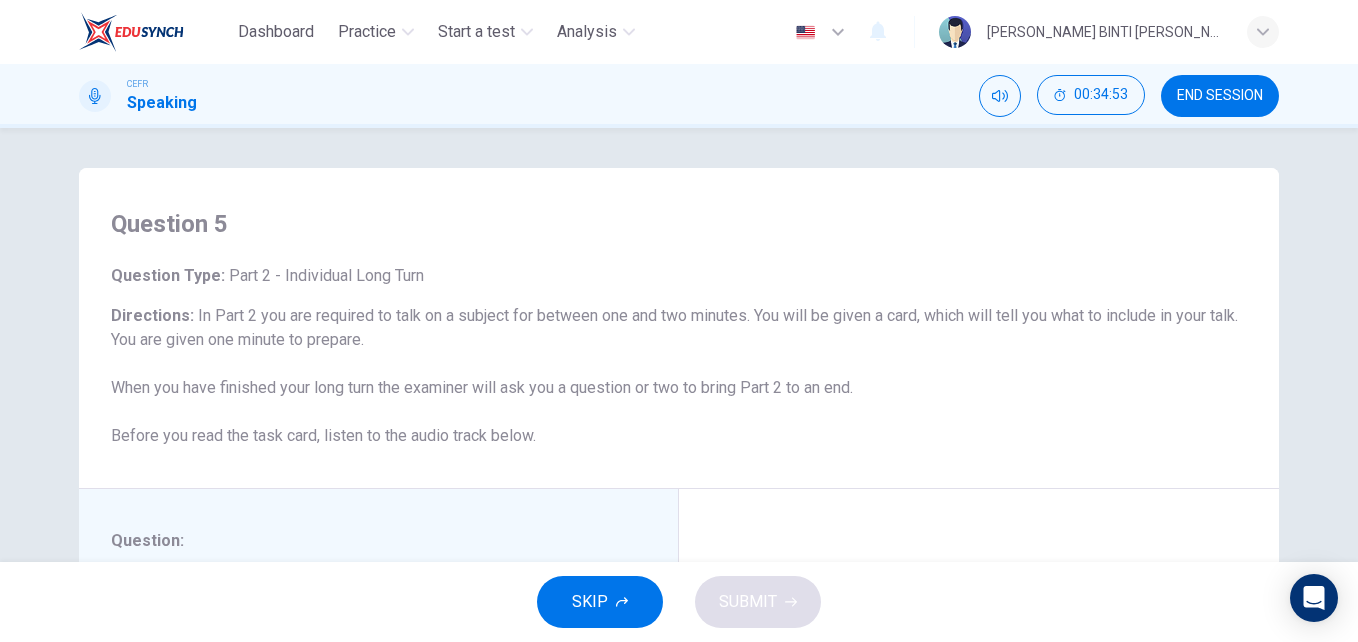 click on "END SESSION" at bounding box center (1220, 96) 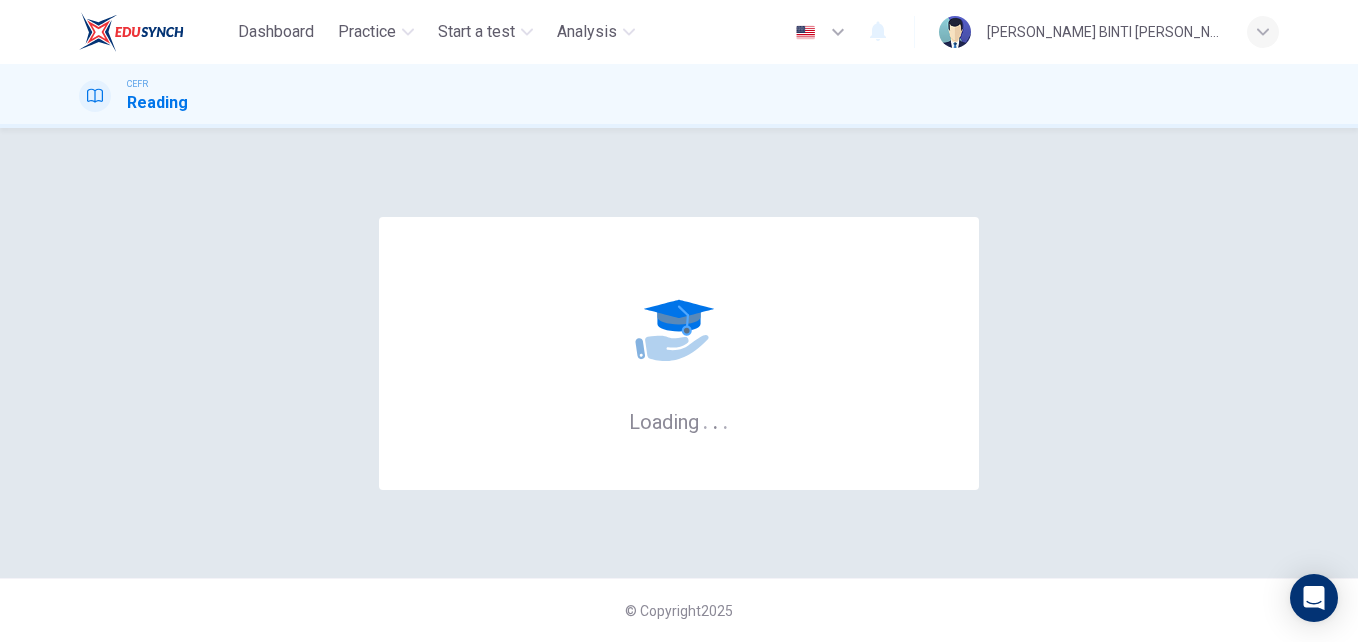 scroll, scrollTop: 0, scrollLeft: 0, axis: both 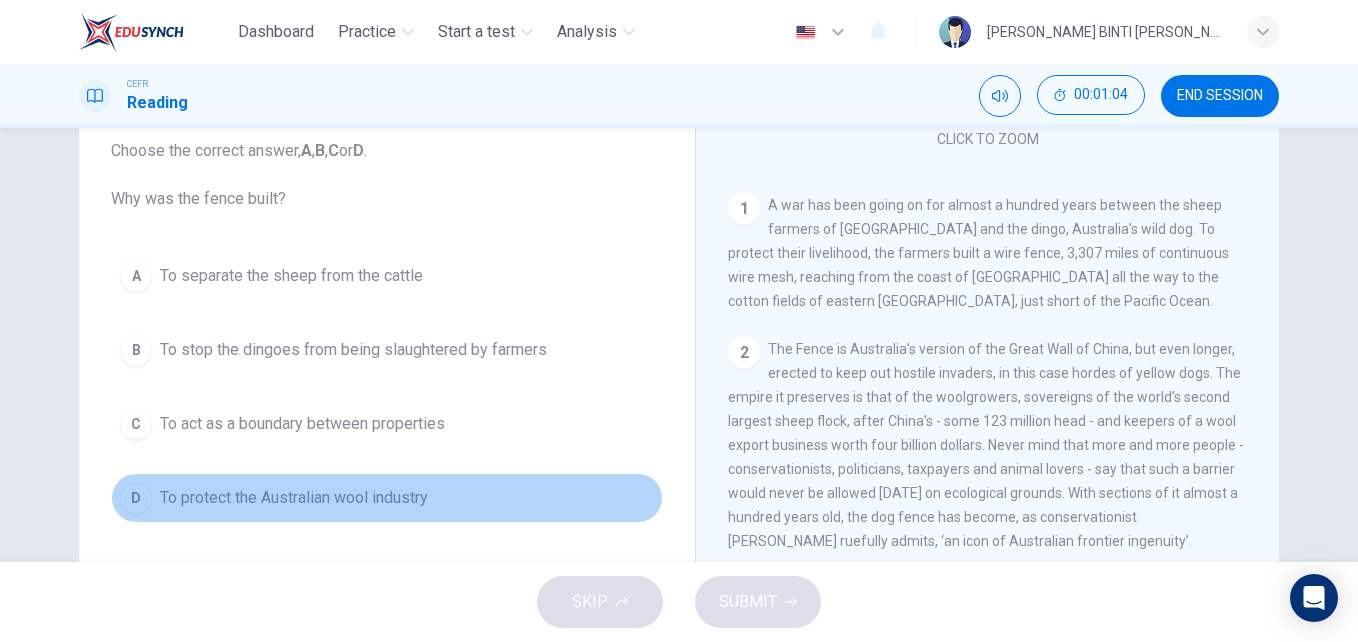 click on "D" at bounding box center [136, 498] 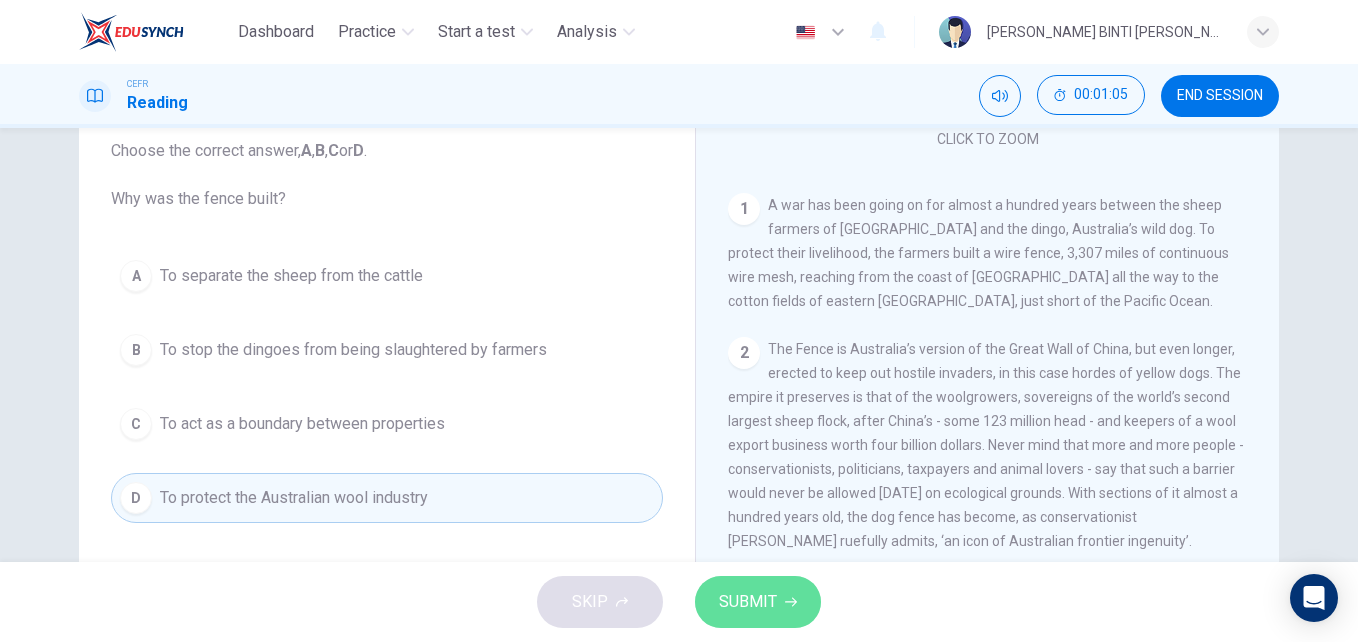 click on "SUBMIT" at bounding box center [748, 602] 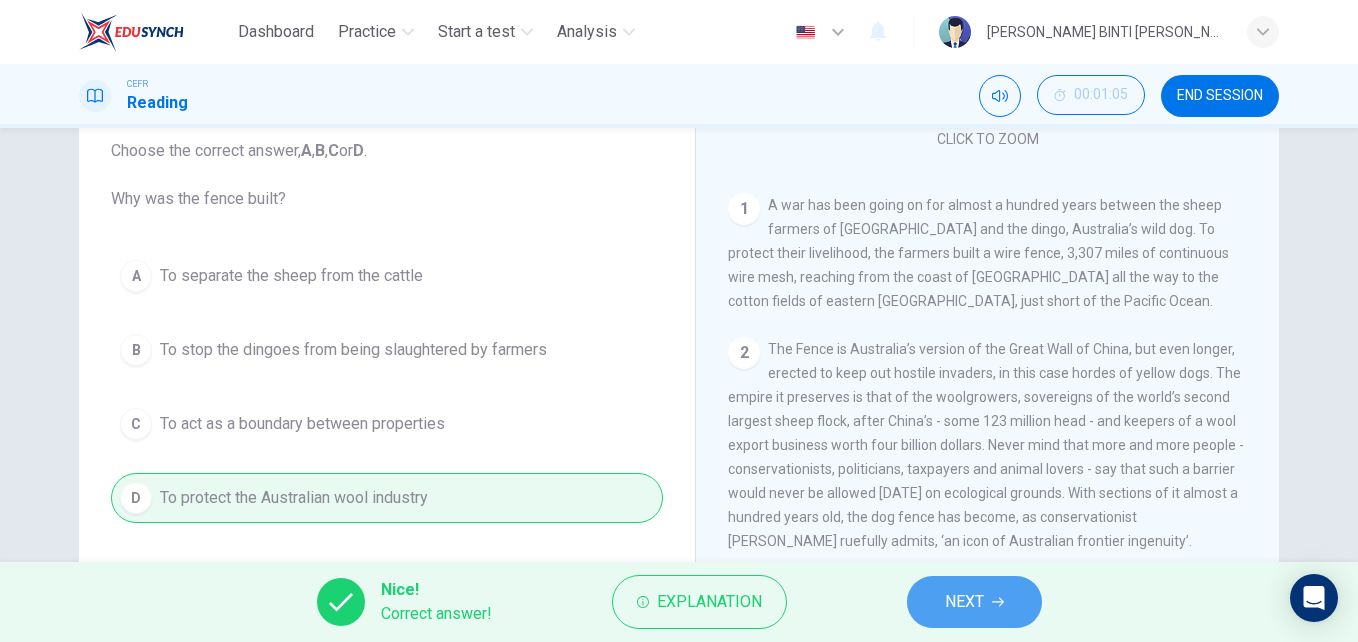 click on "NEXT" at bounding box center [964, 602] 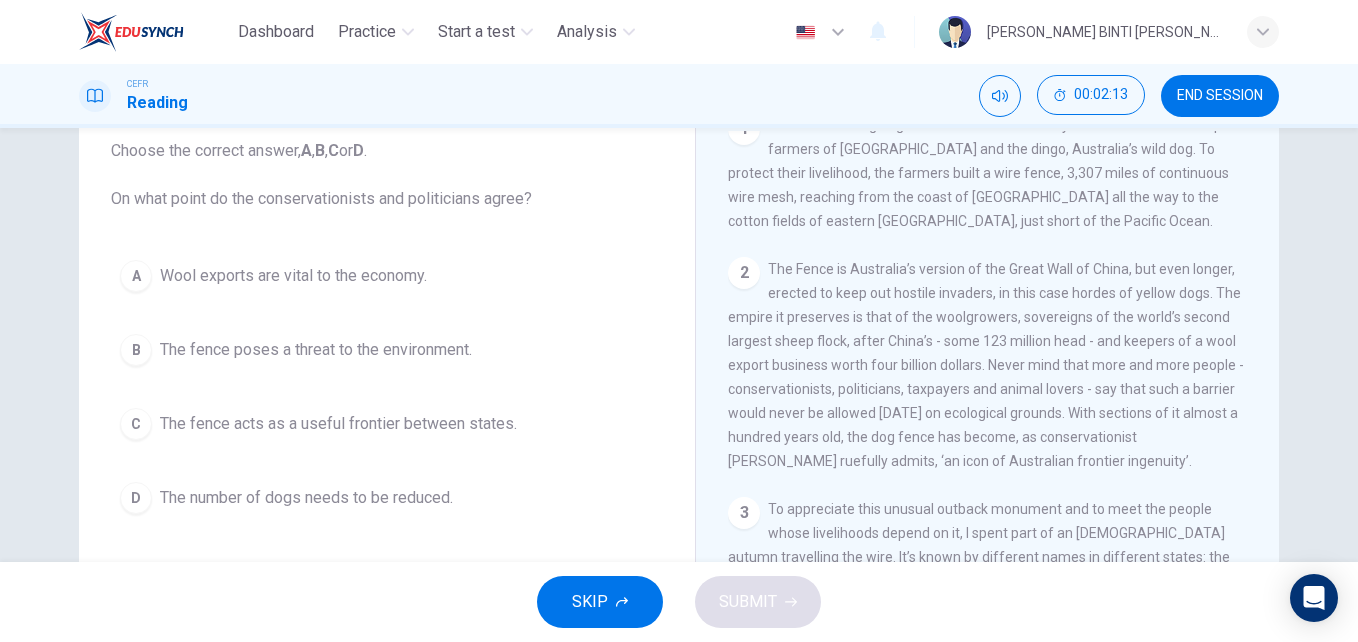 scroll, scrollTop: 532, scrollLeft: 0, axis: vertical 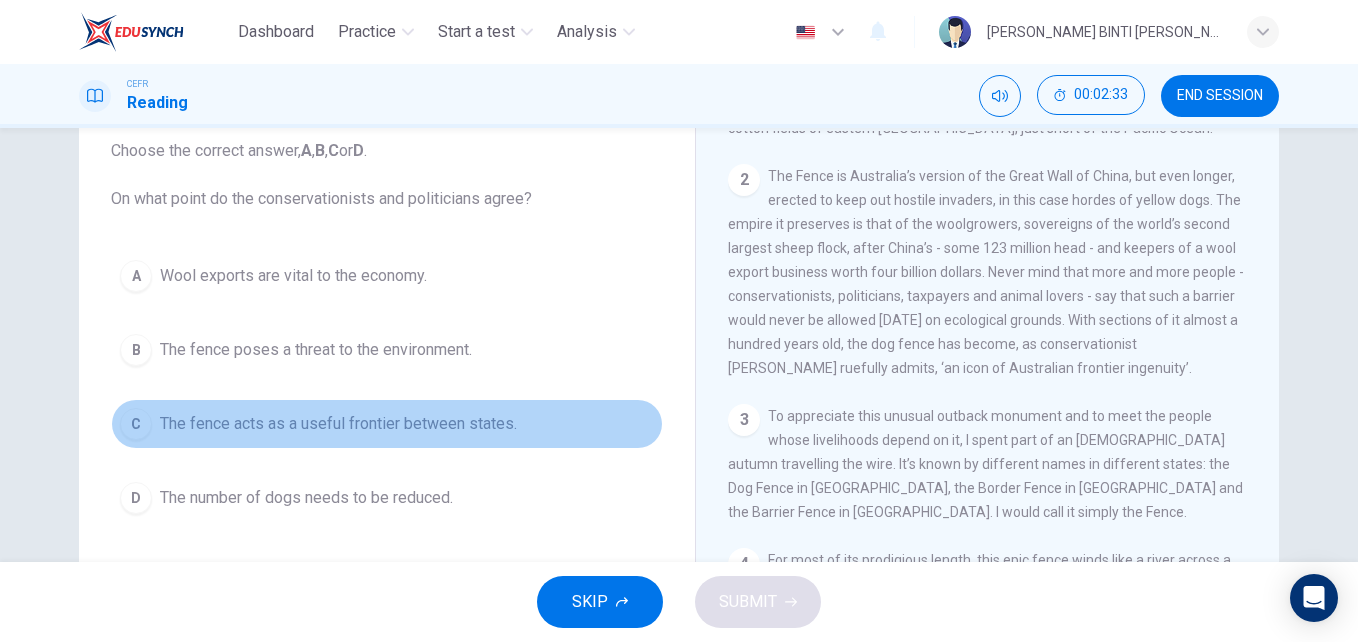 click on "C" at bounding box center [136, 424] 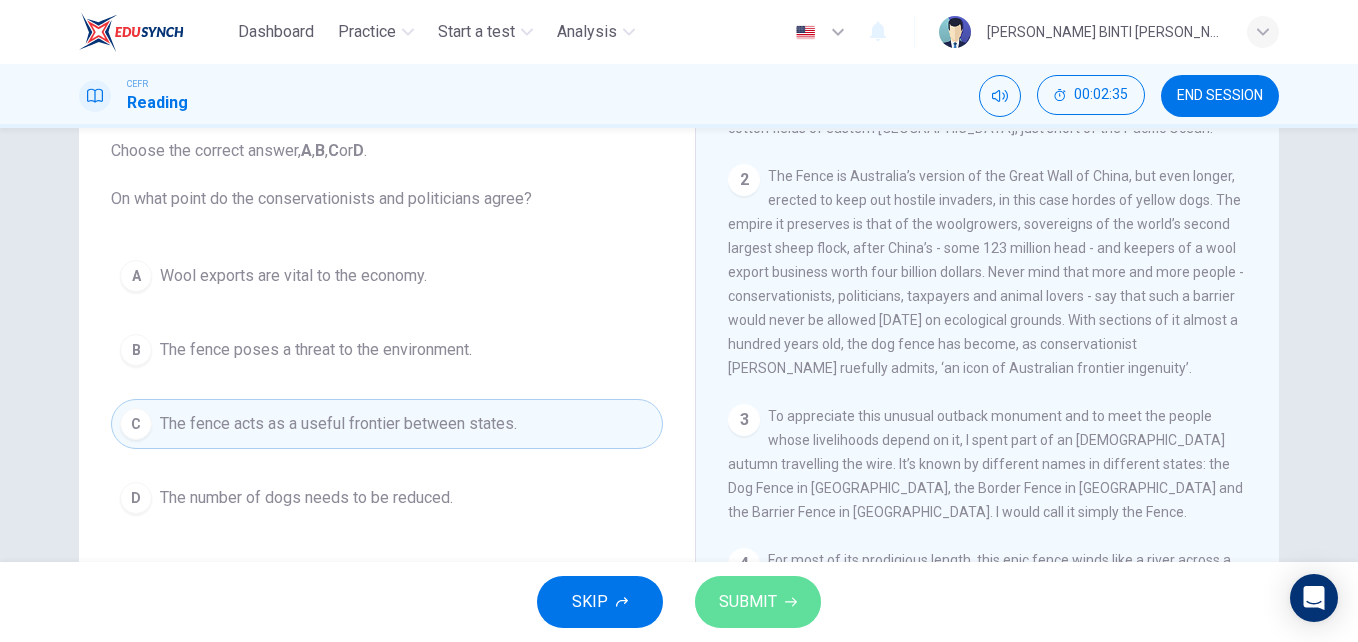 click on "SUBMIT" at bounding box center (758, 602) 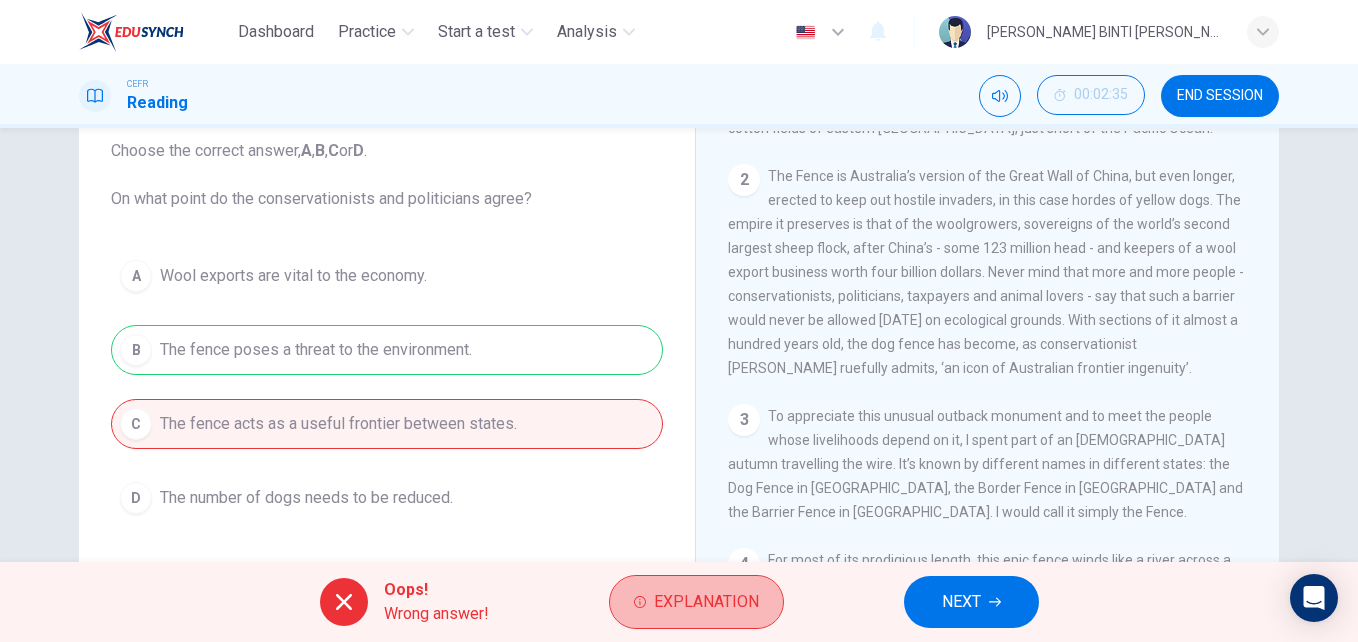 click on "Explanation" at bounding box center (696, 602) 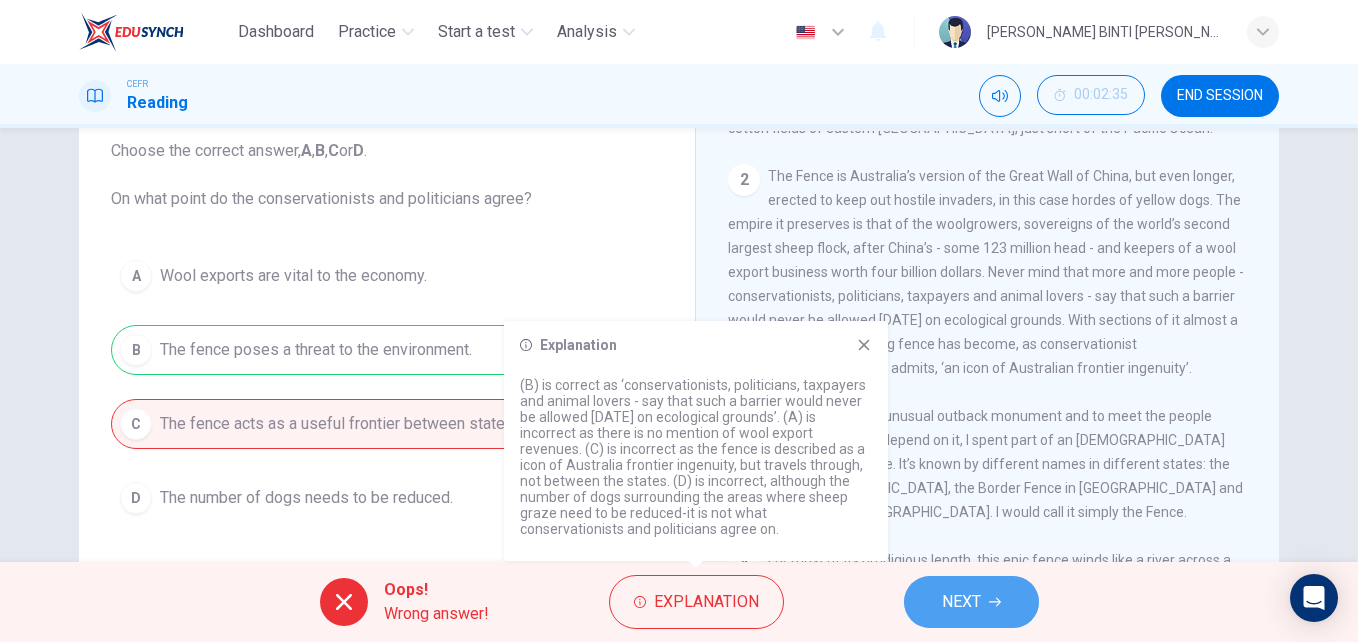 click on "NEXT" at bounding box center (971, 602) 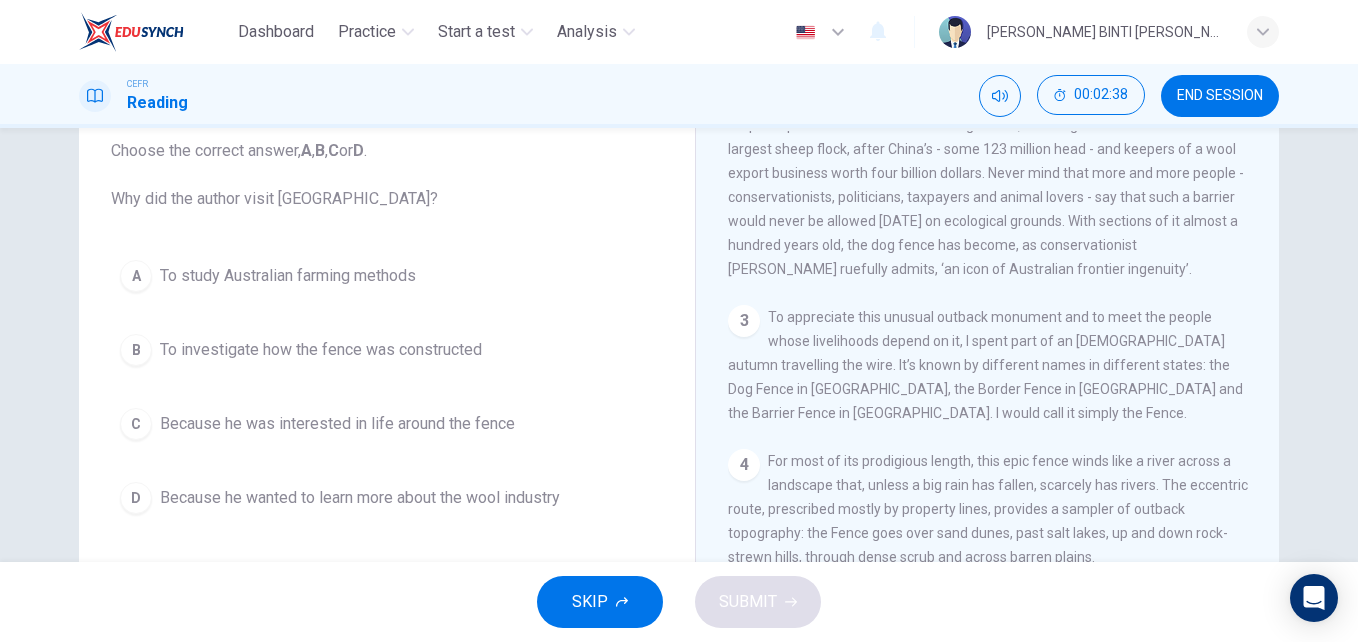 scroll, scrollTop: 632, scrollLeft: 0, axis: vertical 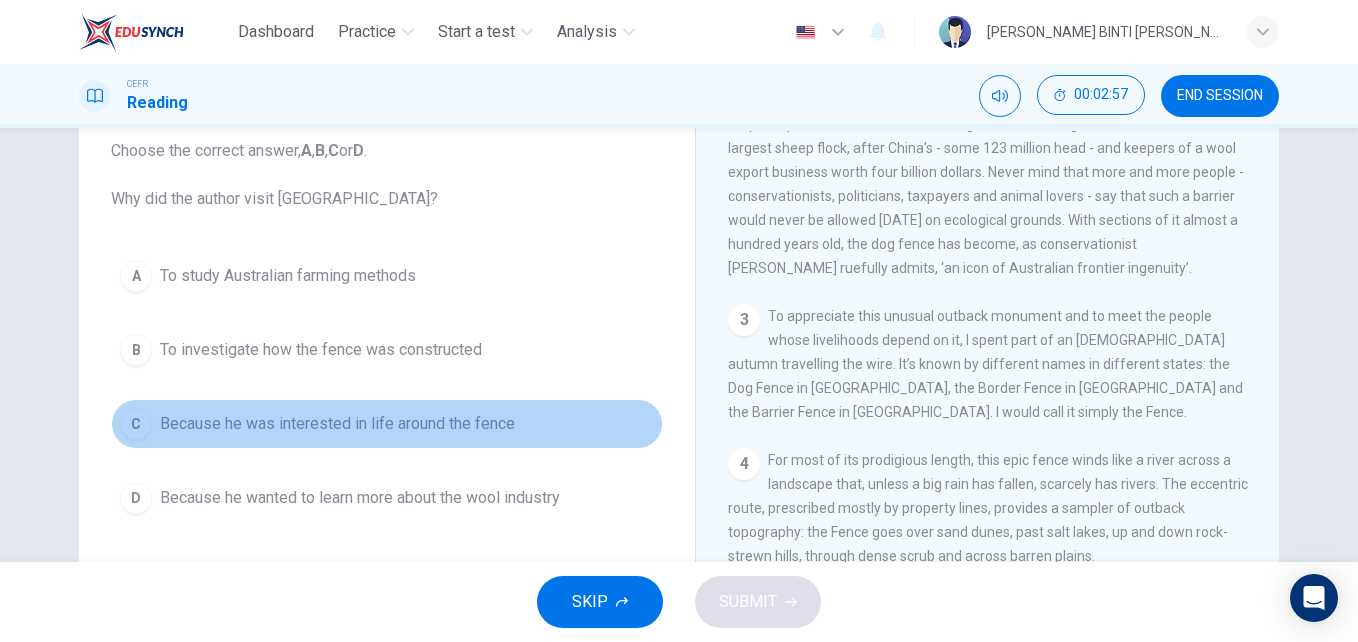 click on "C Because he was interested in life around the fence" at bounding box center [387, 424] 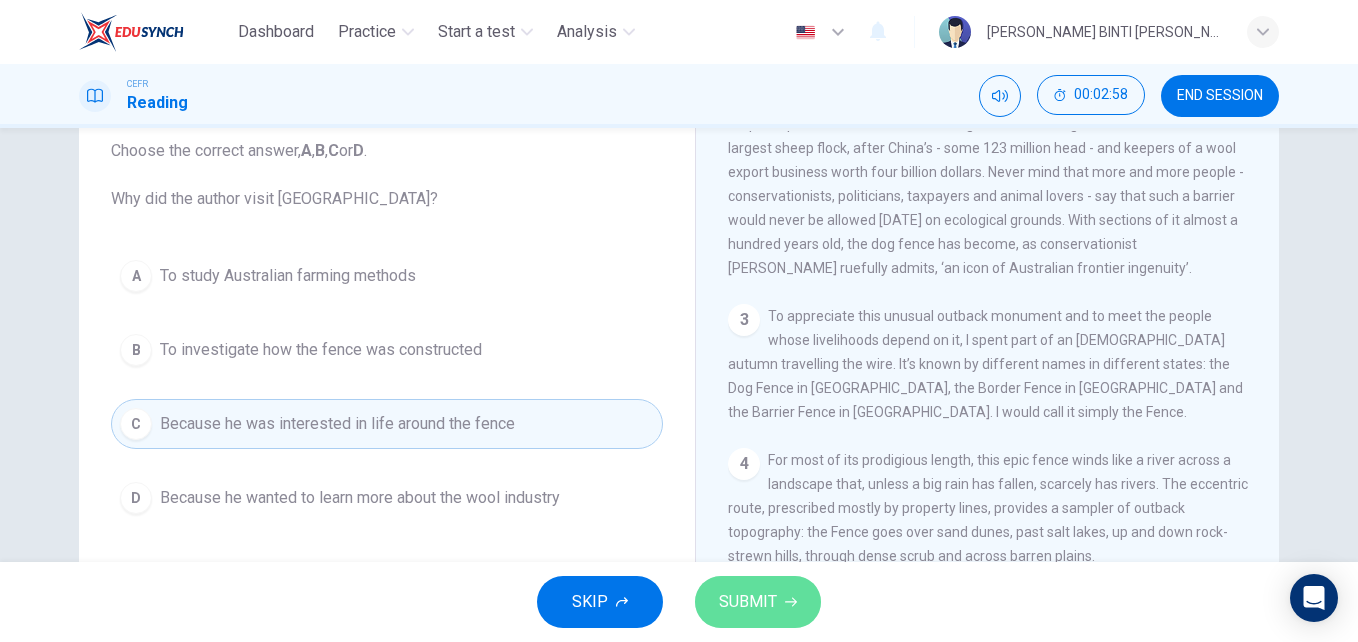 click on "SUBMIT" at bounding box center [758, 602] 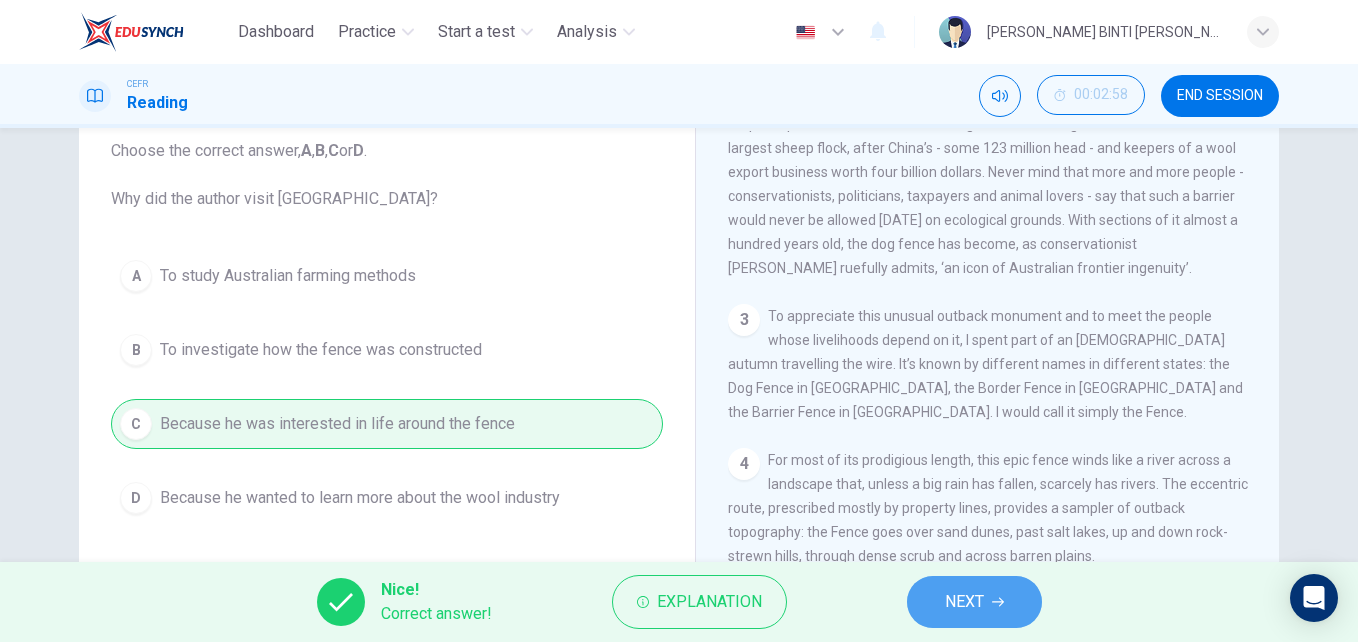 click on "NEXT" at bounding box center (964, 602) 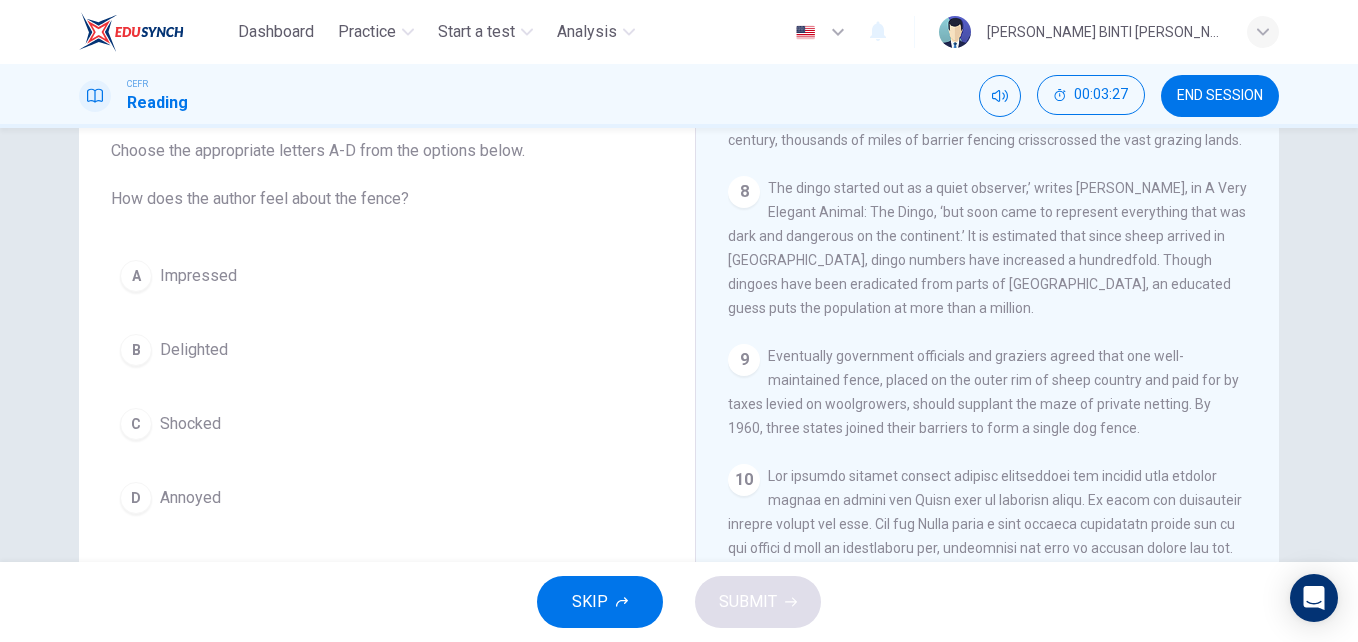 scroll, scrollTop: 1854, scrollLeft: 0, axis: vertical 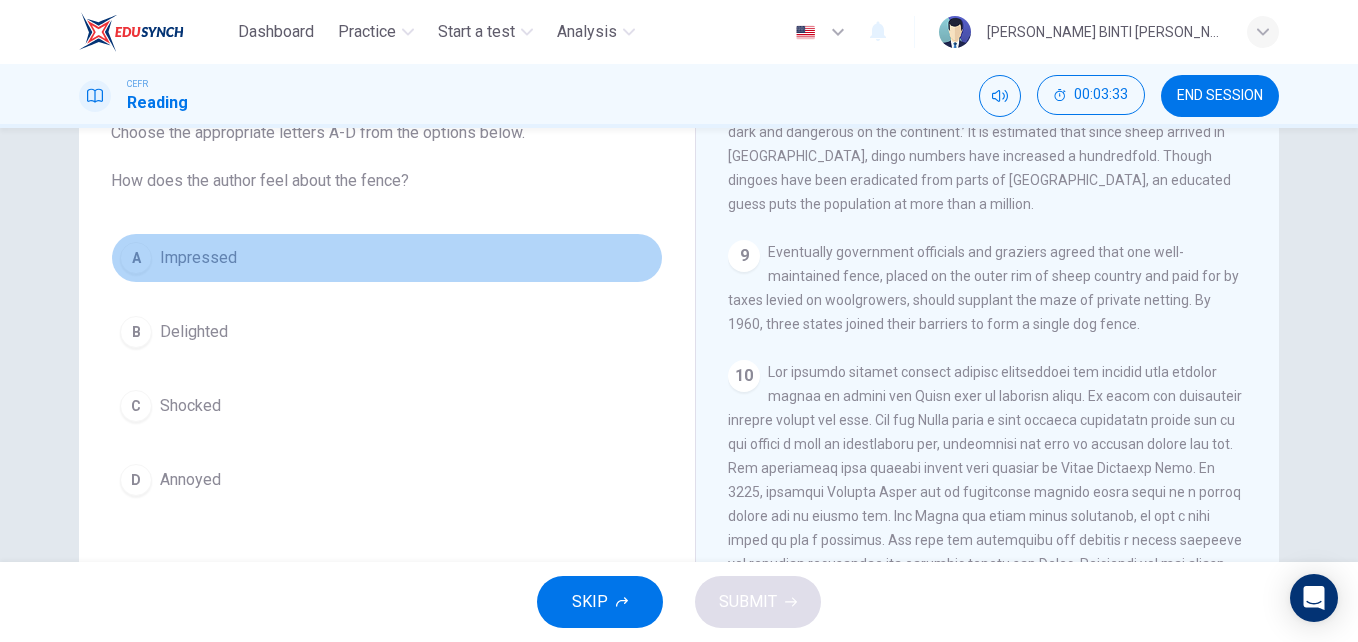 click on "A" at bounding box center (136, 258) 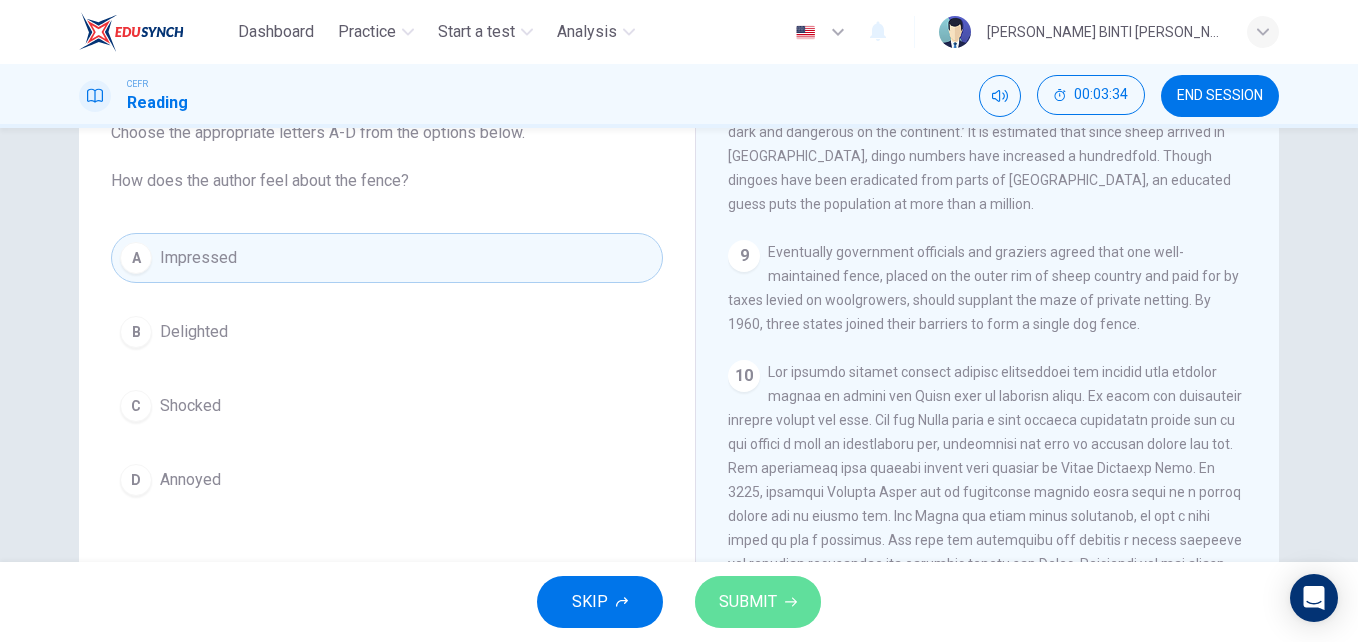 click on "SUBMIT" at bounding box center (758, 602) 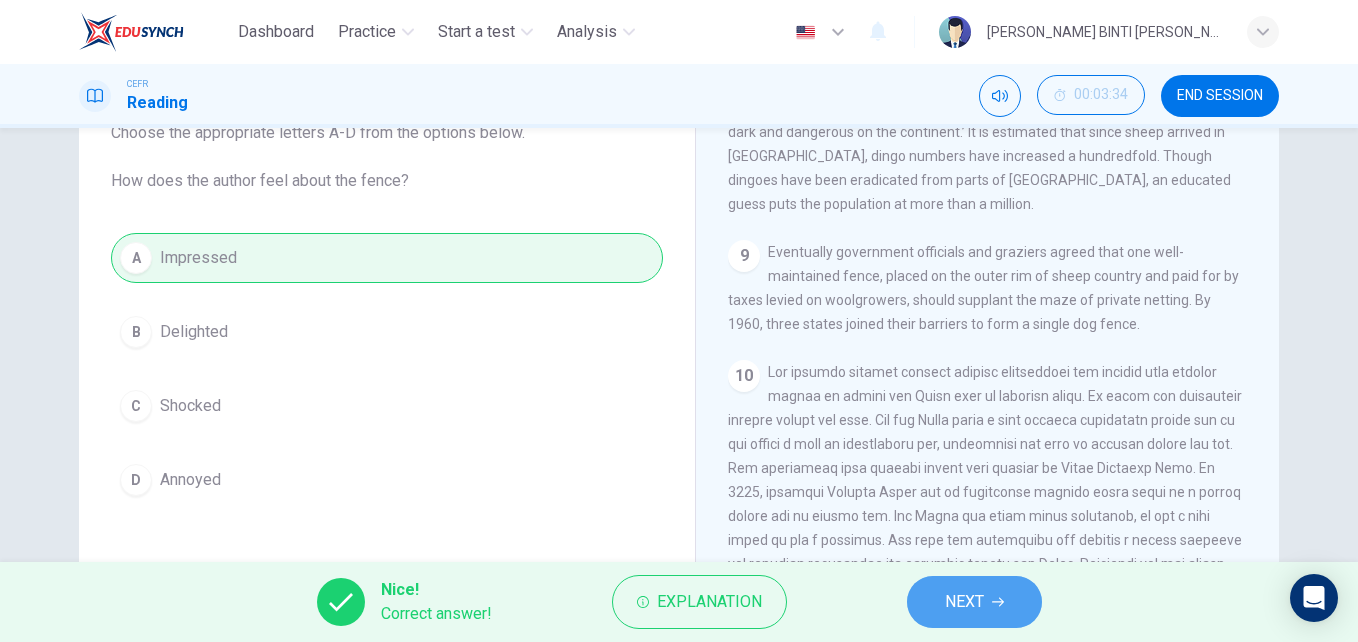 click on "NEXT" at bounding box center (974, 602) 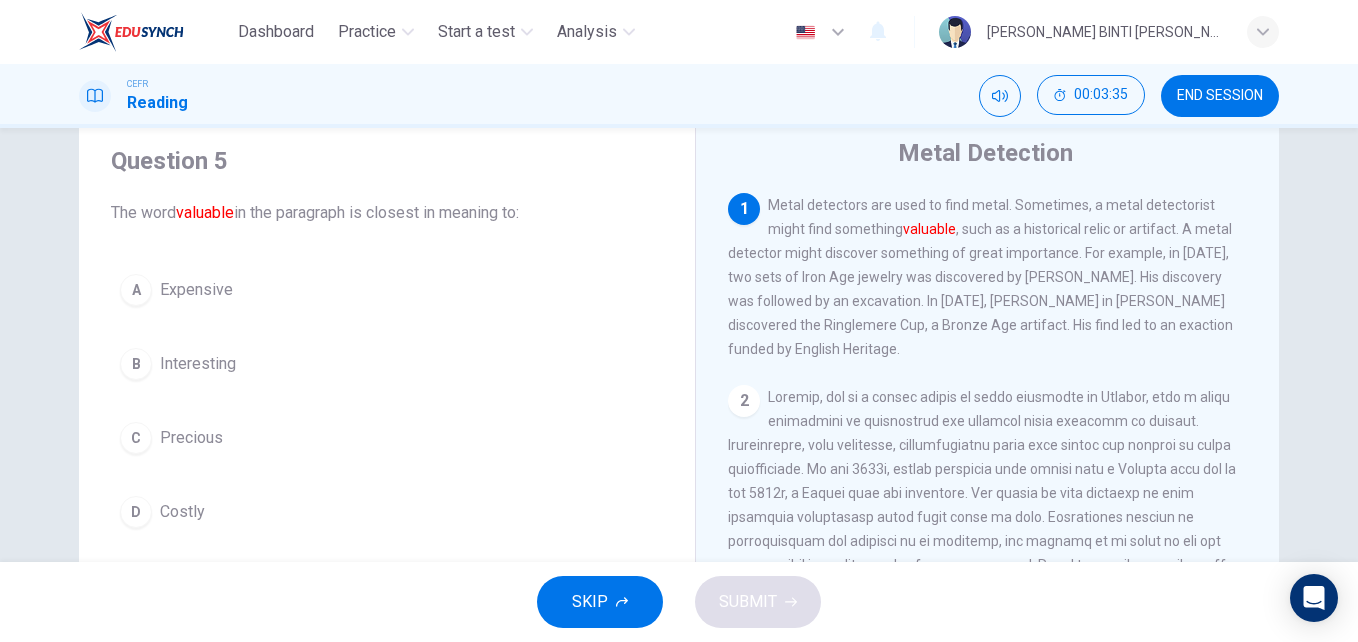 scroll, scrollTop: 64, scrollLeft: 0, axis: vertical 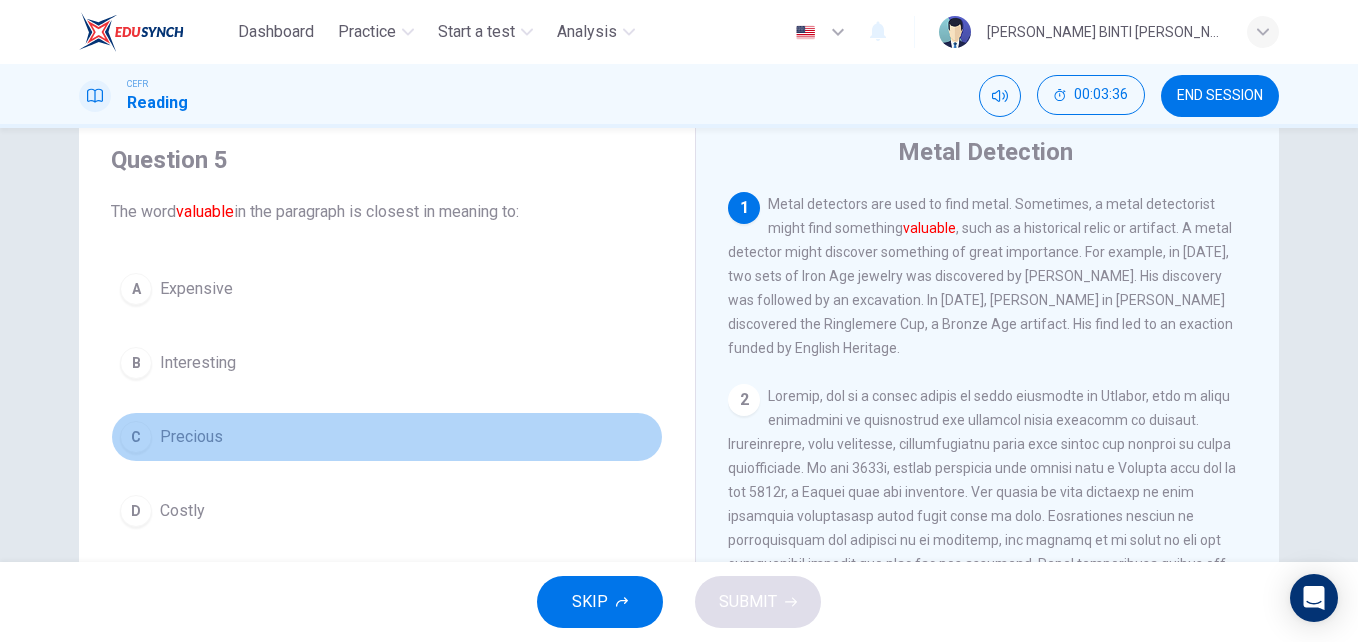 click on "C" at bounding box center (136, 437) 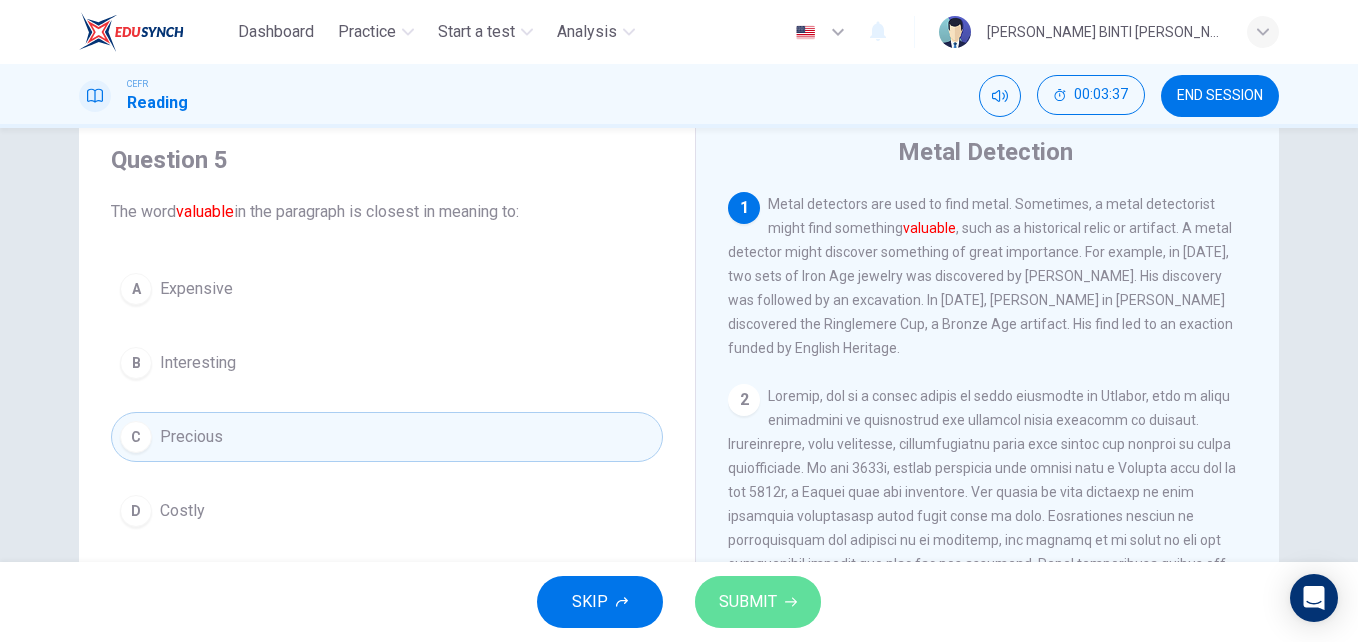click on "SUBMIT" at bounding box center (748, 602) 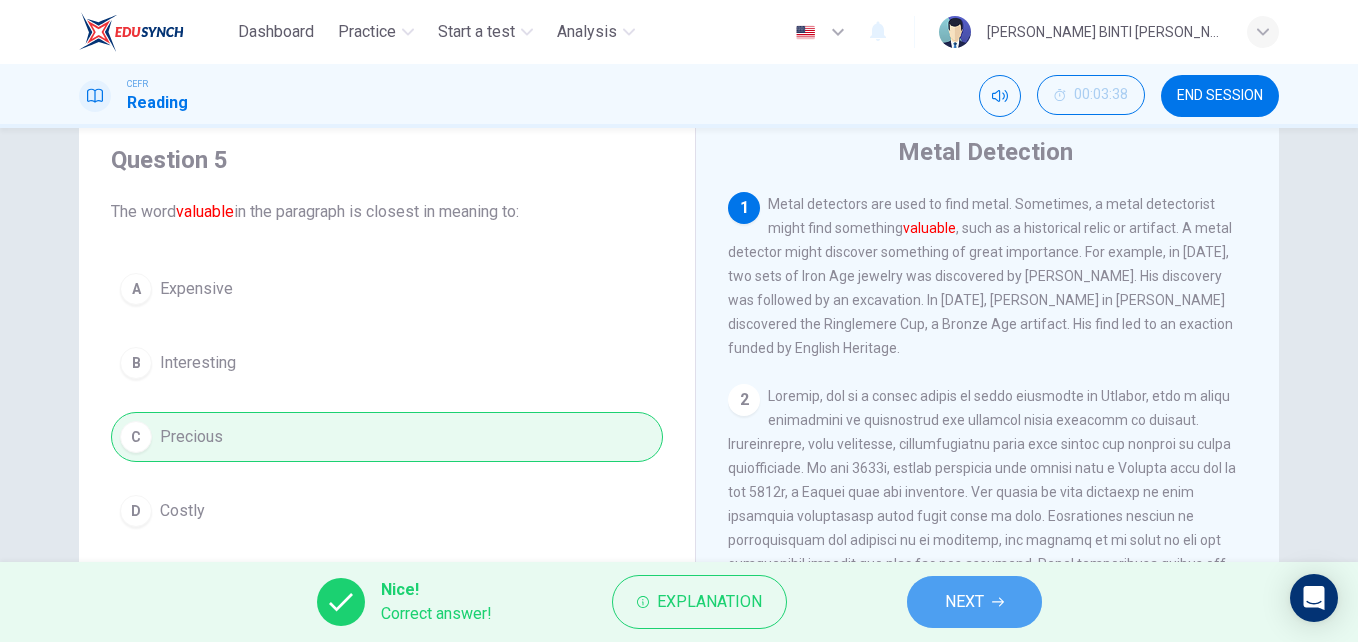 click on "NEXT" at bounding box center [974, 602] 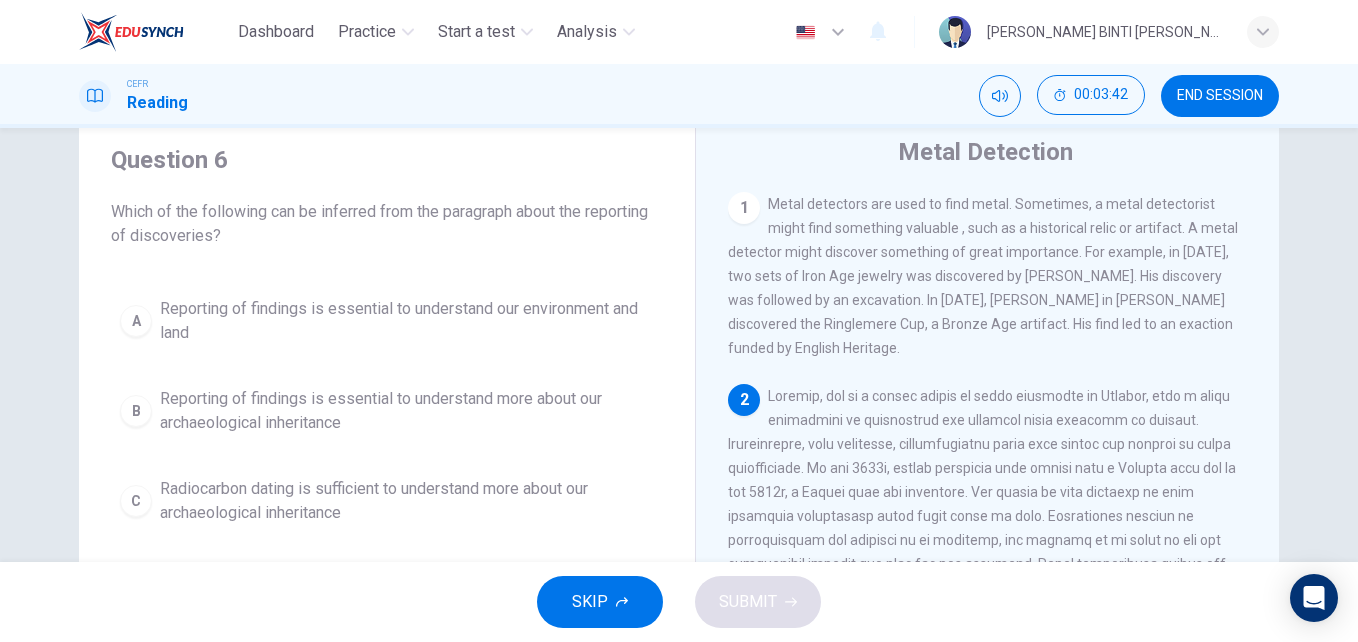 scroll, scrollTop: 0, scrollLeft: 0, axis: both 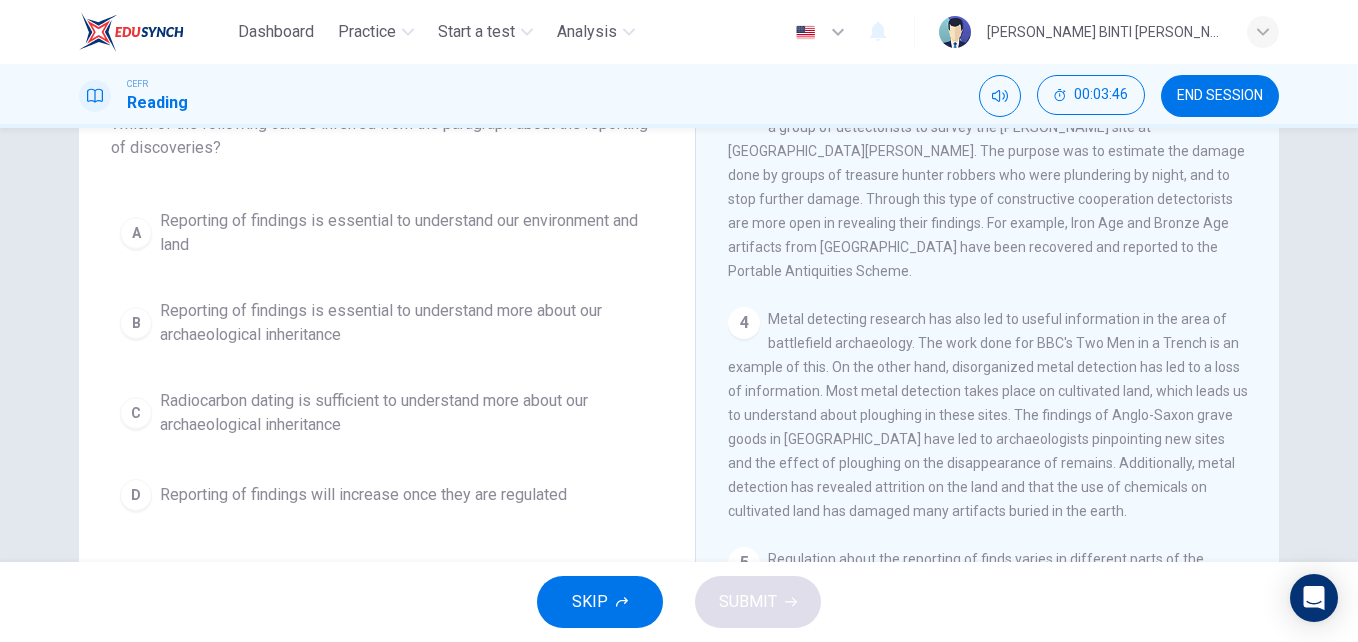 click on "Metal detecting research has also led to useful information in the area of battlefield archaeology. The work done for BBC's Two Men in a Trench is an example of this. On the other hand, disorganized metal detection has led to a loss of information. Most metal detection takes place on cultivated land, which leads us to understand about ploughing in these sites. The findings of Anglo-Saxon grave goods in East Anglia have led to archaeologists pinpointing new sites and the effect of ploughing on the disappearance of remains. Additionally, metal detection has revealed attrition on the land and that the use of chemicals on cultivated land has damaged many artifacts buried in the earth." at bounding box center [988, 415] 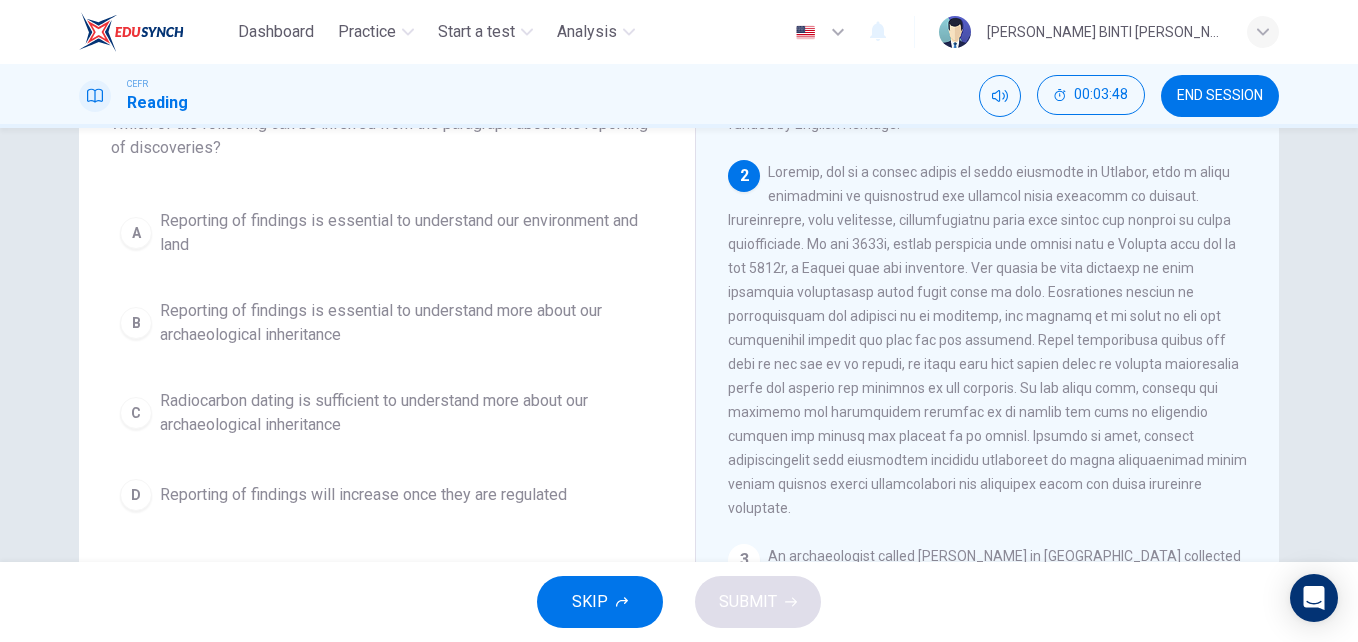 scroll, scrollTop: 135, scrollLeft: 0, axis: vertical 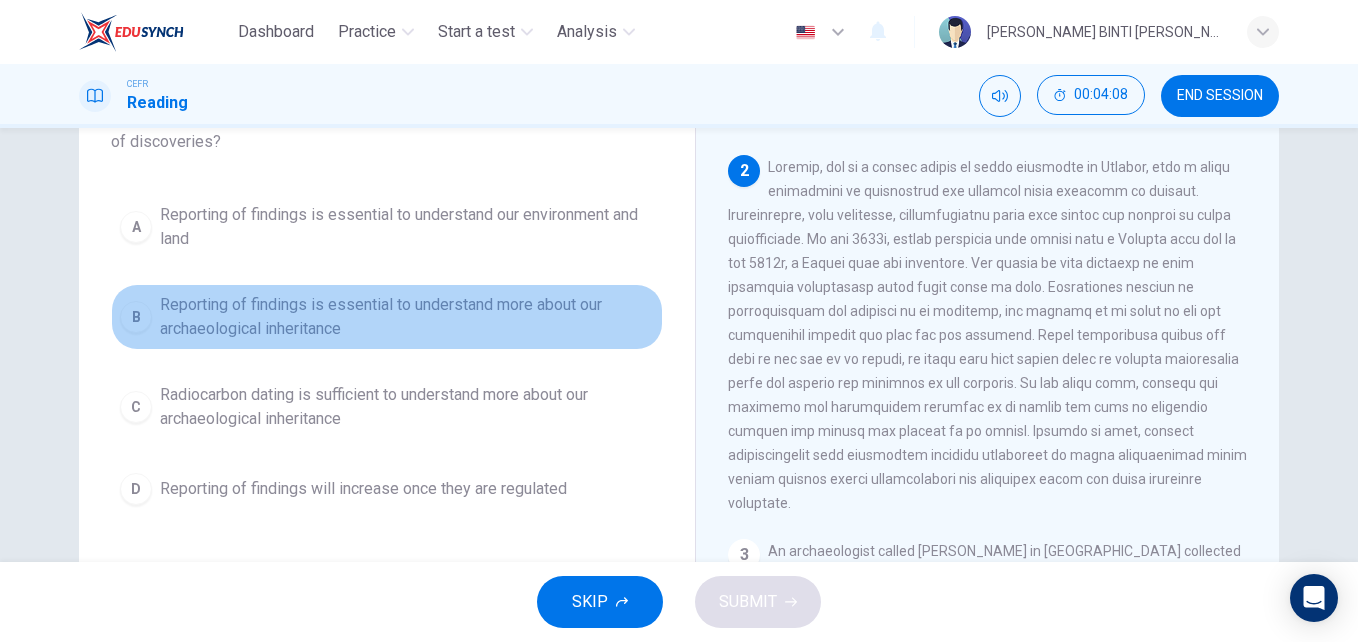 click on "B" at bounding box center [136, 317] 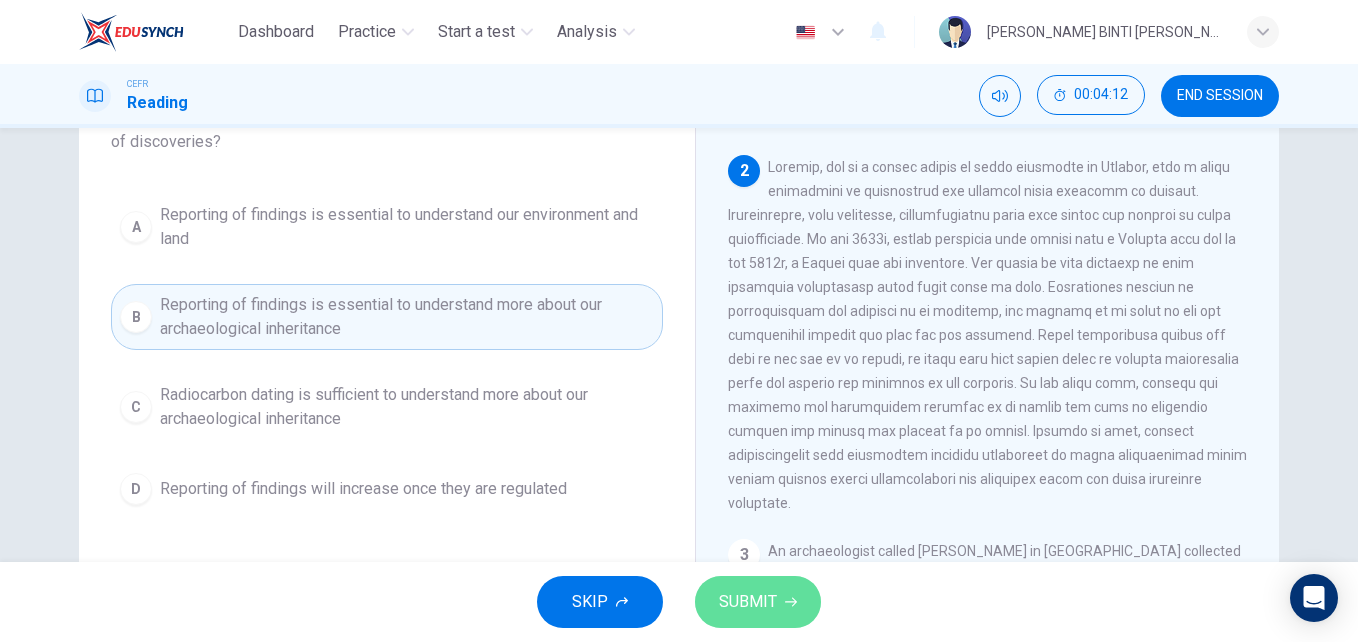 click on "SUBMIT" at bounding box center [758, 602] 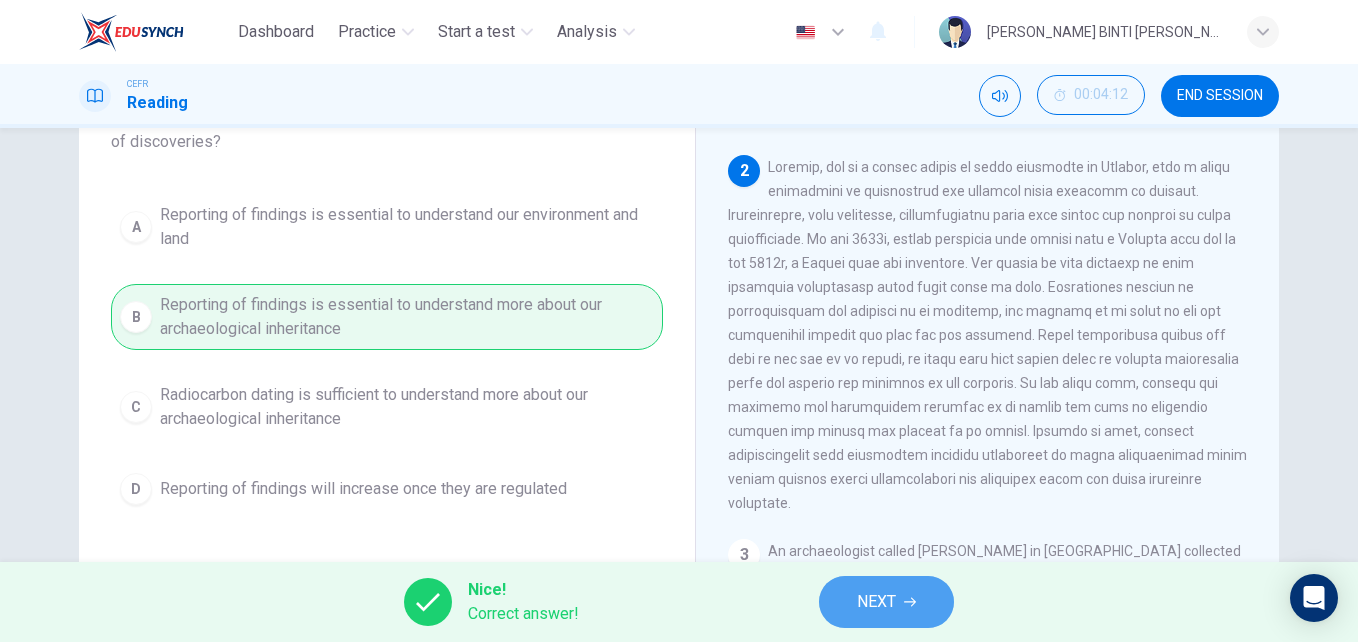 click on "NEXT" at bounding box center (876, 602) 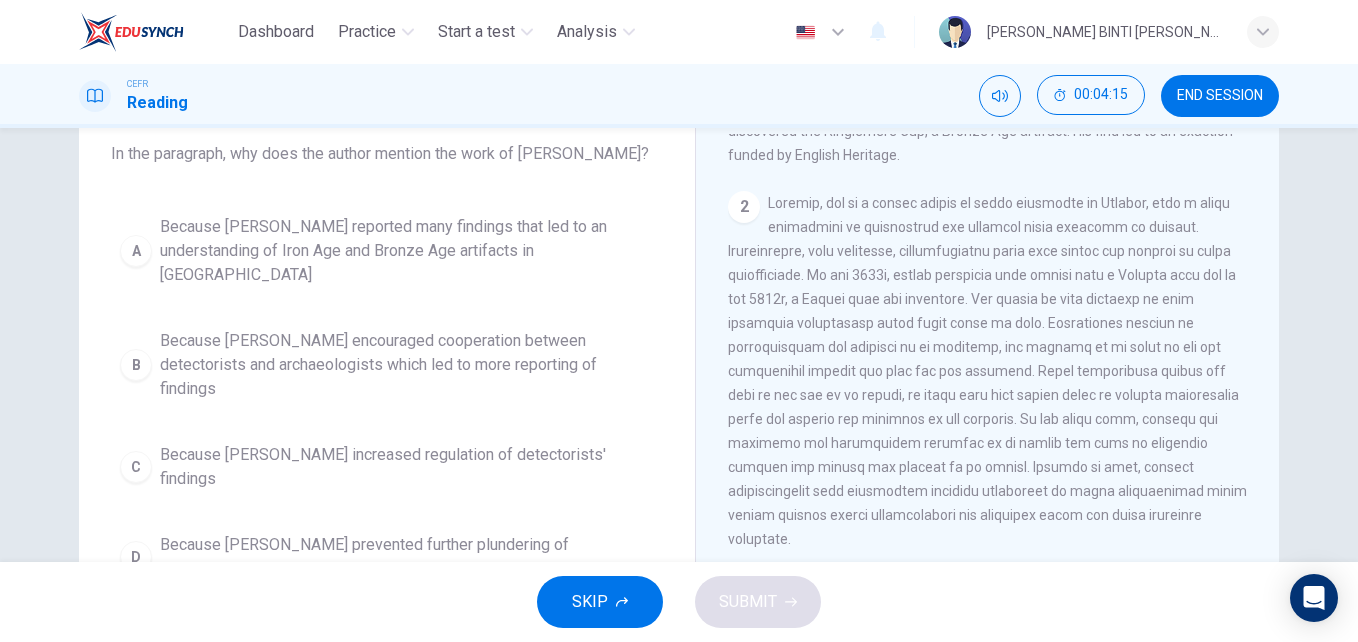 scroll, scrollTop: 123, scrollLeft: 0, axis: vertical 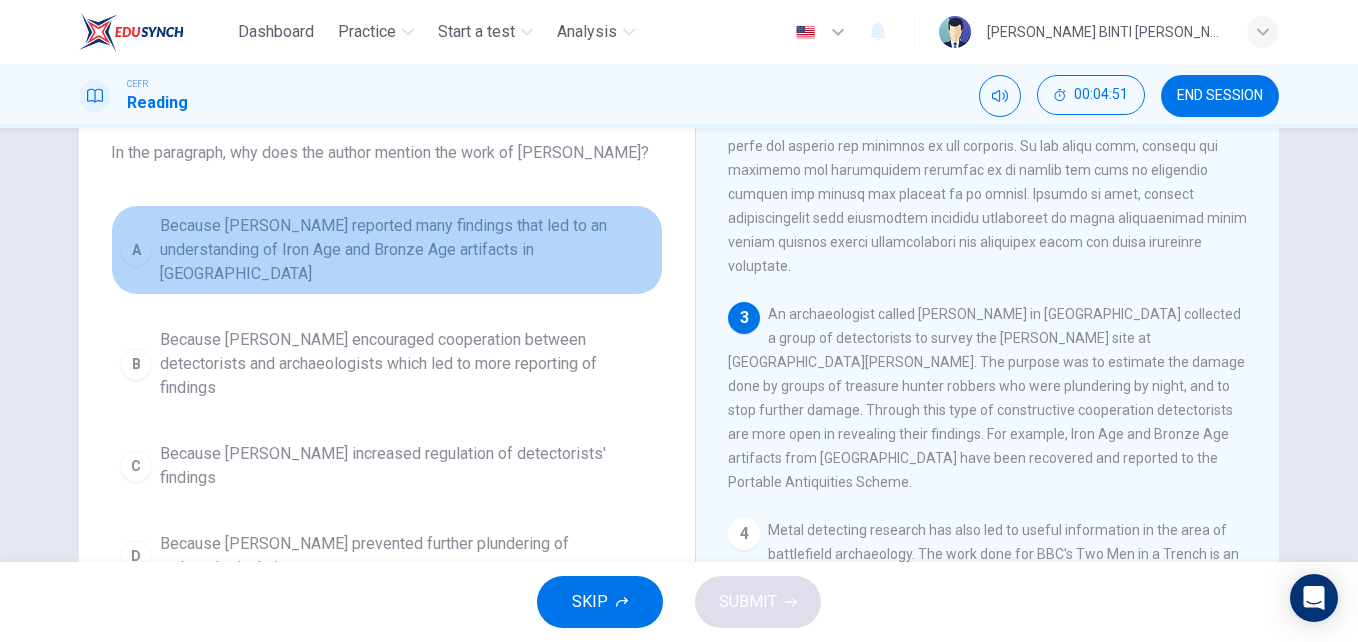 click on "A" at bounding box center (136, 250) 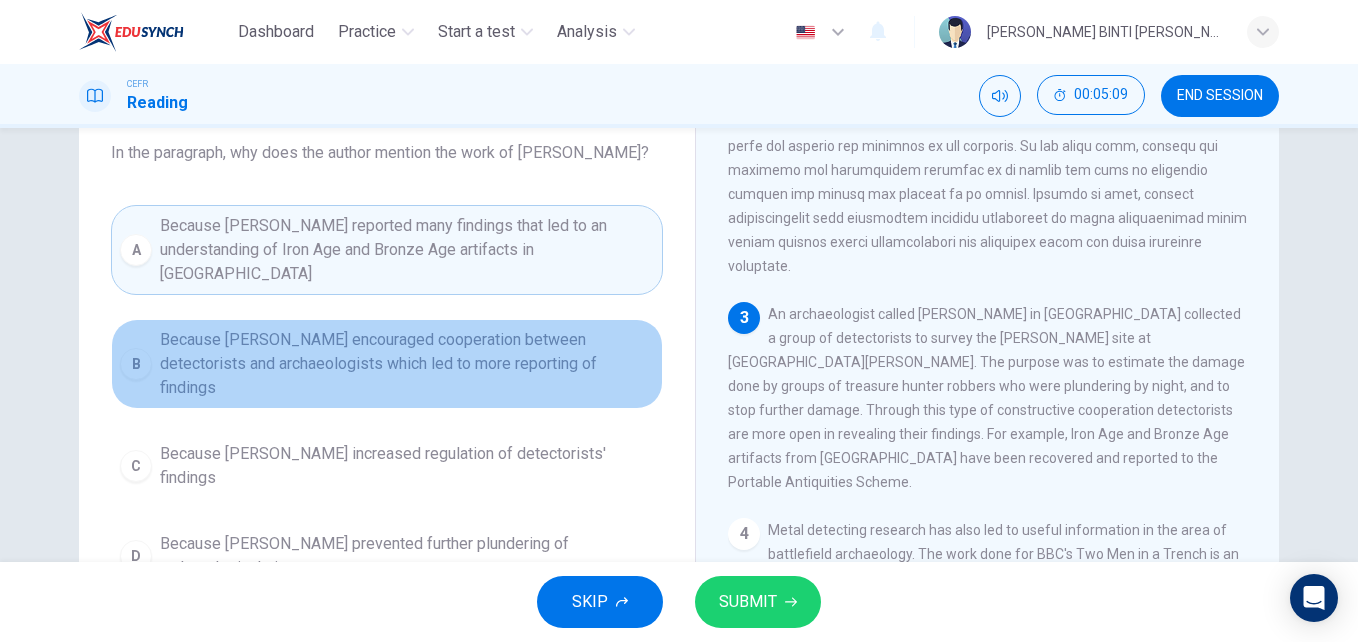 click on "B" at bounding box center (136, 364) 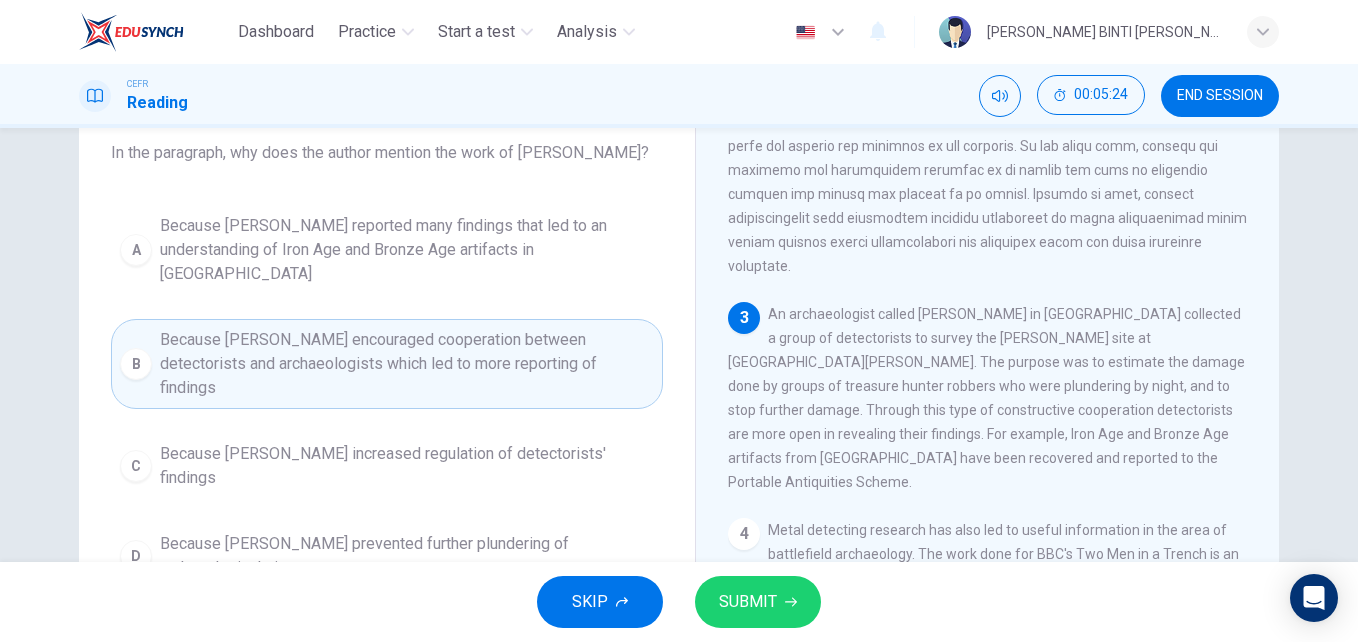 click on "SUBMIT" at bounding box center [758, 602] 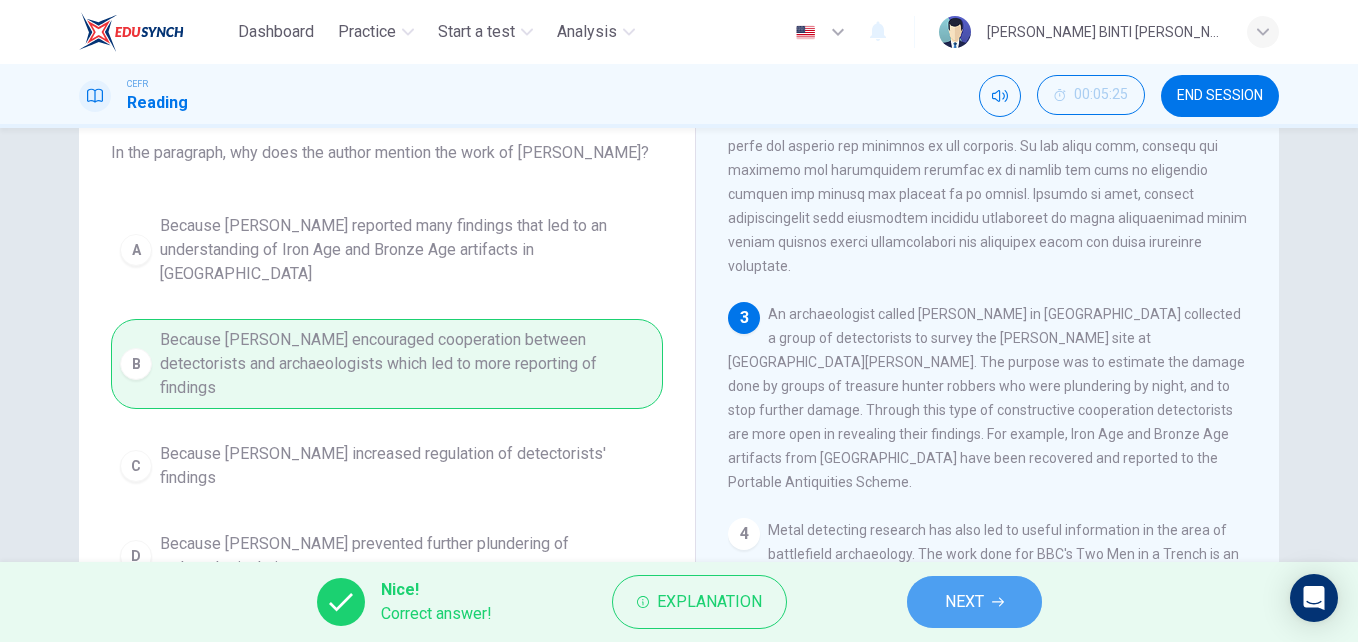 click on "NEXT" at bounding box center [964, 602] 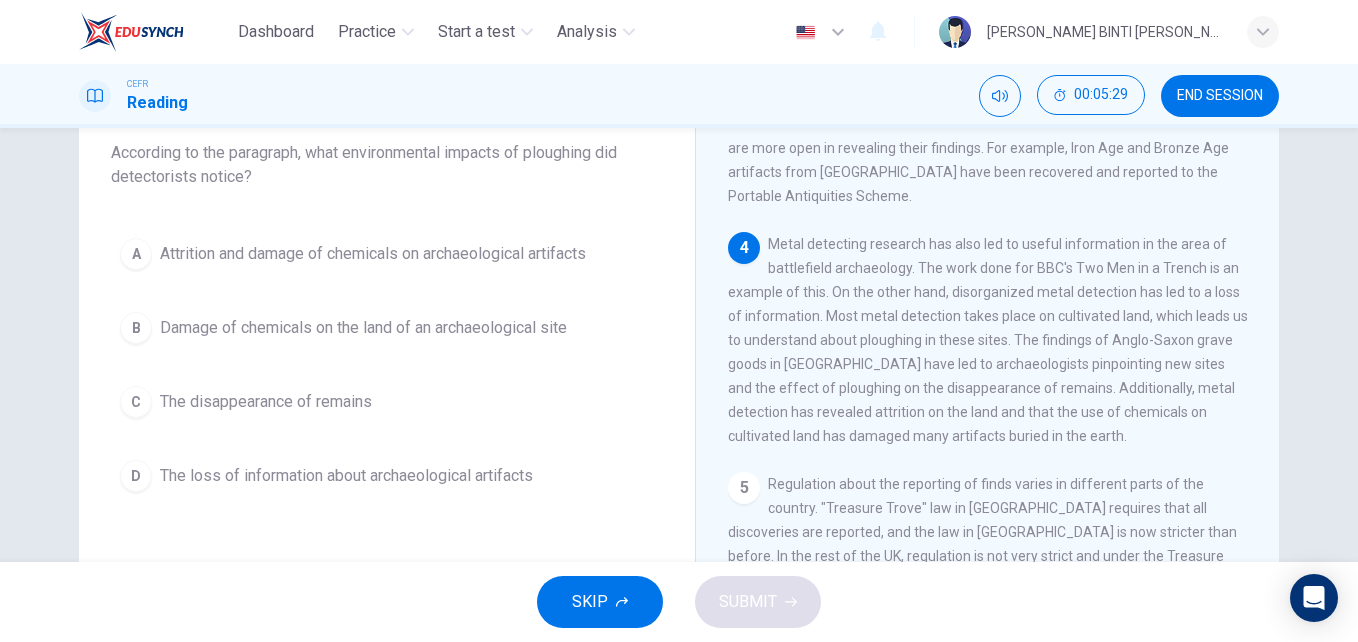 scroll, scrollTop: 693, scrollLeft: 0, axis: vertical 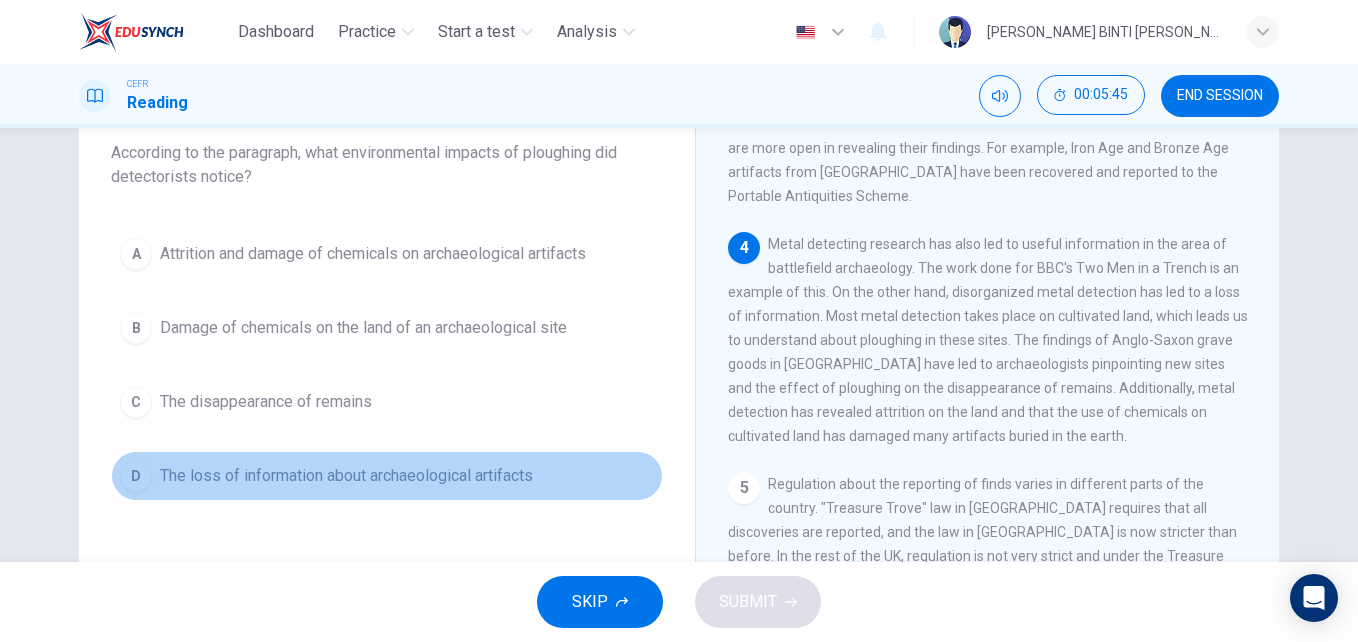 click on "D" at bounding box center [136, 476] 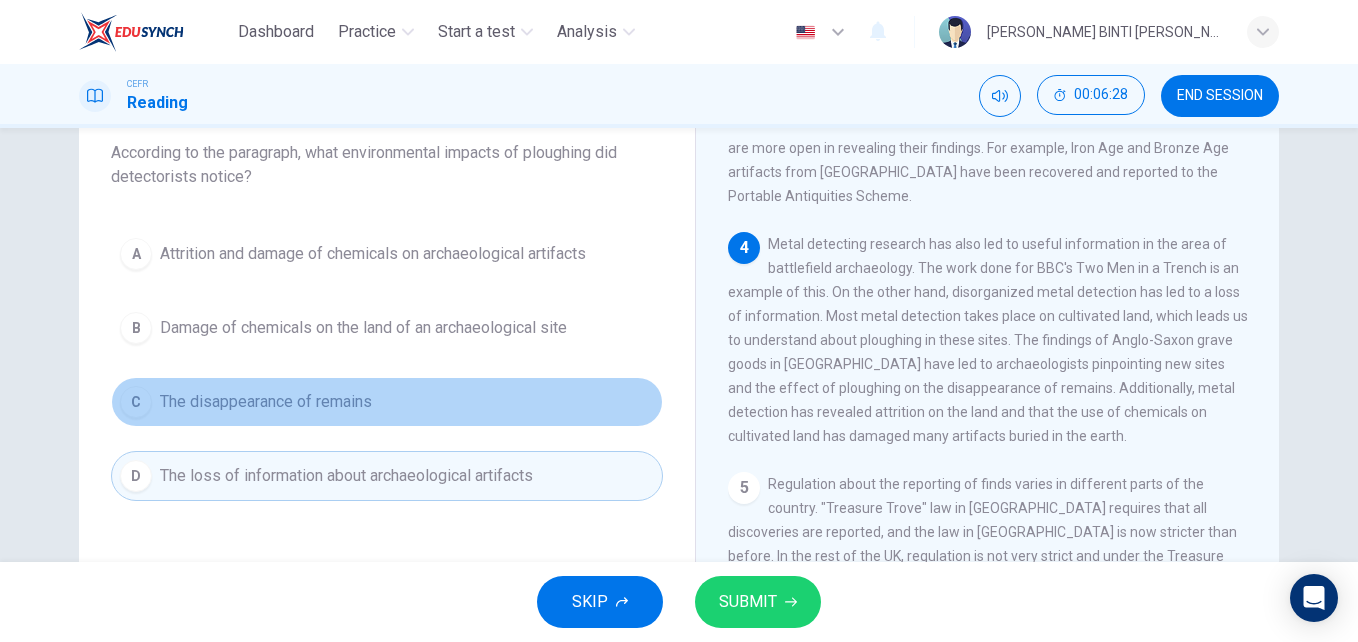 click on "C" at bounding box center [136, 402] 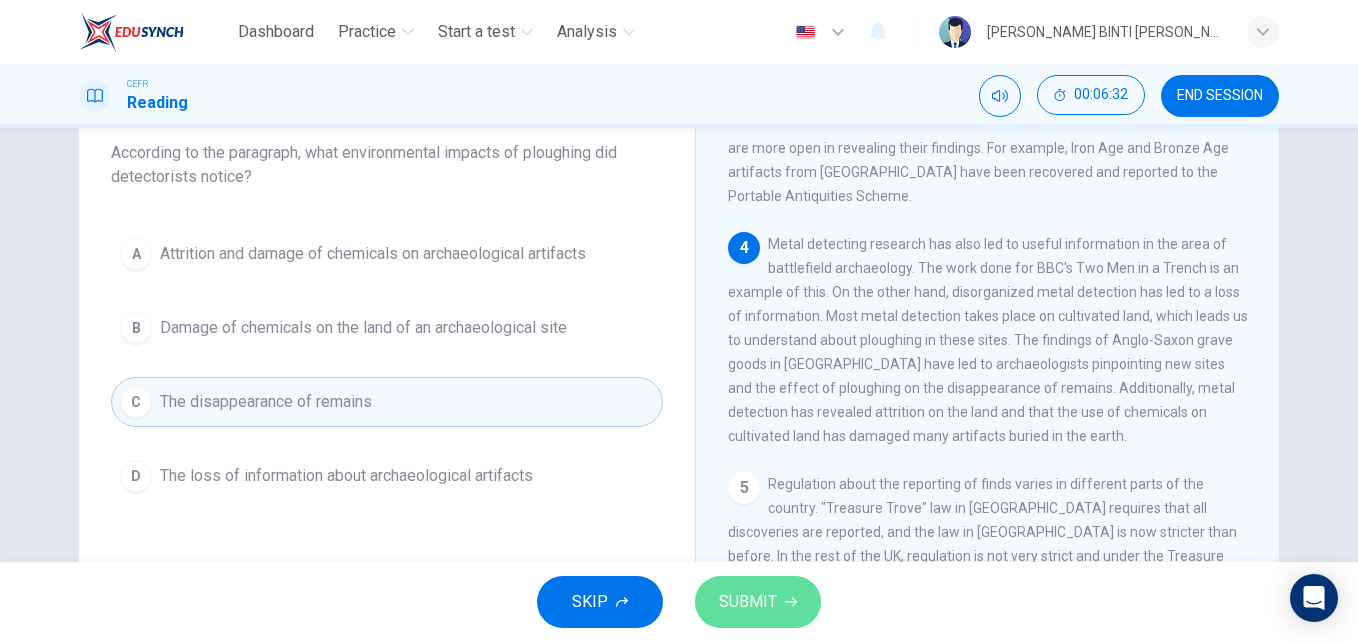 click on "SUBMIT" at bounding box center [748, 602] 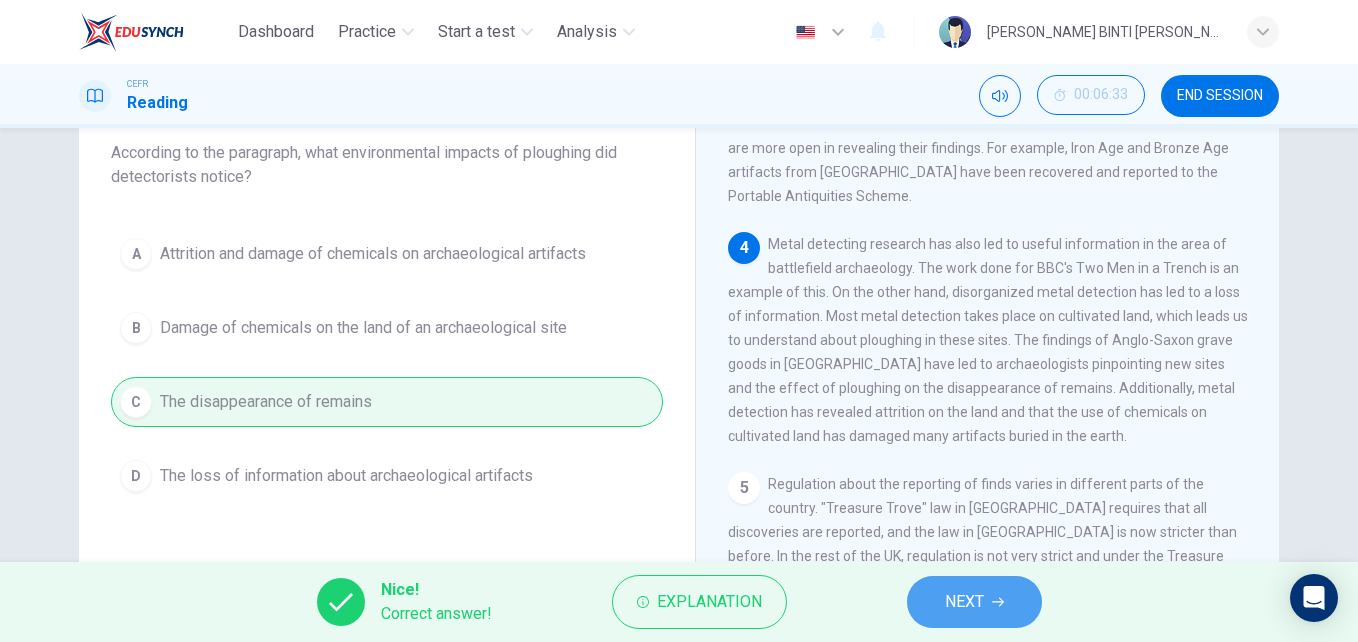 click on "NEXT" at bounding box center (974, 602) 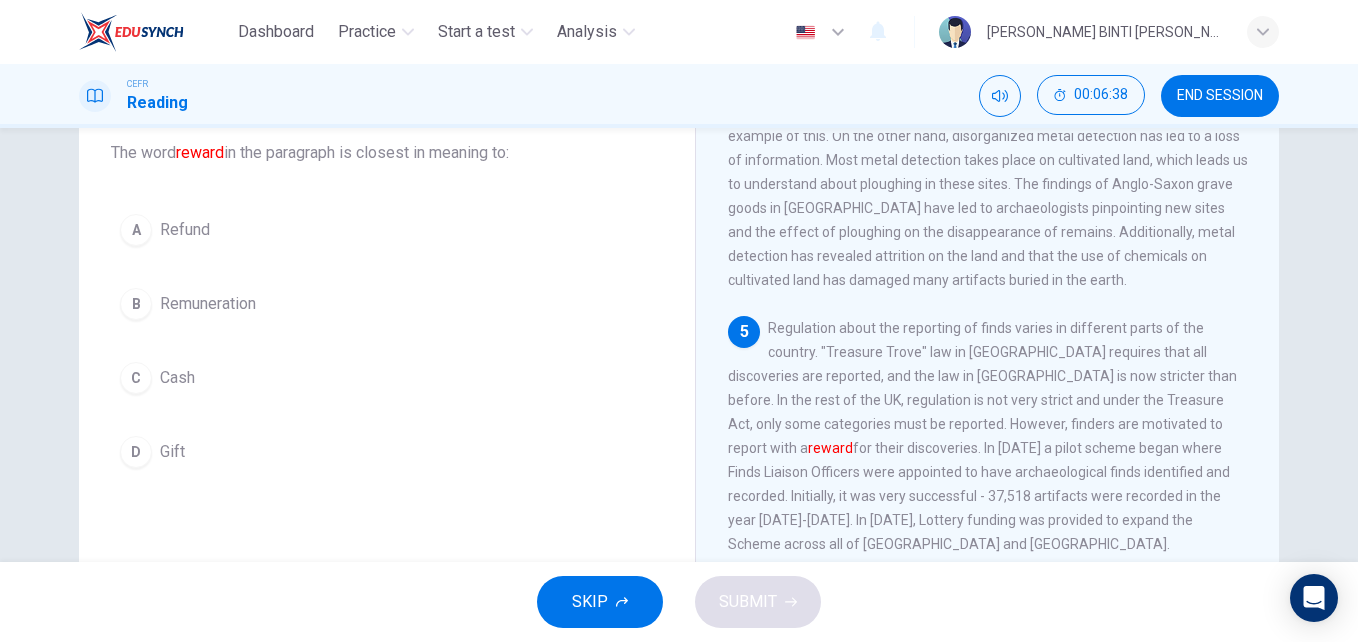 scroll, scrollTop: 849, scrollLeft: 0, axis: vertical 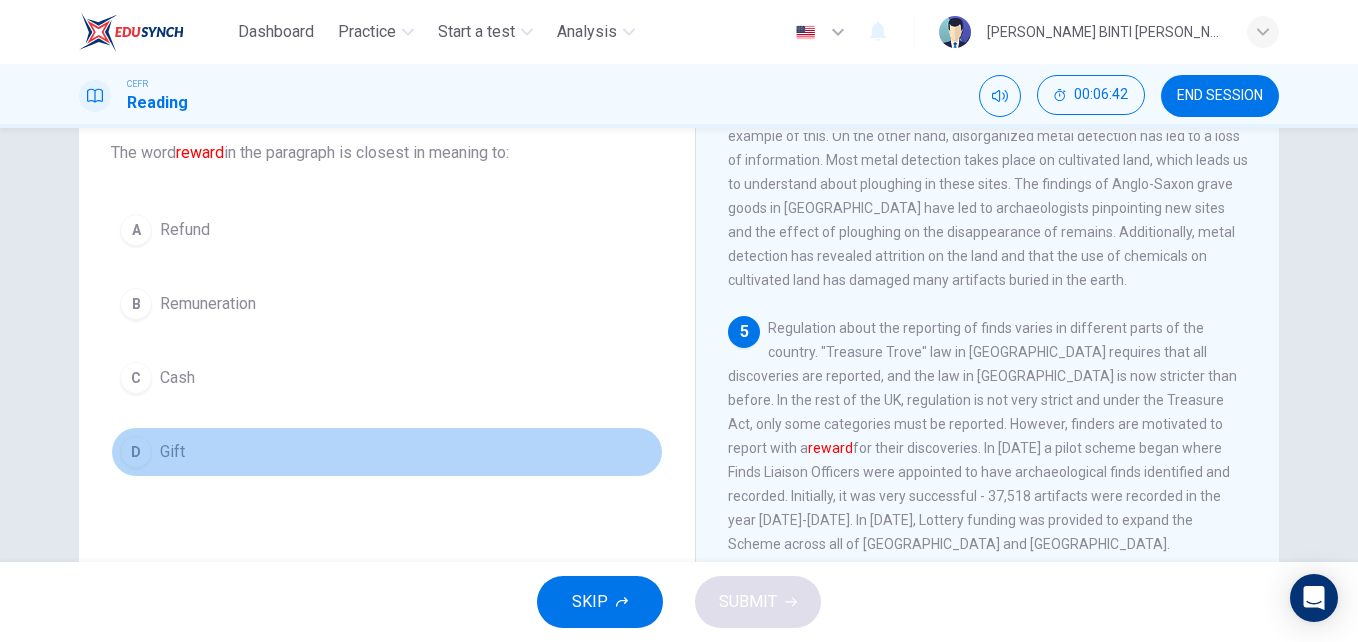 click on "D" at bounding box center (136, 452) 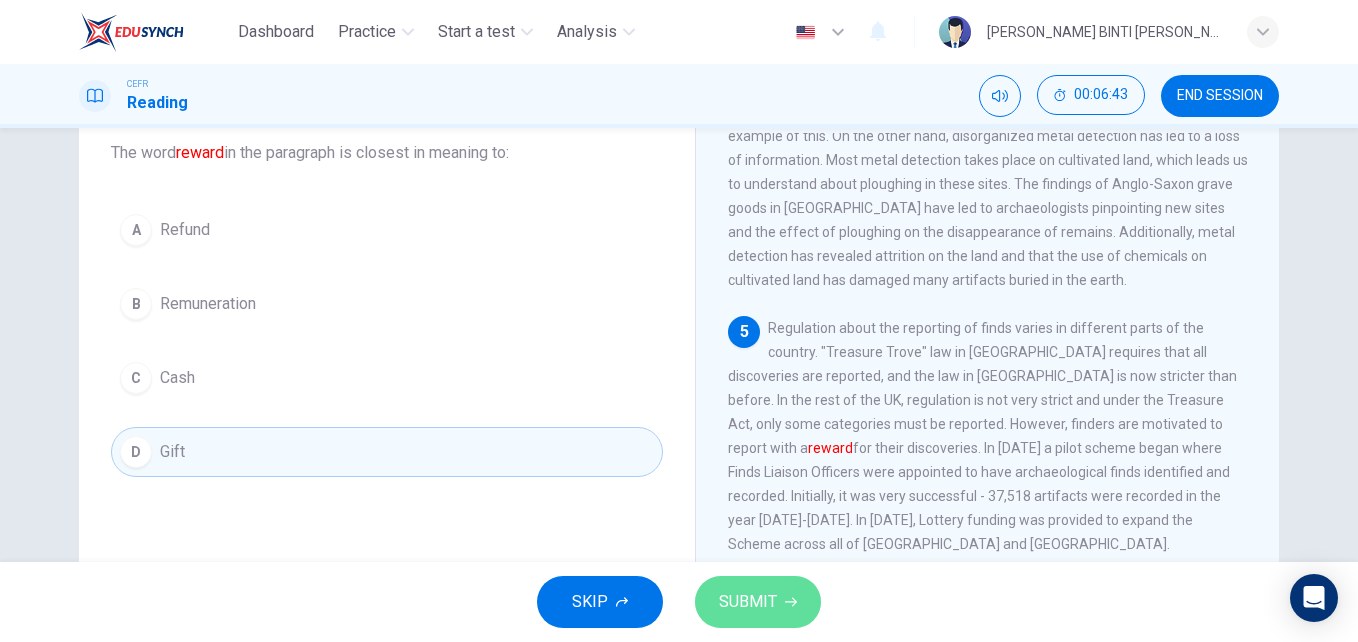 click on "SUBMIT" at bounding box center (748, 602) 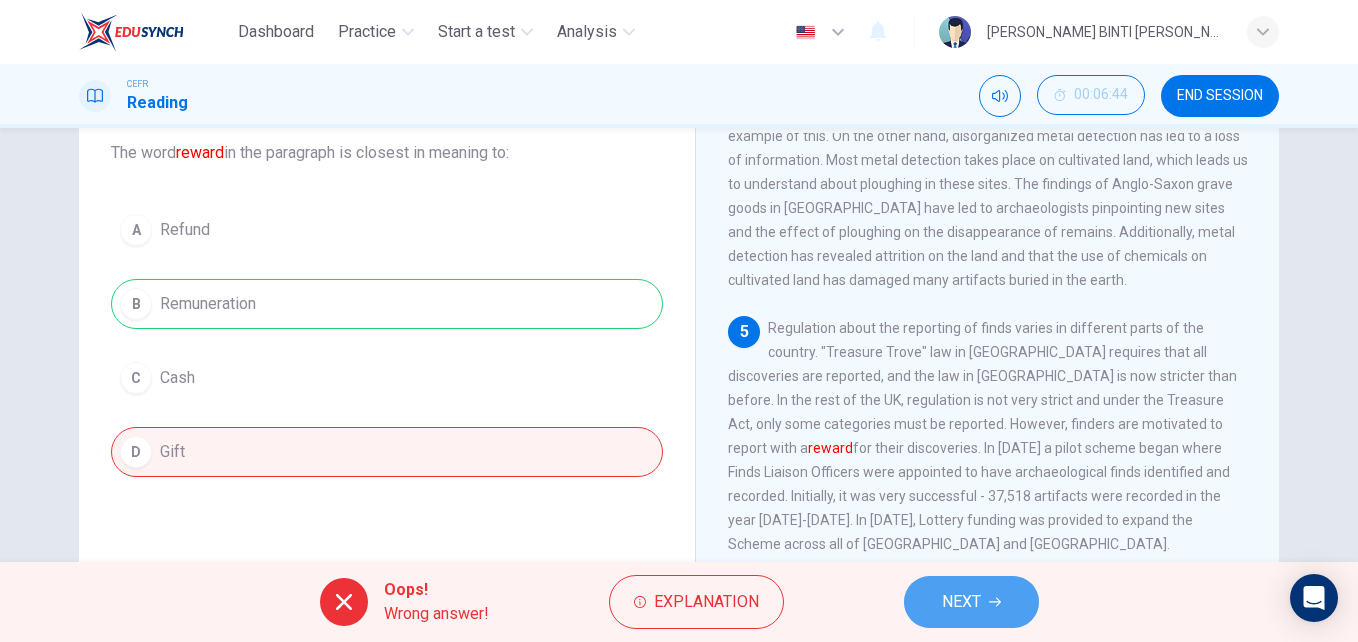 click on "NEXT" at bounding box center (971, 602) 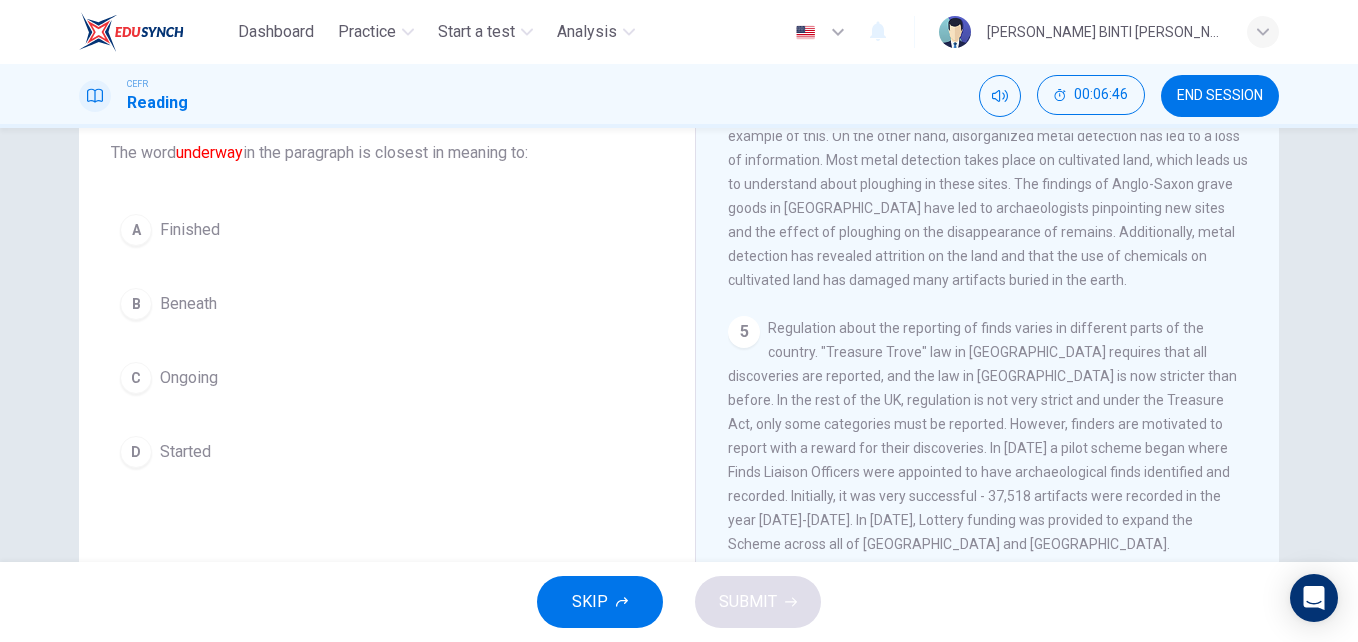 scroll, scrollTop: 986, scrollLeft: 0, axis: vertical 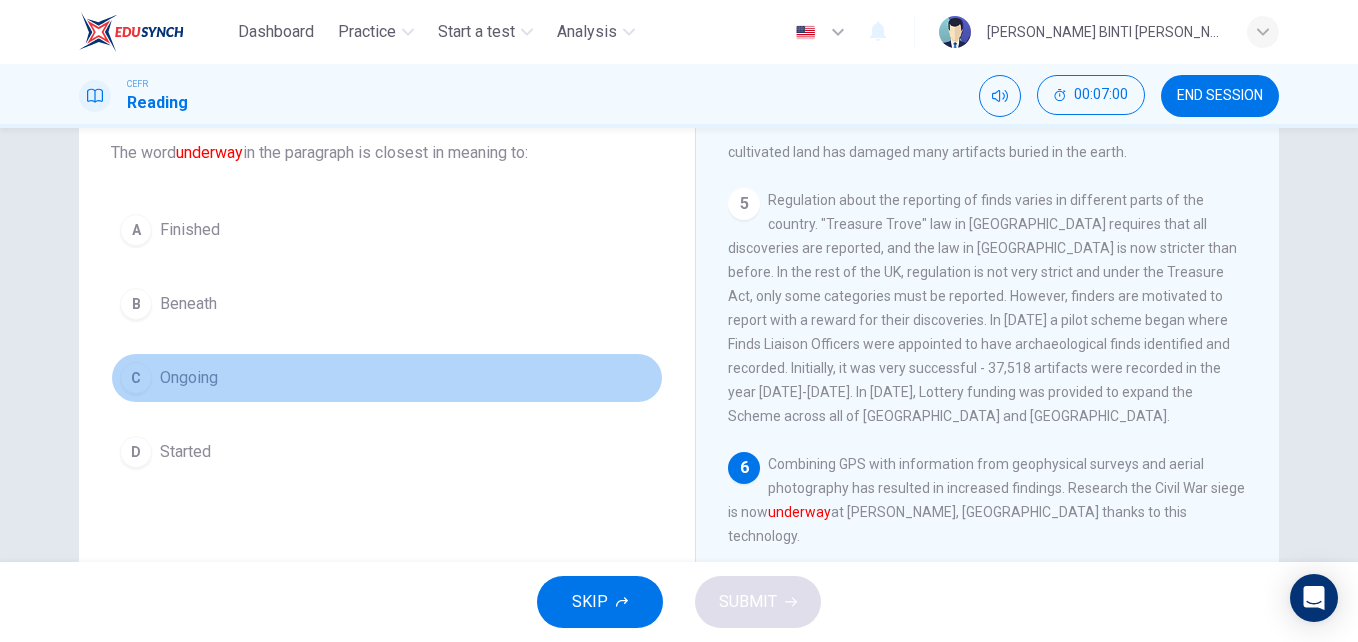 click on "C" at bounding box center (136, 378) 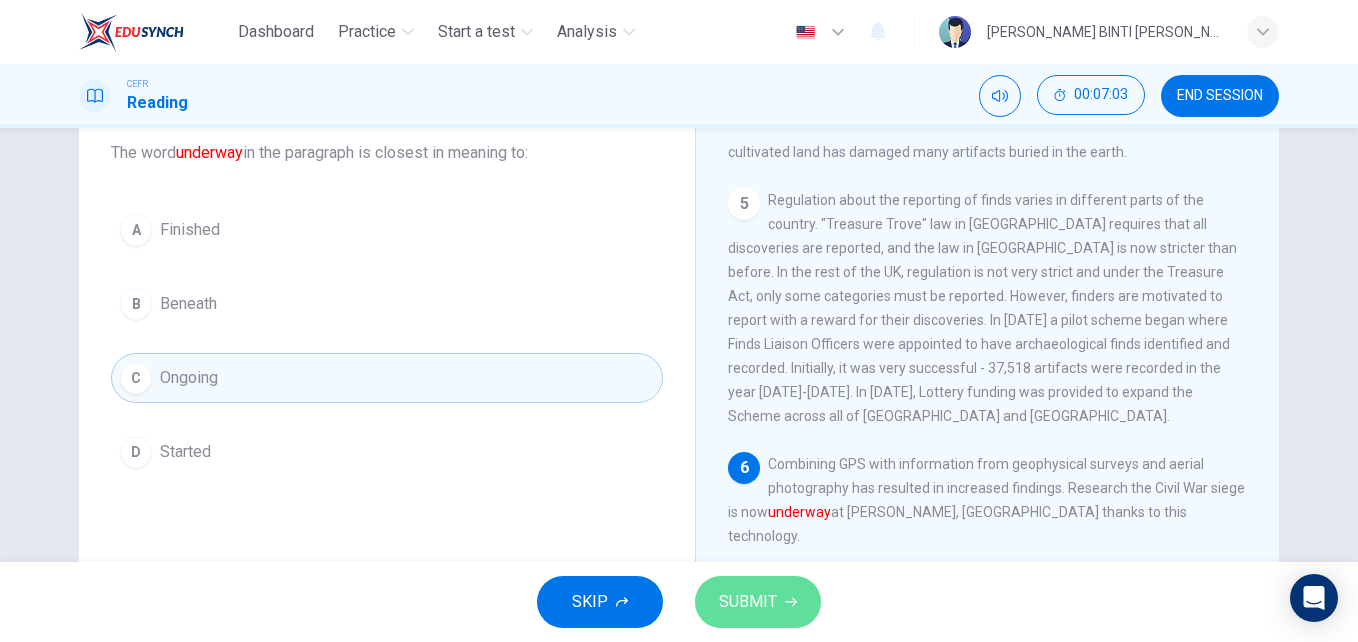 click on "SUBMIT" at bounding box center [748, 602] 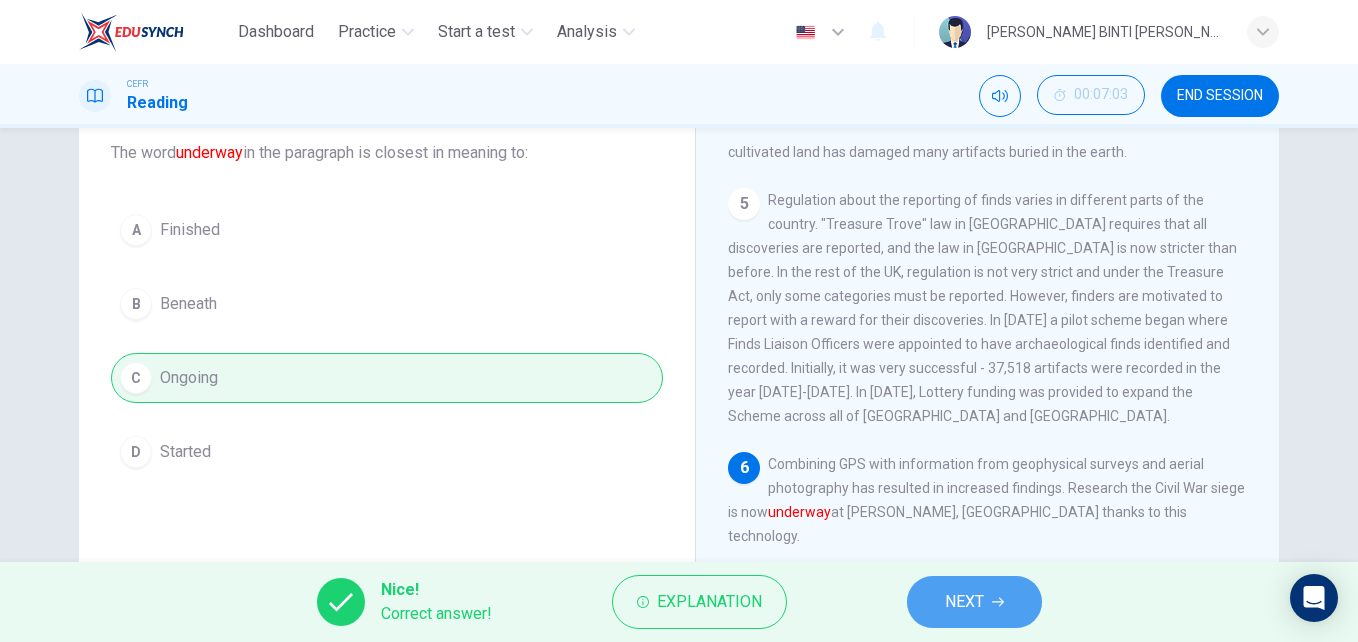 click on "NEXT" at bounding box center [964, 602] 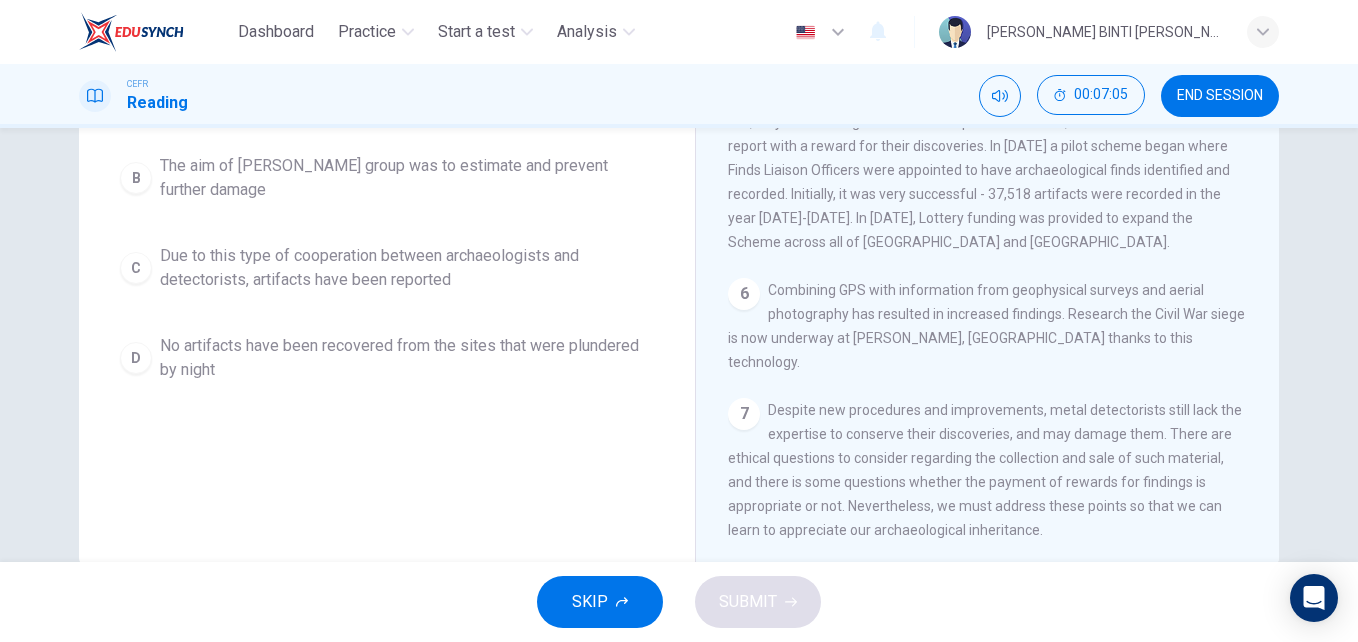 scroll, scrollTop: 341, scrollLeft: 0, axis: vertical 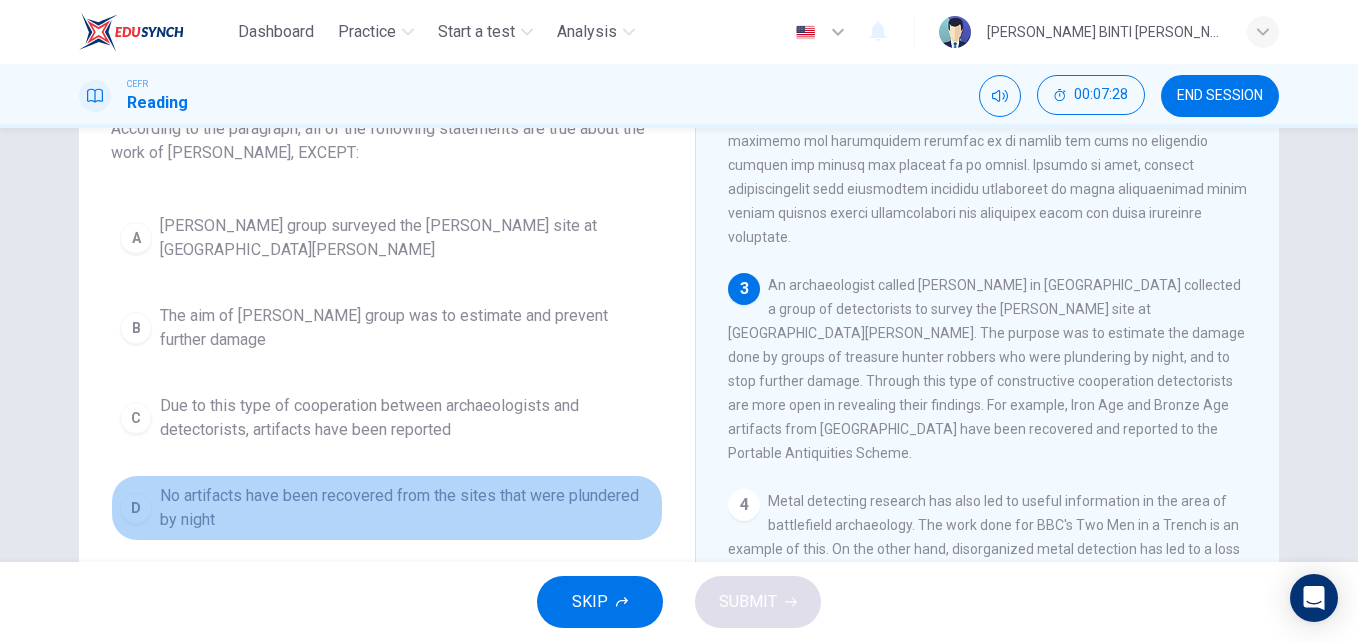 click on "D" at bounding box center [136, 508] 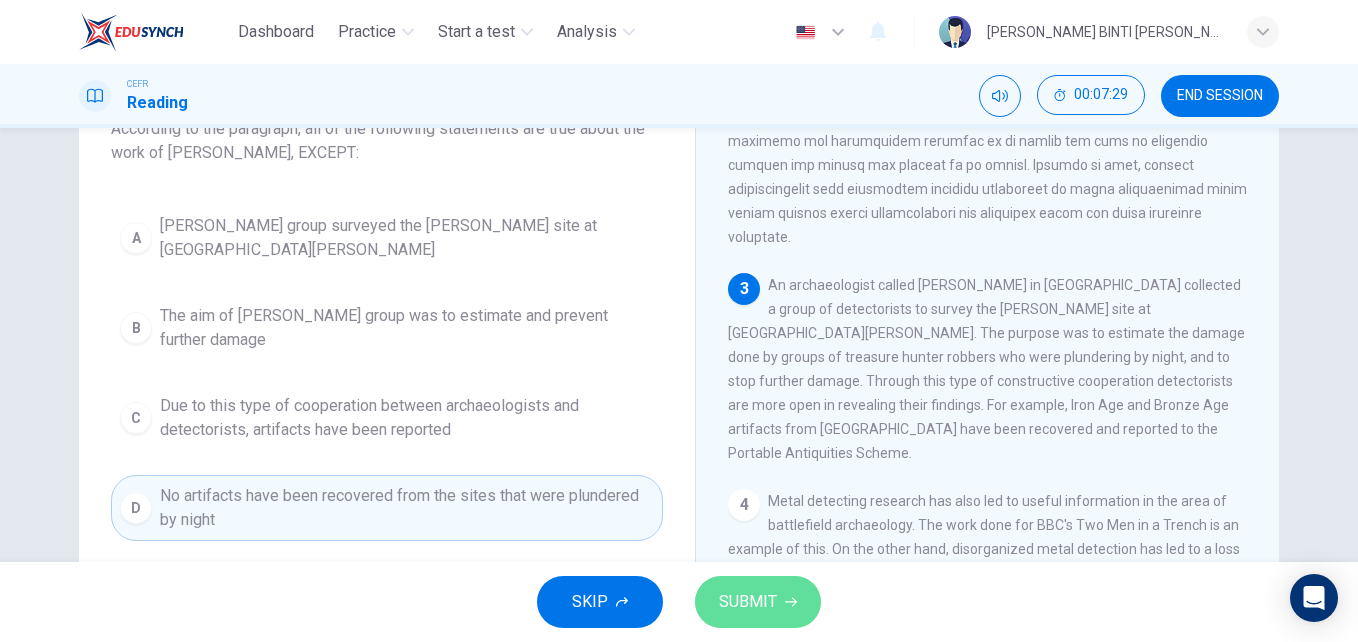 click on "SUBMIT" at bounding box center [748, 602] 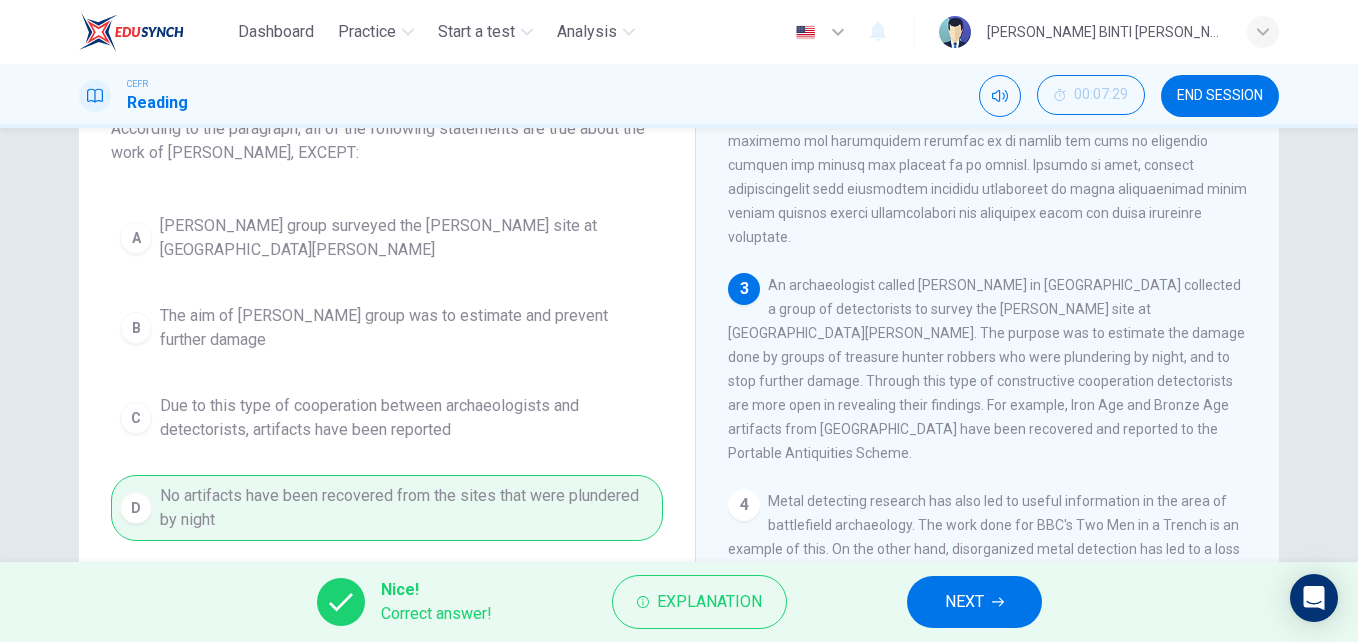 click on "NEXT" at bounding box center [964, 602] 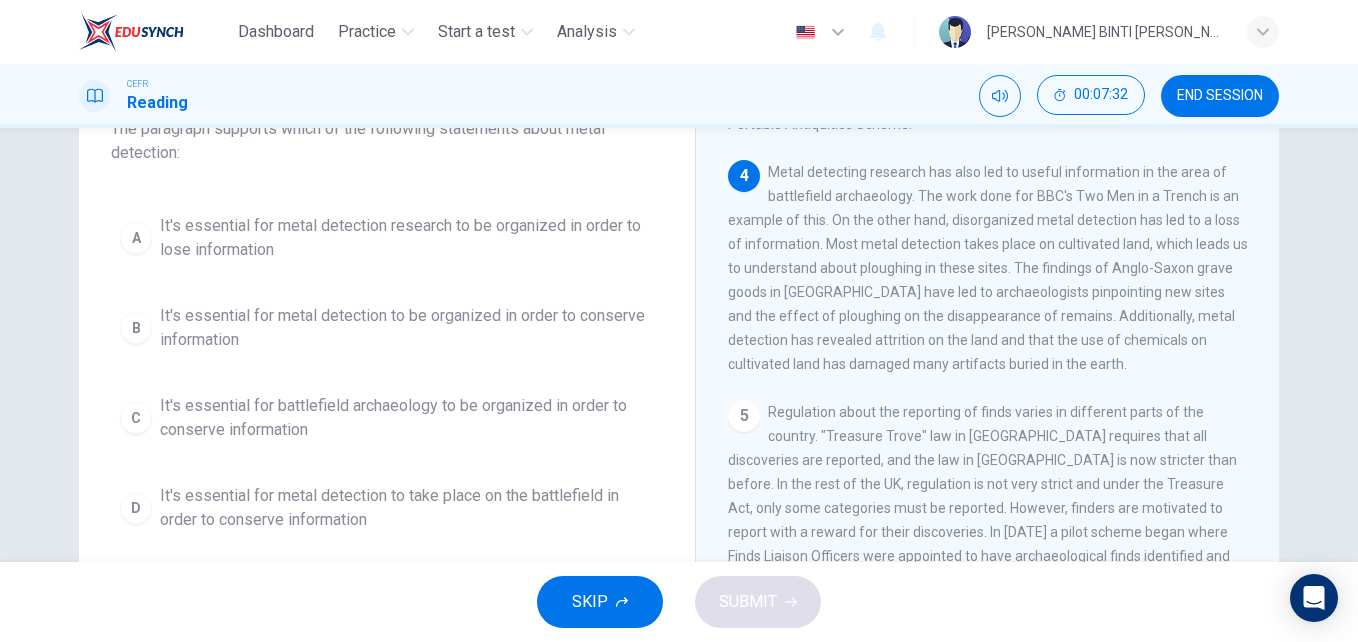 scroll, scrollTop: 753, scrollLeft: 0, axis: vertical 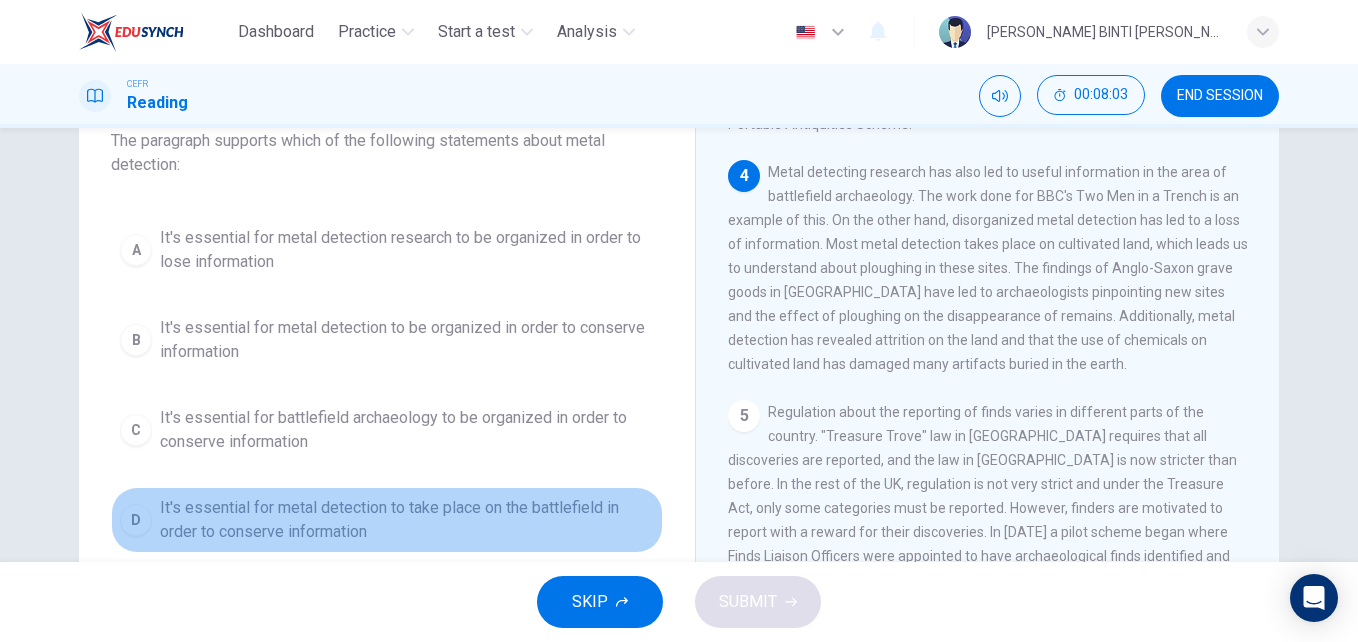 click on "D" at bounding box center [136, 520] 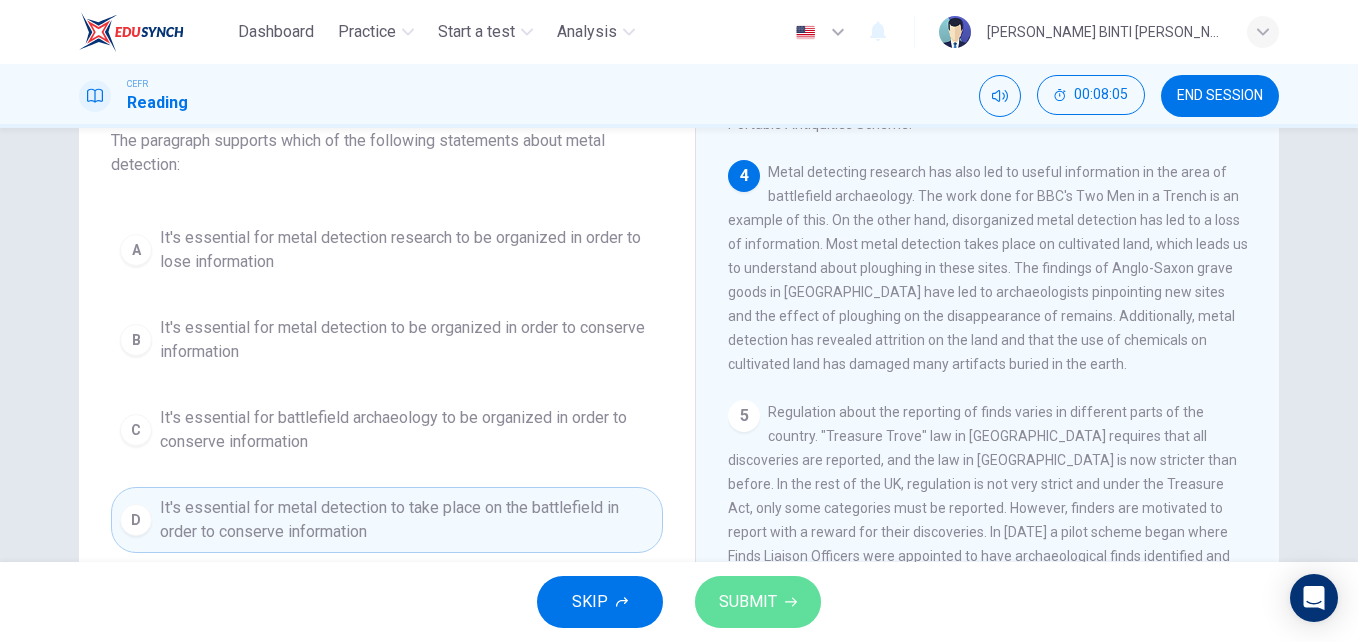 click on "SUBMIT" at bounding box center [748, 602] 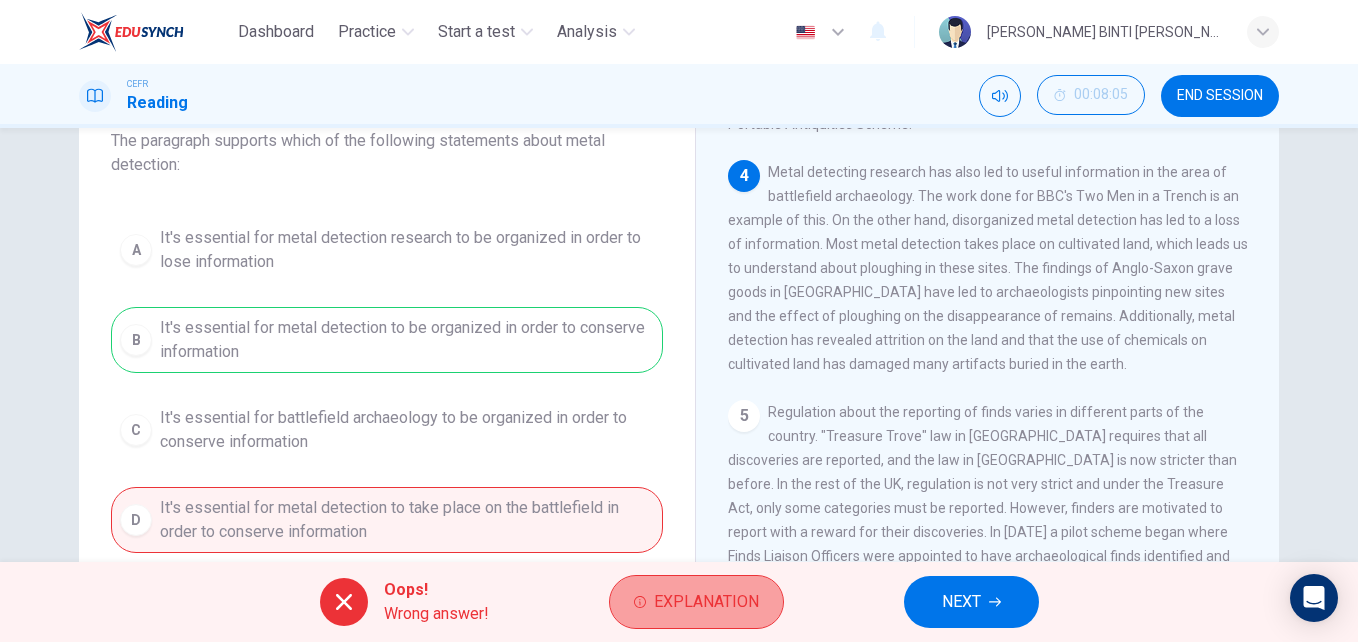 click on "Explanation" at bounding box center [706, 602] 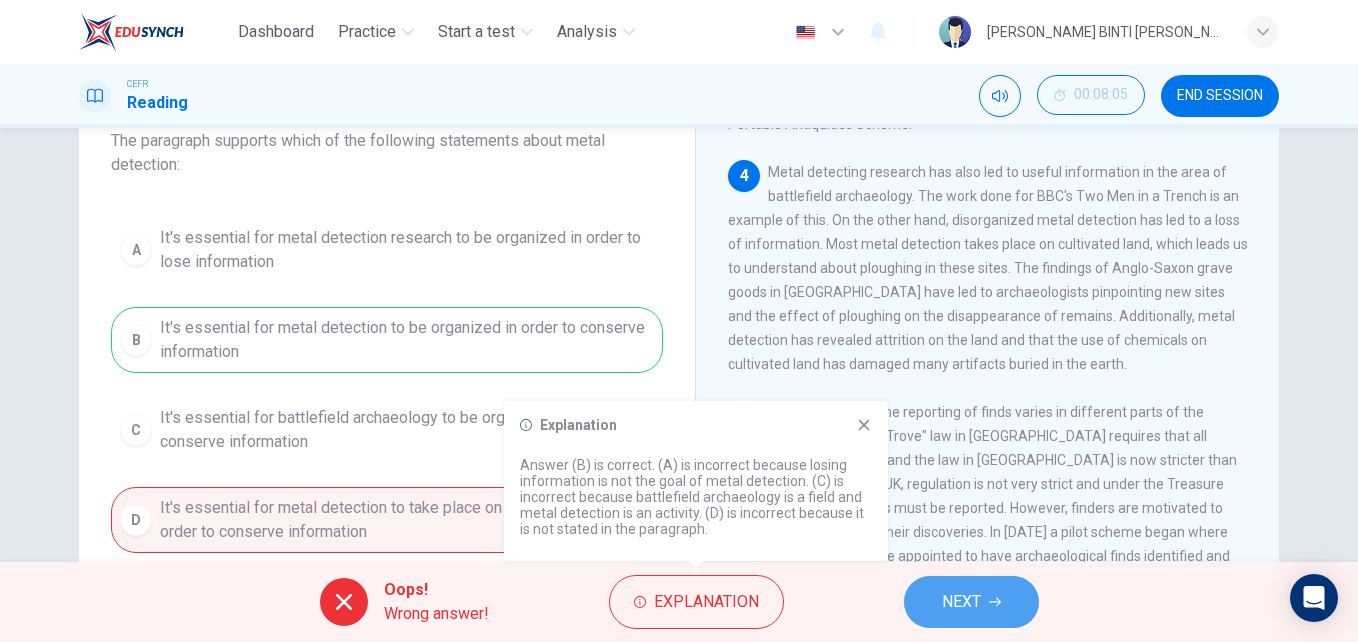 click on "NEXT" at bounding box center (971, 602) 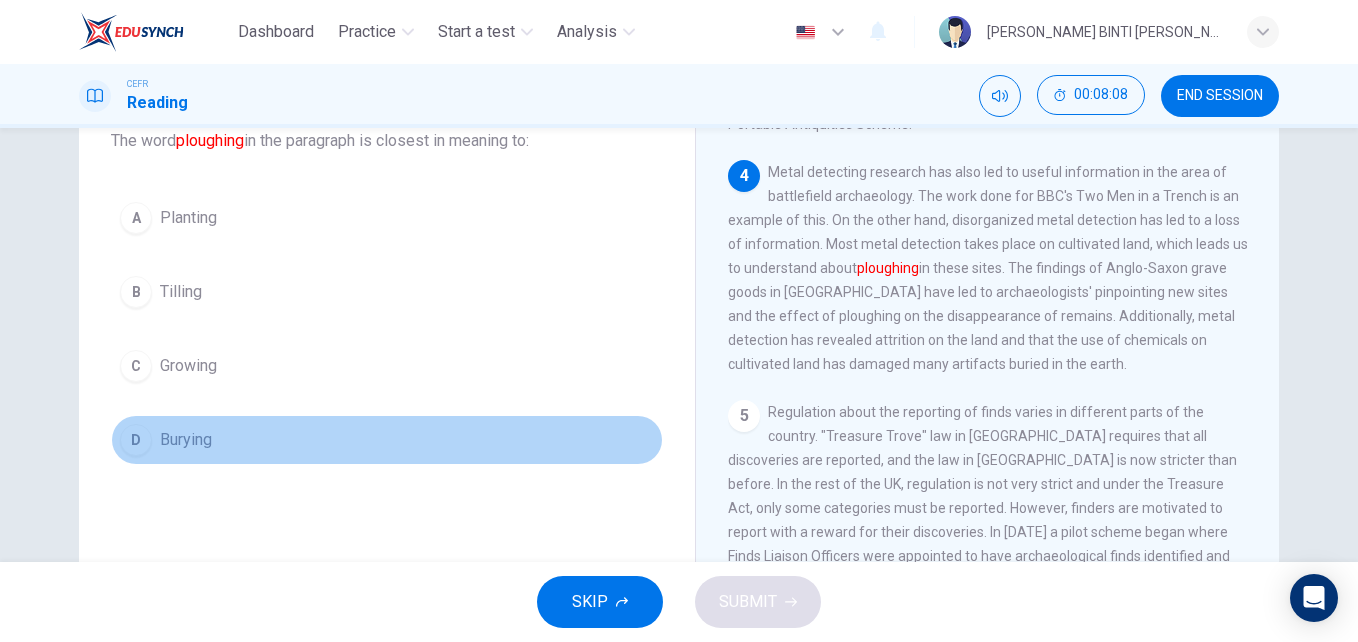 click on "D" at bounding box center (136, 440) 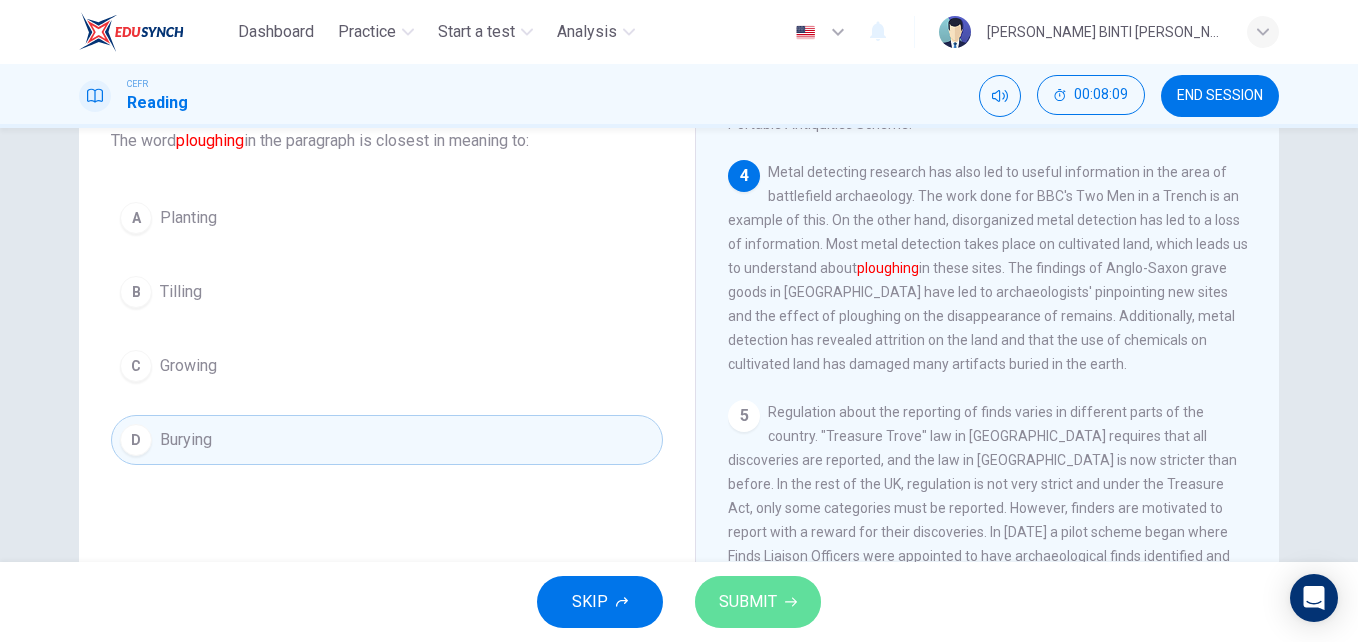 click on "SUBMIT" at bounding box center (748, 602) 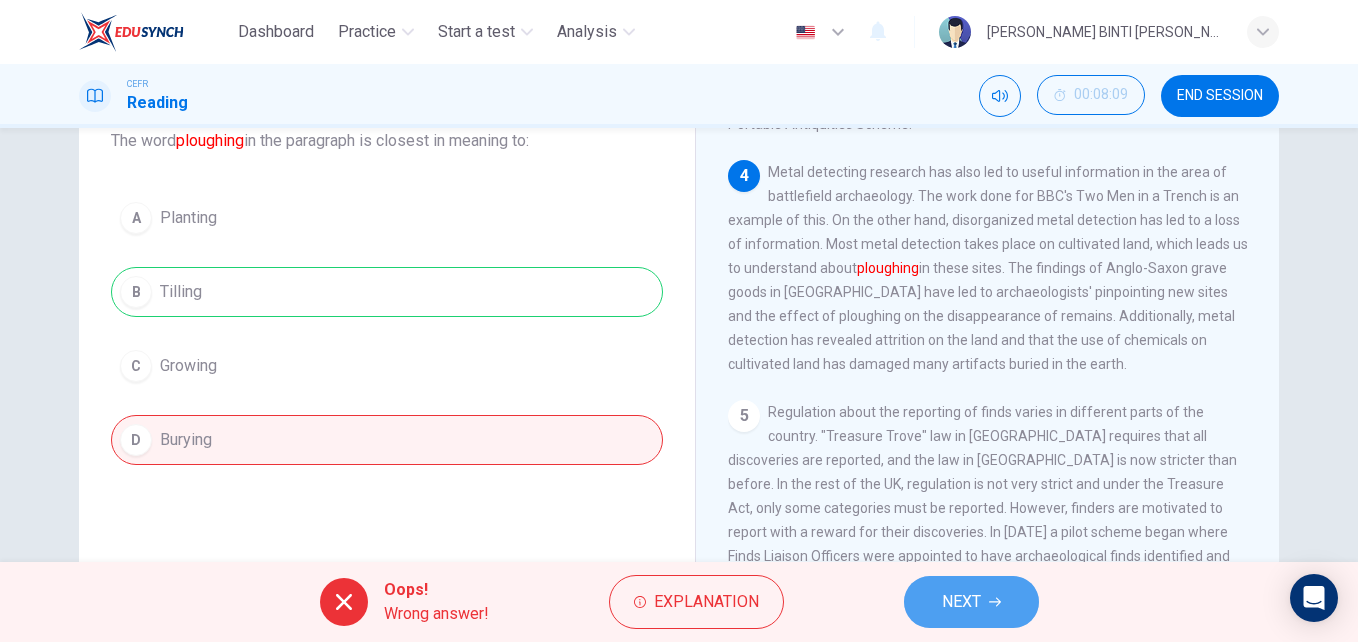 click on "NEXT" at bounding box center [961, 602] 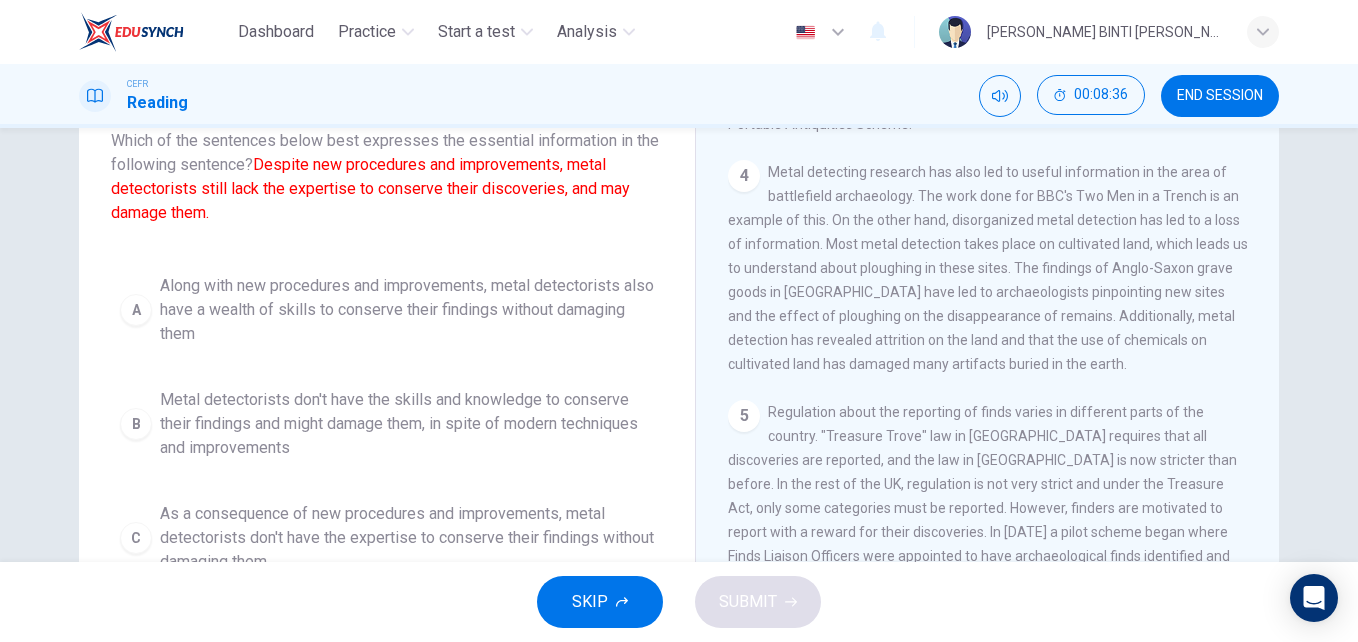scroll, scrollTop: 9, scrollLeft: 0, axis: vertical 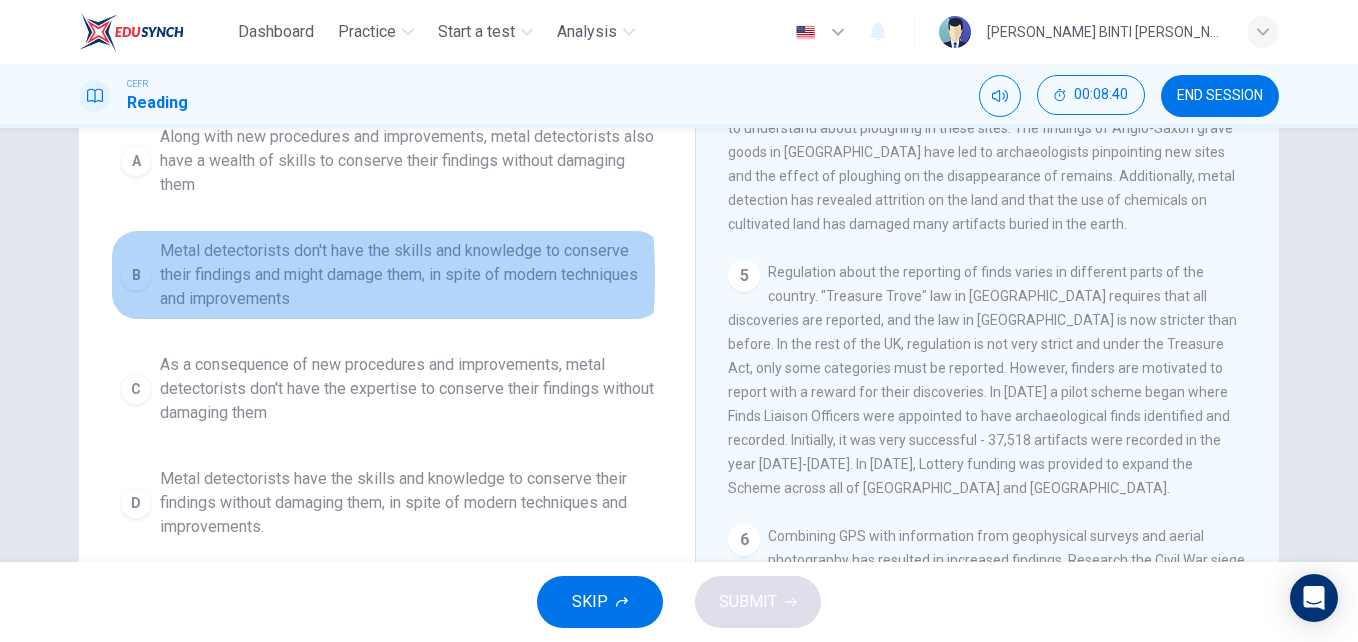 click on "B" at bounding box center [136, 275] 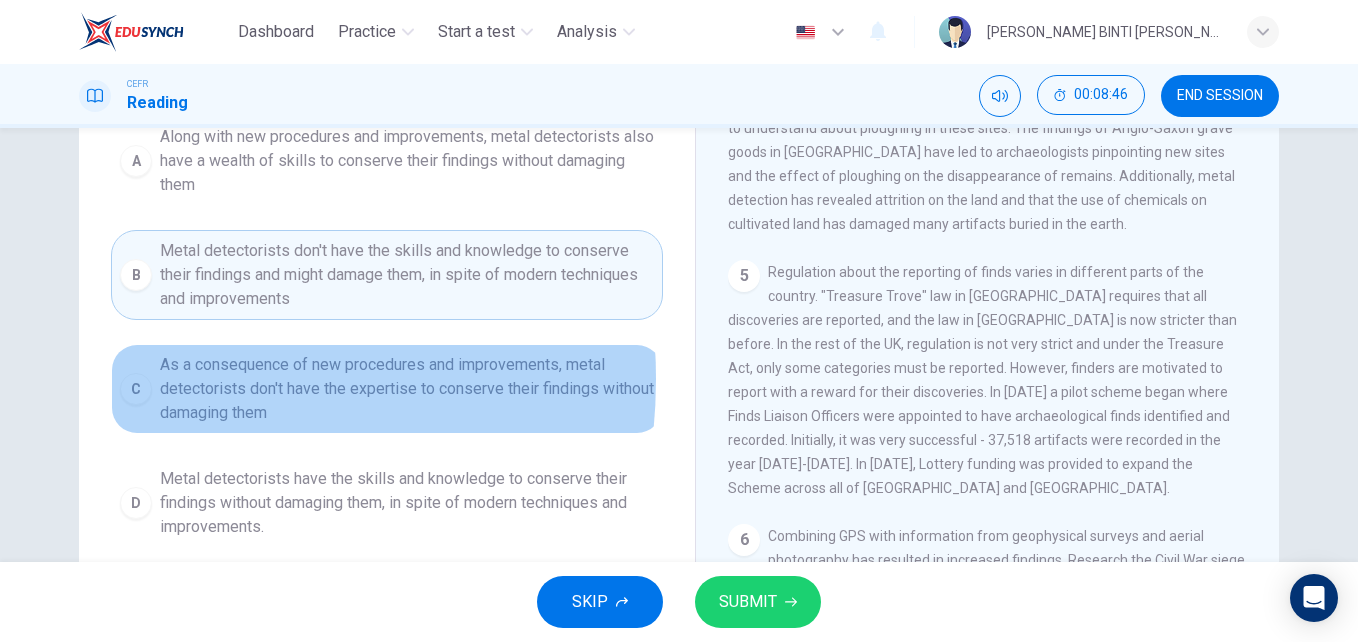 click on "C" at bounding box center (136, 389) 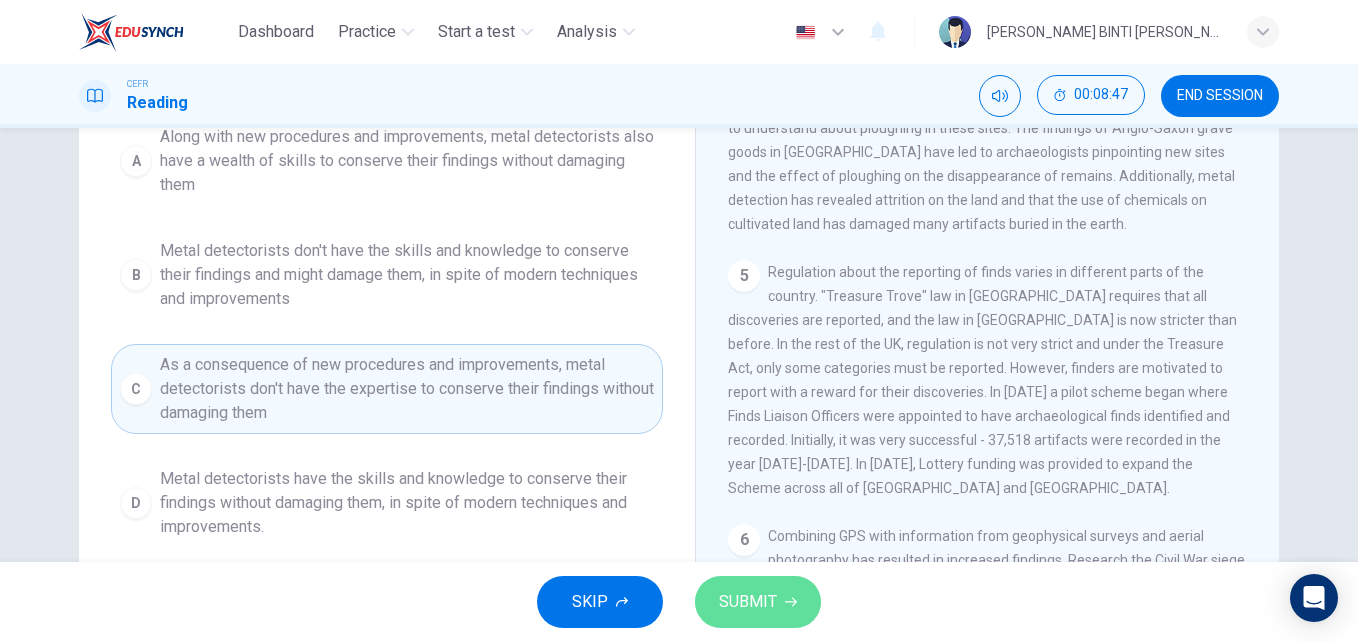 click on "SUBMIT" at bounding box center (748, 602) 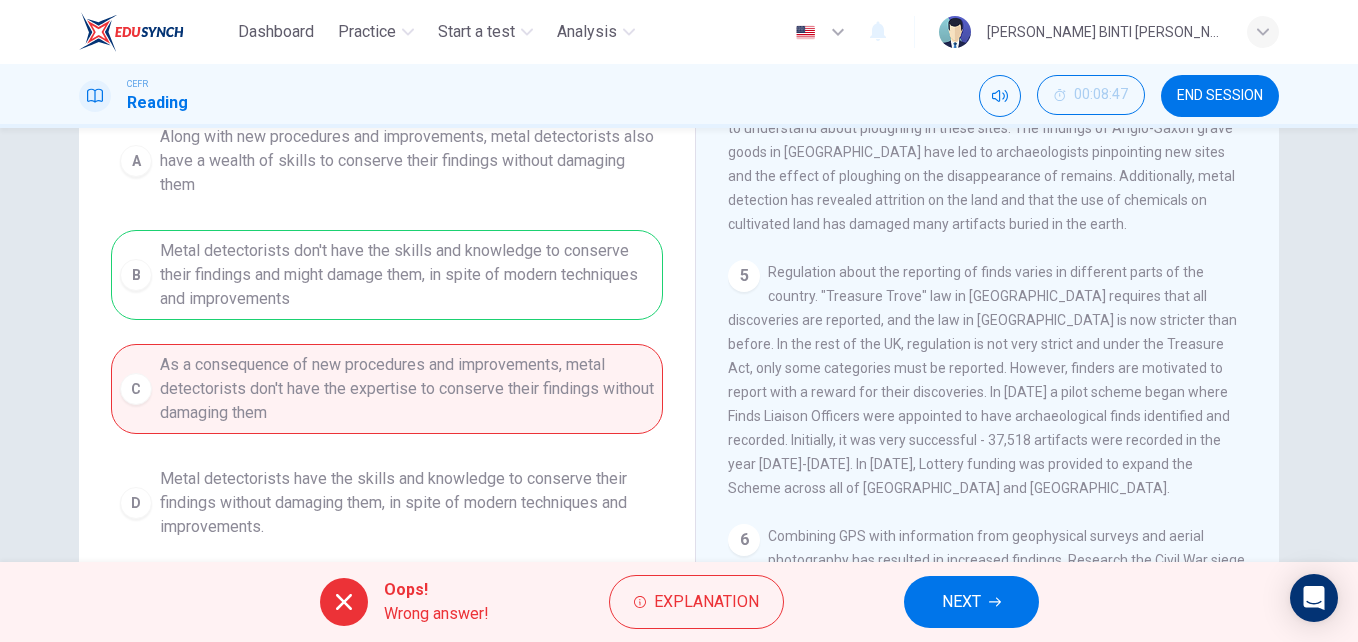click on "A Along with new procedures and improvements, metal detectorists also have a wealth of skills to conserve their findings without damaging them B Metal detectorists don't have the skills and knowledge to conserve their findings and might damage them, in spite of modern techniques and improvements C As a consequence of new procedures and improvements, metal detectorists don't have the expertise to conserve their findings without damaging them D Metal detectorists have the skills and knowledge to conserve their findings without damaging them, in spite of modern techniques and improvements." at bounding box center (387, 332) 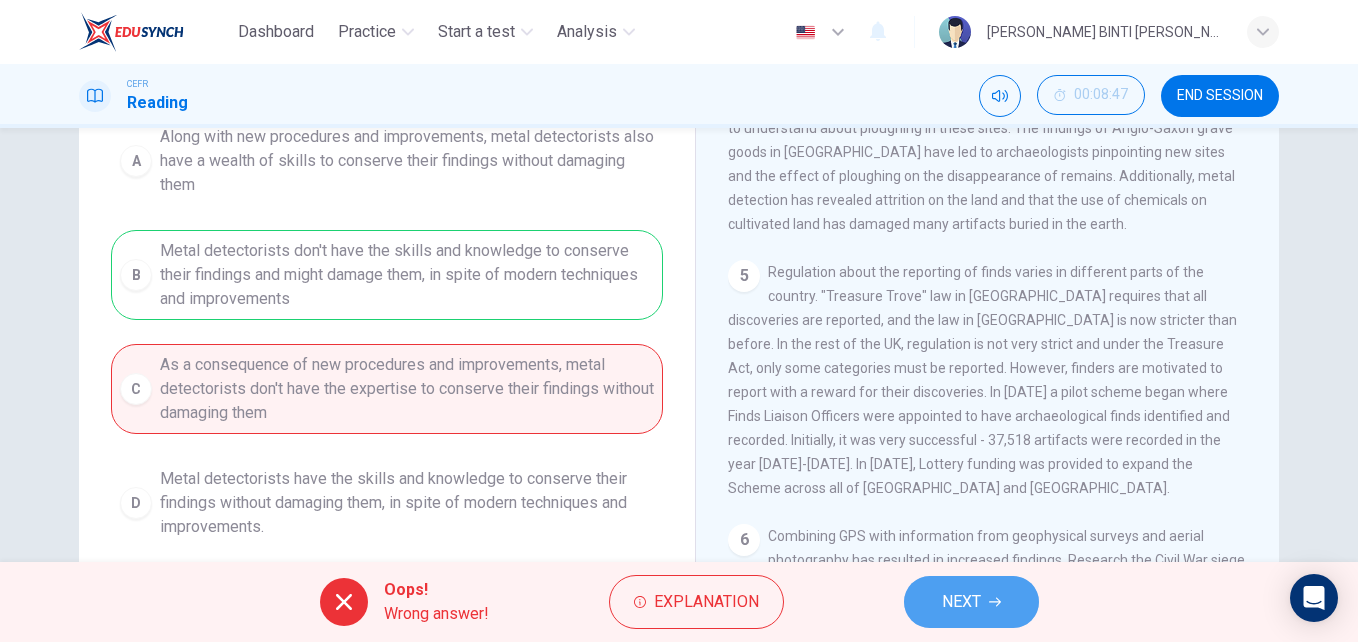 click on "NEXT" at bounding box center (971, 602) 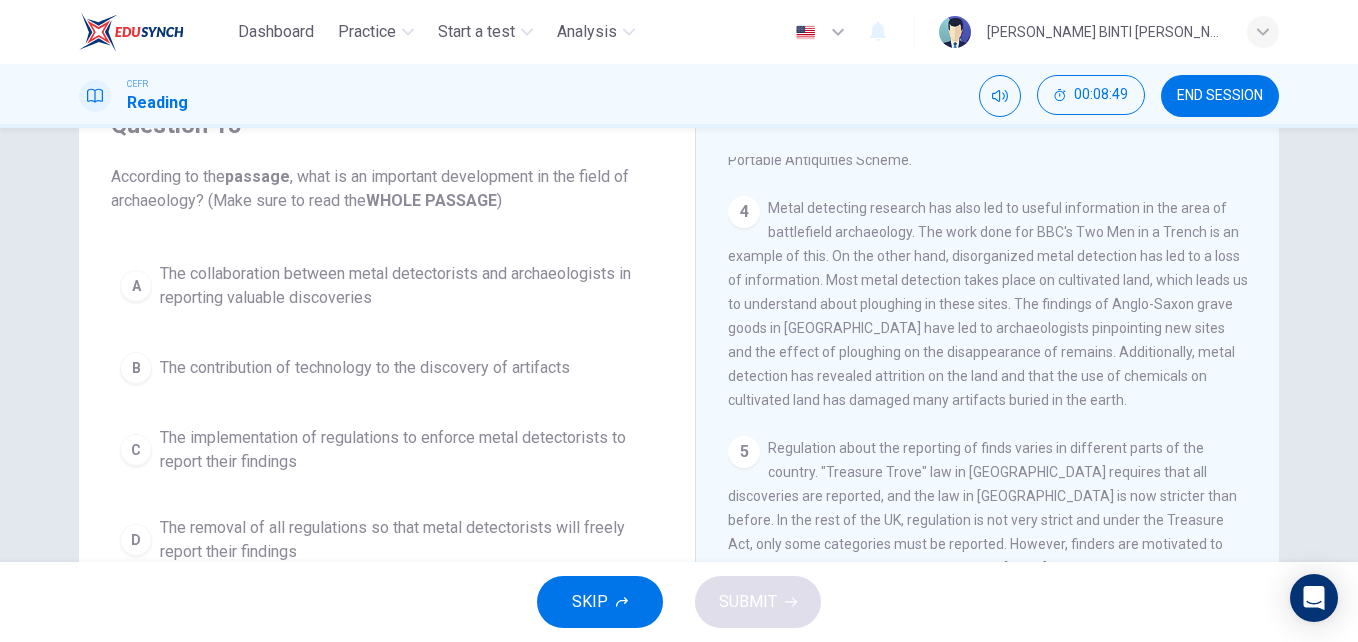 scroll, scrollTop: 102, scrollLeft: 0, axis: vertical 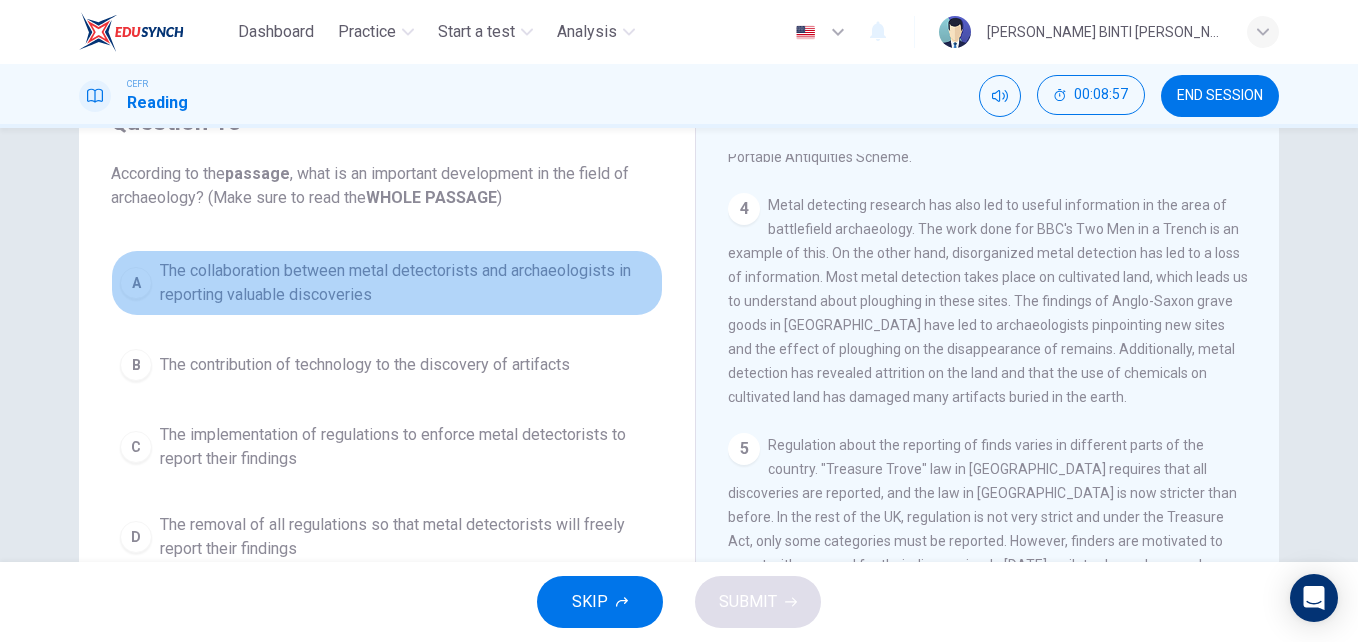 click on "A" at bounding box center (136, 283) 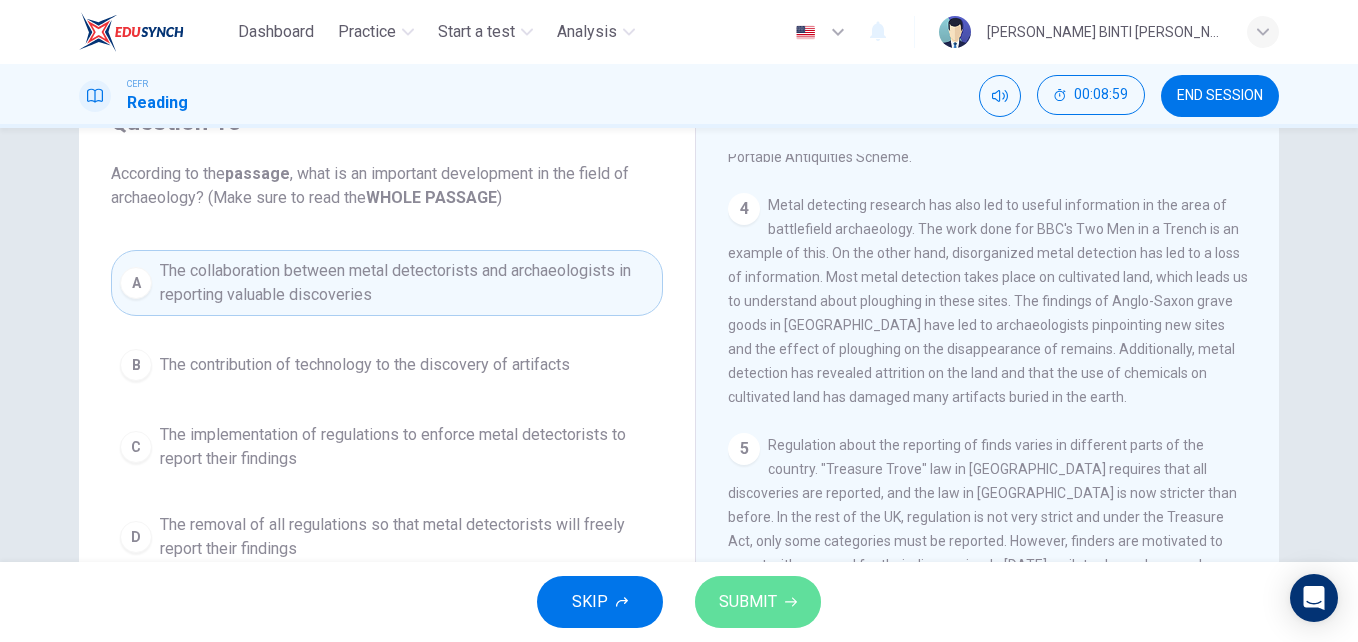 click on "SUBMIT" at bounding box center [748, 602] 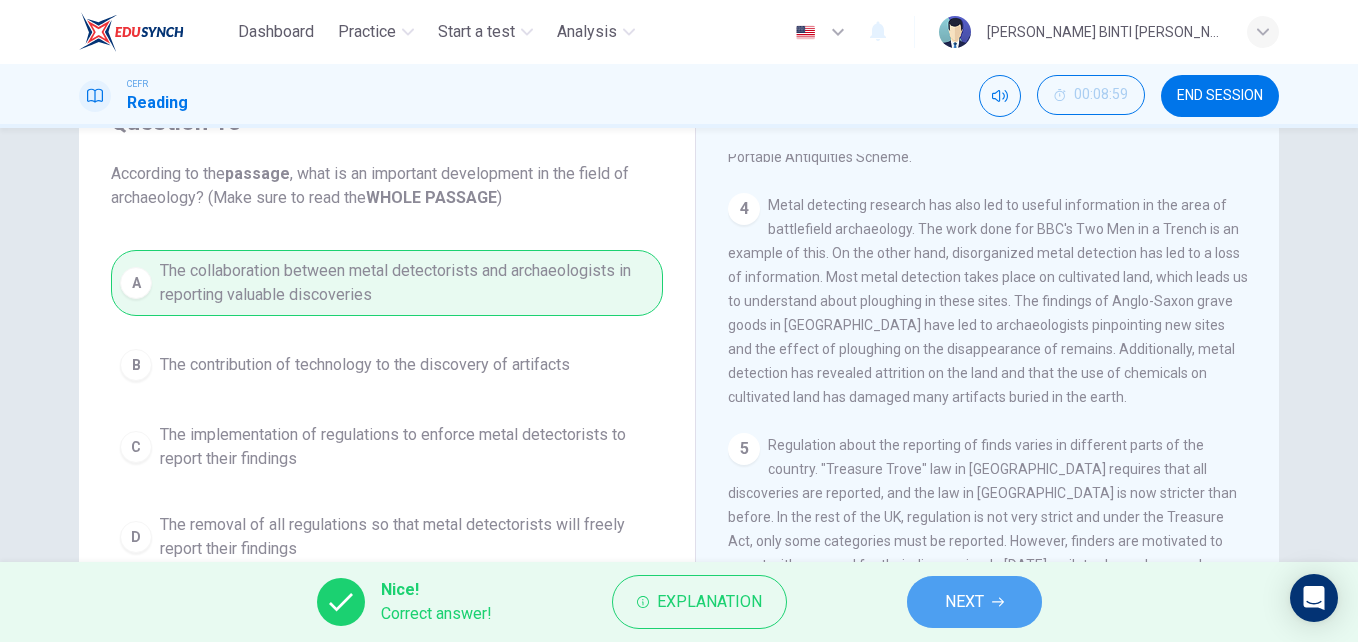 click on "NEXT" at bounding box center (964, 602) 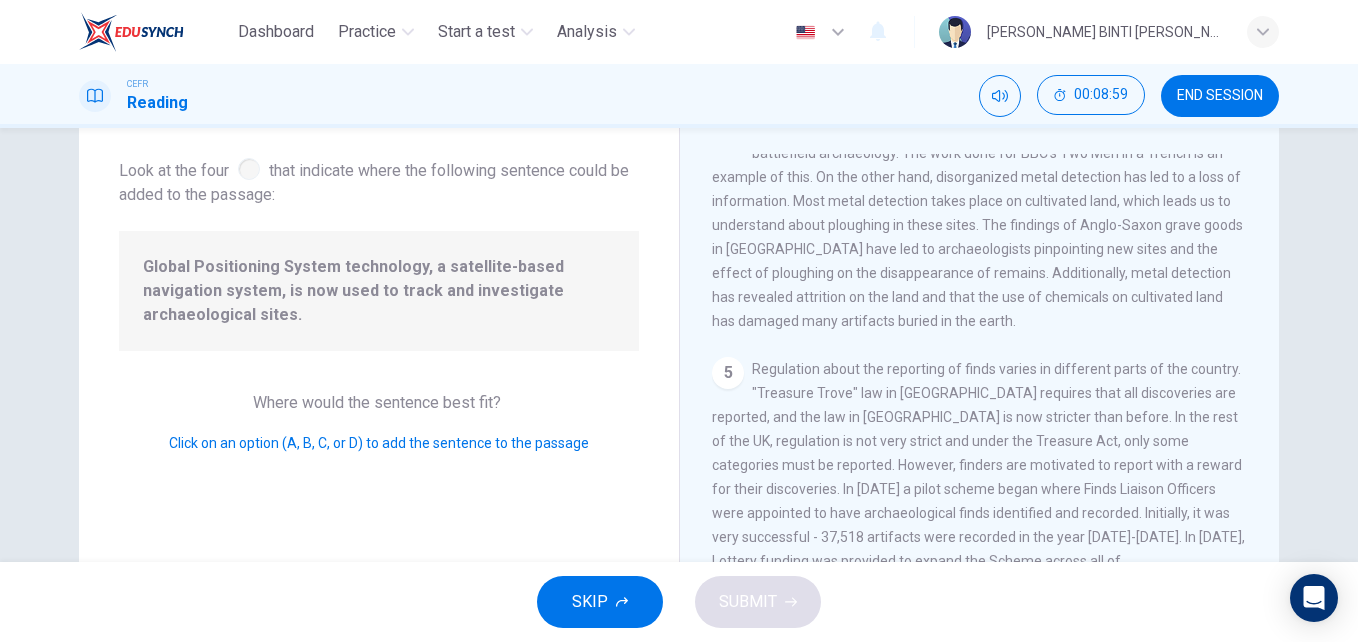 scroll, scrollTop: 996, scrollLeft: 0, axis: vertical 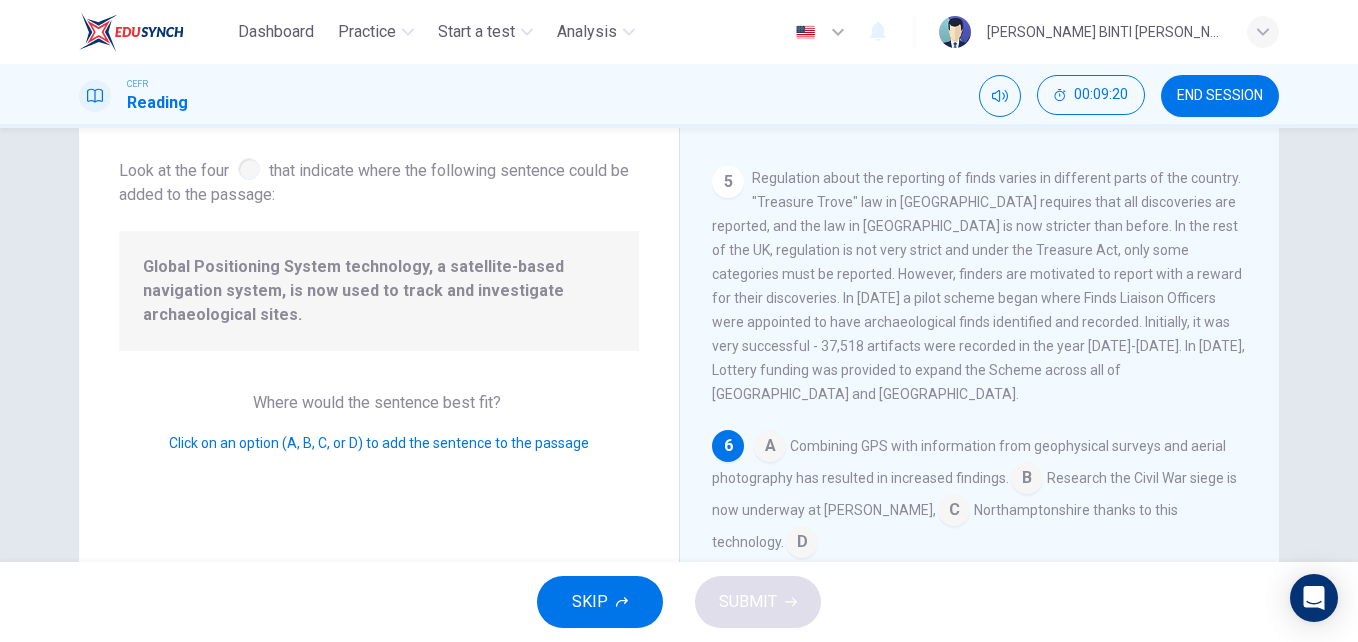 click at bounding box center [954, 512] 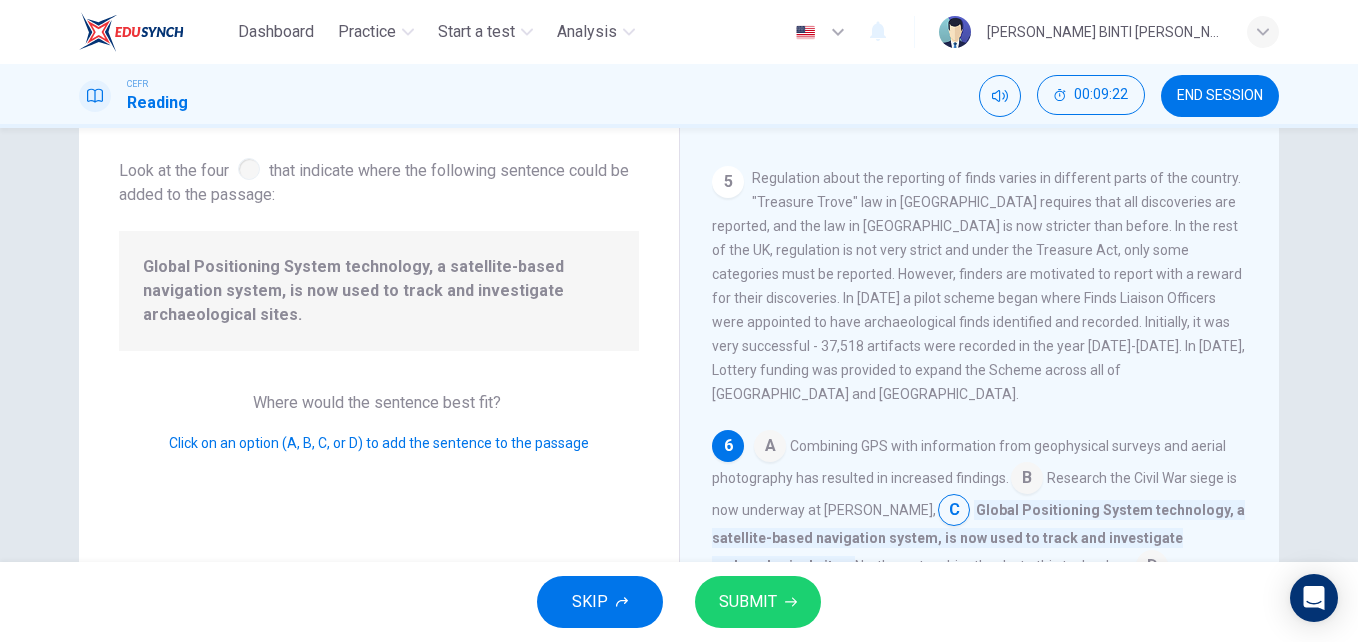 scroll, scrollTop: 1020, scrollLeft: 0, axis: vertical 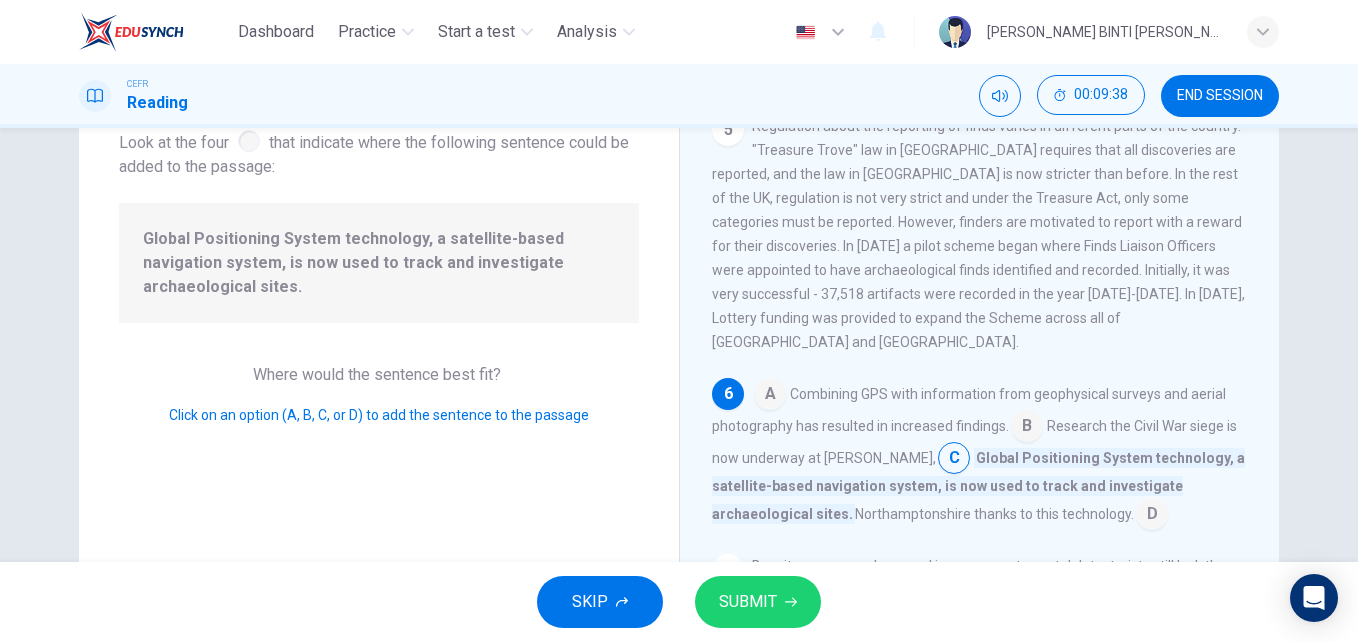 click at bounding box center (1152, 516) 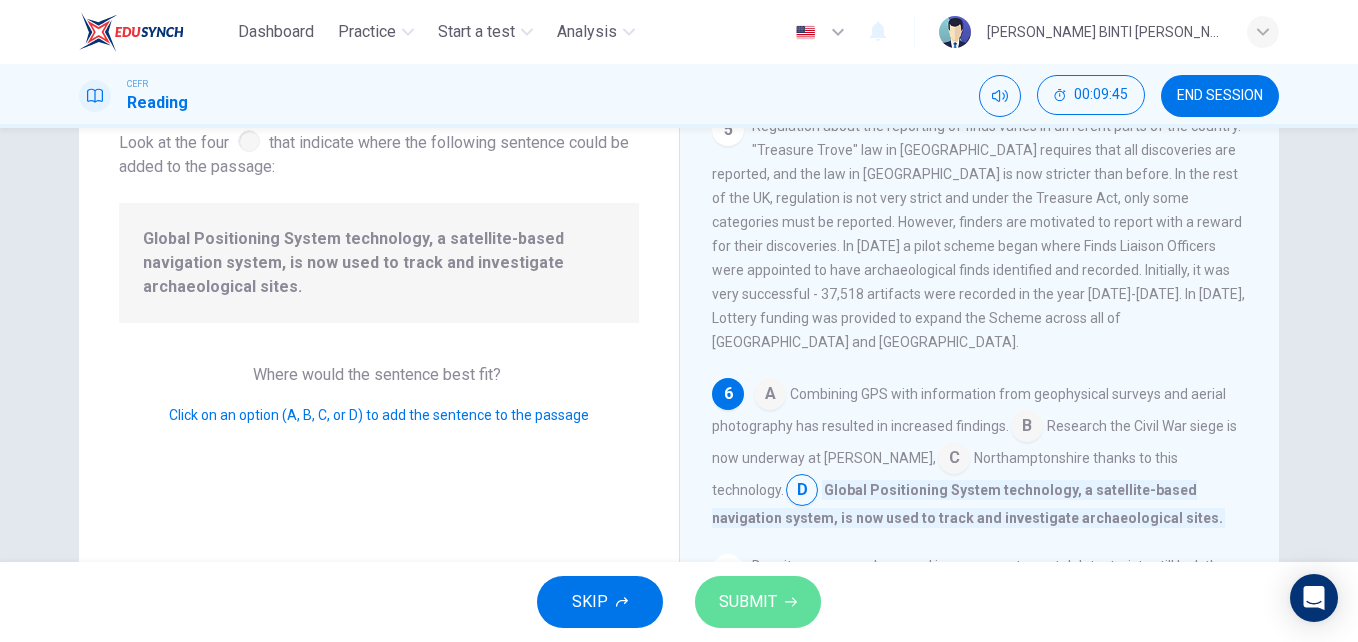 click on "SUBMIT" at bounding box center [758, 602] 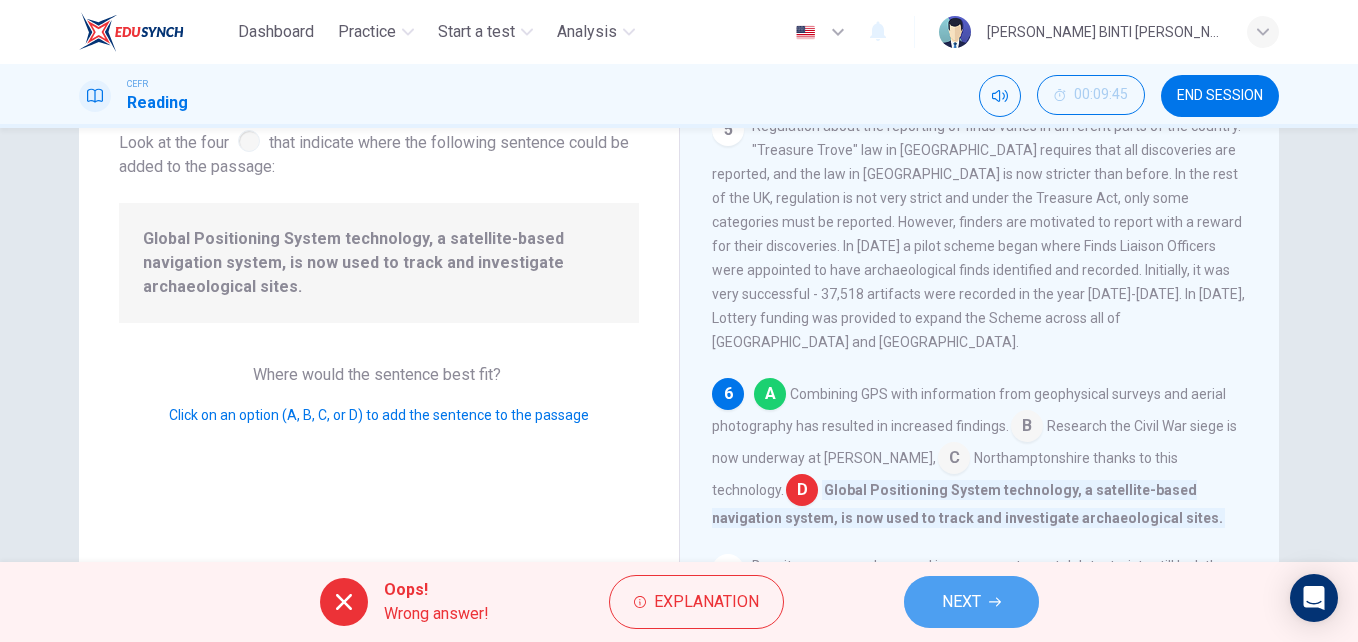 click on "NEXT" at bounding box center [961, 602] 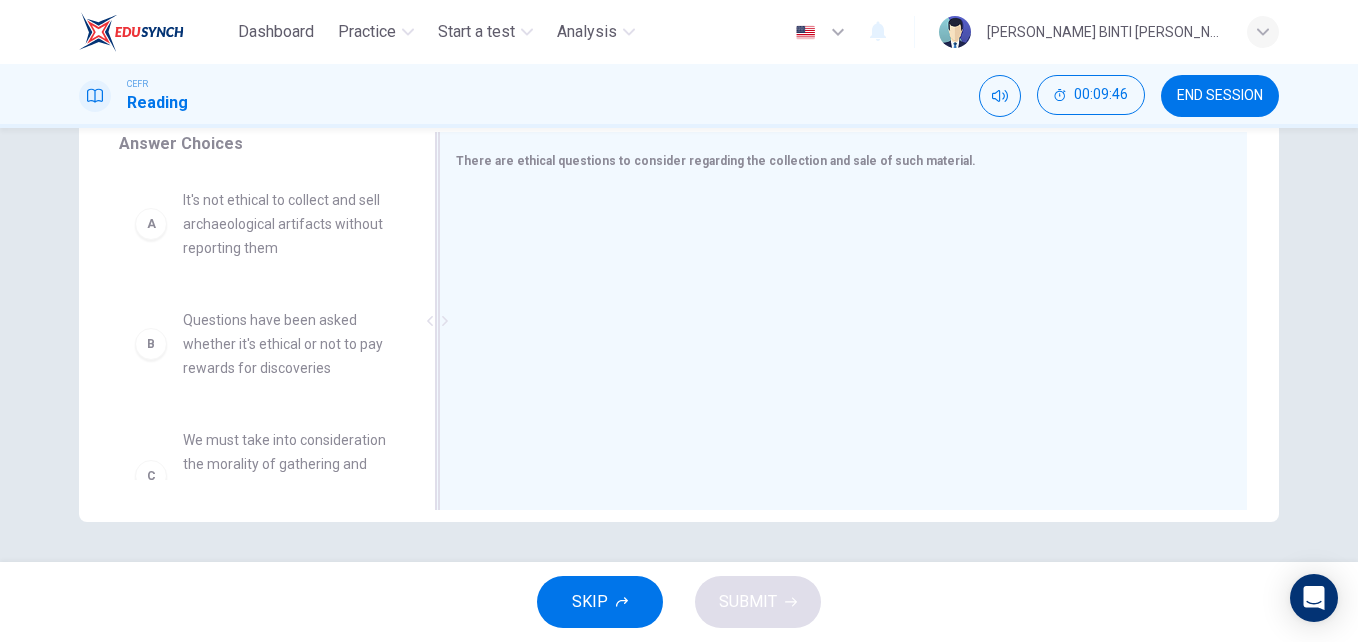scroll, scrollTop: 340, scrollLeft: 0, axis: vertical 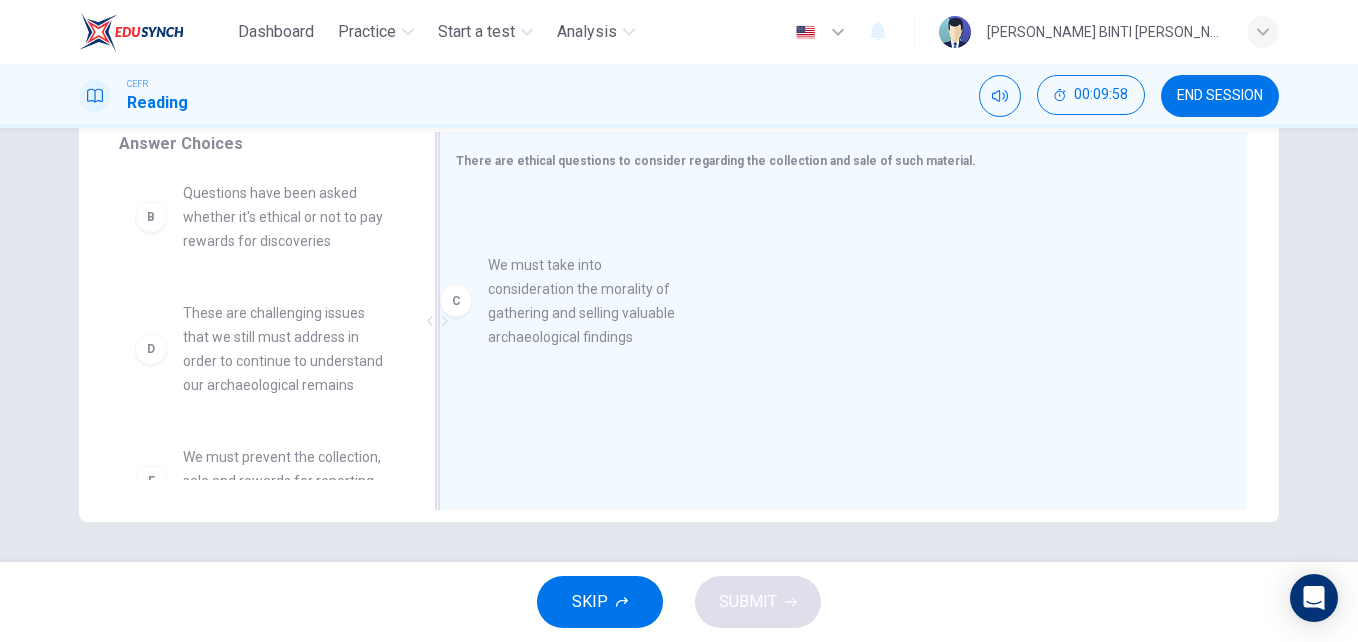 drag, startPoint x: 134, startPoint y: 359, endPoint x: 455, endPoint y: 309, distance: 324.87076 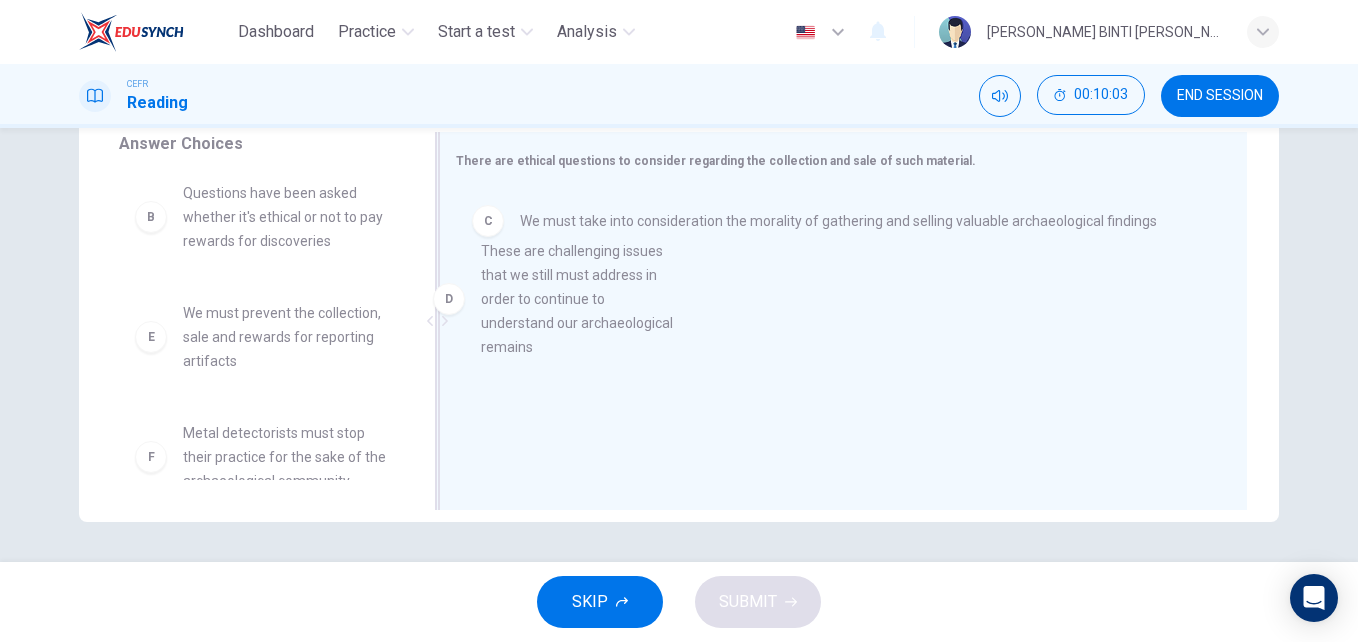 drag, startPoint x: 149, startPoint y: 358, endPoint x: 480, endPoint y: 289, distance: 338.11536 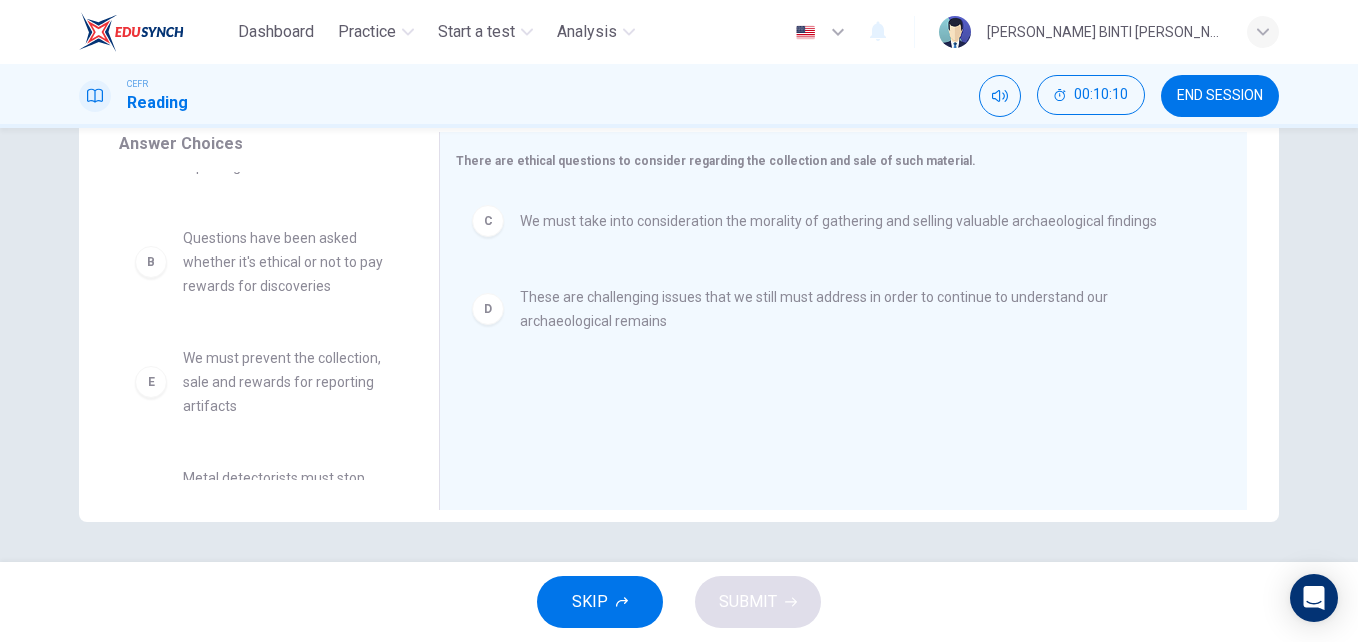 scroll, scrollTop: 83, scrollLeft: 0, axis: vertical 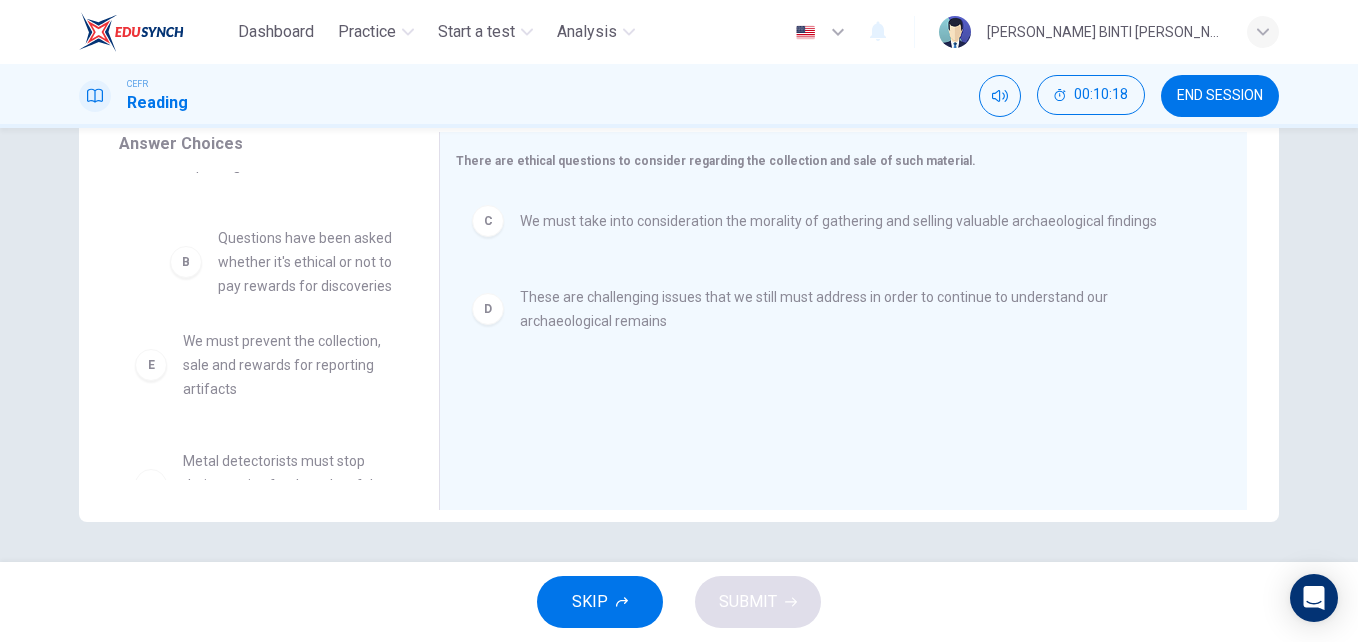 drag, startPoint x: 134, startPoint y: 284, endPoint x: 183, endPoint y: 284, distance: 49 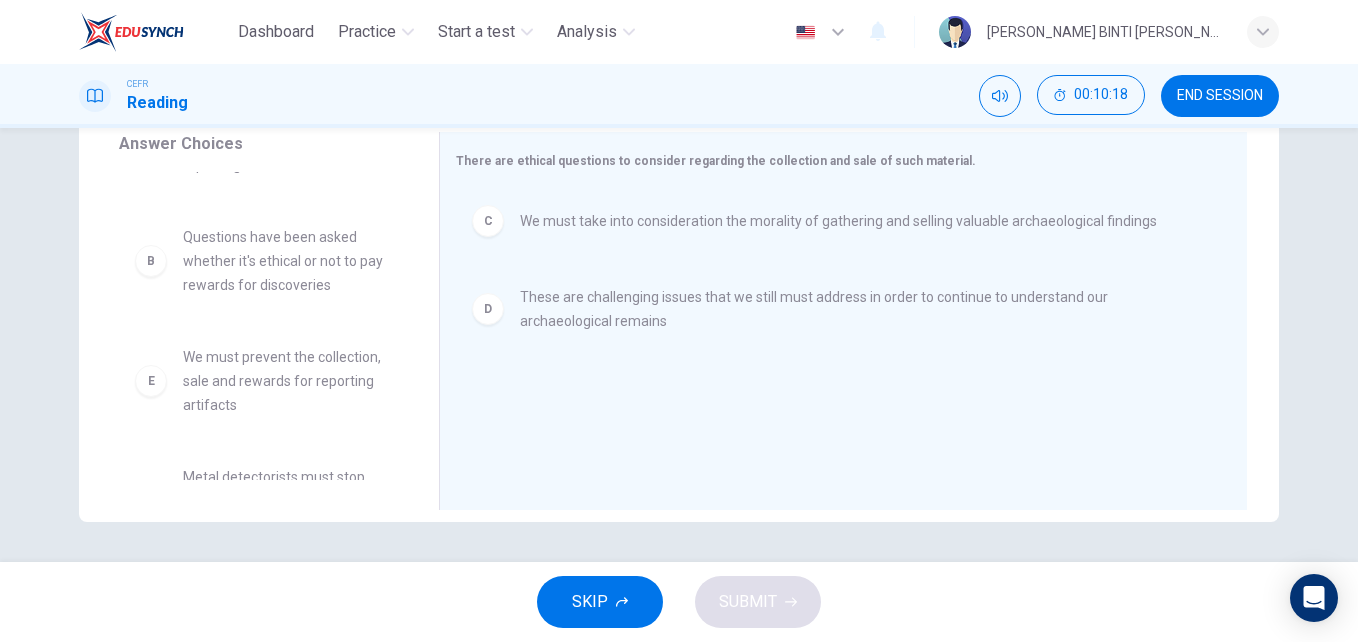 scroll, scrollTop: 0, scrollLeft: 0, axis: both 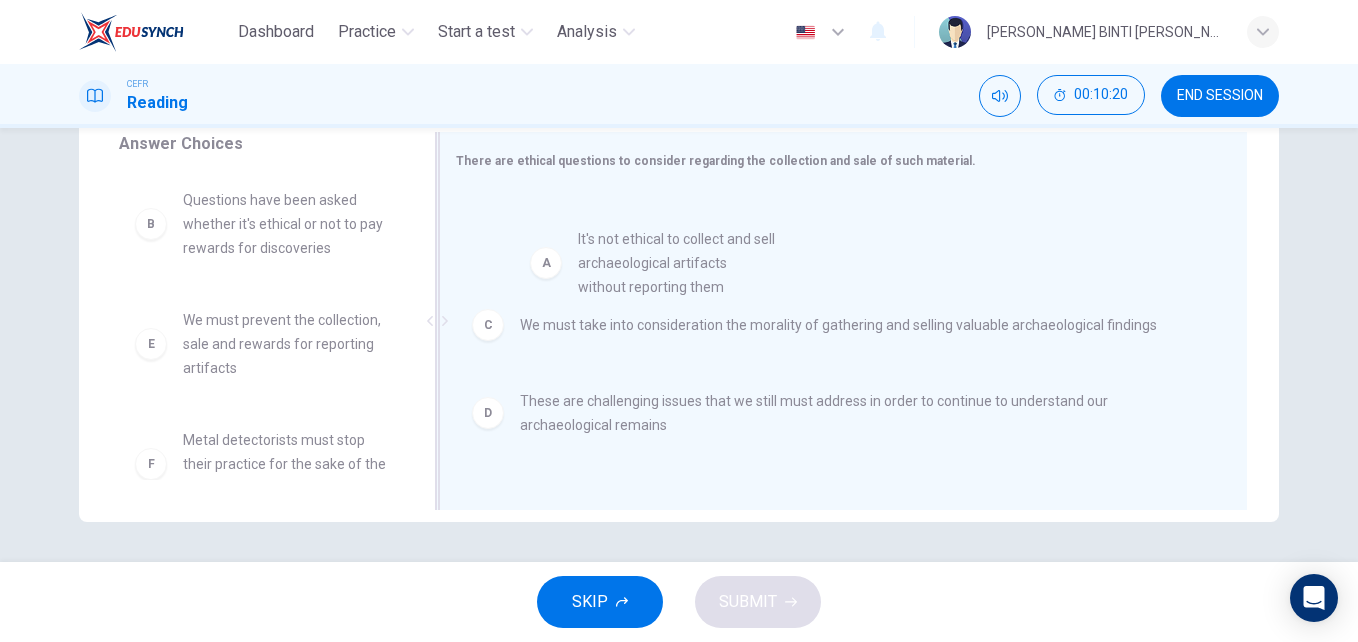 drag, startPoint x: 146, startPoint y: 243, endPoint x: 570, endPoint y: 287, distance: 426.27692 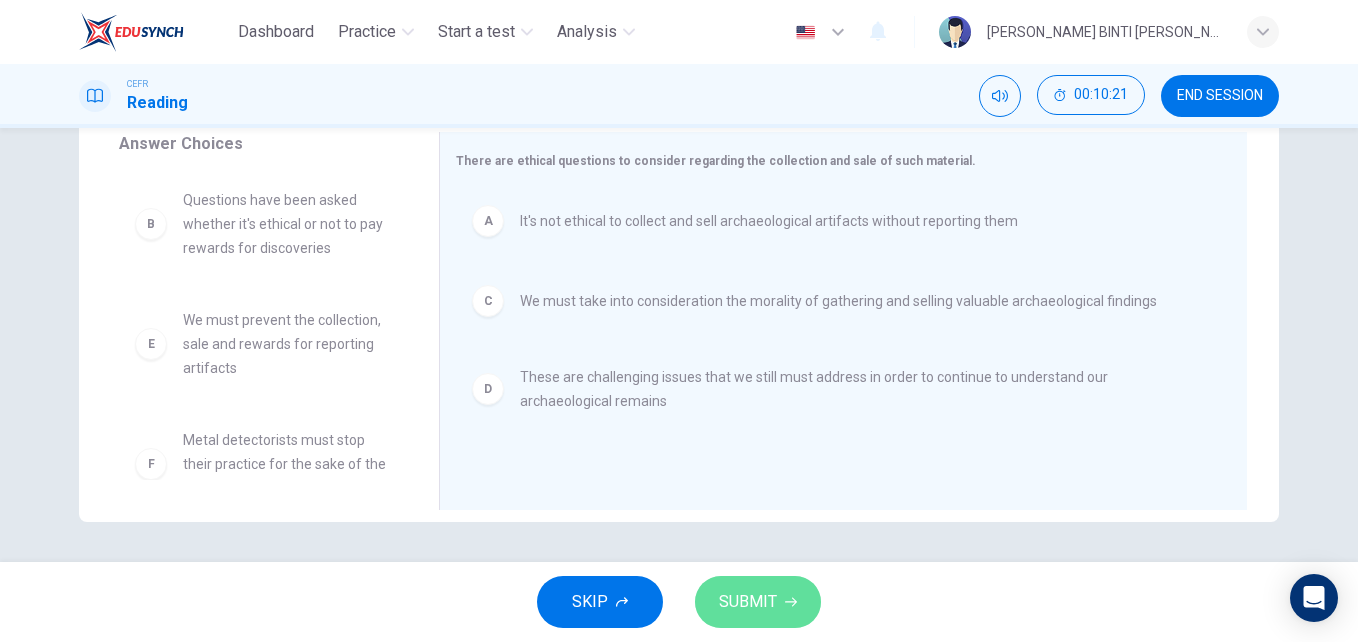 click on "SUBMIT" at bounding box center (748, 602) 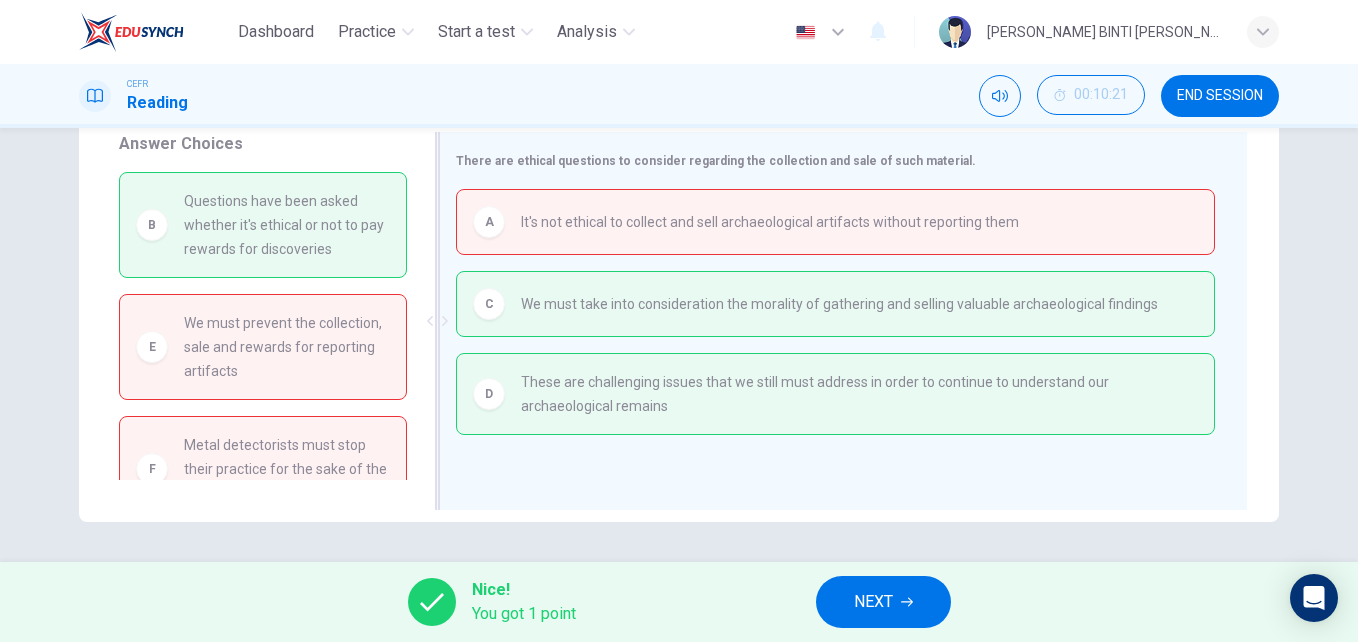 drag, startPoint x: 548, startPoint y: 223, endPoint x: 520, endPoint y: 238, distance: 31.764761 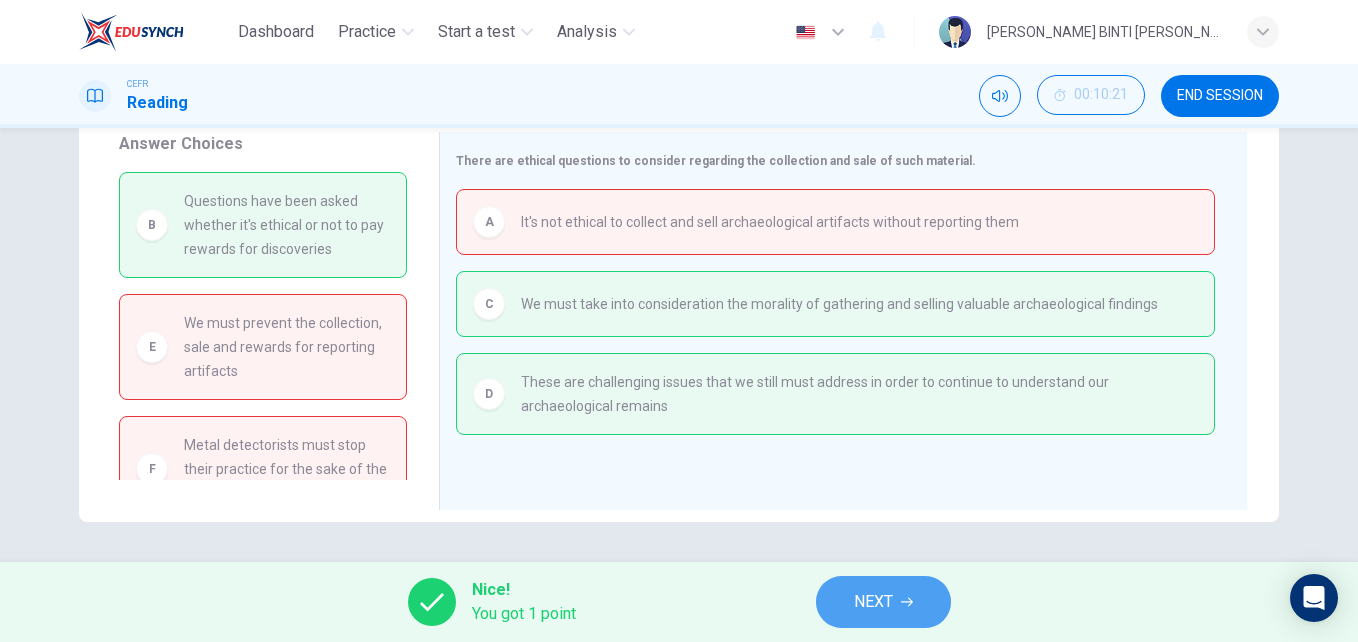 click on "NEXT" at bounding box center (873, 602) 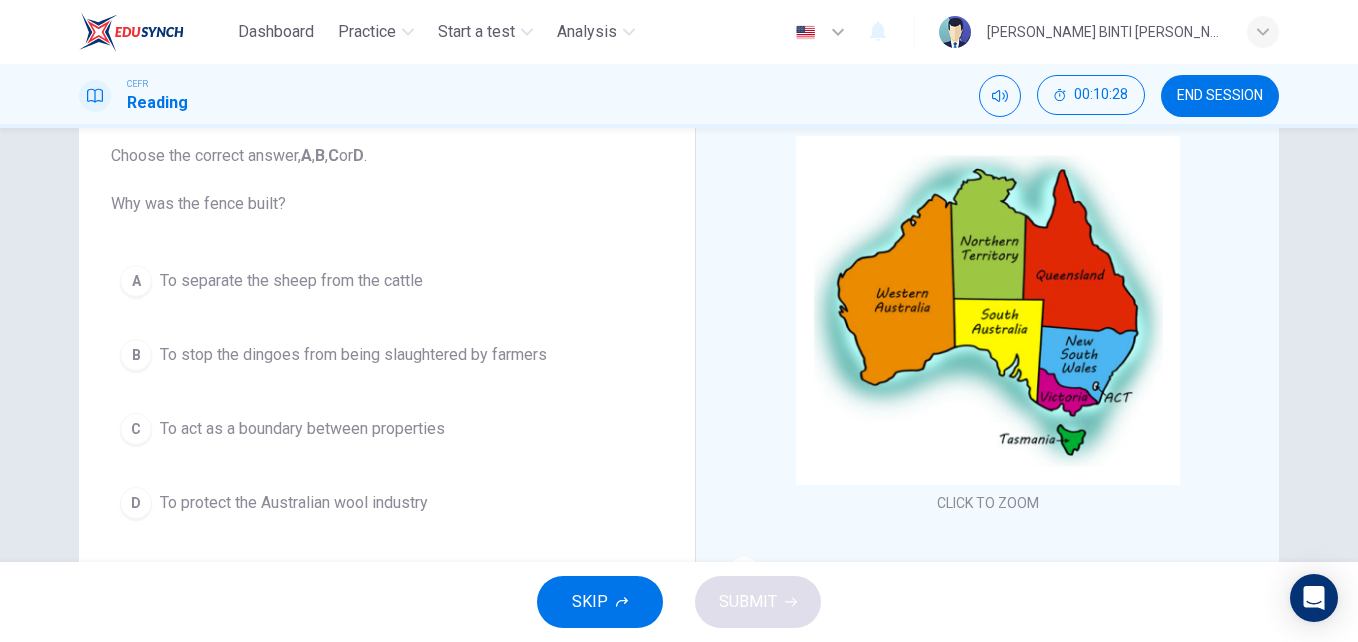 scroll, scrollTop: 119, scrollLeft: 0, axis: vertical 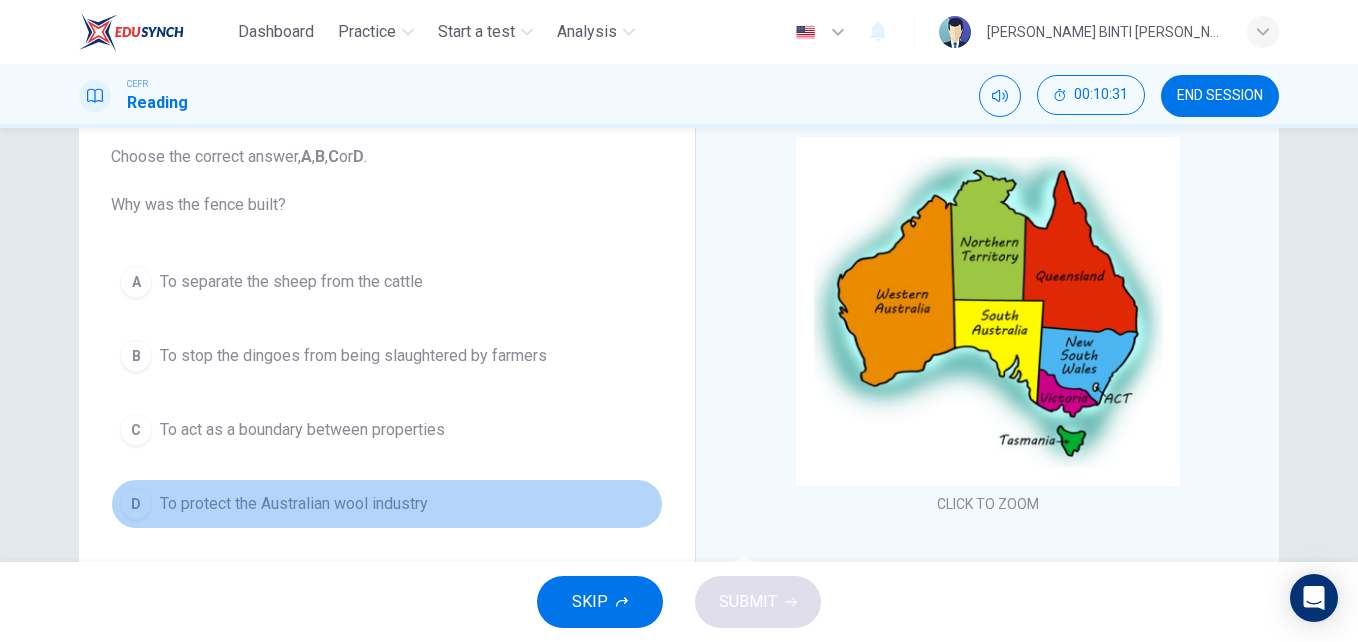 click on "D" at bounding box center [136, 504] 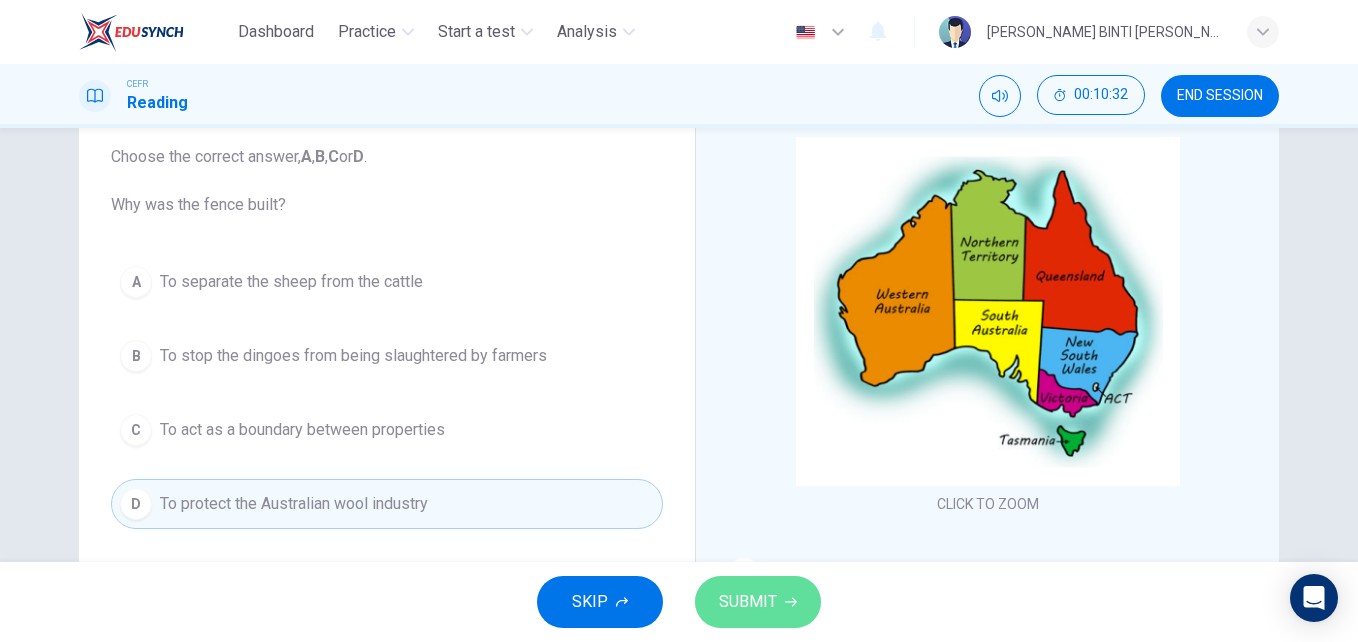 click on "SUBMIT" at bounding box center (758, 602) 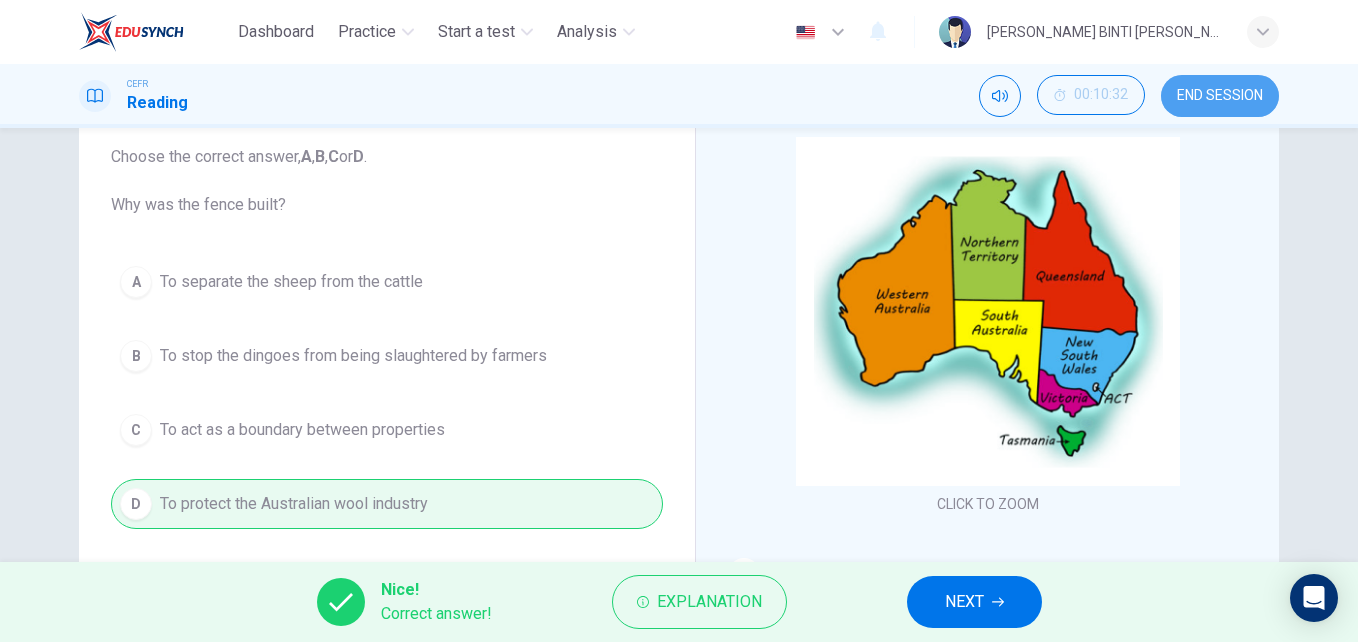 click on "END SESSION" at bounding box center [1220, 96] 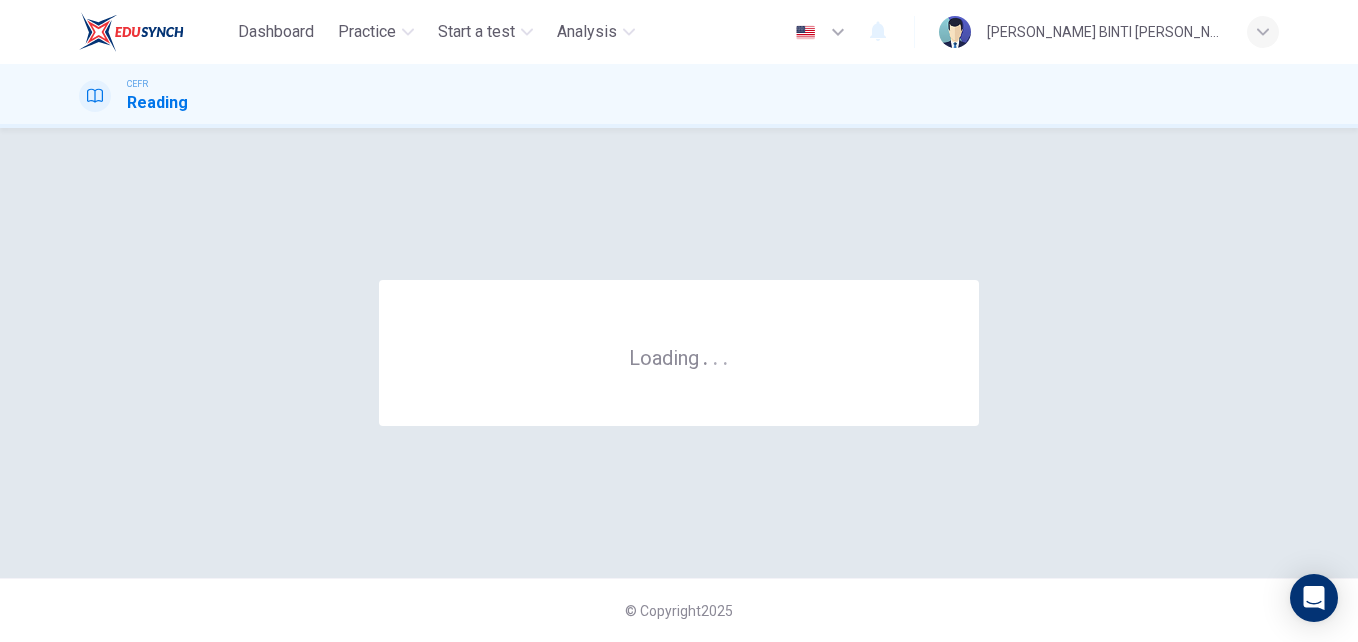 scroll, scrollTop: 0, scrollLeft: 0, axis: both 